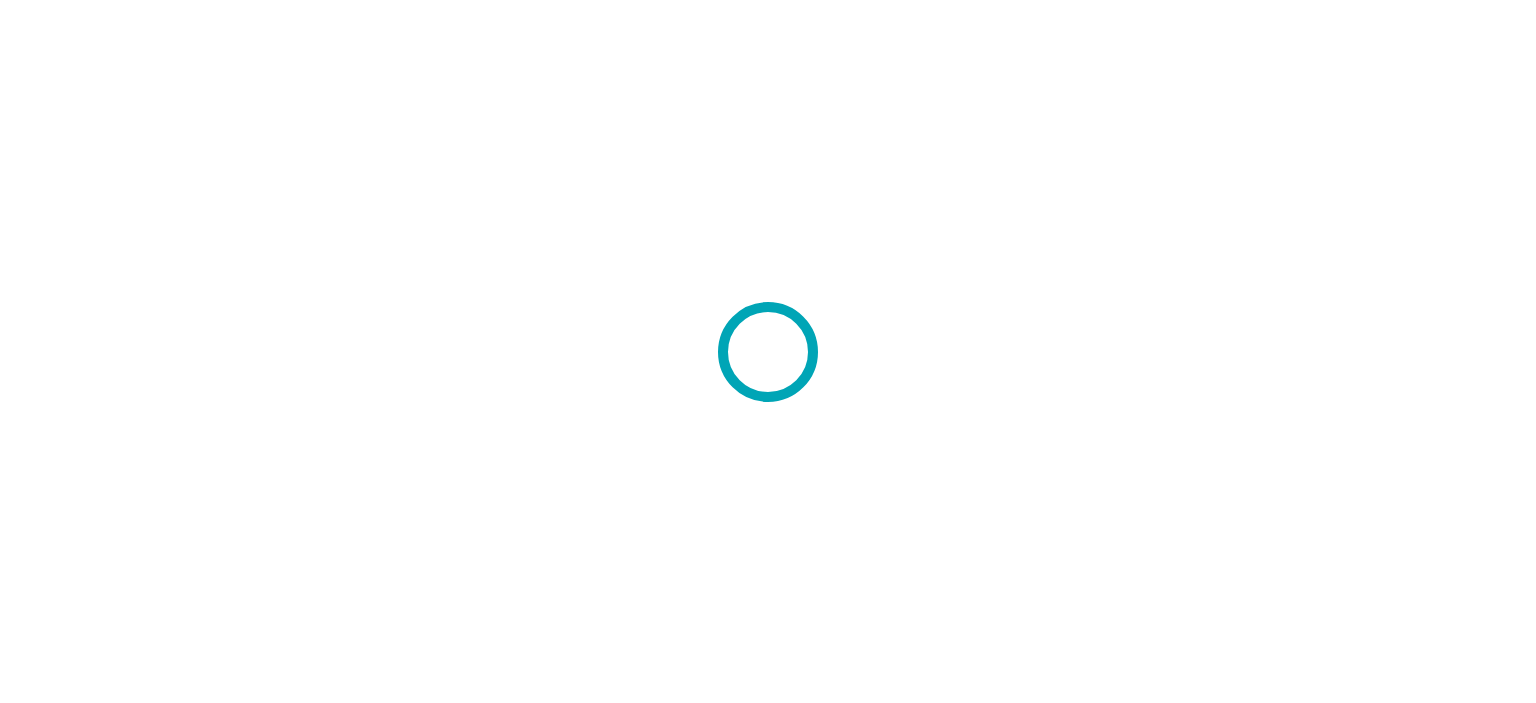 scroll, scrollTop: 0, scrollLeft: 0, axis: both 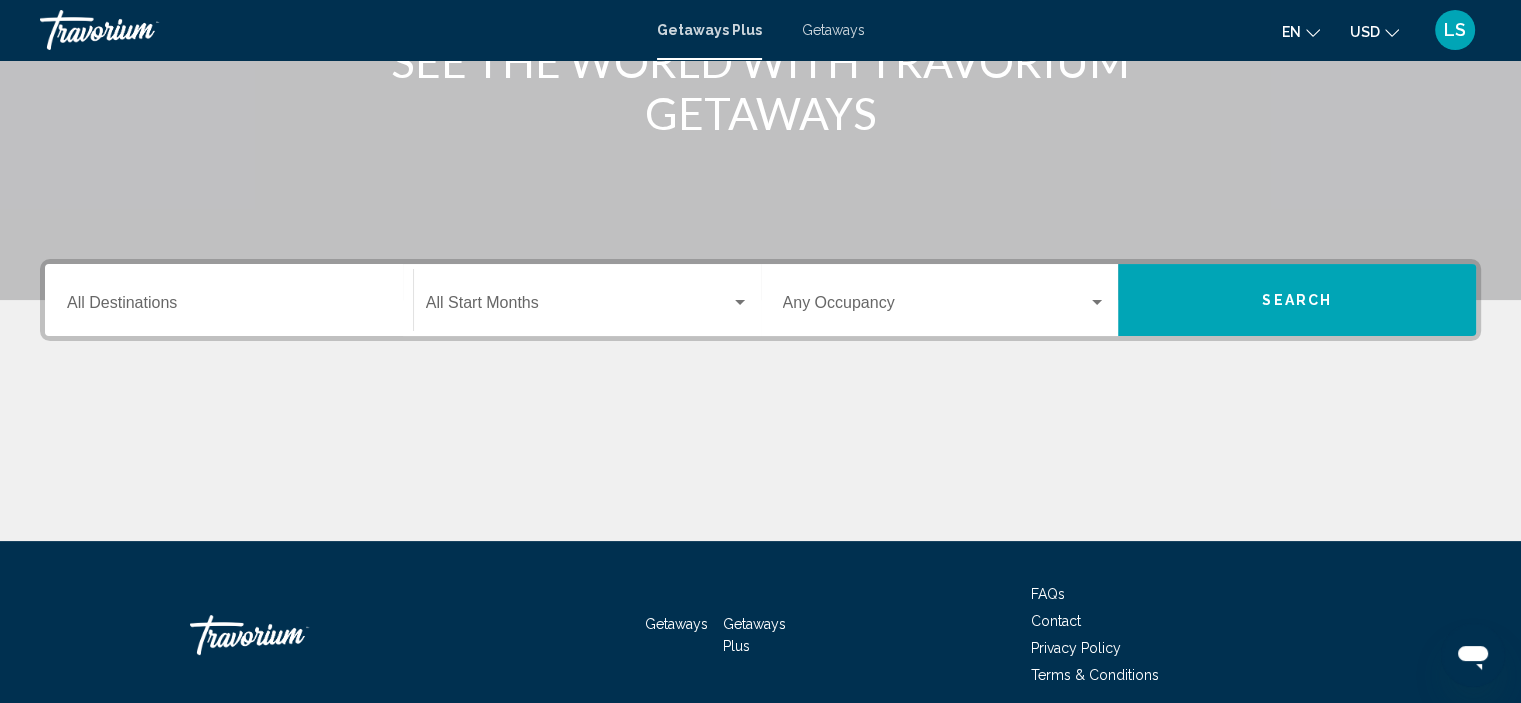 click on "Destination All Destinations" at bounding box center (229, 307) 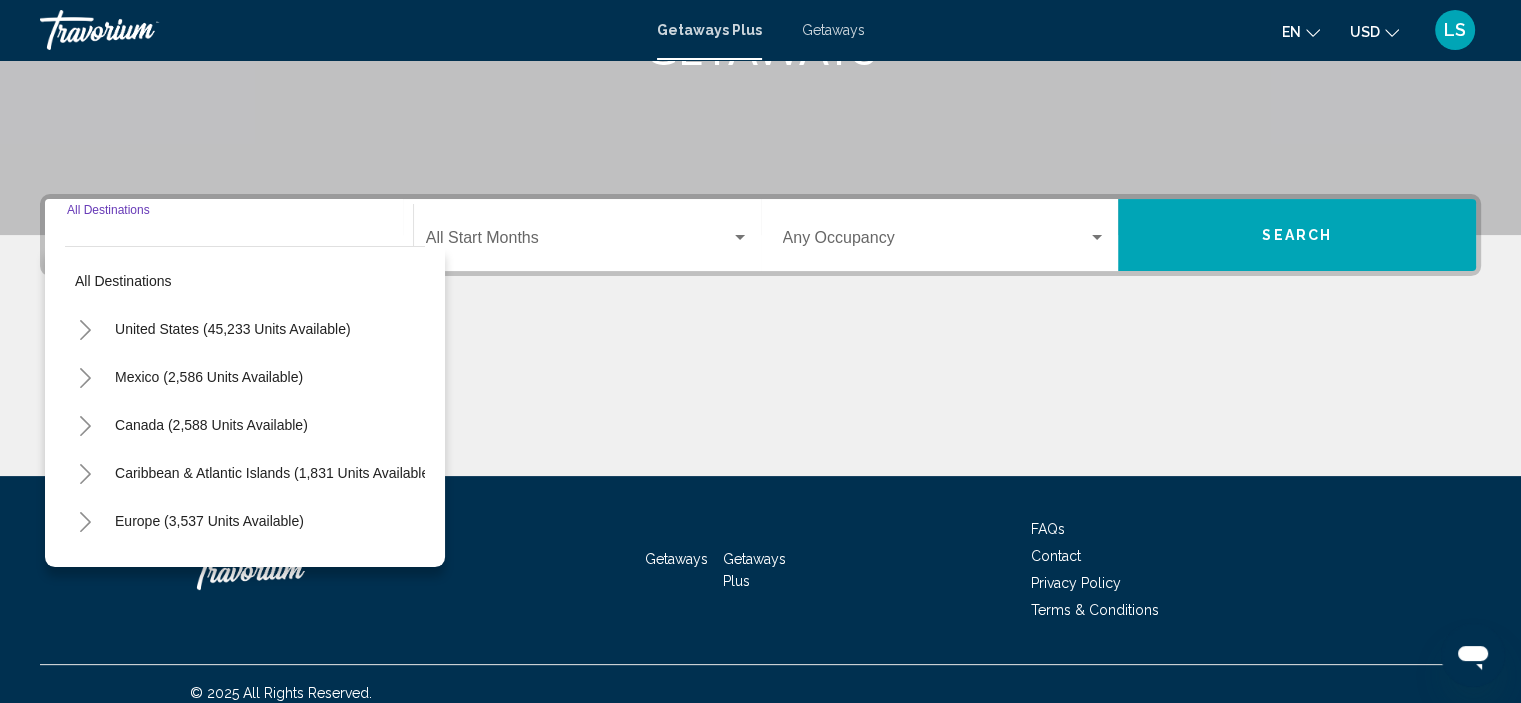 scroll, scrollTop: 382, scrollLeft: 0, axis: vertical 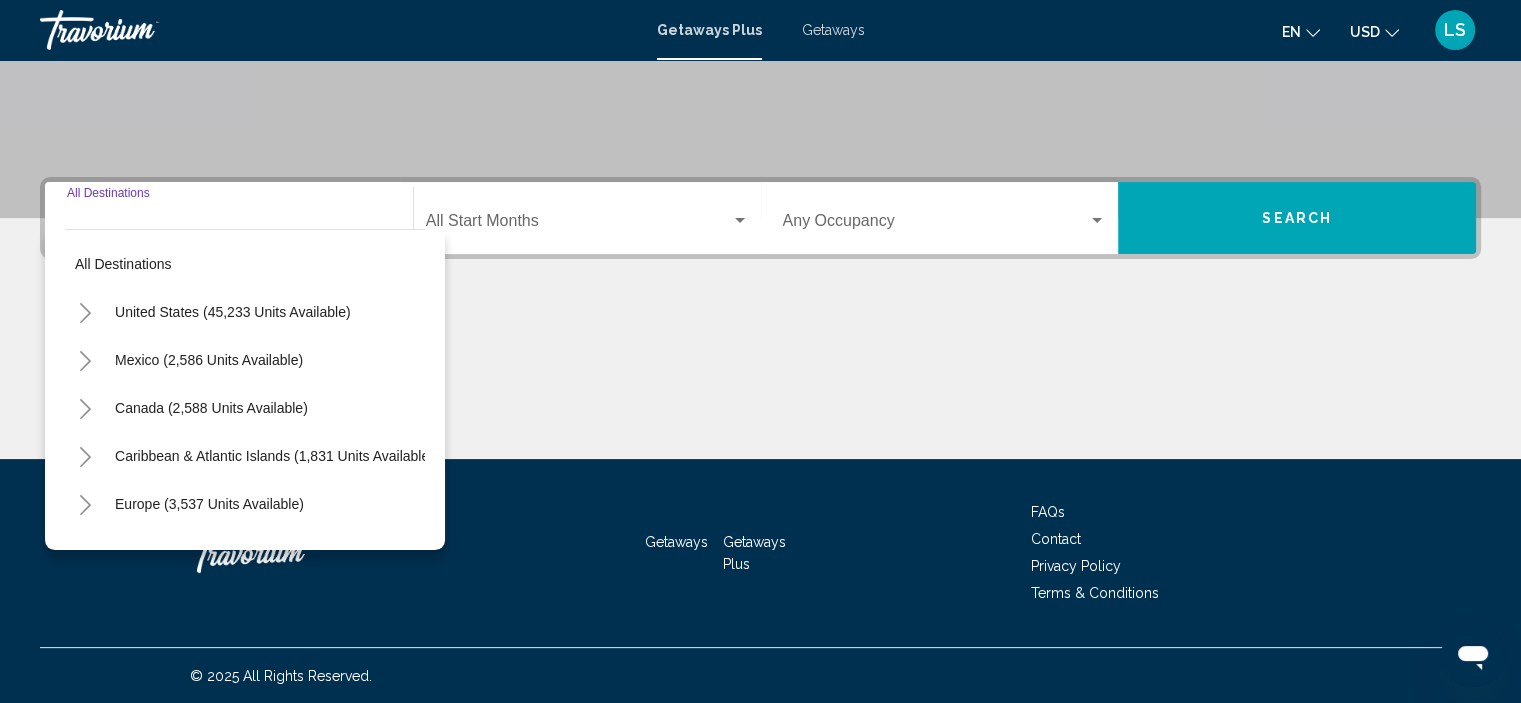 click 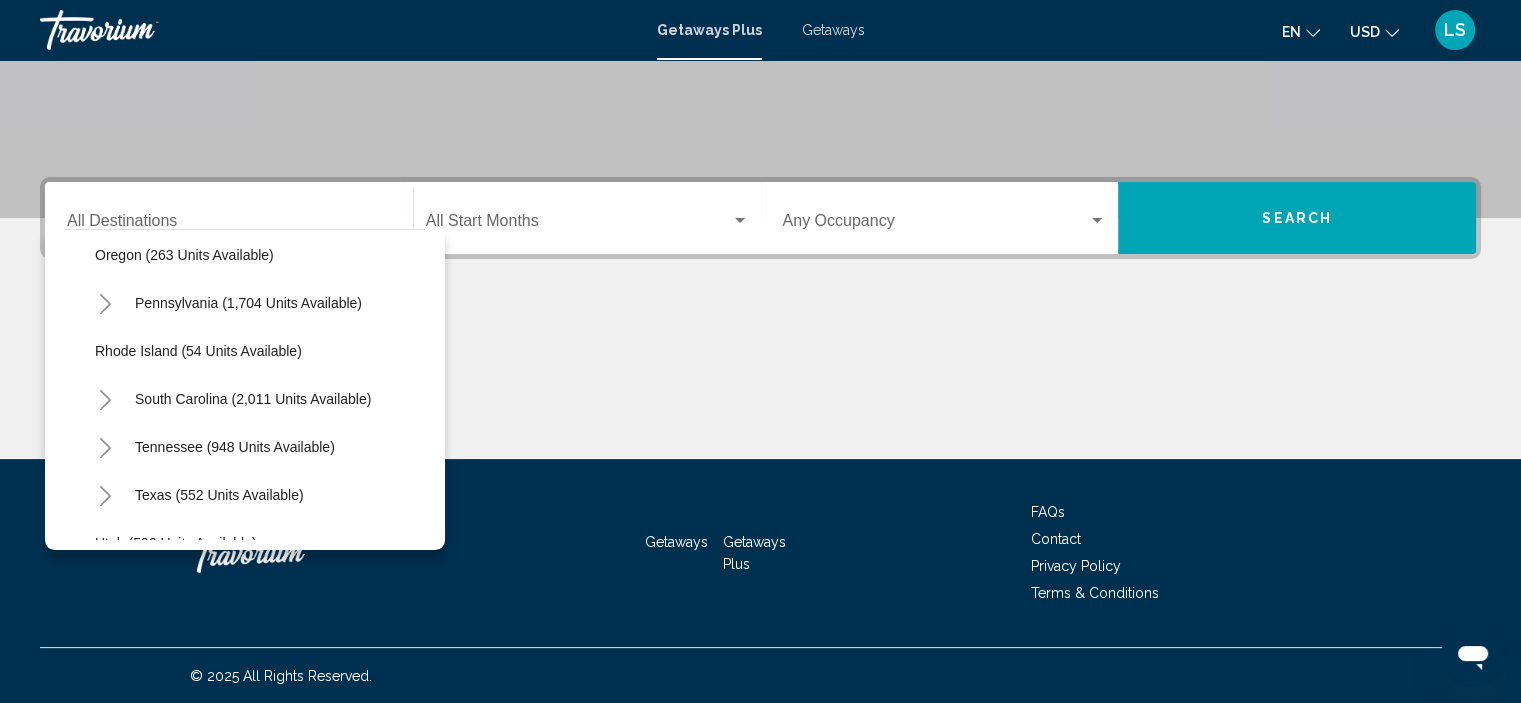 scroll, scrollTop: 1500, scrollLeft: 0, axis: vertical 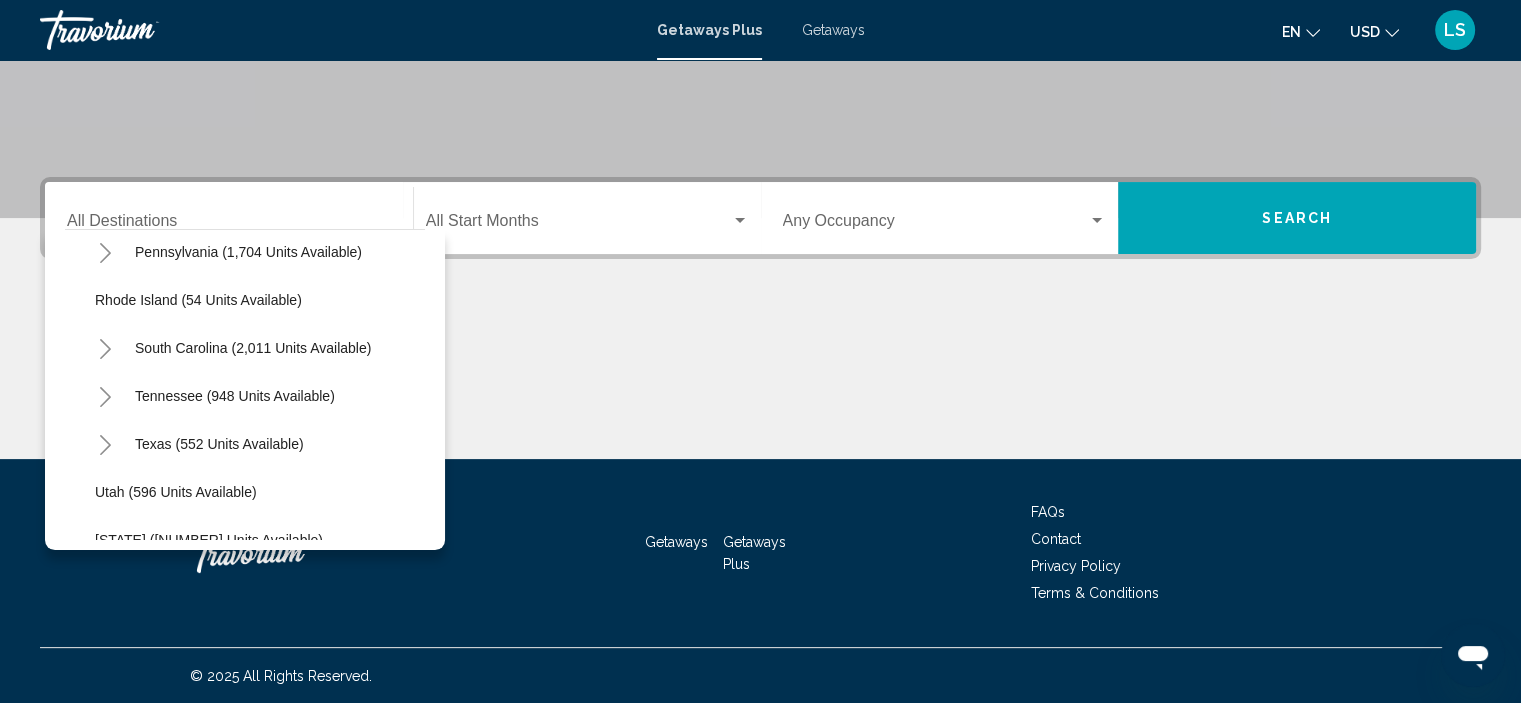 click 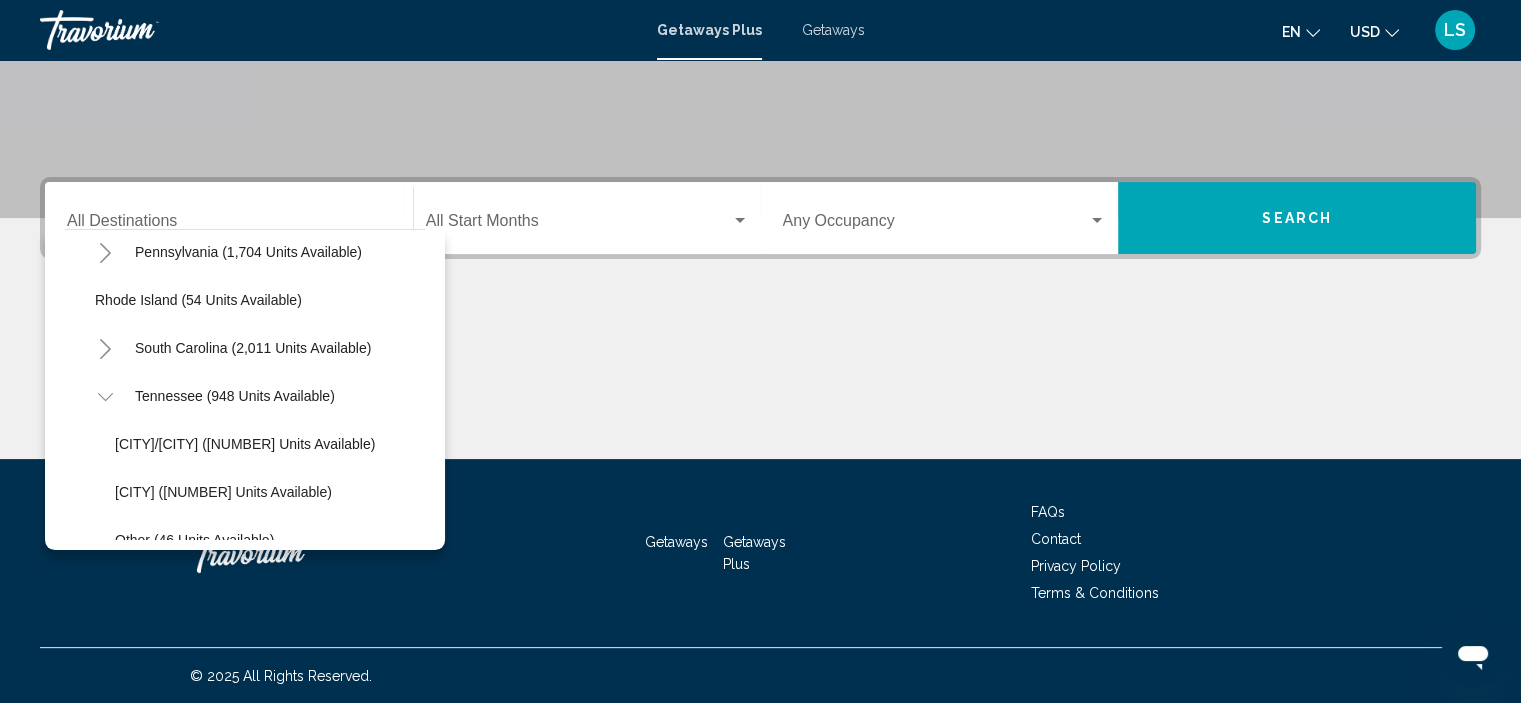 scroll, scrollTop: 1600, scrollLeft: 0, axis: vertical 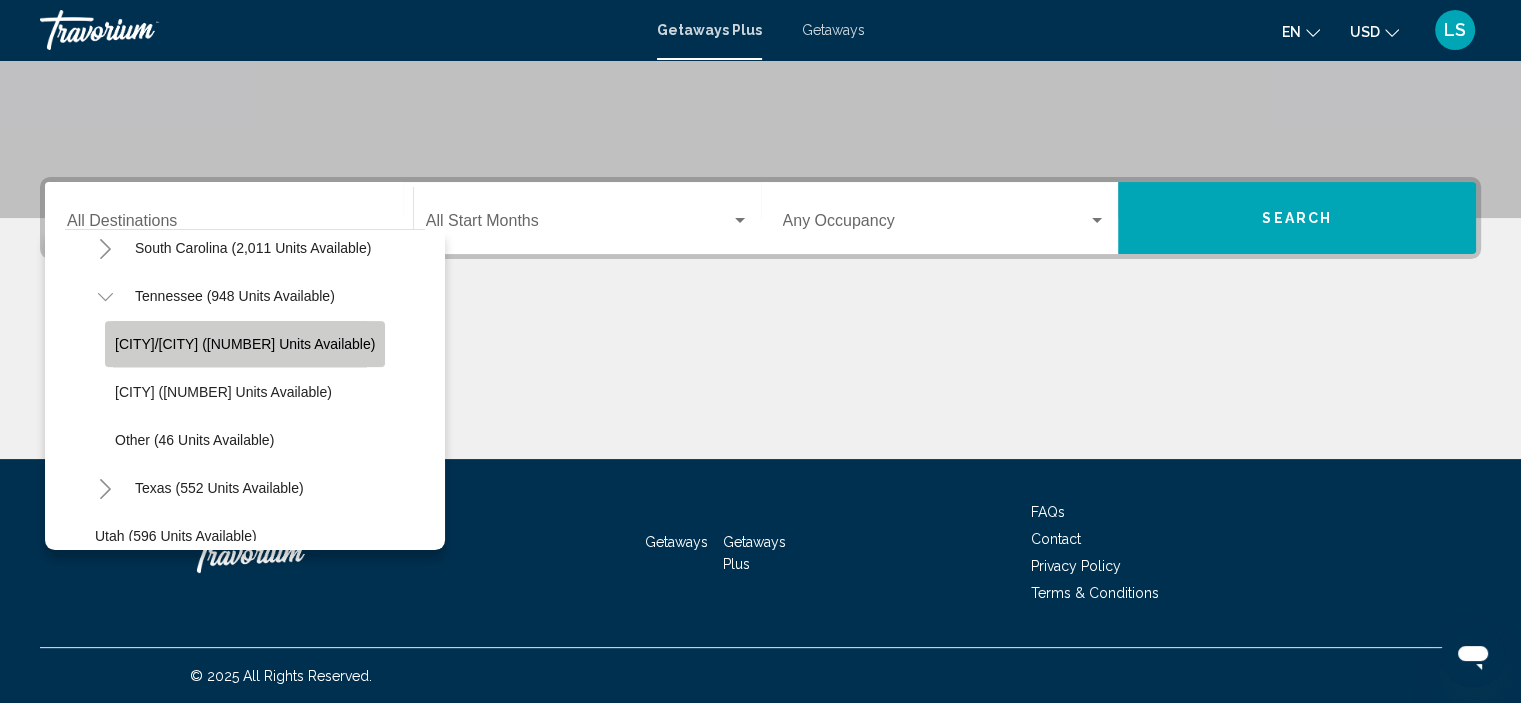 click on "[CITY]/[CITY] ([NUMBER] units available)" 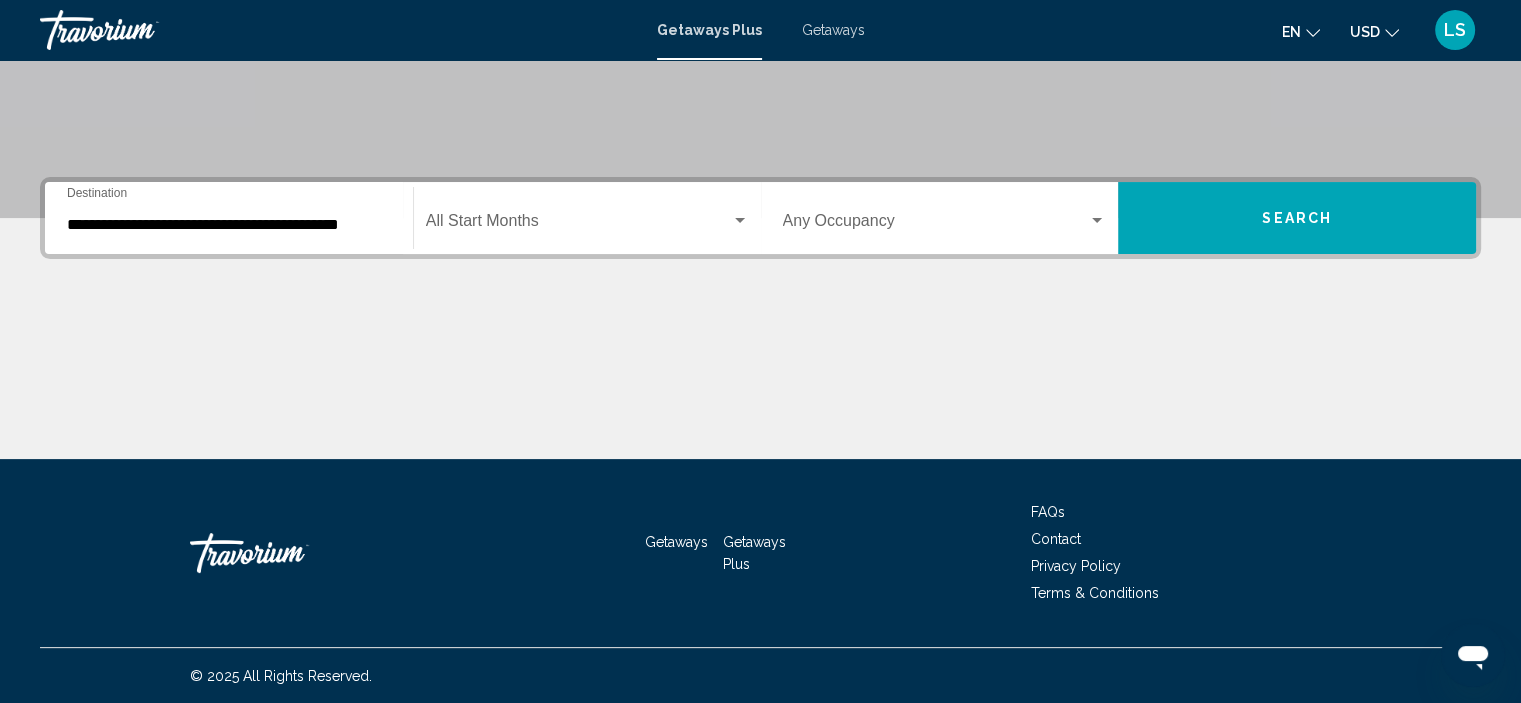 click on "Start Month All Start Months" 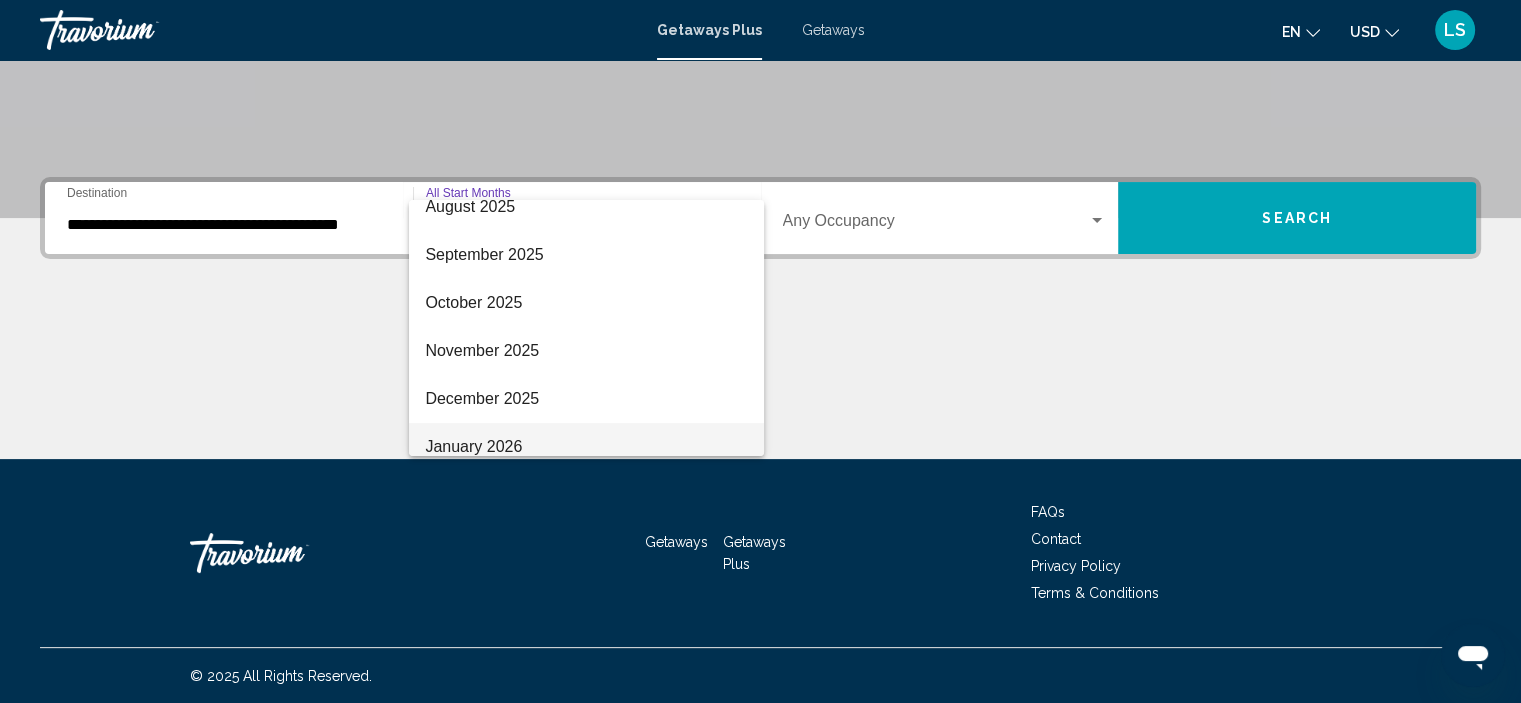 scroll, scrollTop: 100, scrollLeft: 0, axis: vertical 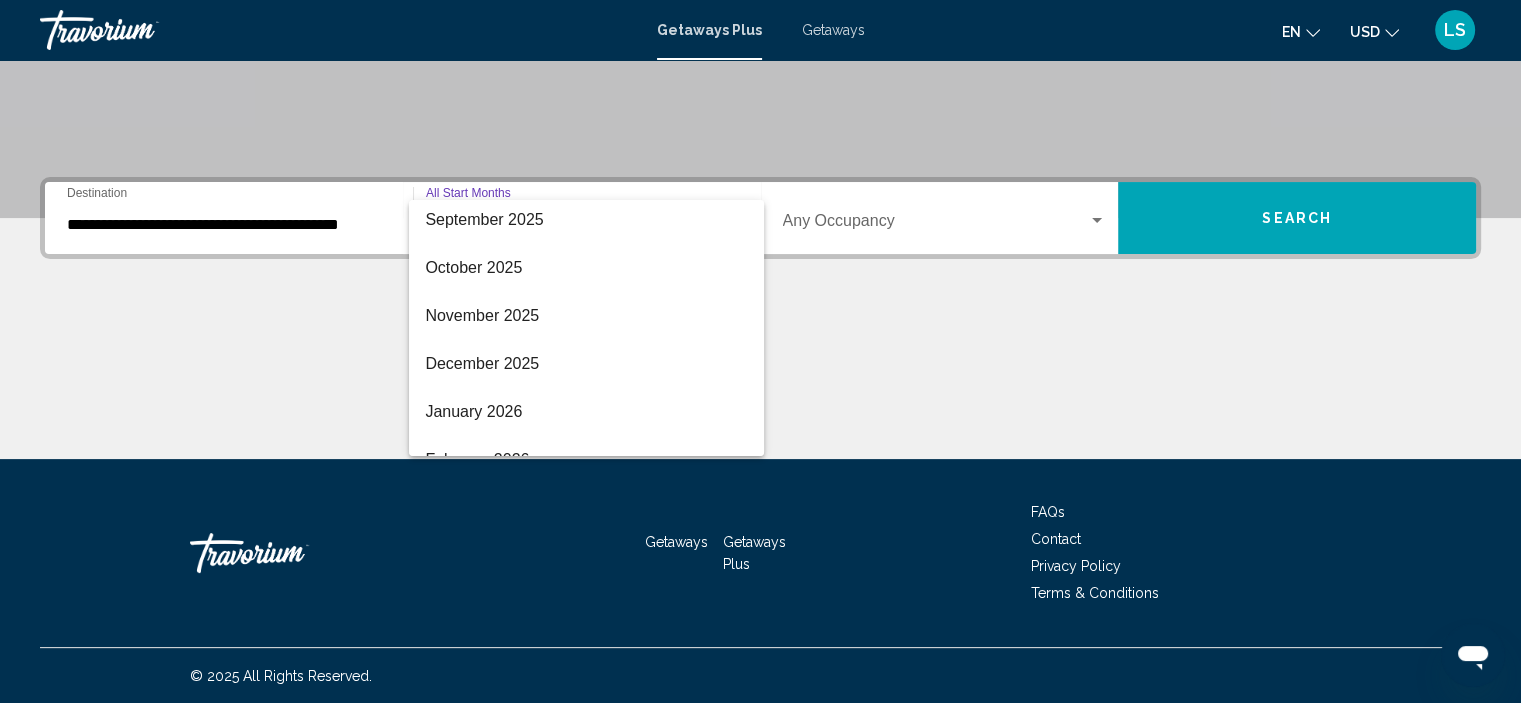 click at bounding box center (760, 351) 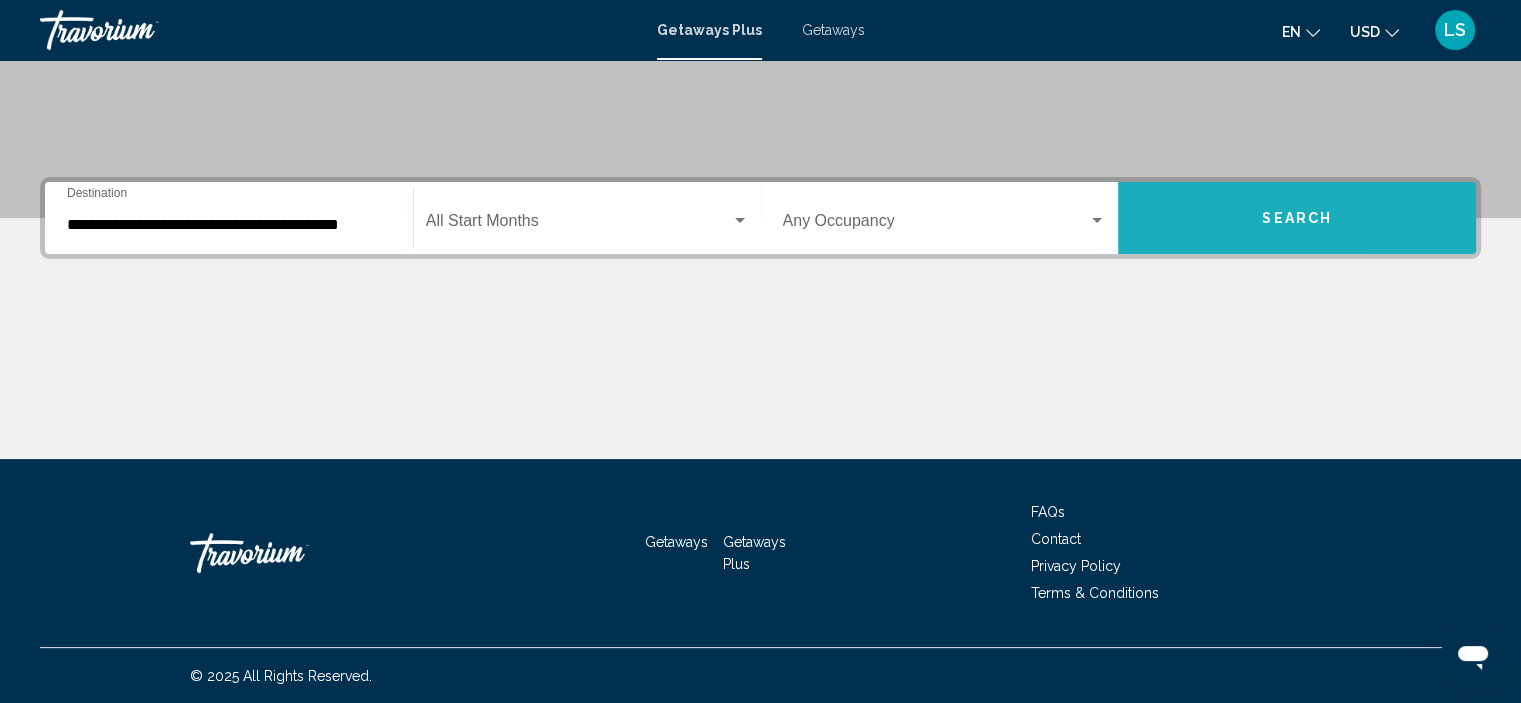 click on "Search" at bounding box center (1297, 218) 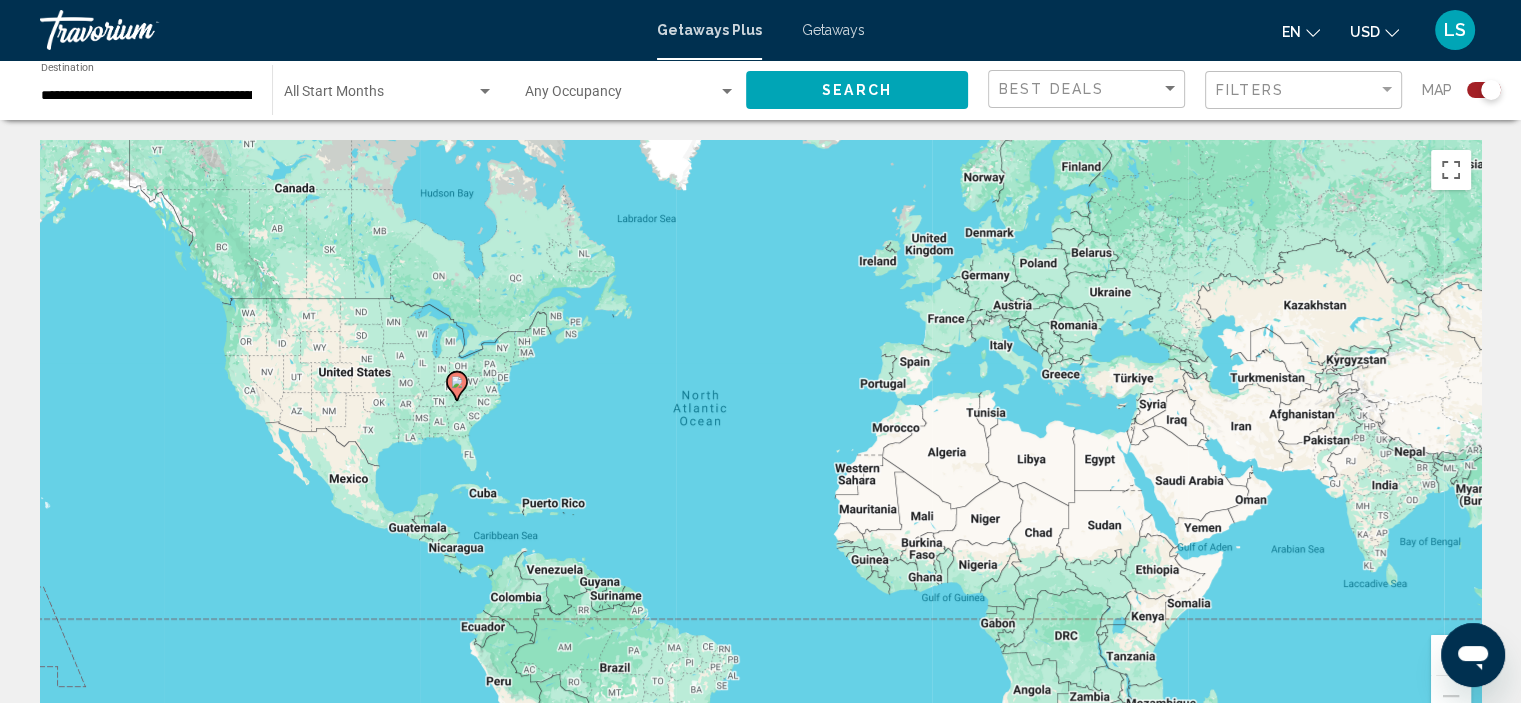click 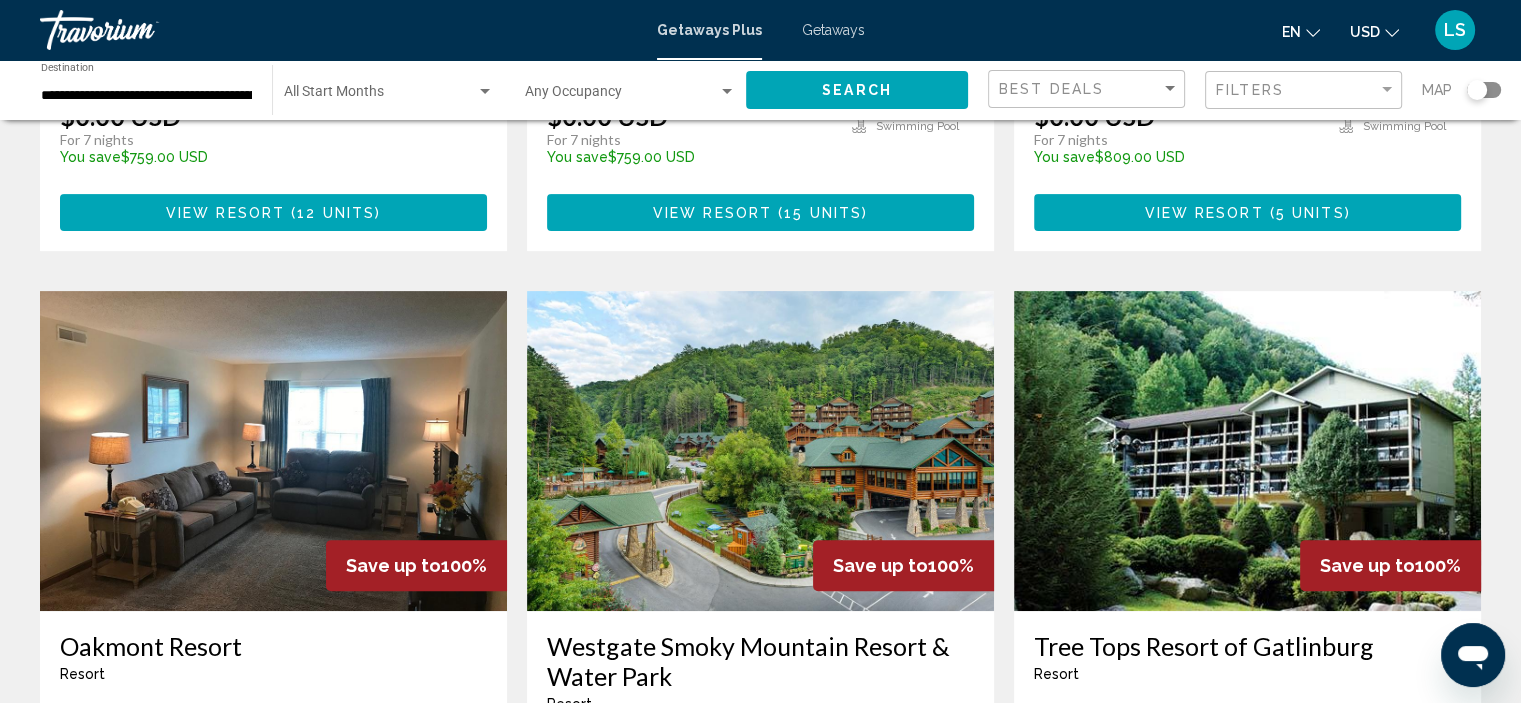 scroll, scrollTop: 700, scrollLeft: 0, axis: vertical 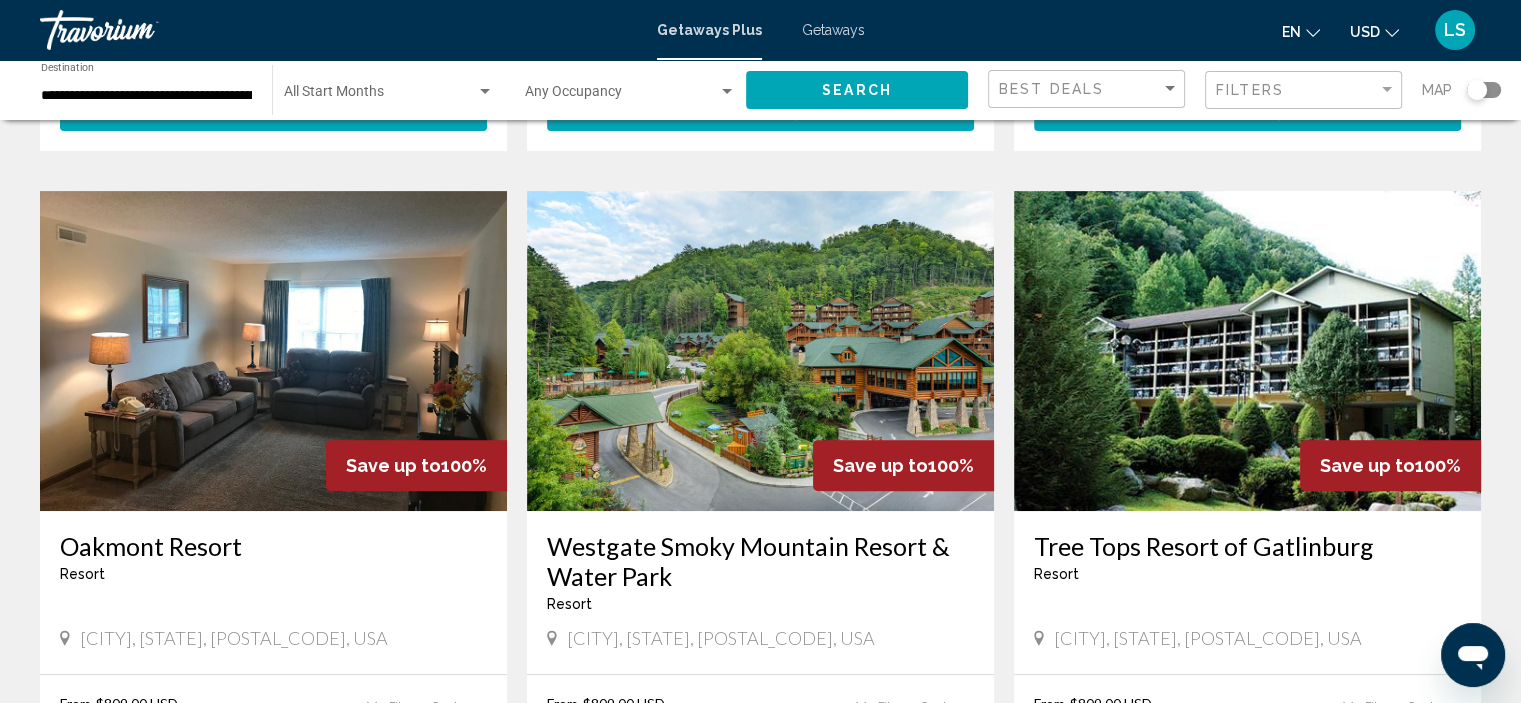 click at bounding box center [760, 351] 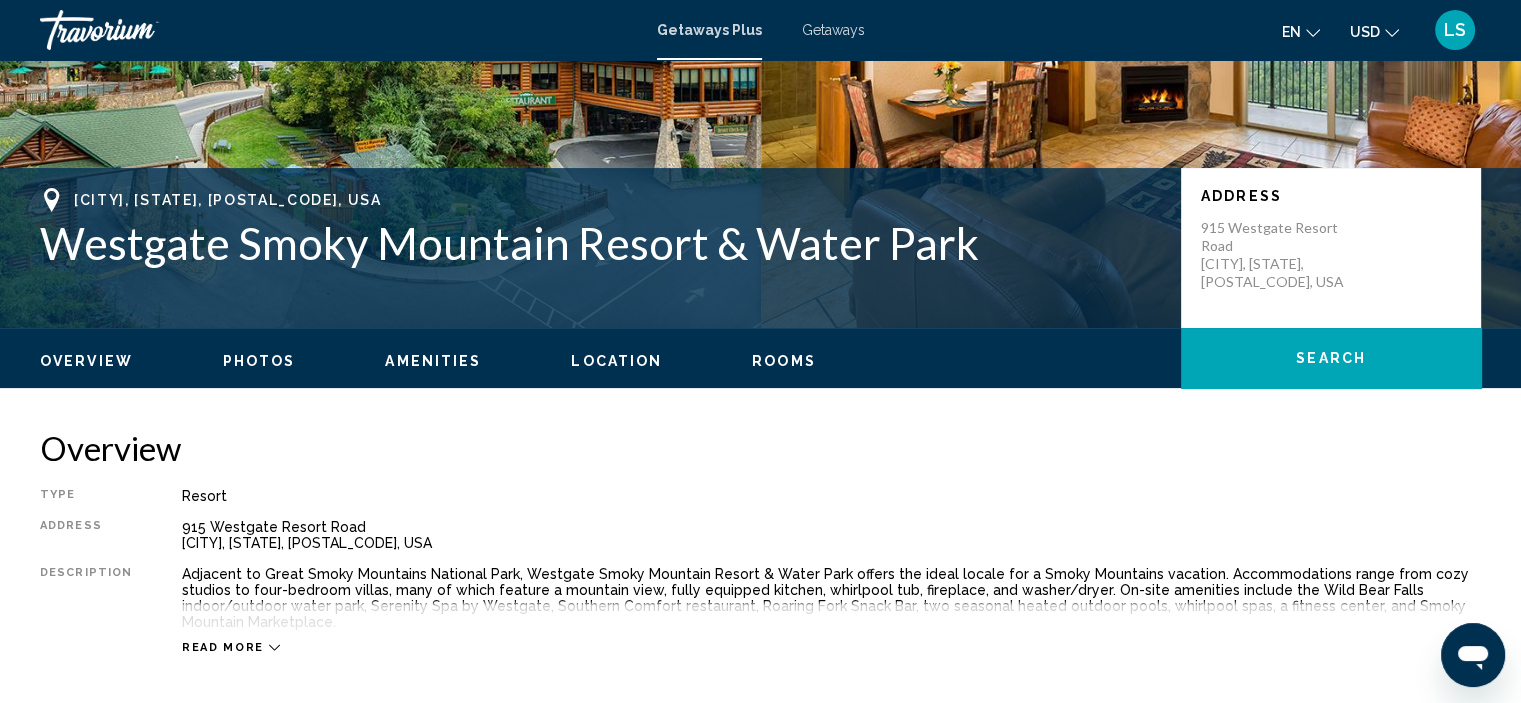 scroll, scrollTop: 308, scrollLeft: 0, axis: vertical 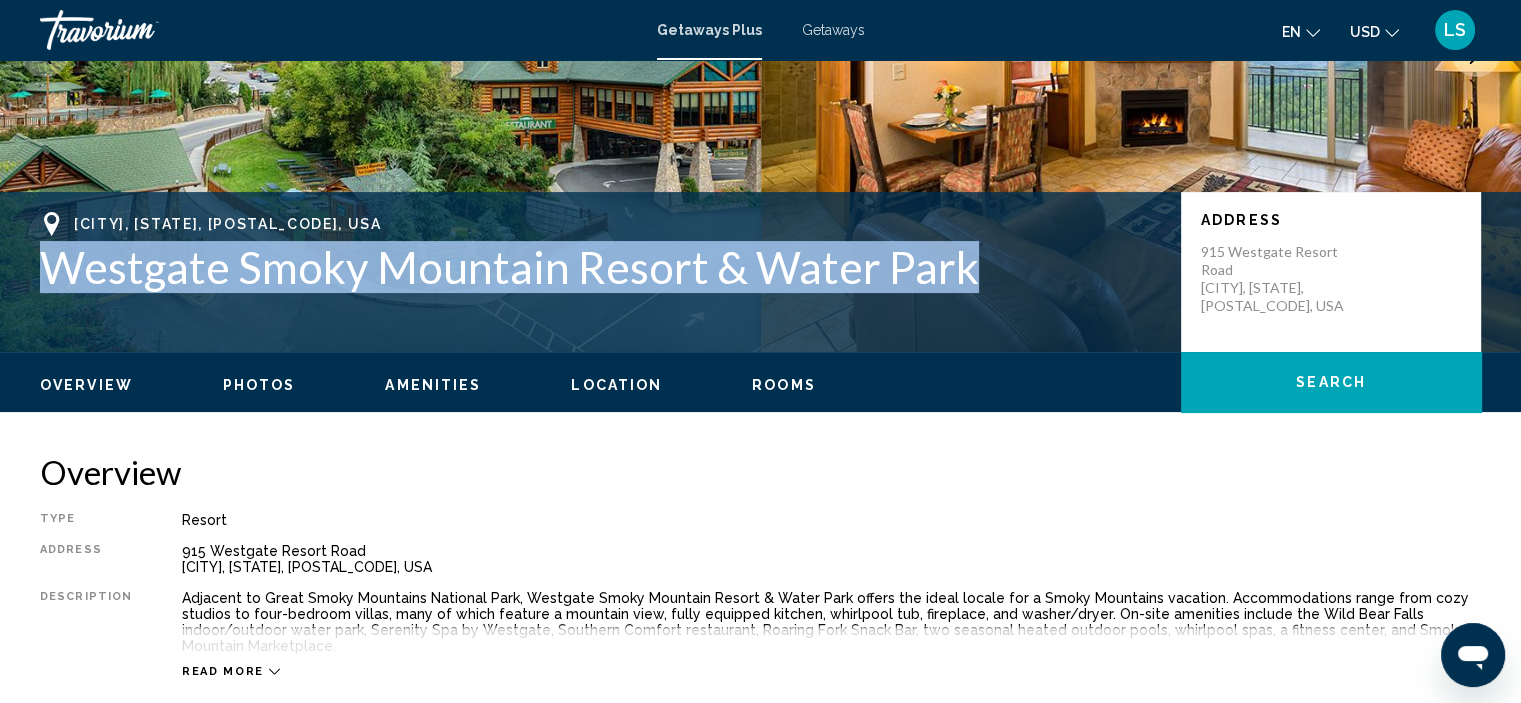 drag, startPoint x: 971, startPoint y: 265, endPoint x: 60, endPoint y: 273, distance: 911.0351 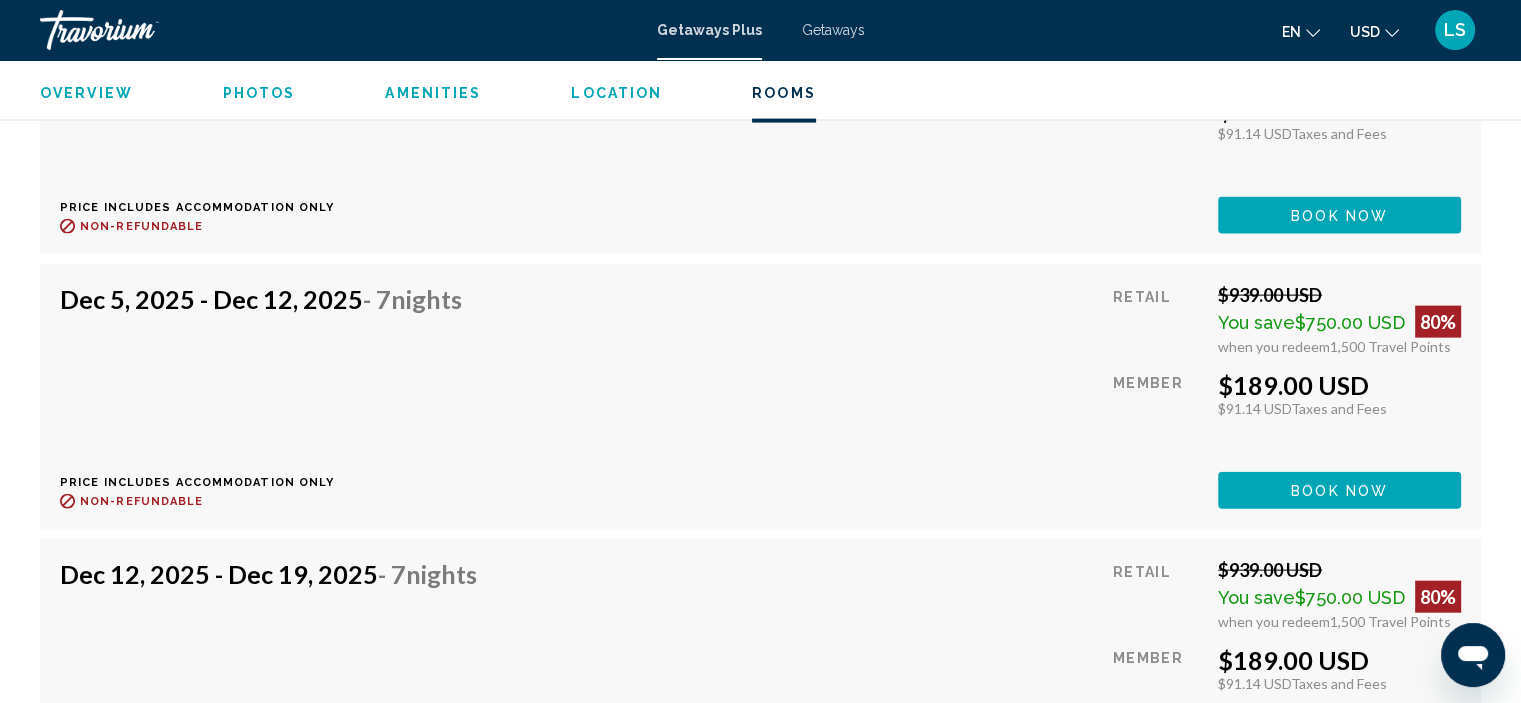 scroll, scrollTop: 4208, scrollLeft: 0, axis: vertical 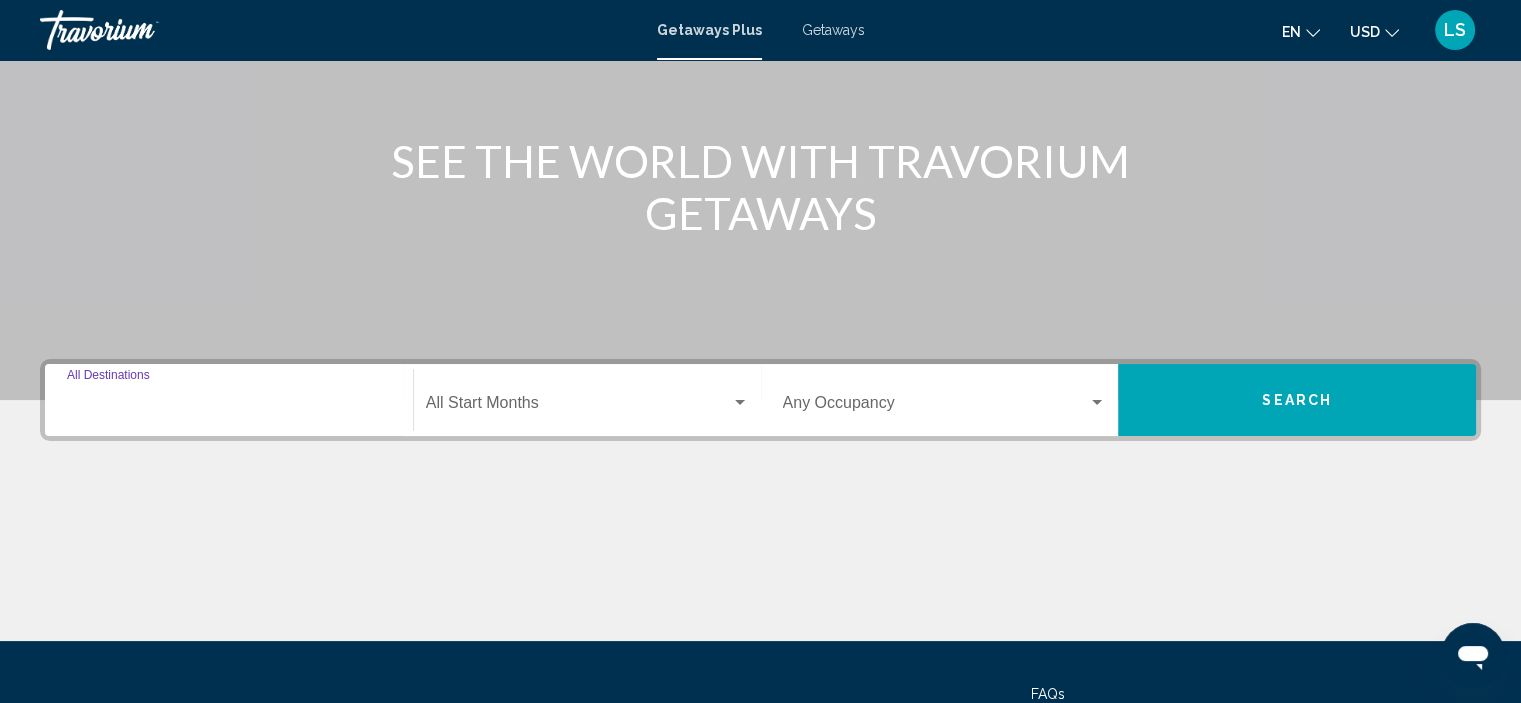 click on "Destination All Destinations" at bounding box center [229, 407] 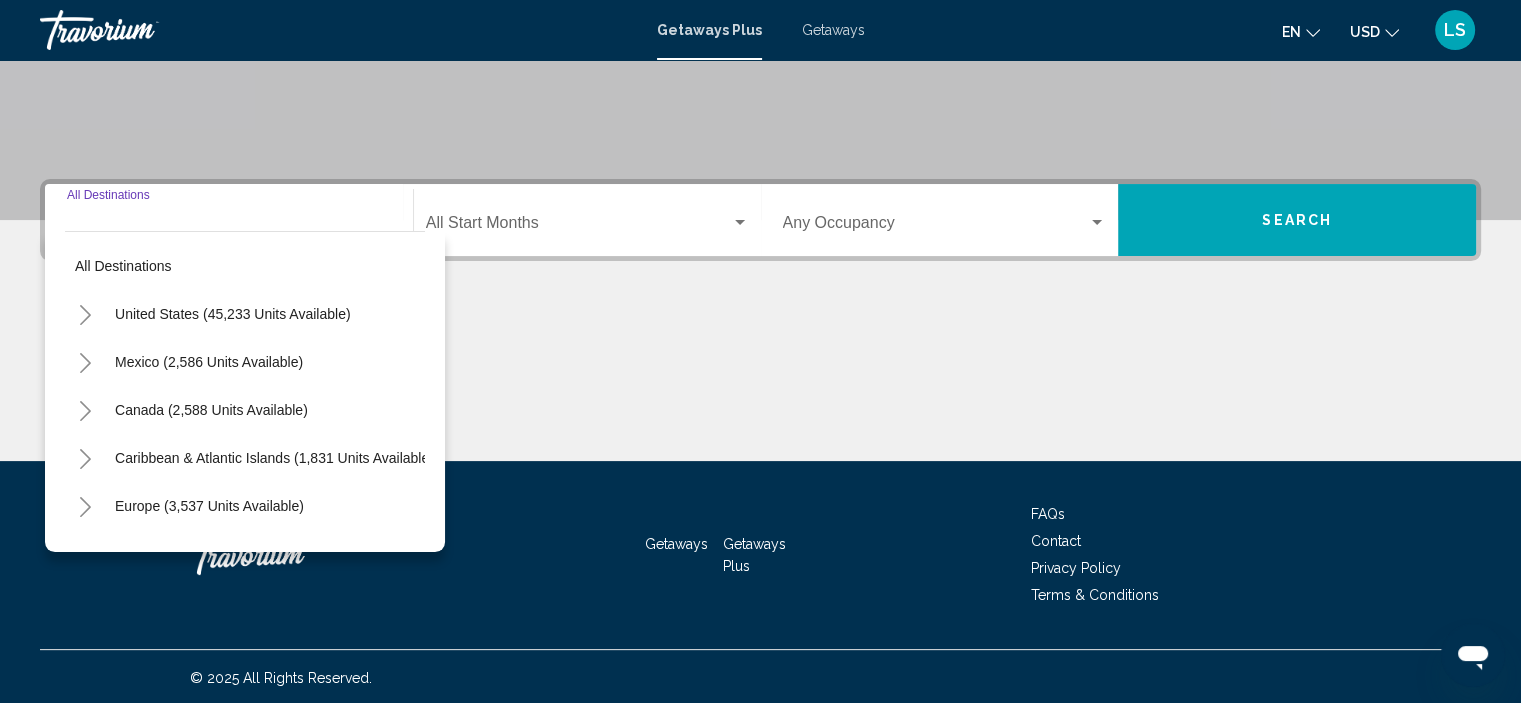 scroll, scrollTop: 382, scrollLeft: 0, axis: vertical 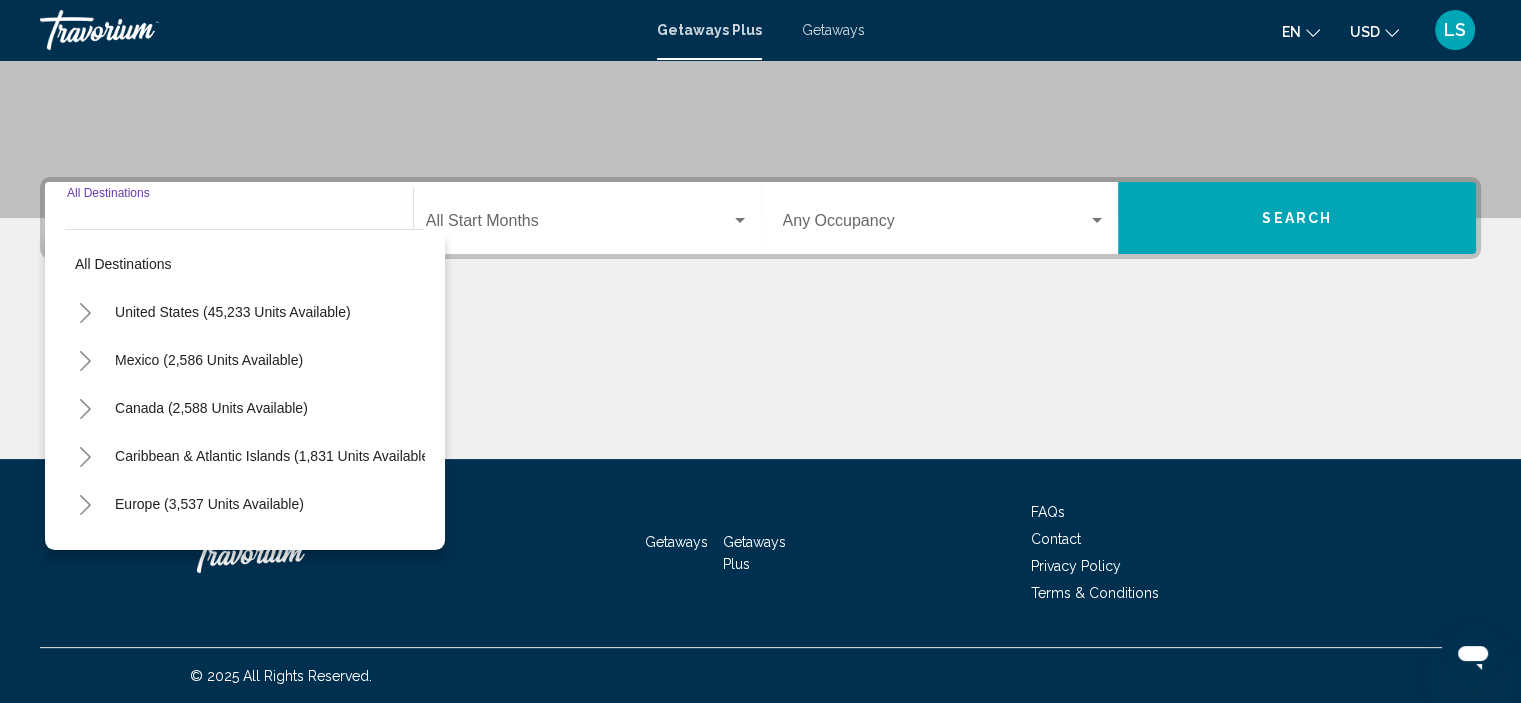 click 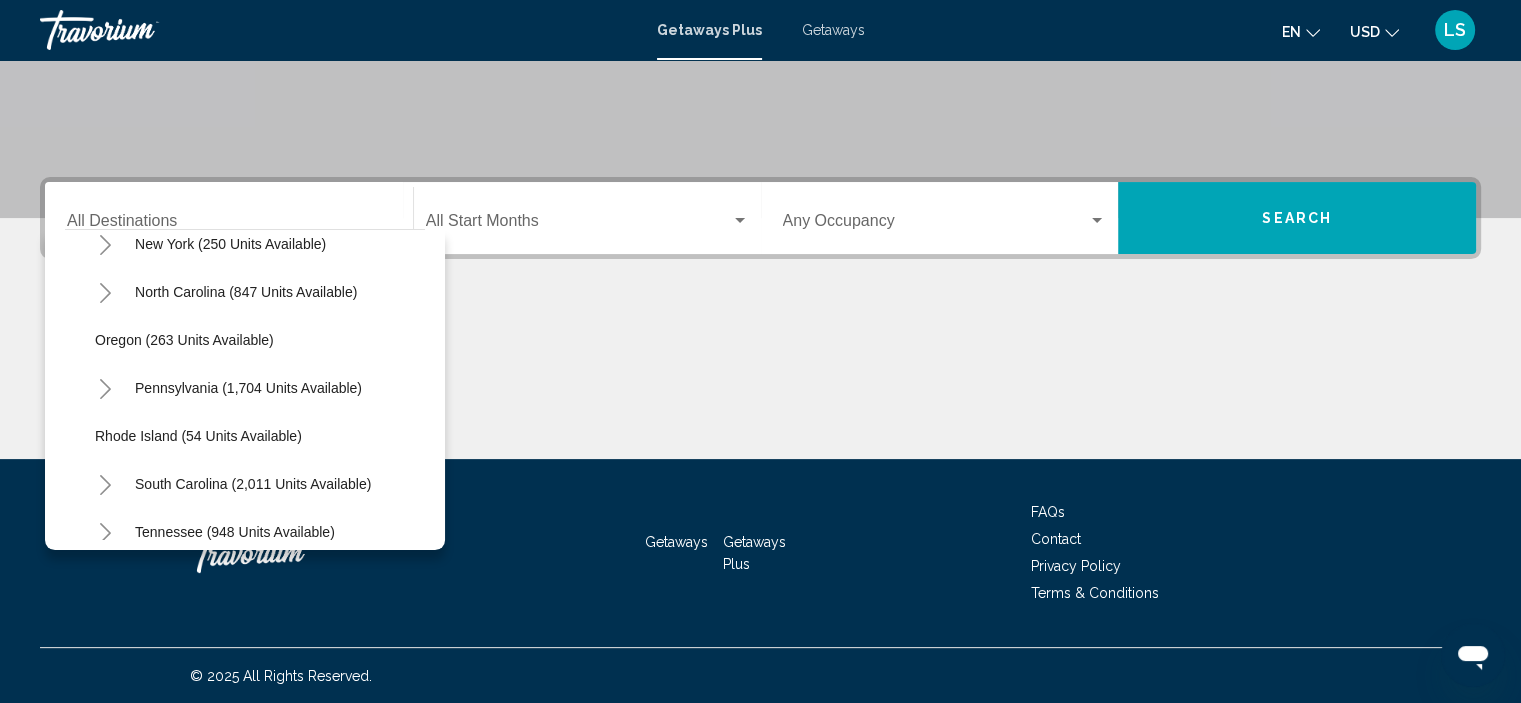 scroll, scrollTop: 1400, scrollLeft: 0, axis: vertical 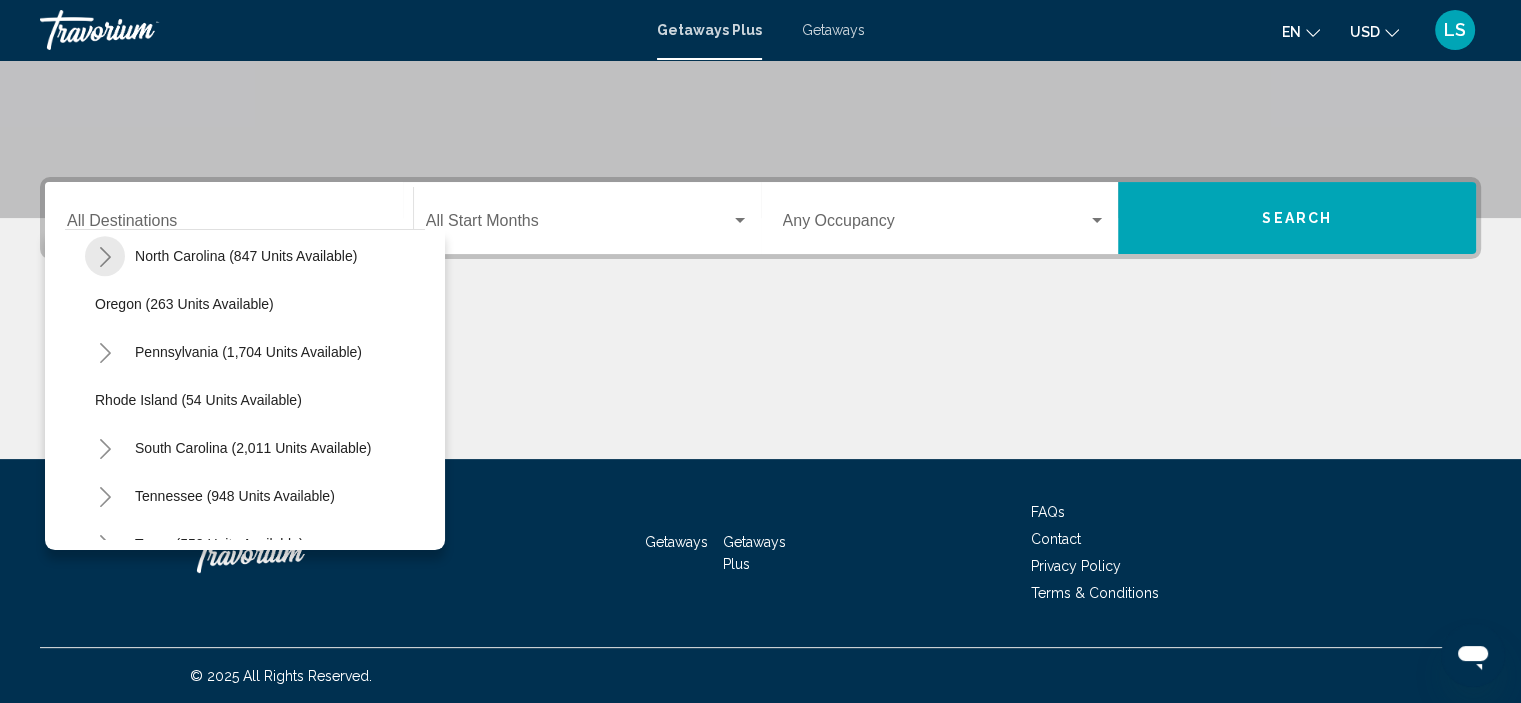 click 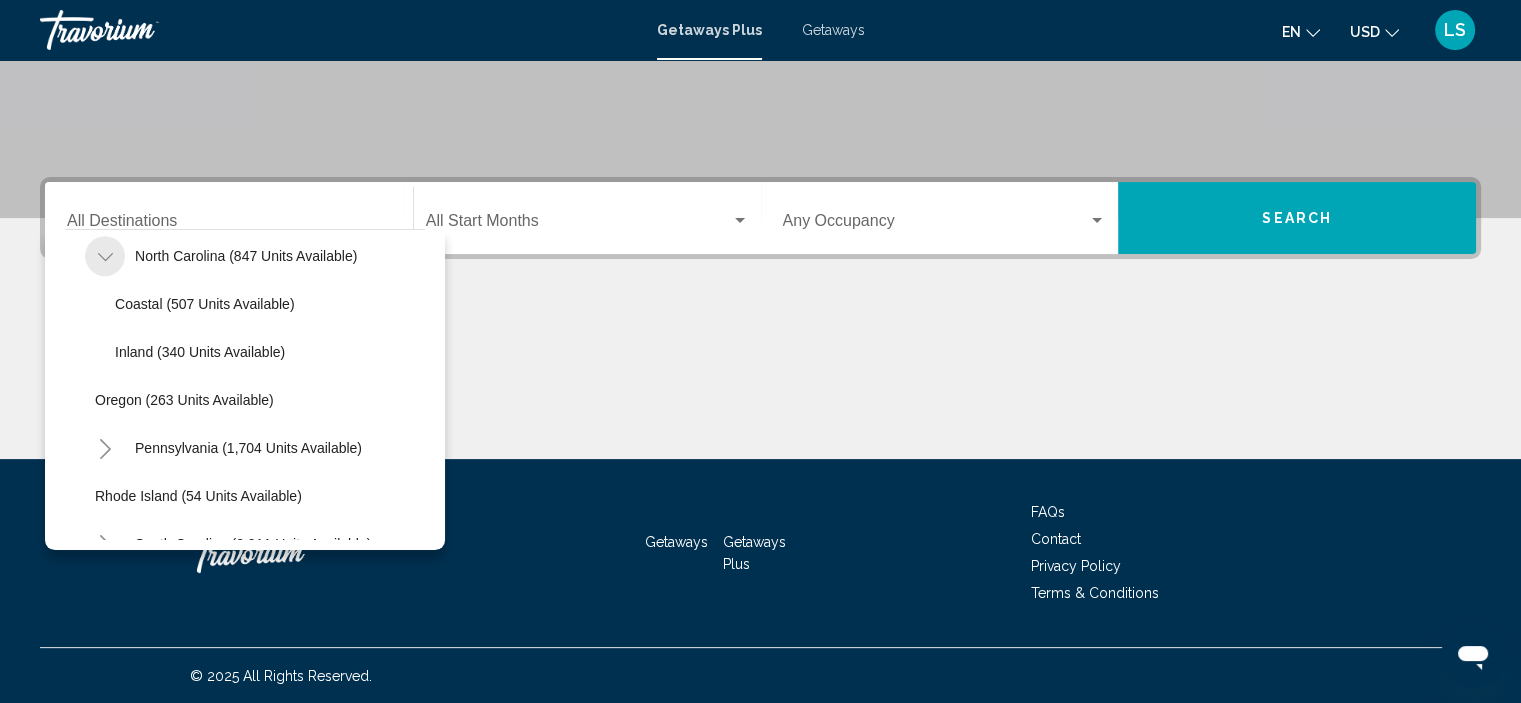 click 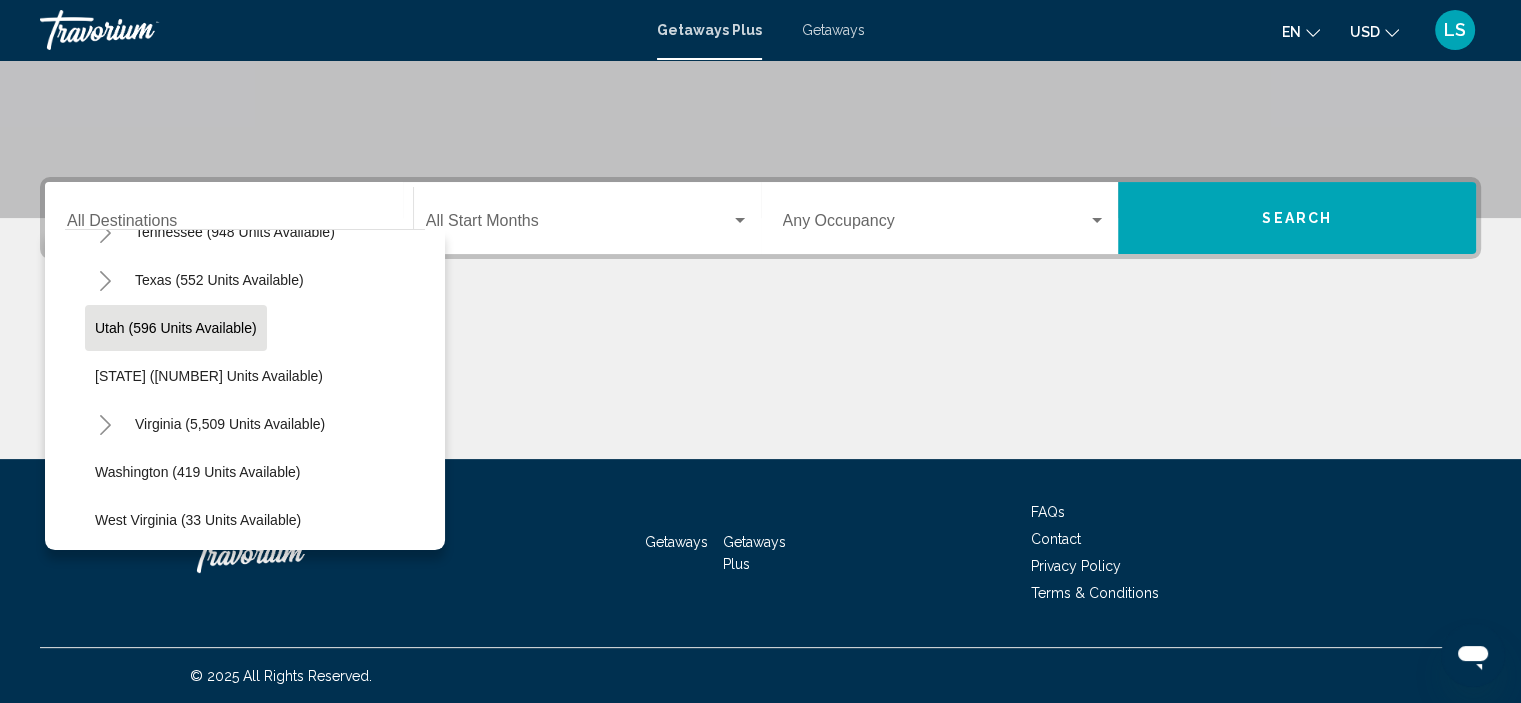 scroll, scrollTop: 1700, scrollLeft: 0, axis: vertical 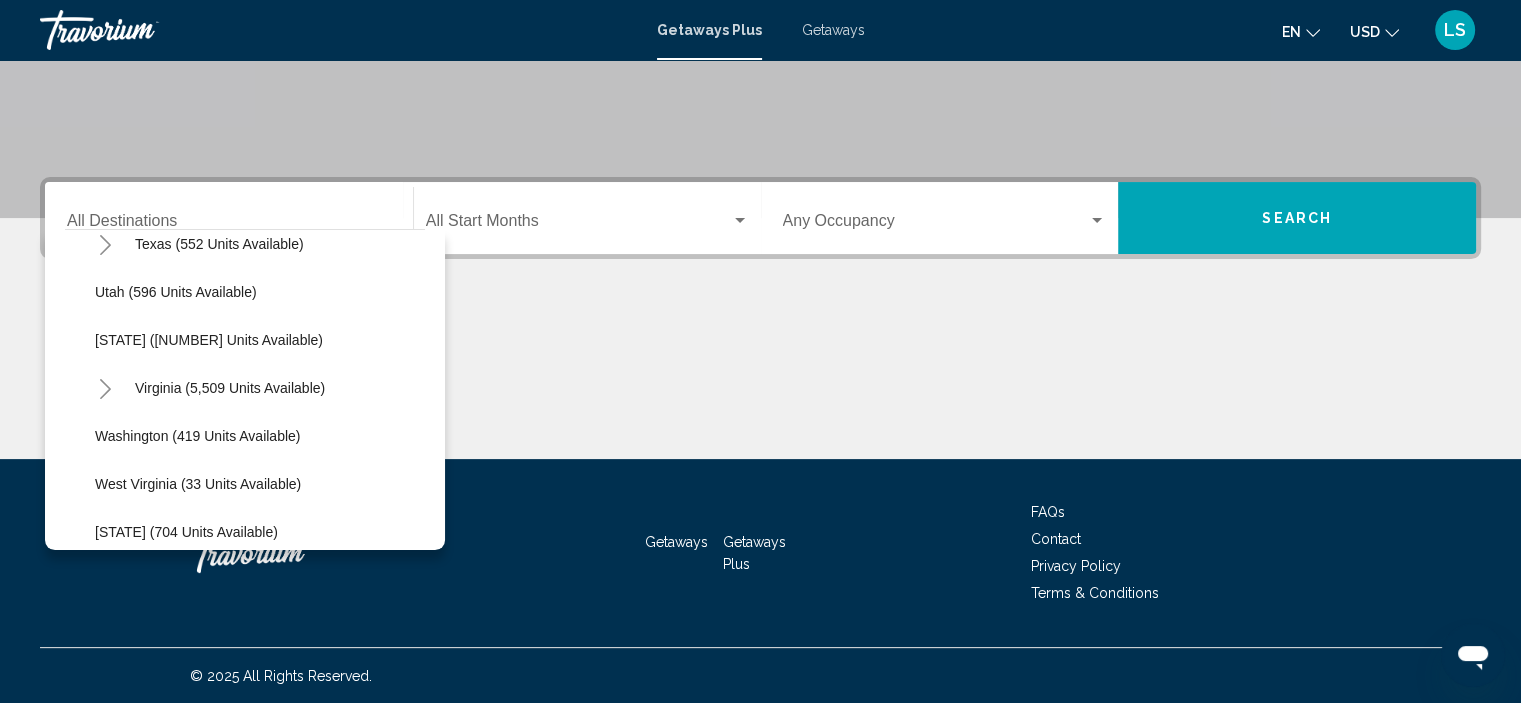 click 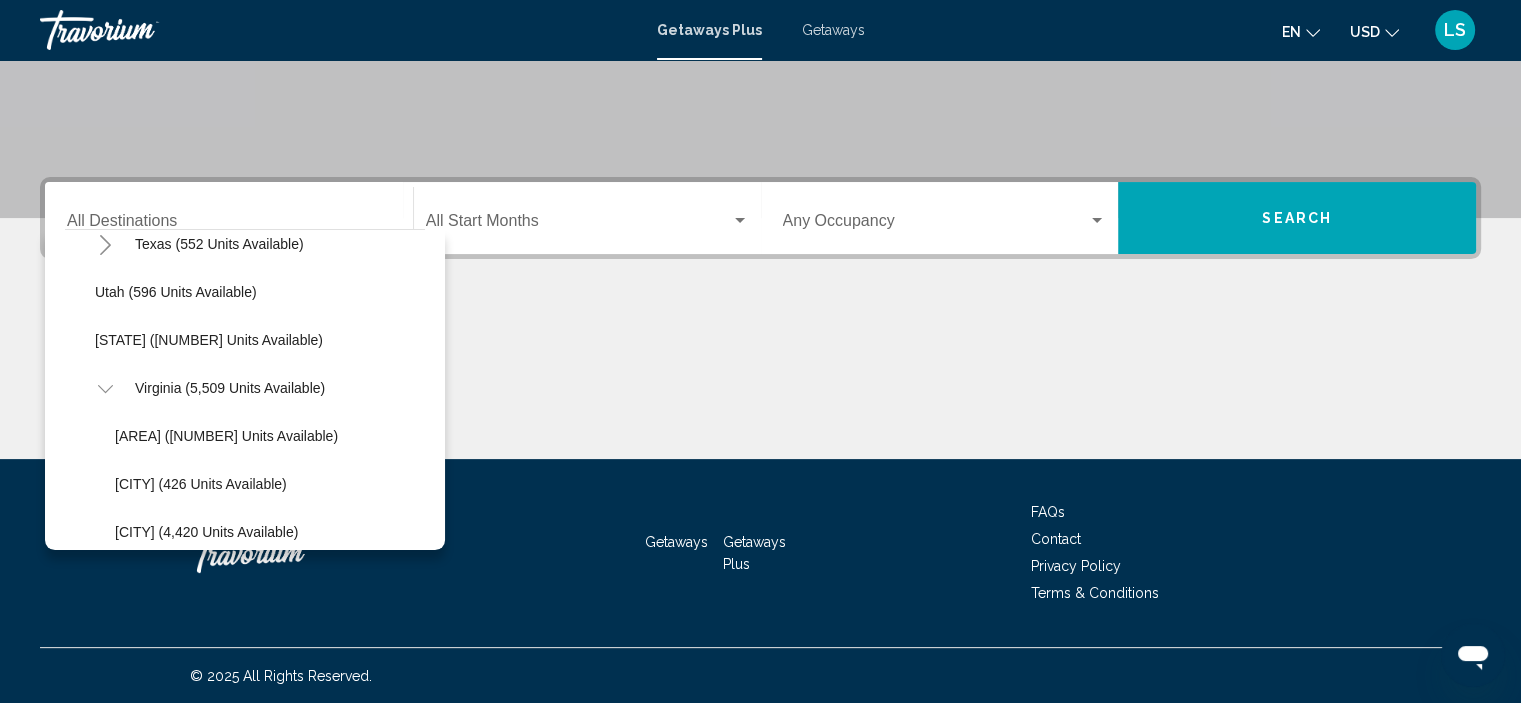 scroll, scrollTop: 1800, scrollLeft: 0, axis: vertical 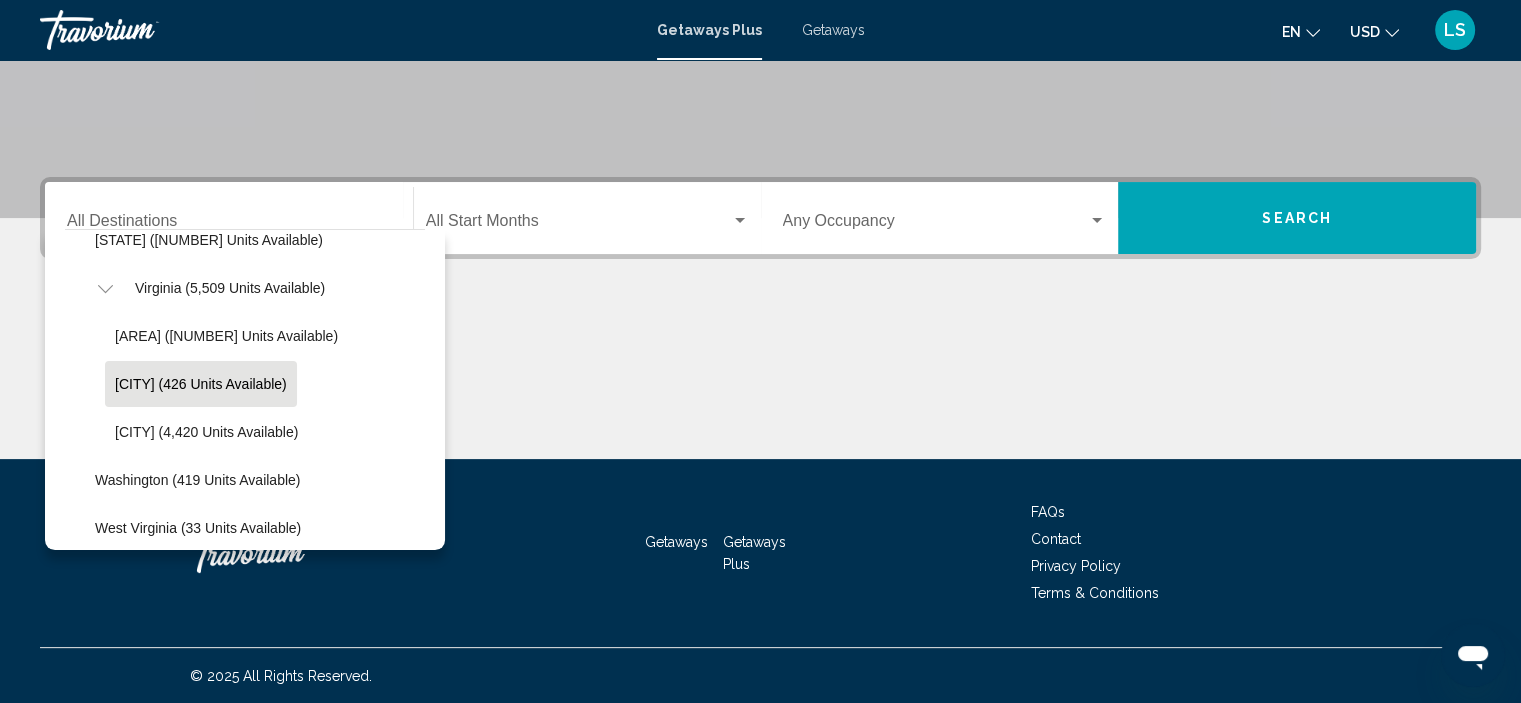 click on "[CITY] (426 units available)" 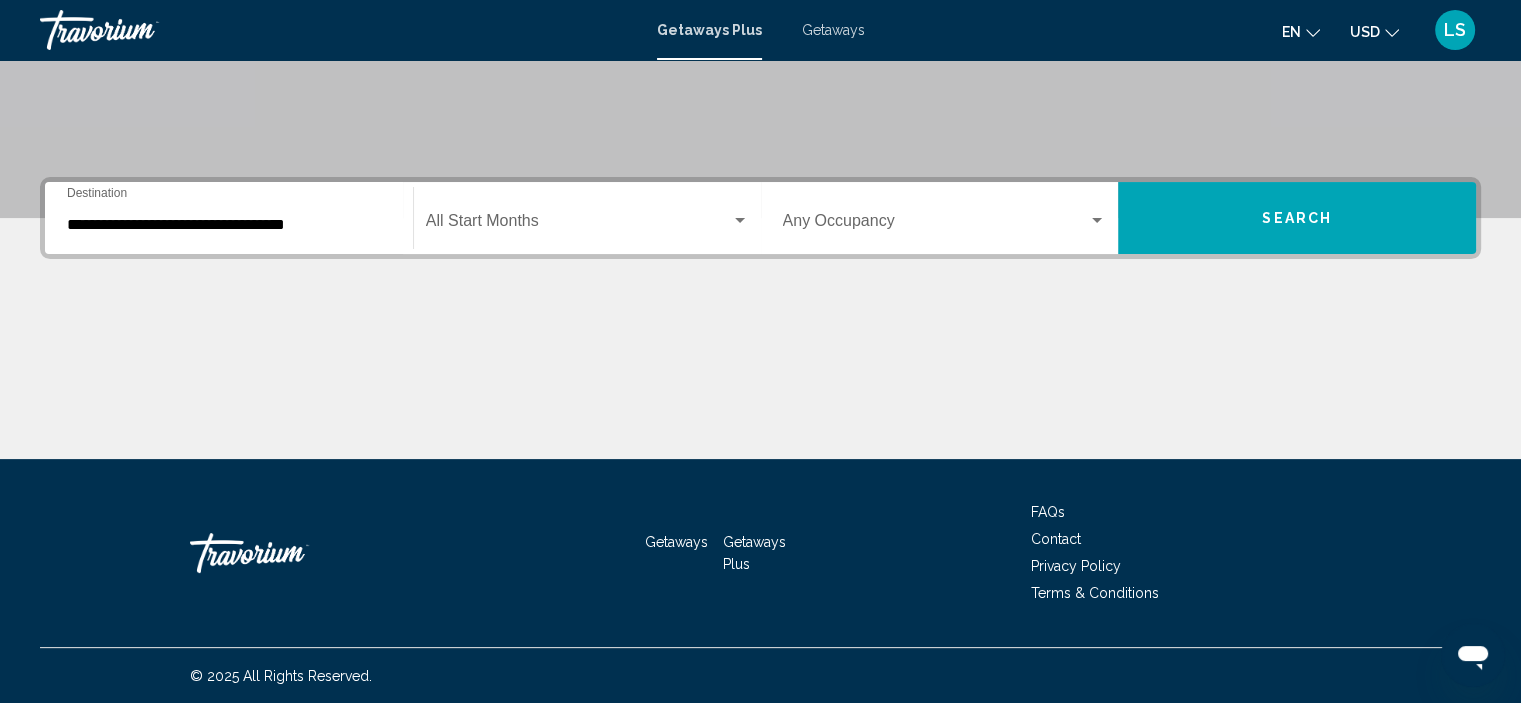 click on "Start Month All Start Months" 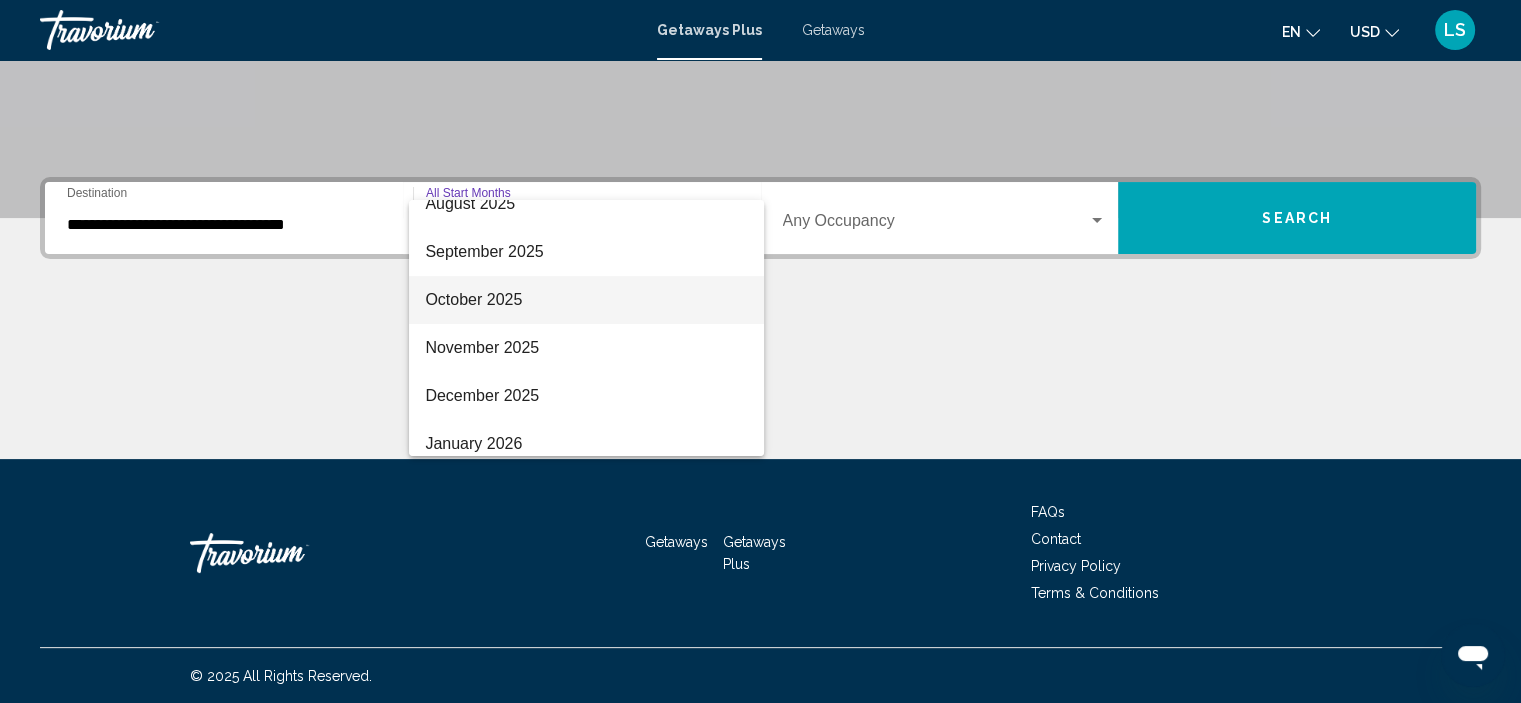 scroll, scrollTop: 100, scrollLeft: 0, axis: vertical 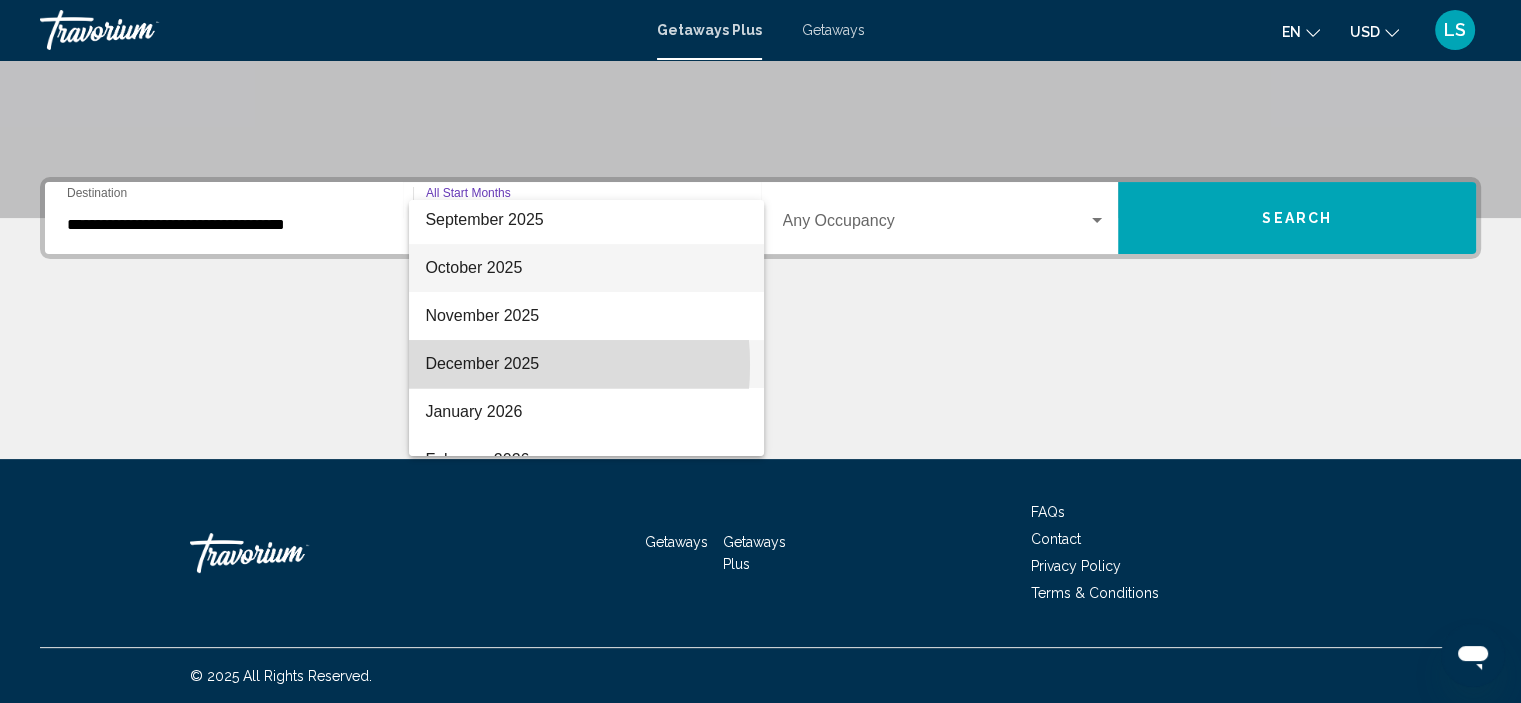 click on "December 2025" at bounding box center (586, 364) 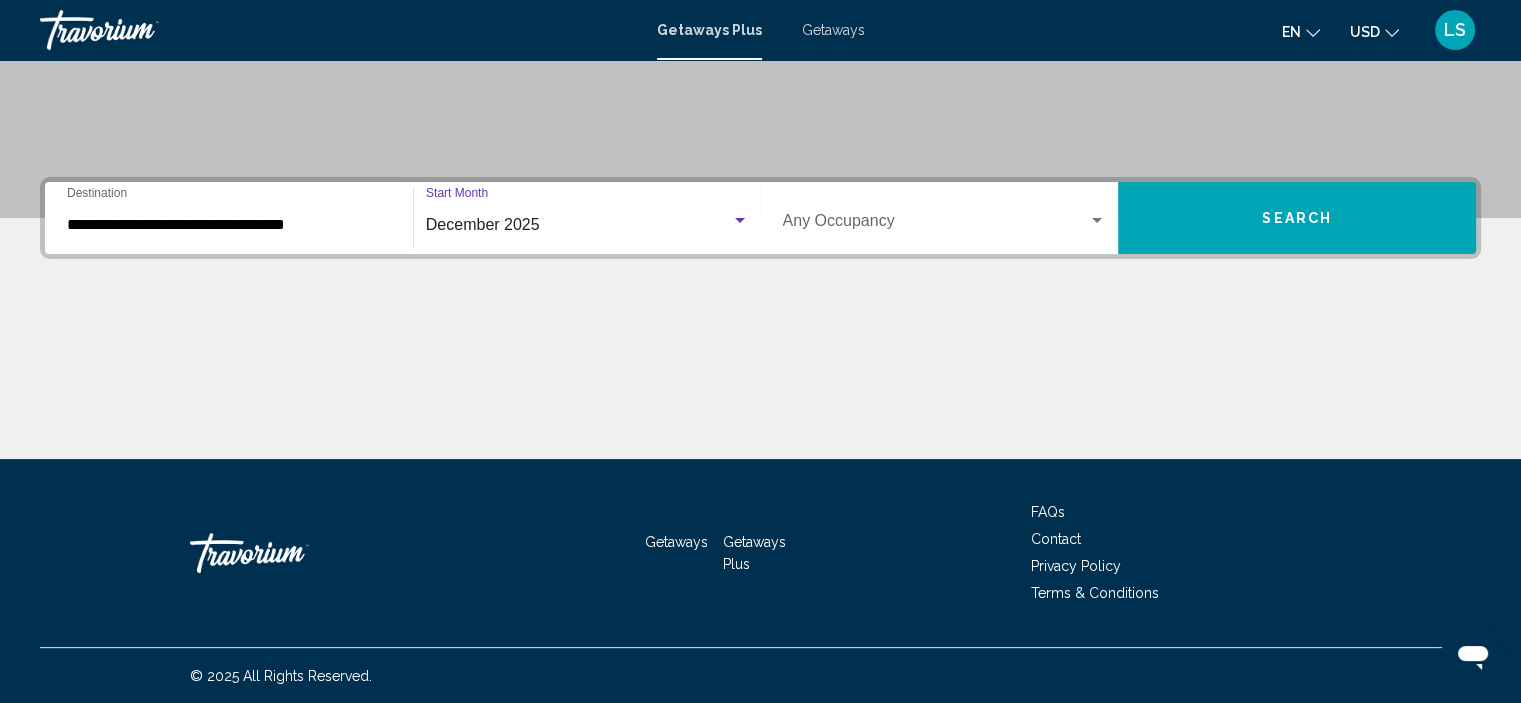 click on "Search" at bounding box center (1297, 219) 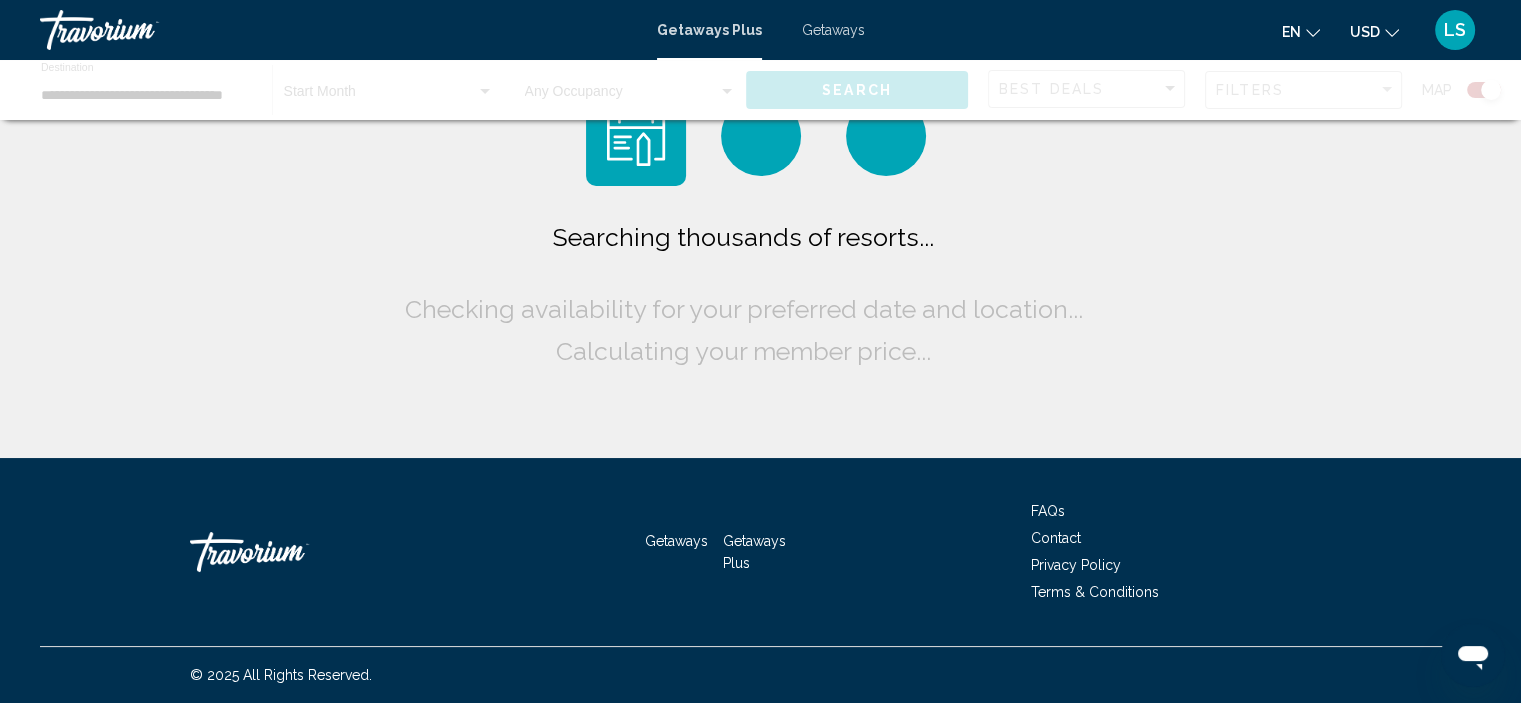 scroll, scrollTop: 0, scrollLeft: 0, axis: both 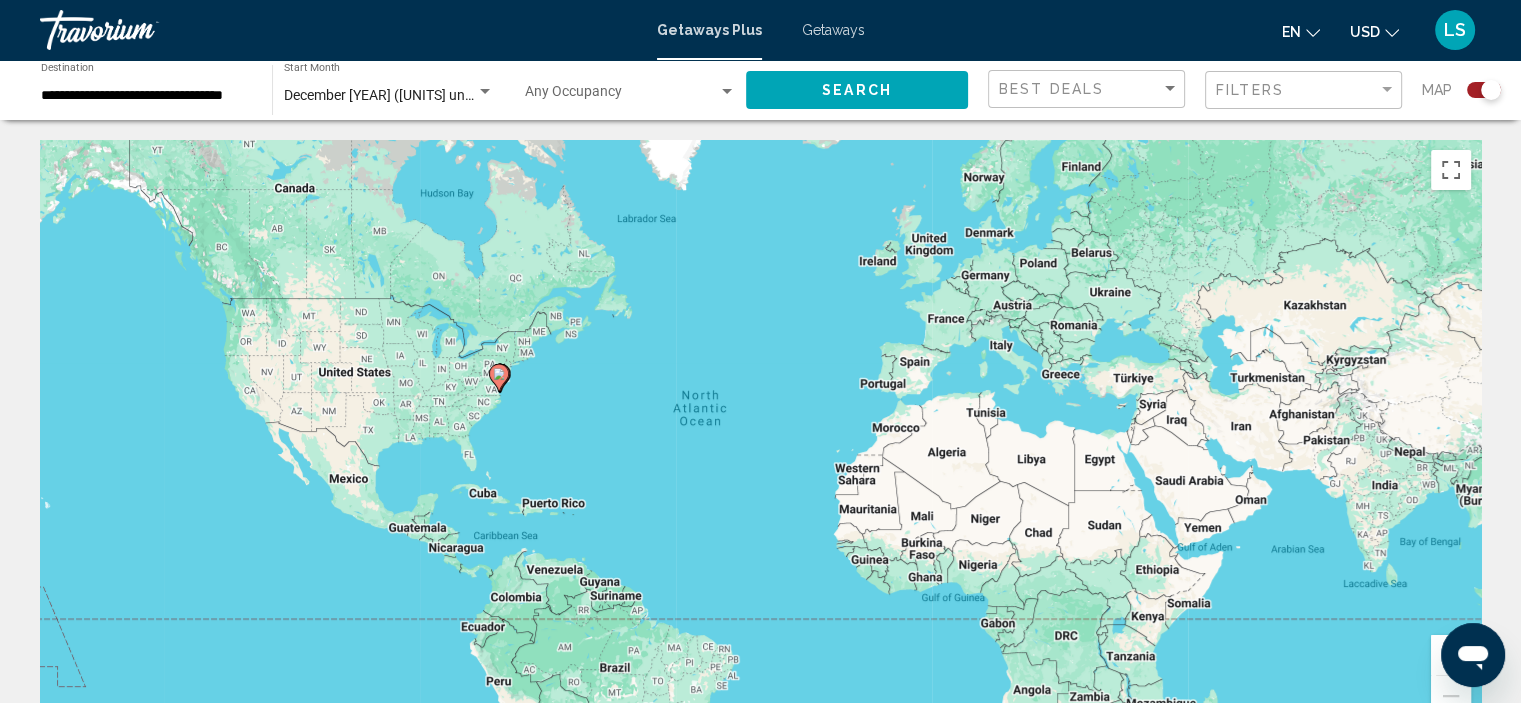 click 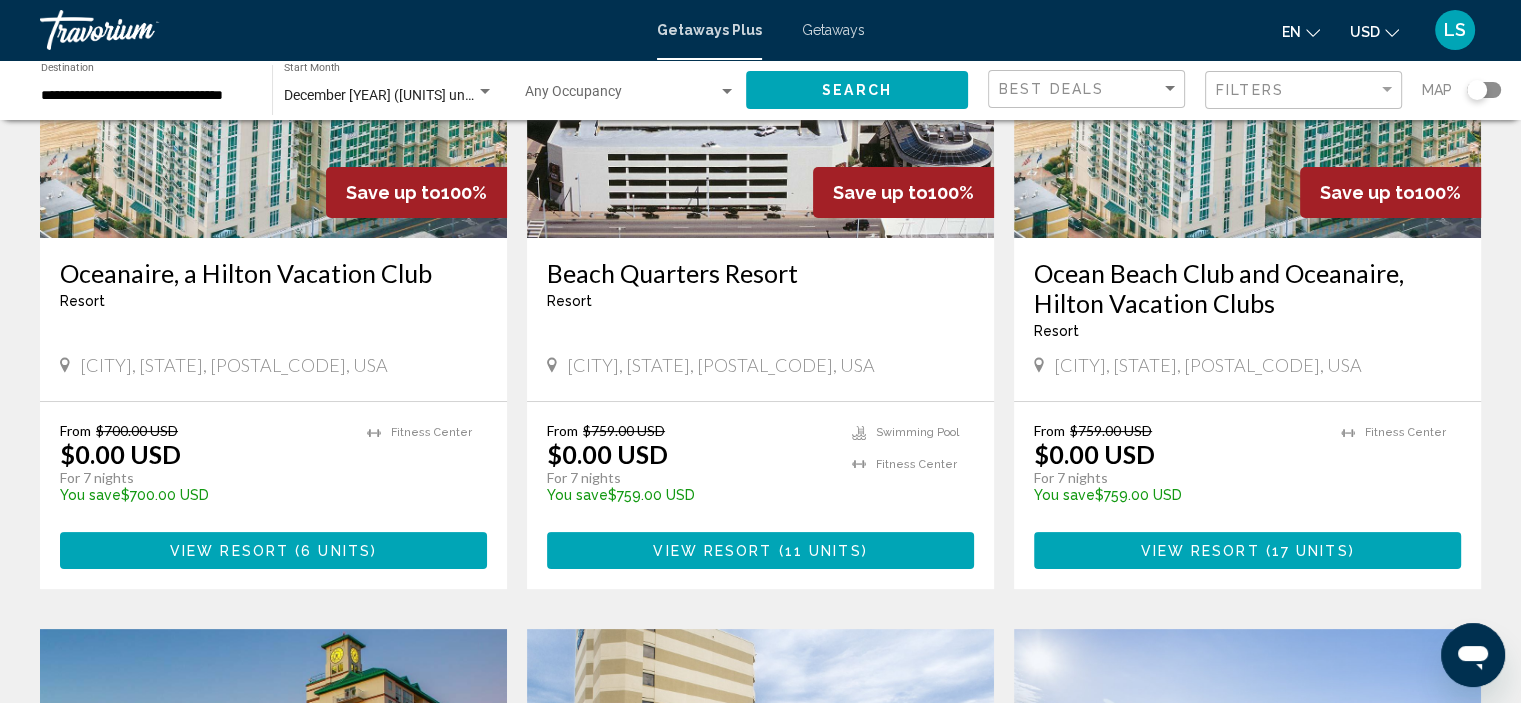 scroll, scrollTop: 300, scrollLeft: 0, axis: vertical 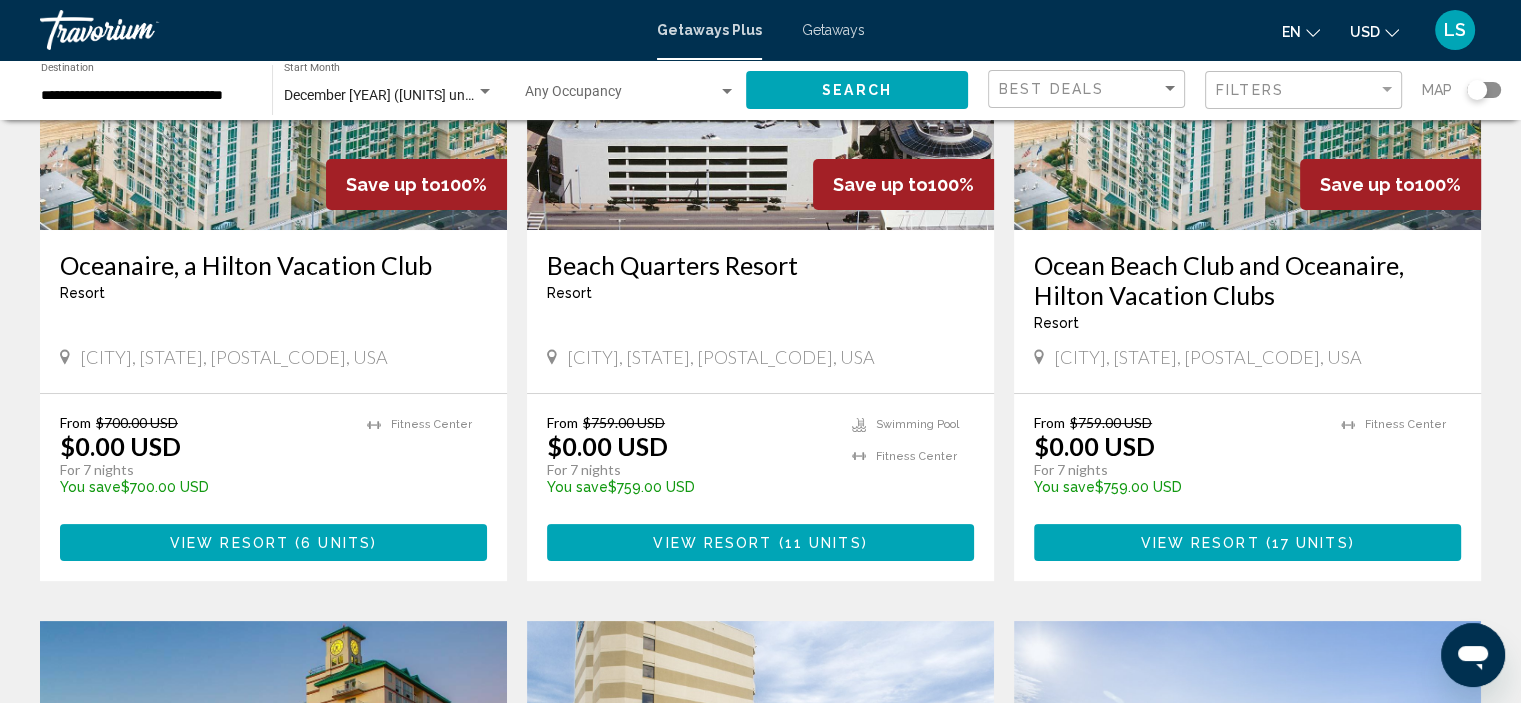 click at bounding box center [273, 70] 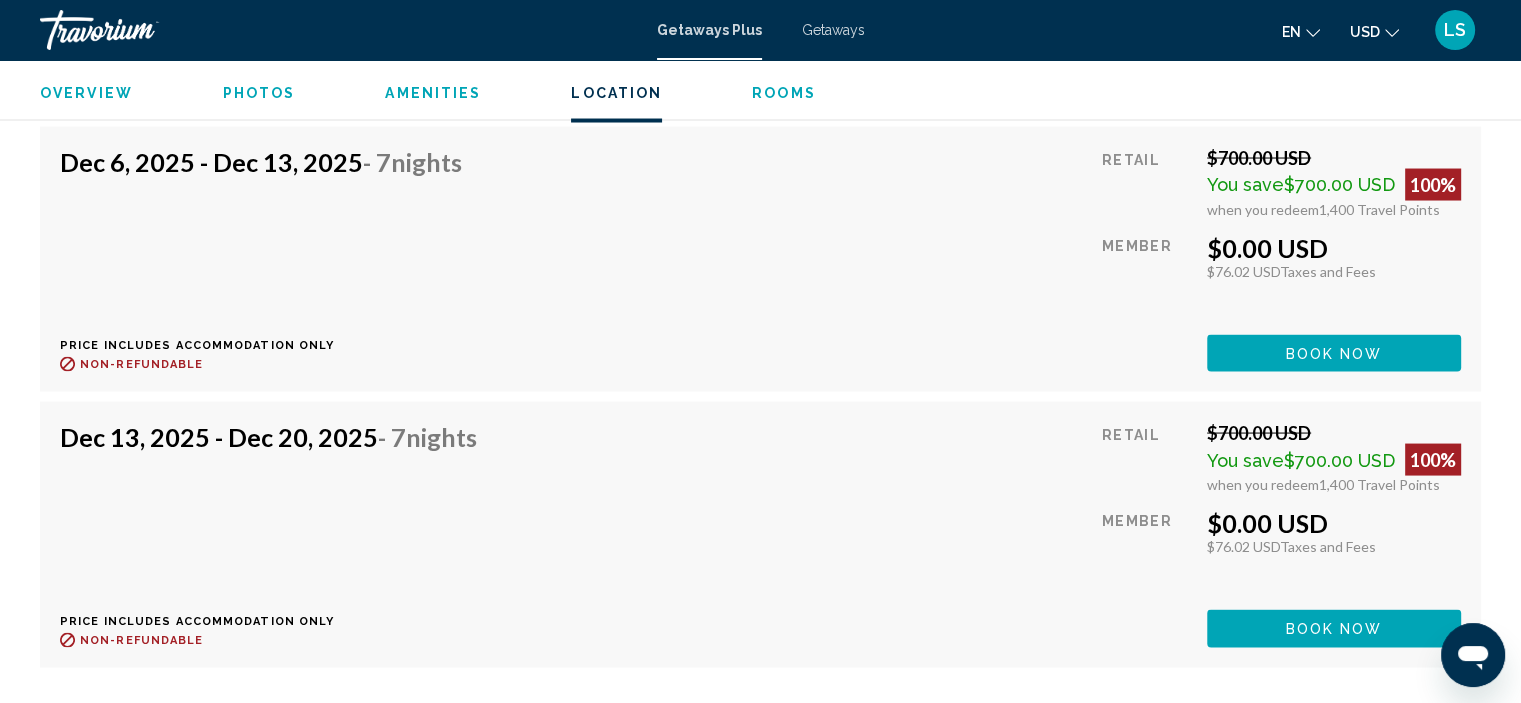 scroll, scrollTop: 3561, scrollLeft: 0, axis: vertical 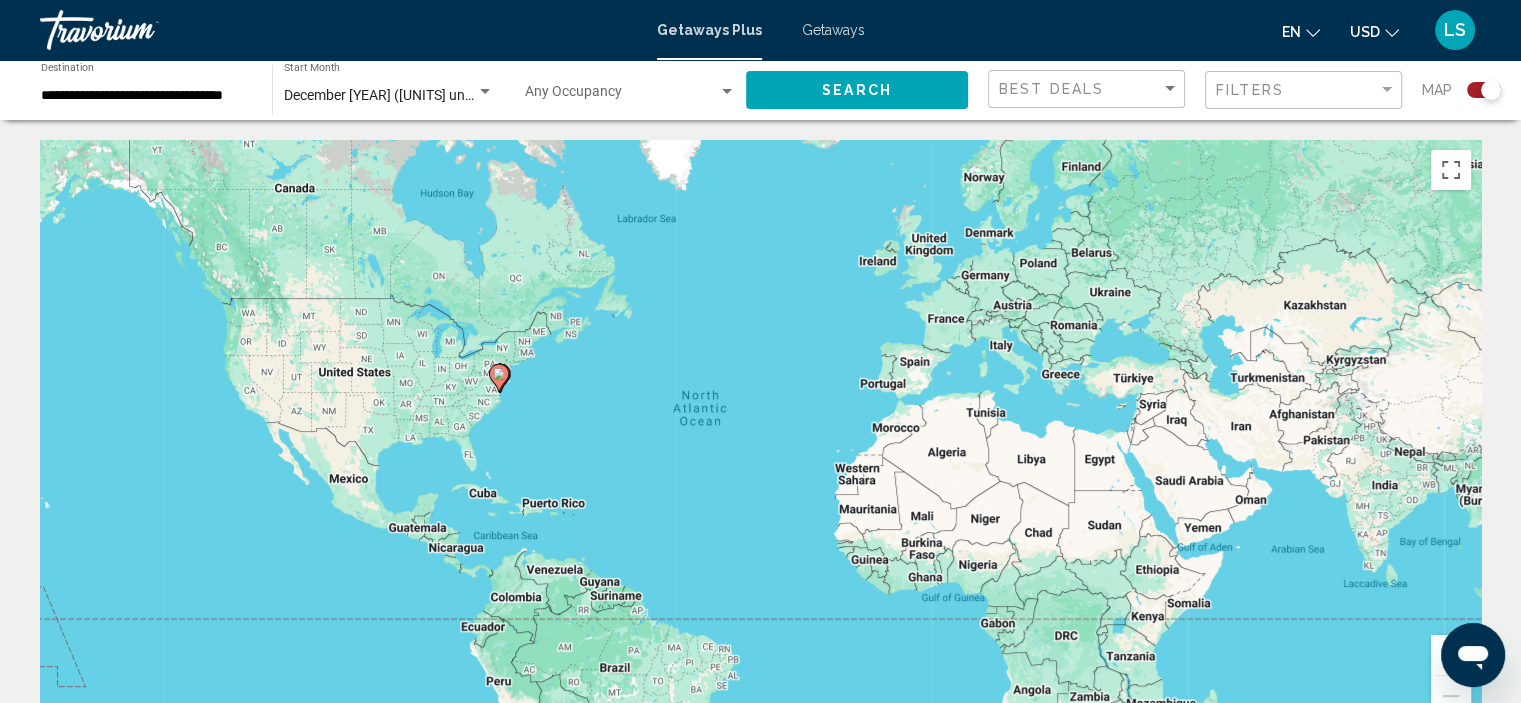 click 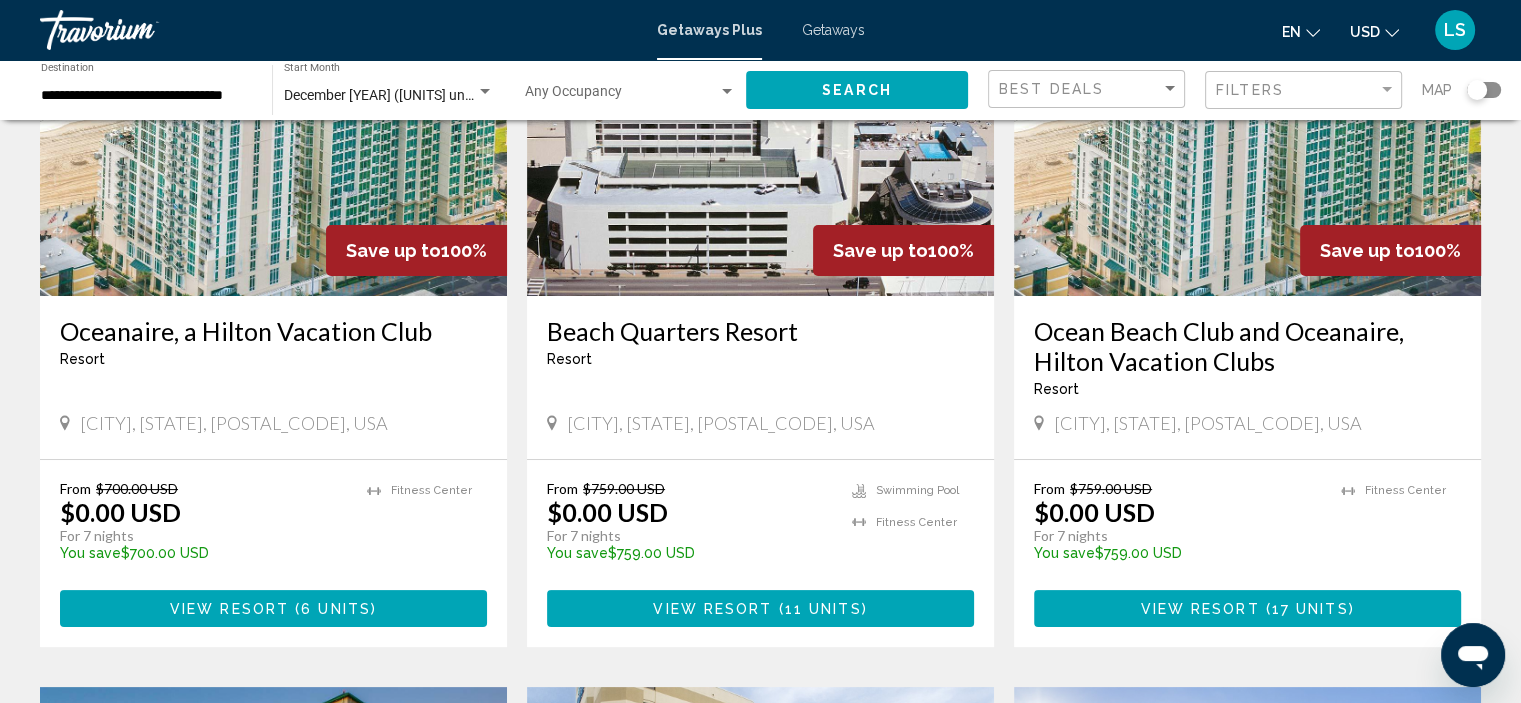 scroll, scrollTop: 200, scrollLeft: 0, axis: vertical 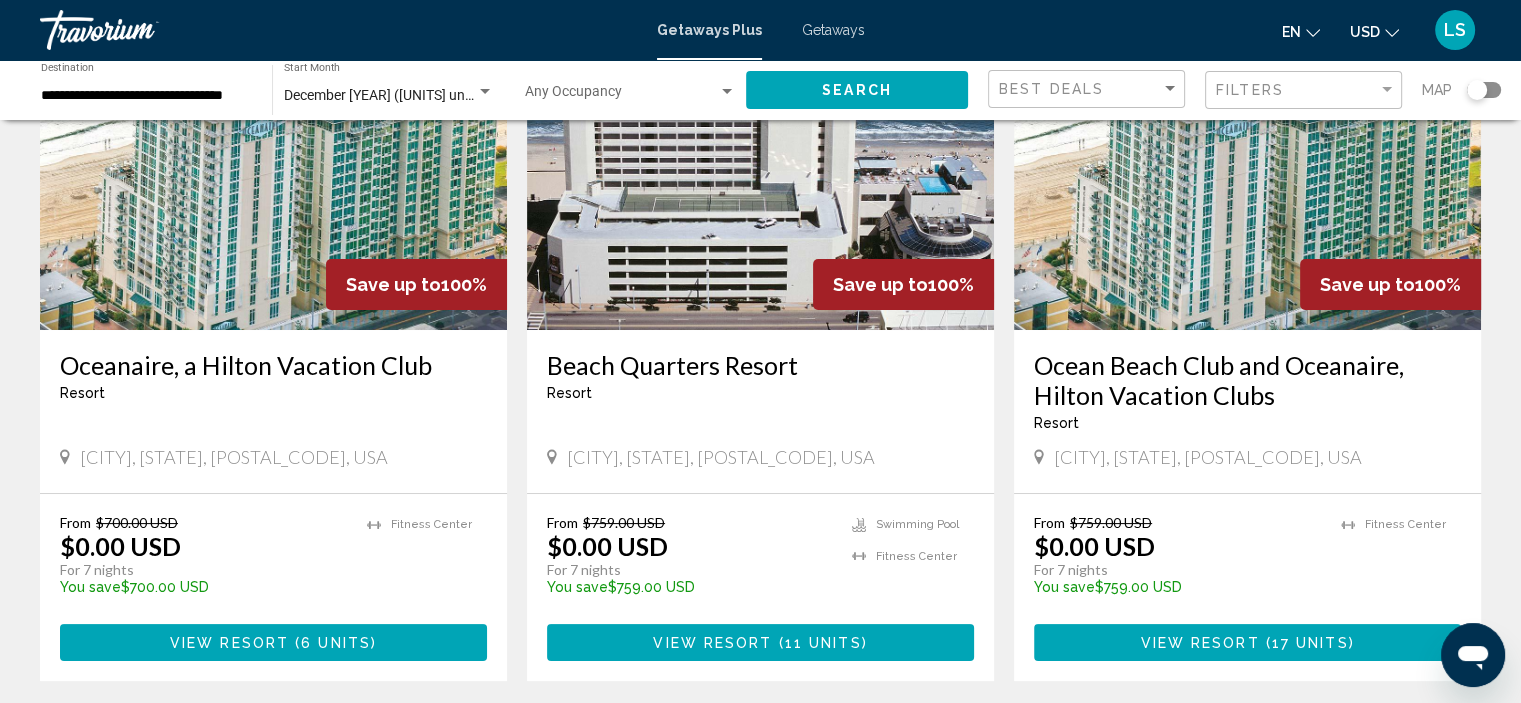click at bounding box center (1247, 170) 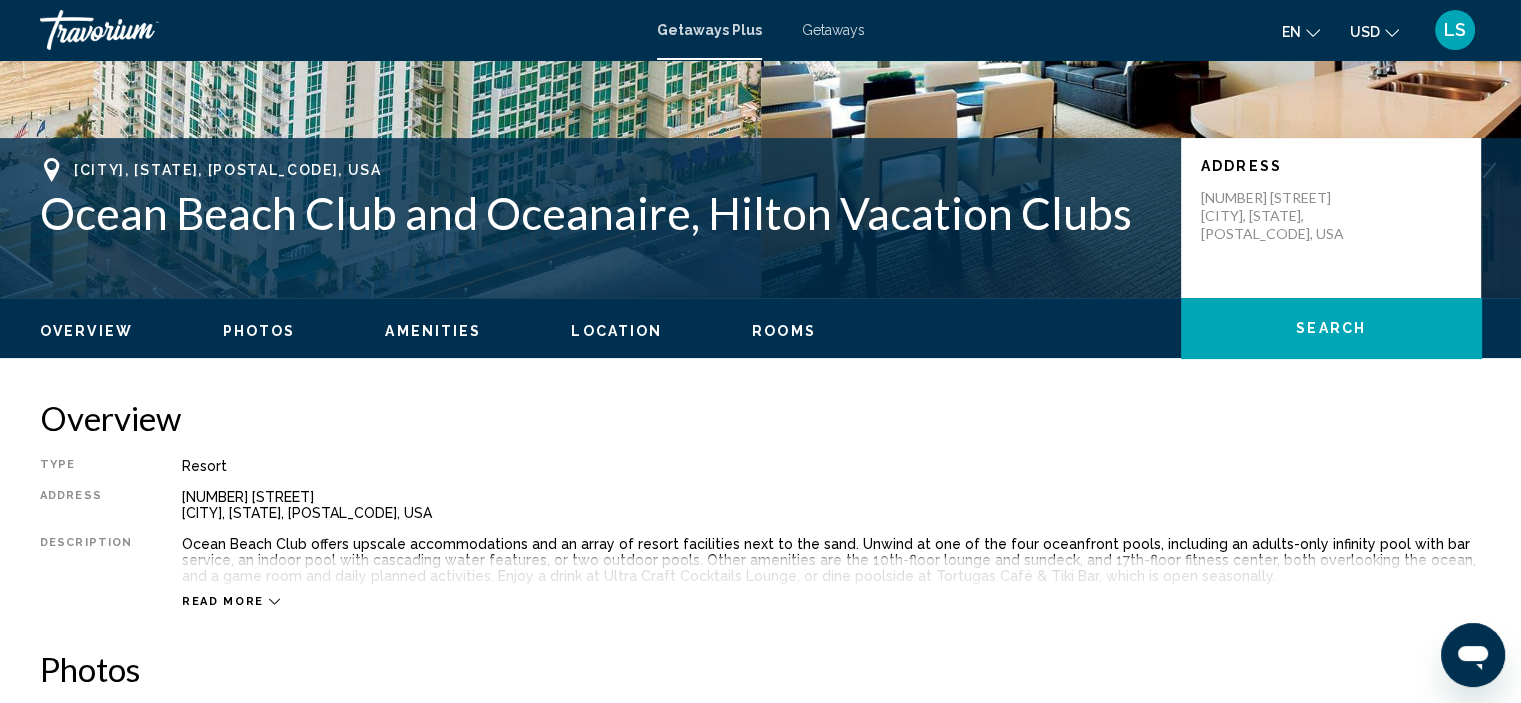 scroll, scrollTop: 309, scrollLeft: 0, axis: vertical 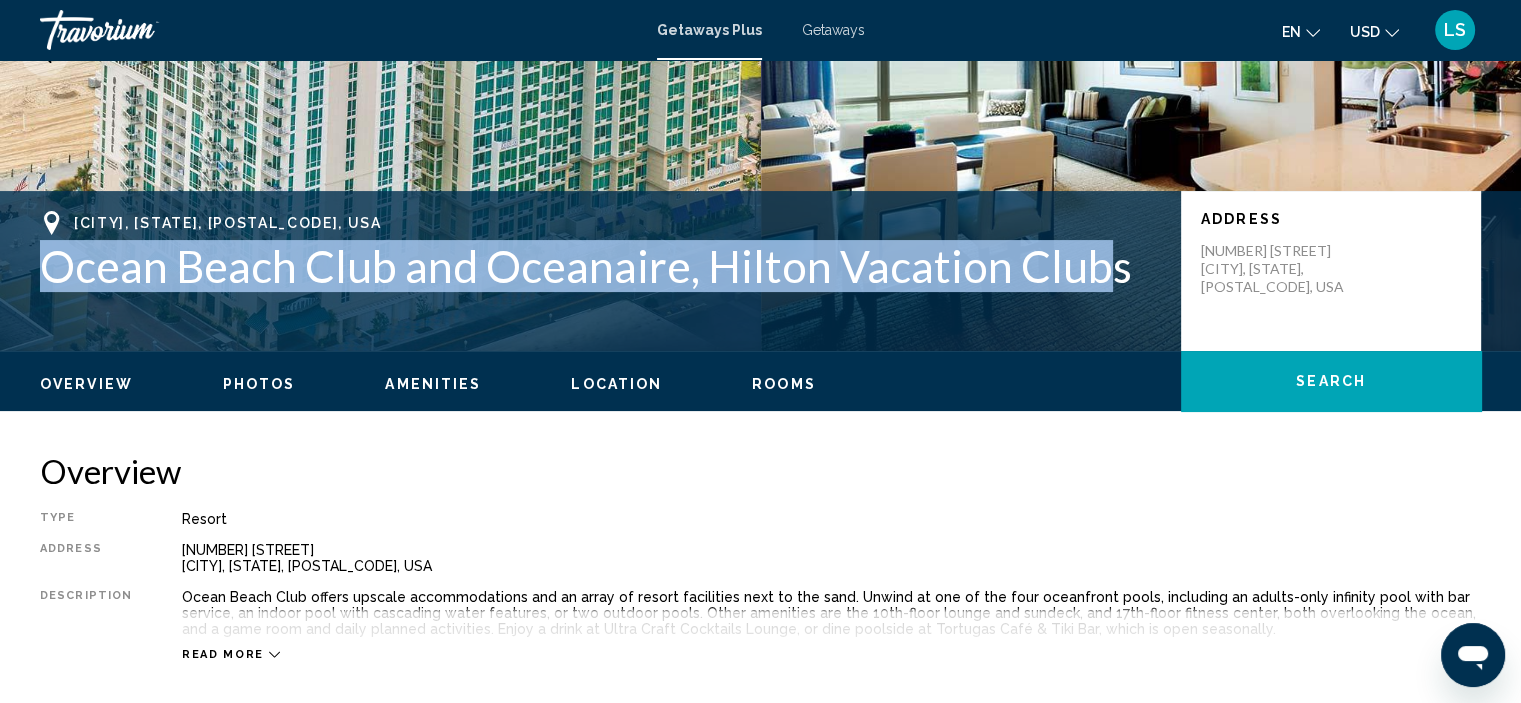 drag, startPoint x: 959, startPoint y: 266, endPoint x: 50, endPoint y: 252, distance: 909.1078 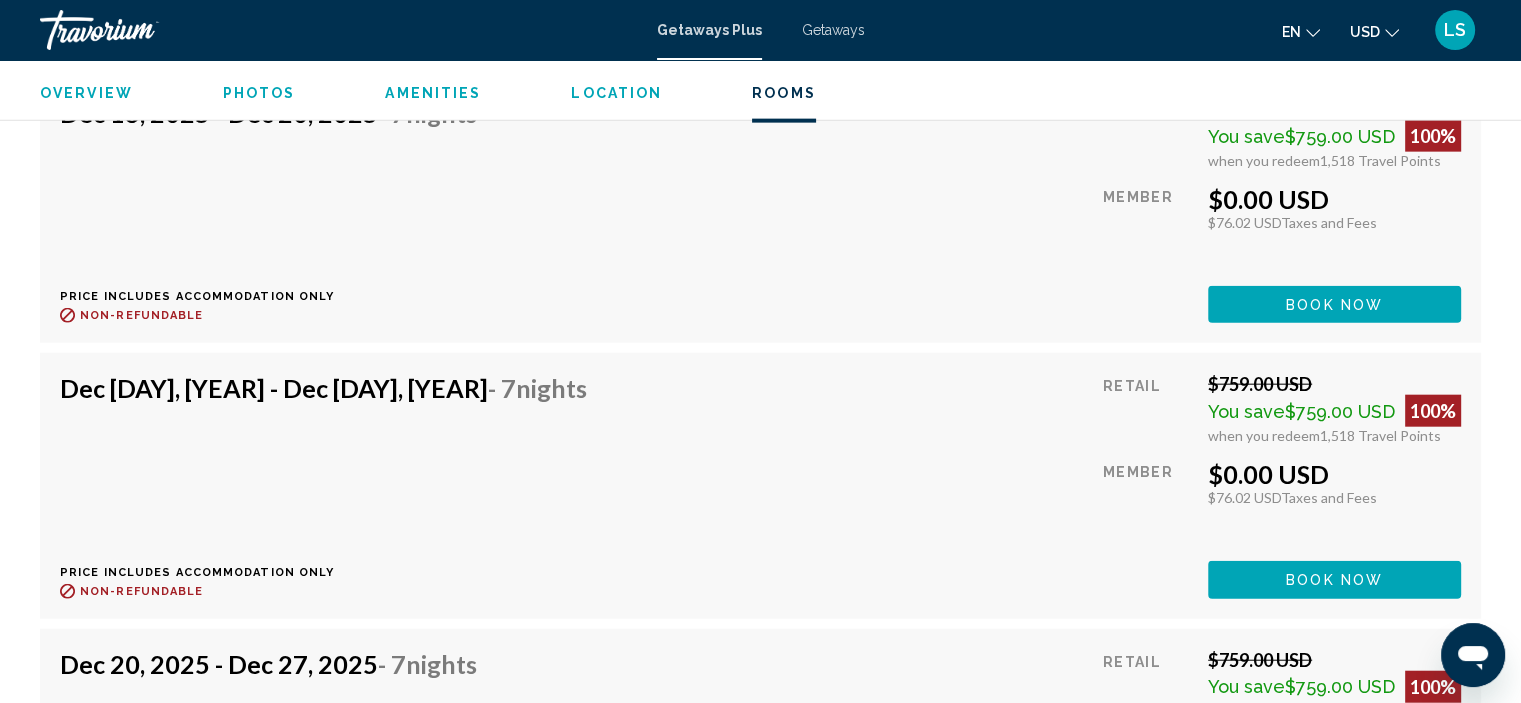 scroll, scrollTop: 4709, scrollLeft: 0, axis: vertical 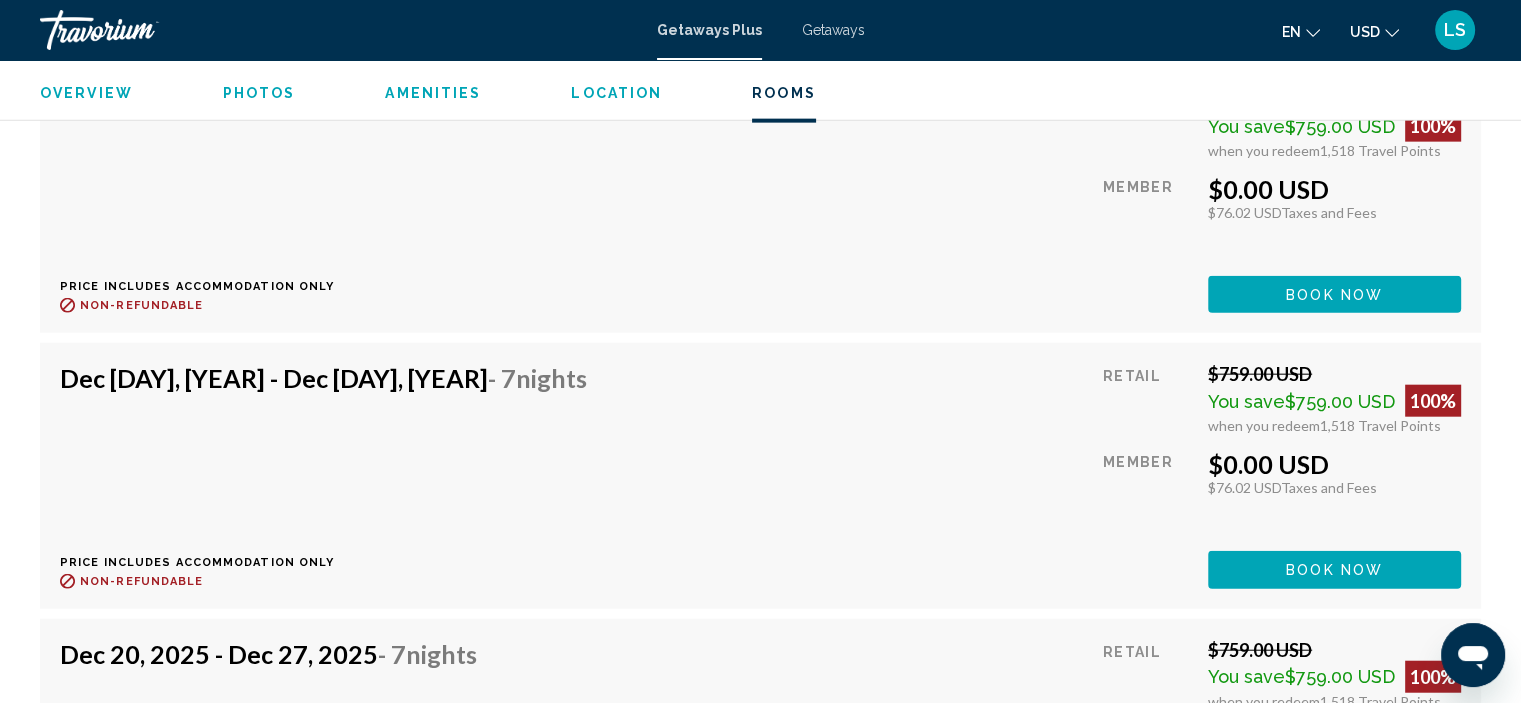 click on "Dec [DAY], [YEAR] - Dec [DAY], [YEAR]  - 7  Nights Price includes accommodation only
Refundable until :
Non-refundable Retail  $759.00 USD  You save  $759.00 USD   100%  when you redeem  1,518  Travel Points  Member  $0.00 USD   $76.02 USD  Taxes and Fees You earn  0  Travel Points  Book now This room is no longer available. Price includes accommodation only
Refundable until
Non-refundable Book now This room is no longer available." at bounding box center (760, 475) 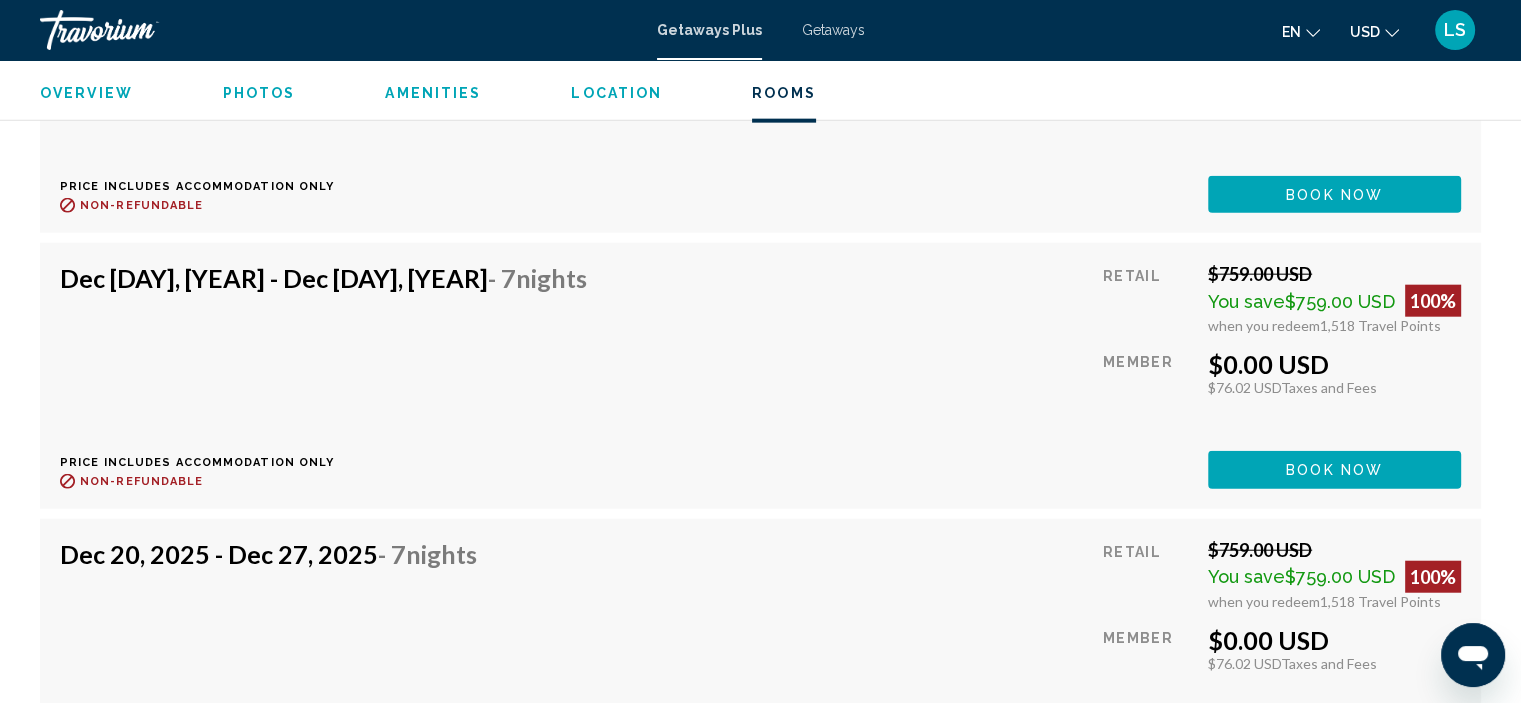 click on "Book now" at bounding box center [1334, -632] 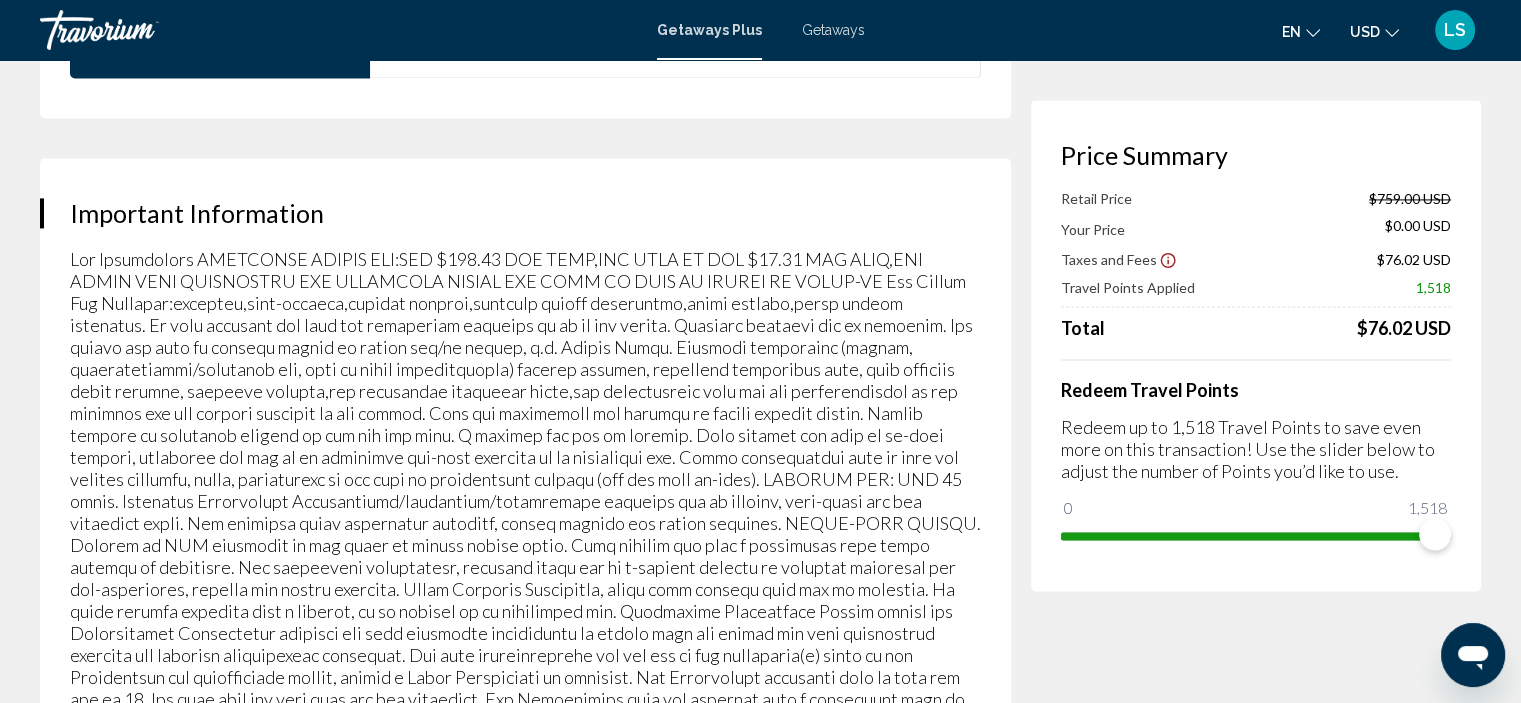 scroll, scrollTop: 2636, scrollLeft: 0, axis: vertical 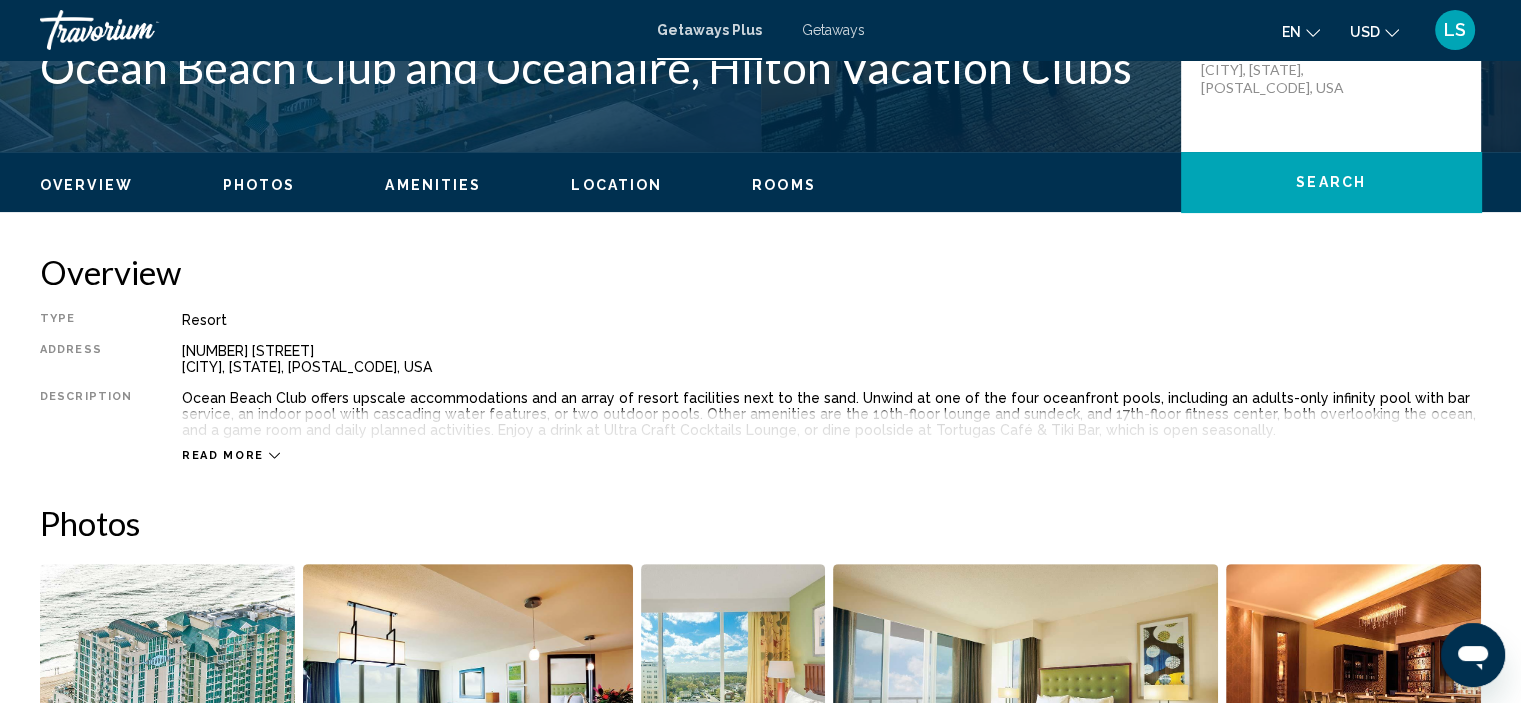 click on "Read more" at bounding box center [831, 435] 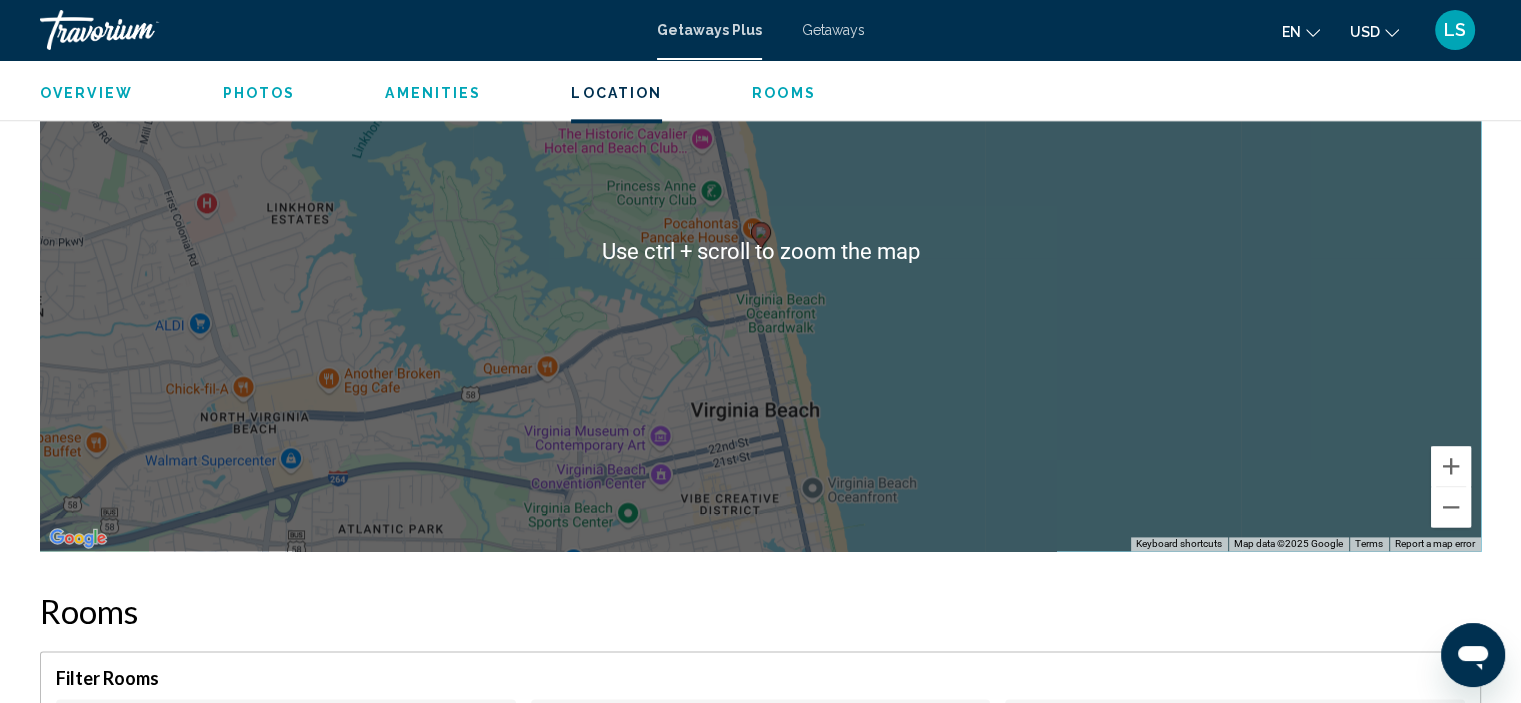 scroll, scrollTop: 2508, scrollLeft: 0, axis: vertical 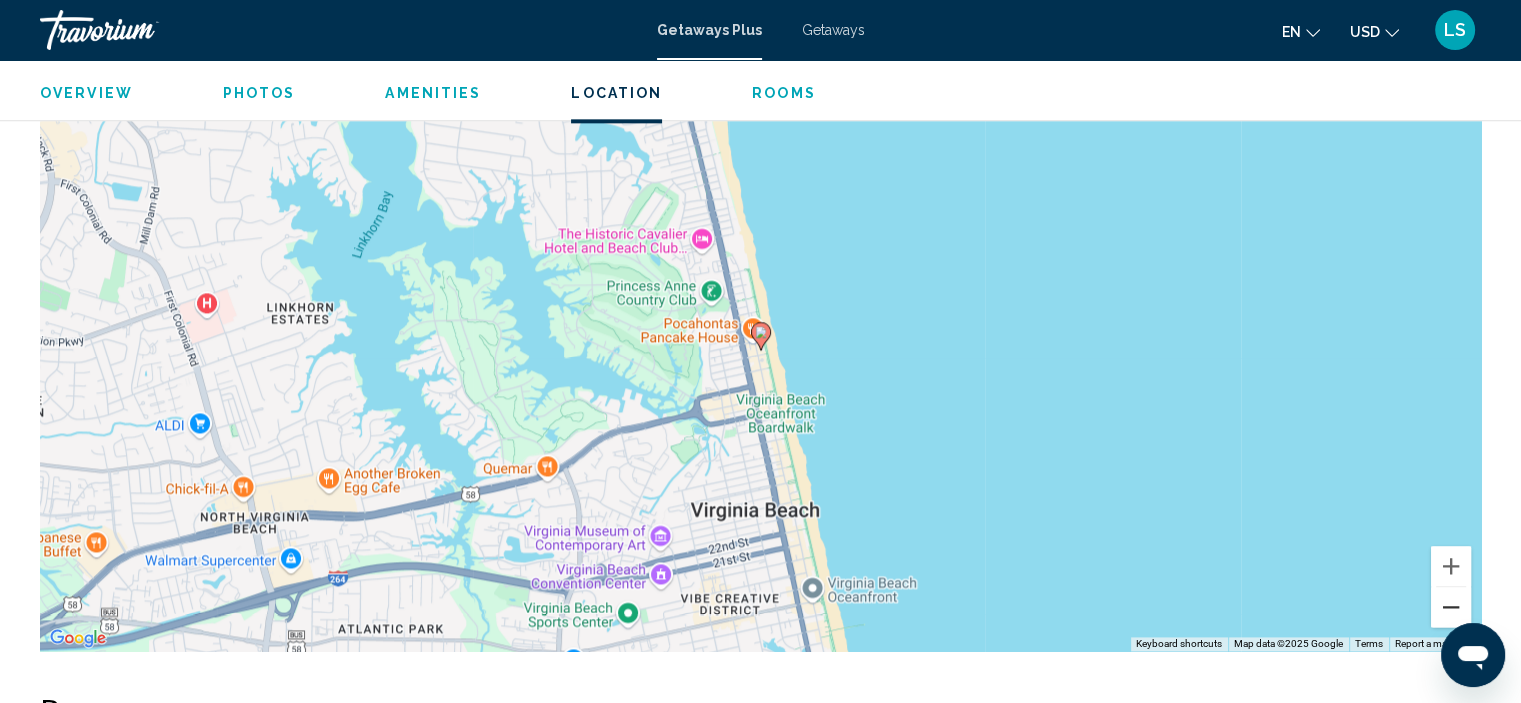 click at bounding box center [1451, 607] 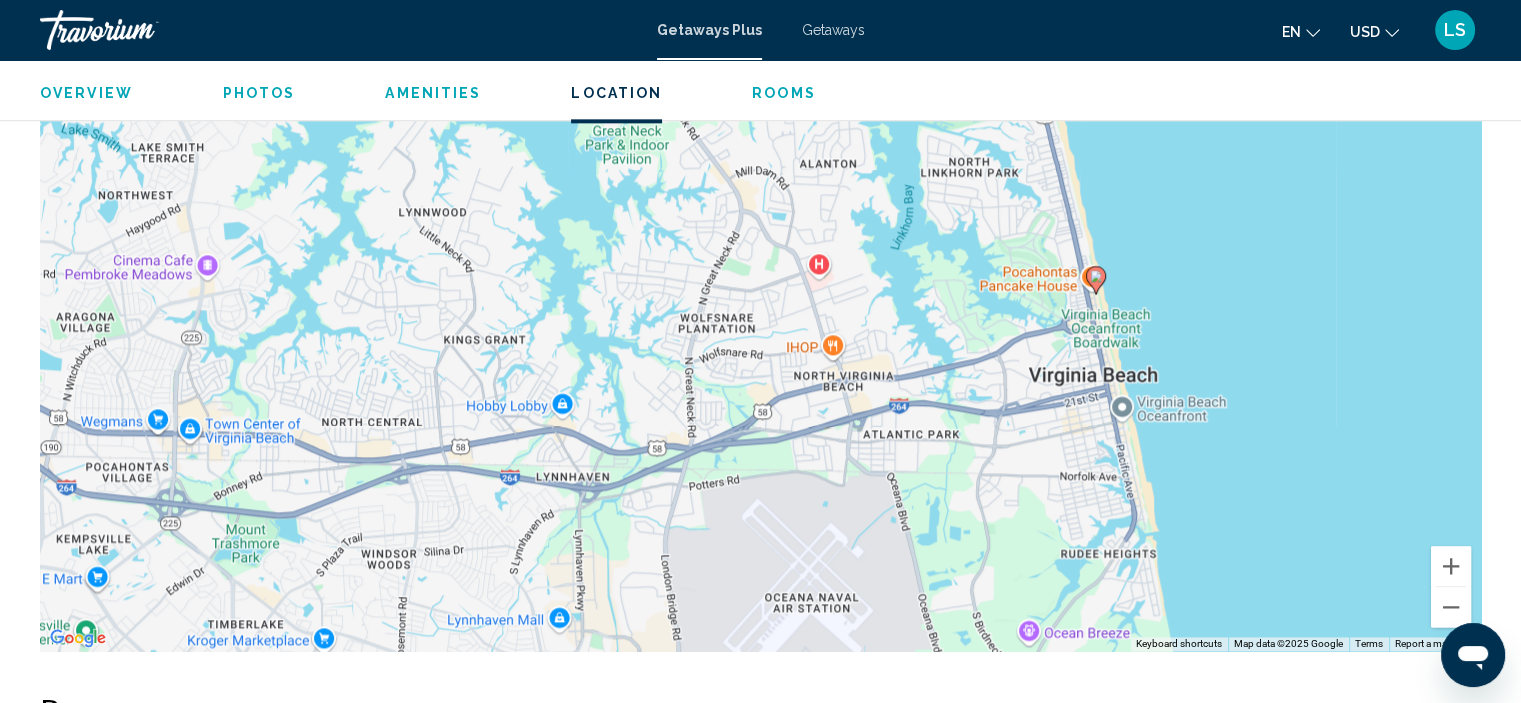 drag, startPoint x: 894, startPoint y: 439, endPoint x: 1228, endPoint y: 385, distance: 338.3371 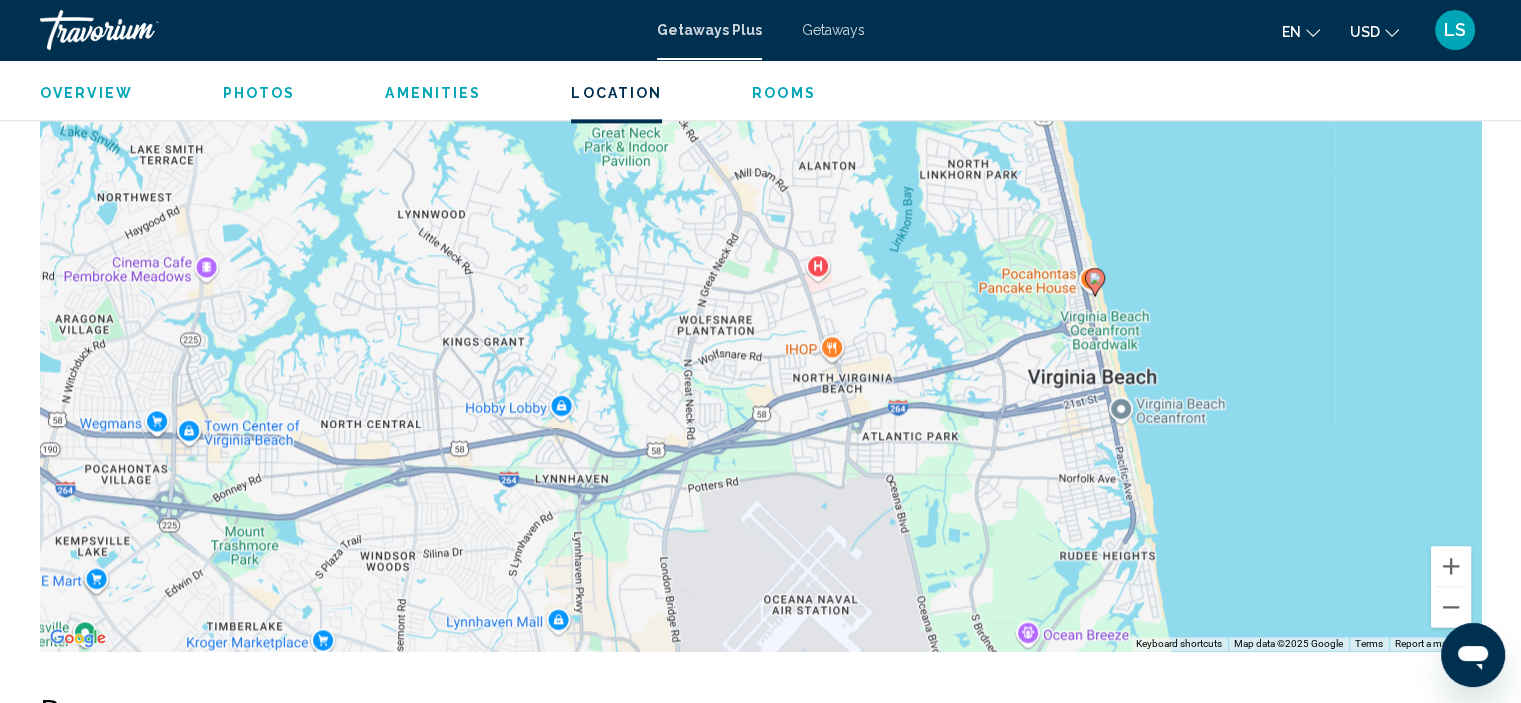 click on "To activate drag with keyboard, press Alt + Enter. Once in keyboard drag state, use the arrow keys to move the marker. To complete the drag, press the Enter key. To cancel, press Escape." at bounding box center [760, 351] 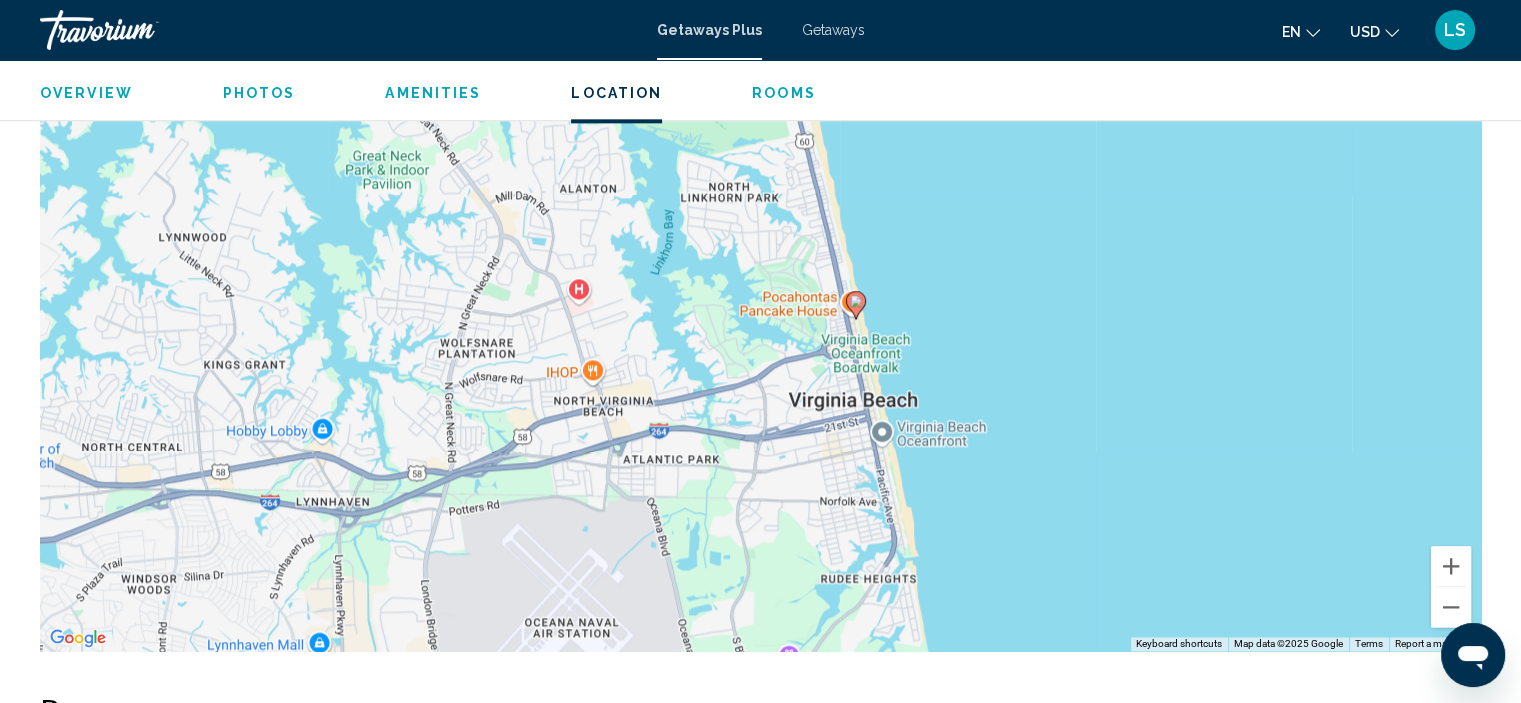 drag, startPoint x: 1292, startPoint y: 395, endPoint x: 1043, endPoint y: 415, distance: 249.80193 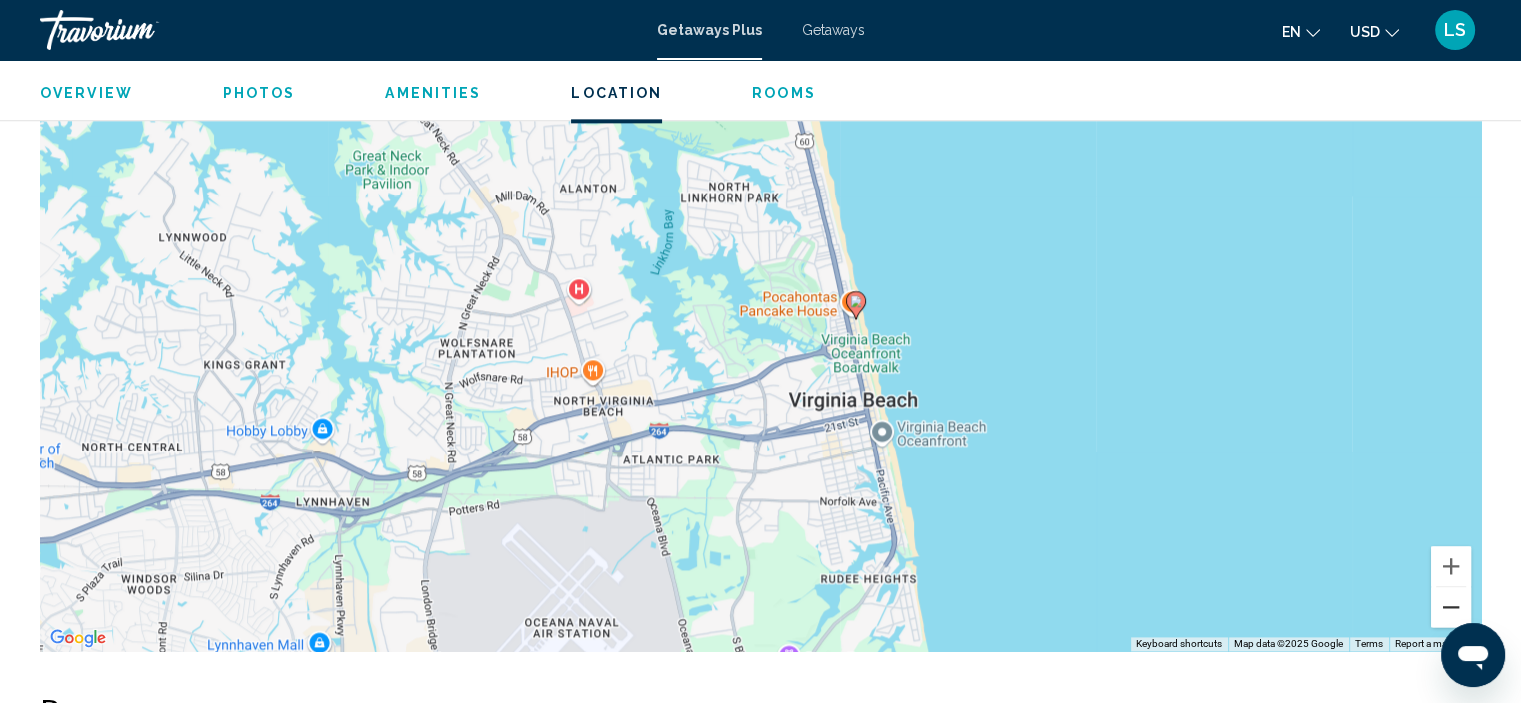 click at bounding box center [1451, 607] 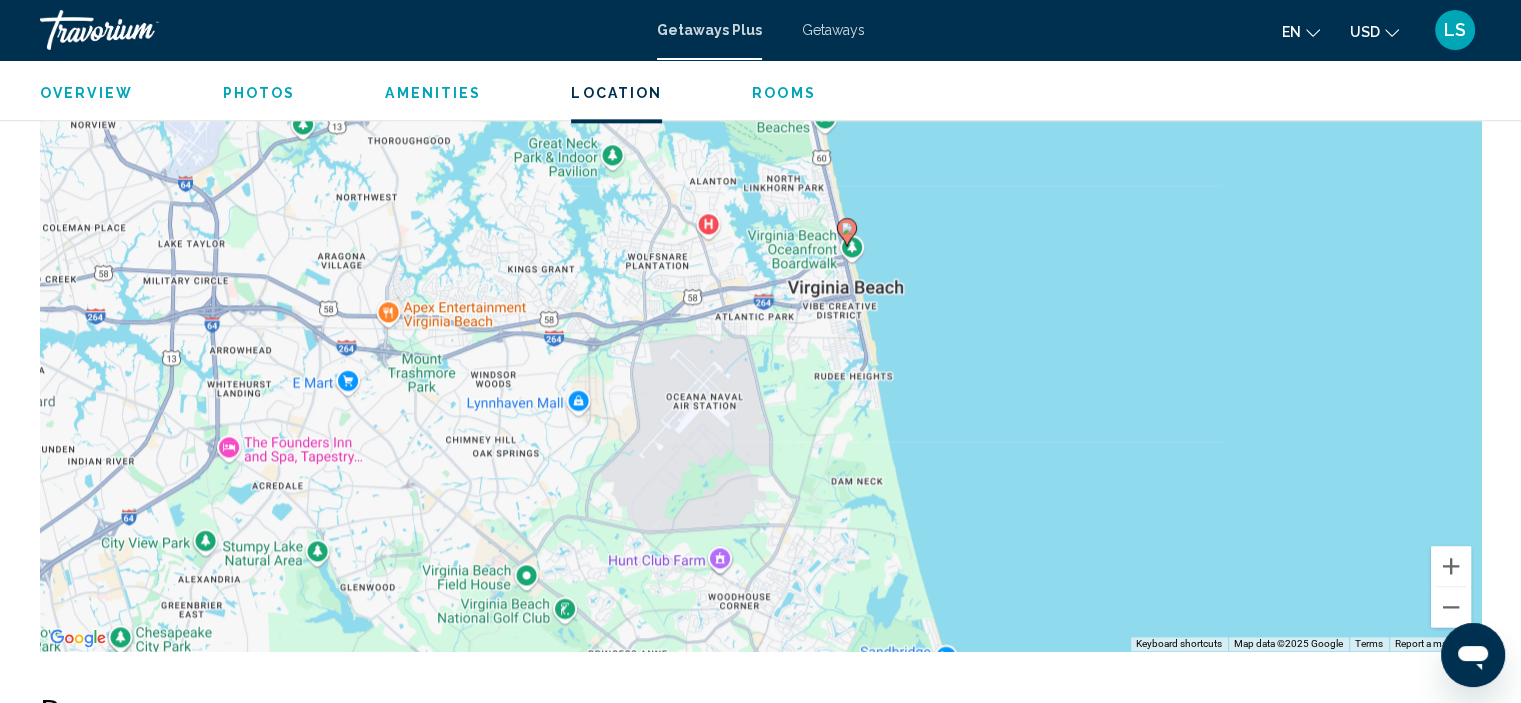 drag, startPoint x: 880, startPoint y: 222, endPoint x: 919, endPoint y: 134, distance: 96.25487 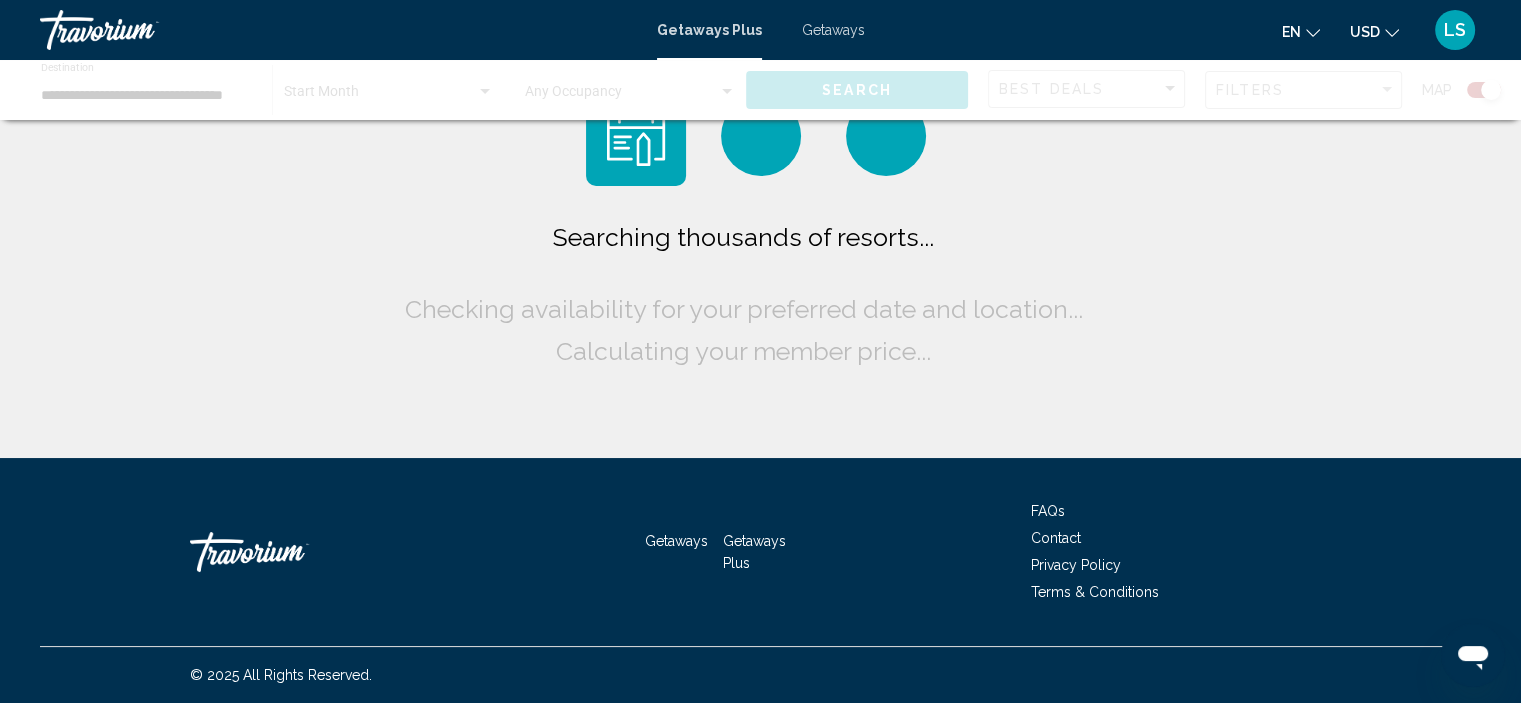 scroll, scrollTop: 0, scrollLeft: 0, axis: both 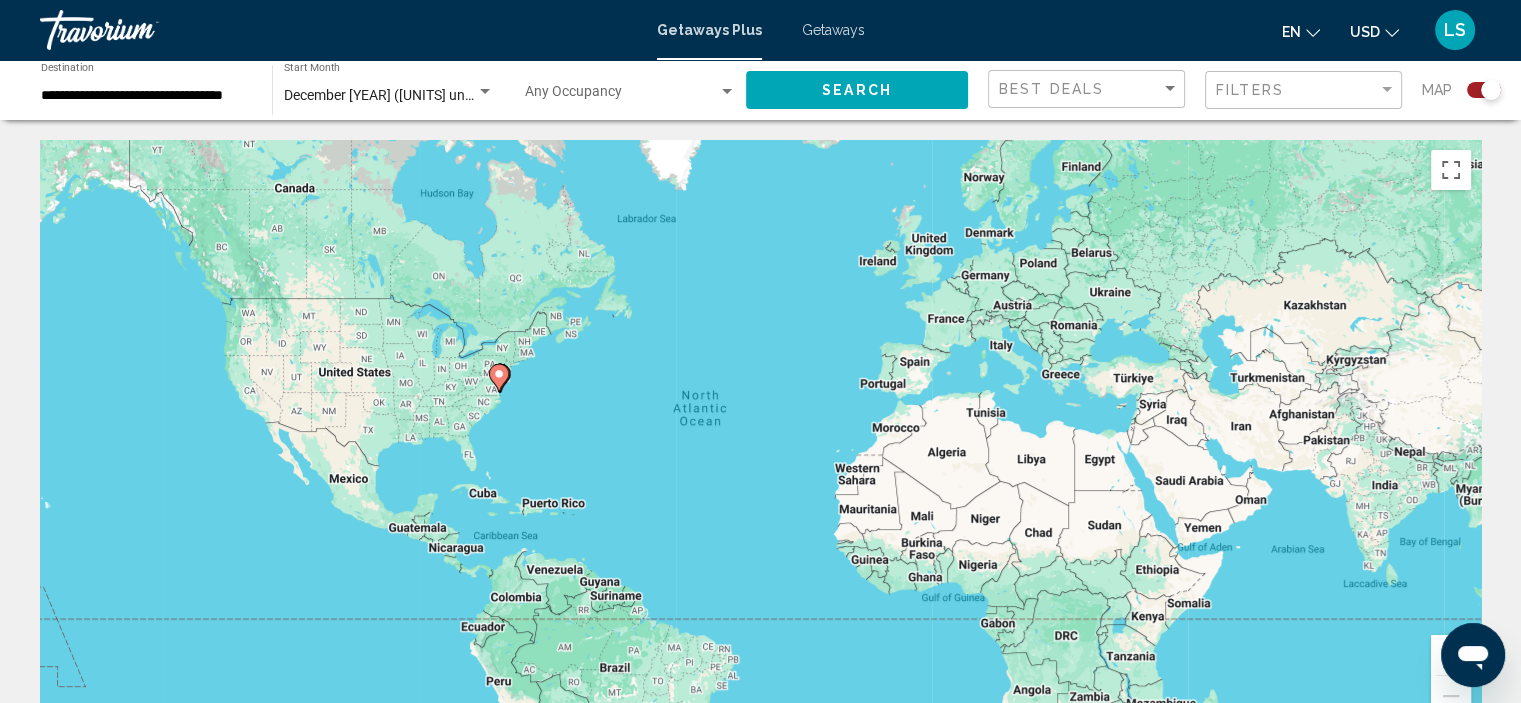 click 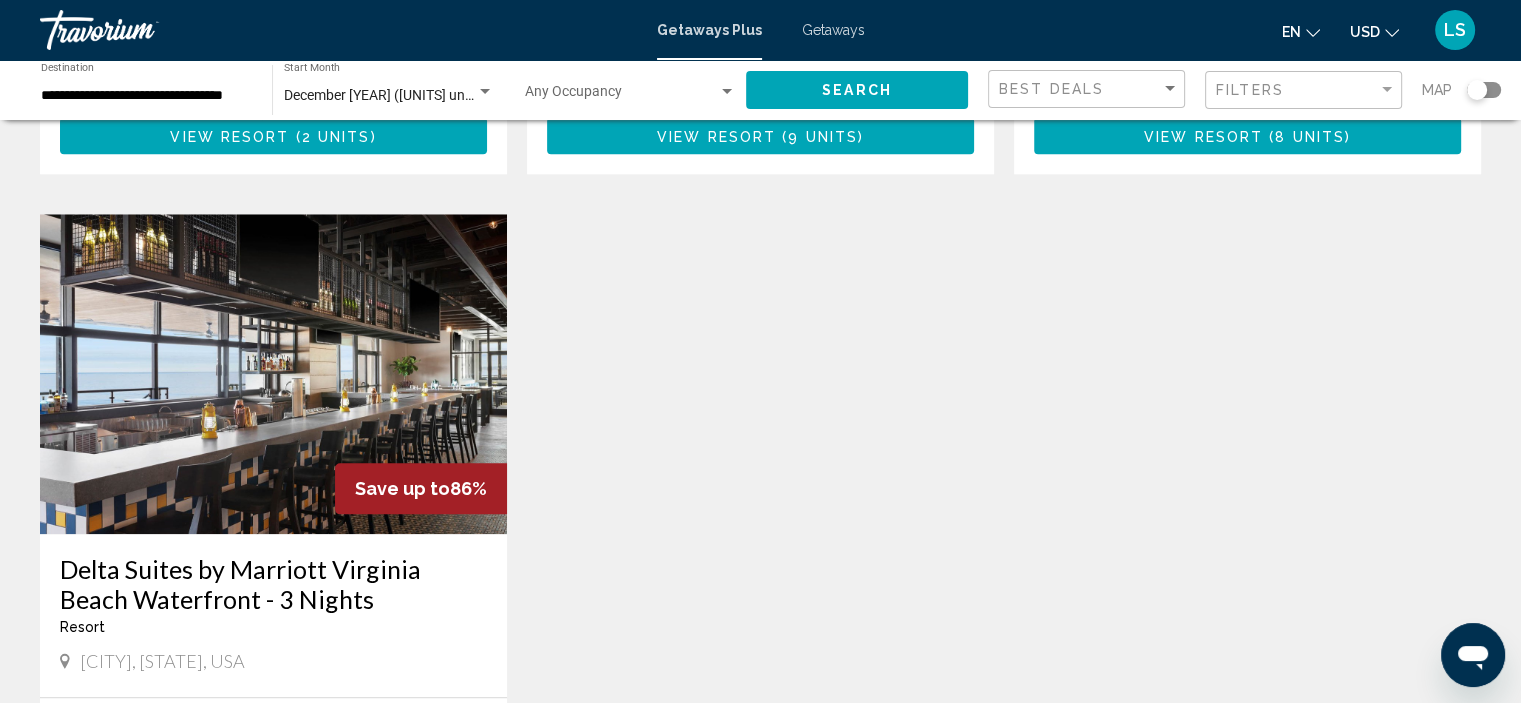 scroll, scrollTop: 1800, scrollLeft: 0, axis: vertical 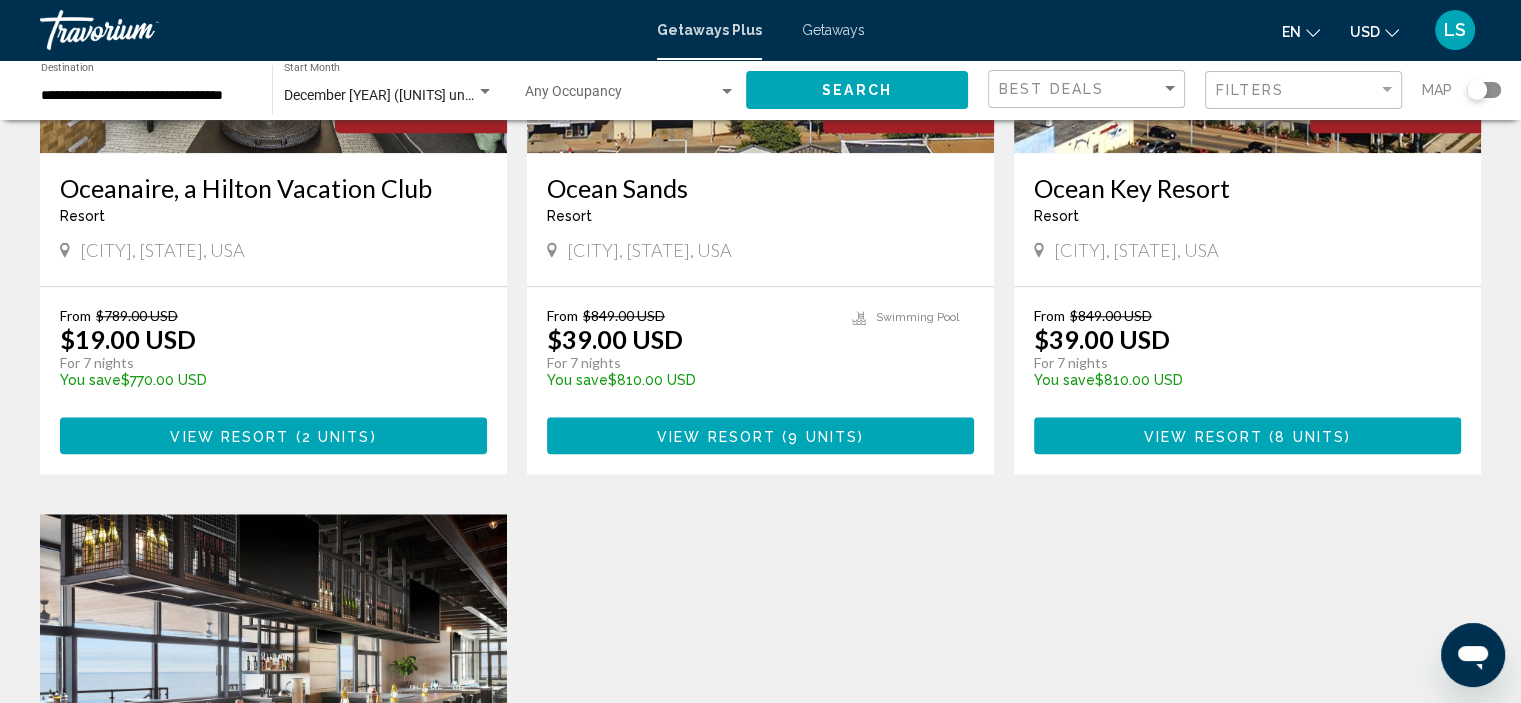 click on "Oceanaire, a Hilton Vacation Club" at bounding box center [273, 188] 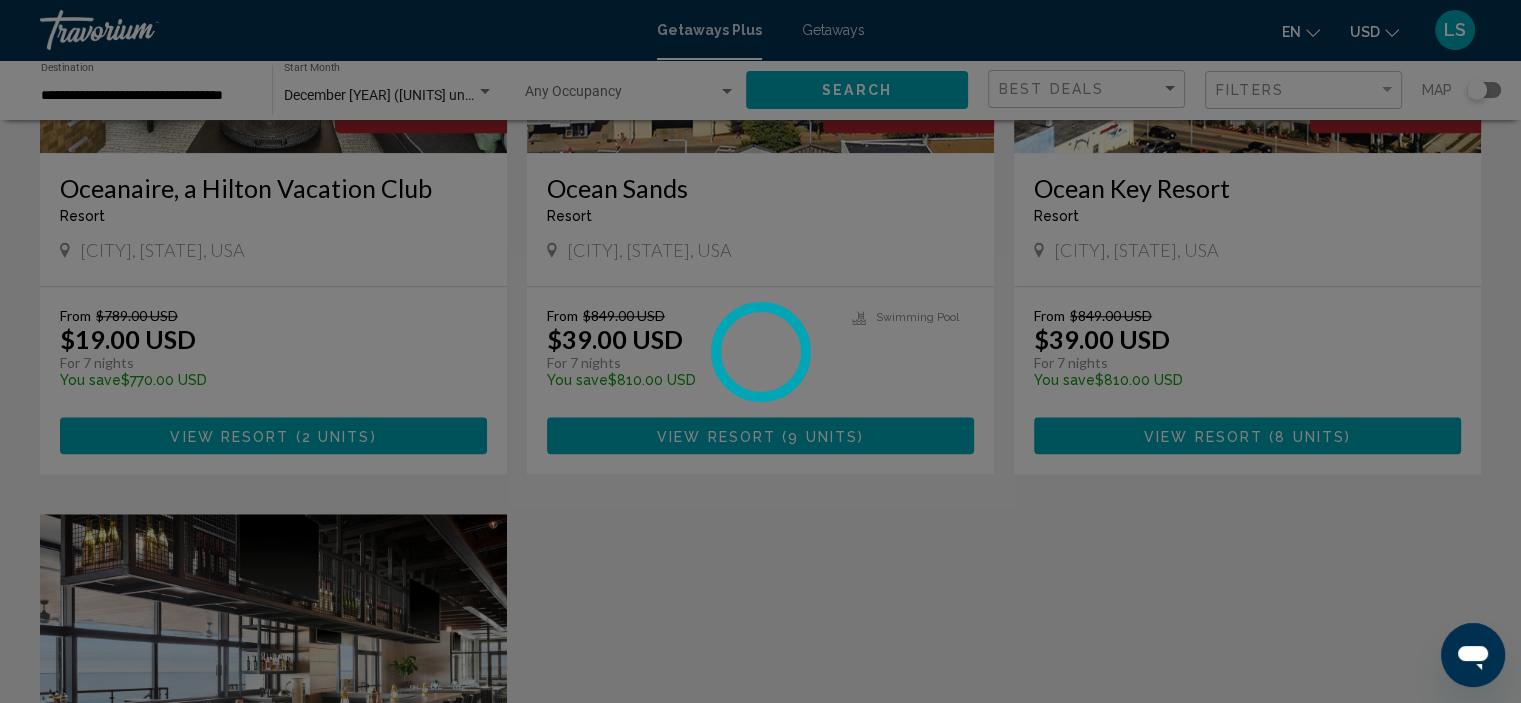 scroll, scrollTop: 8, scrollLeft: 0, axis: vertical 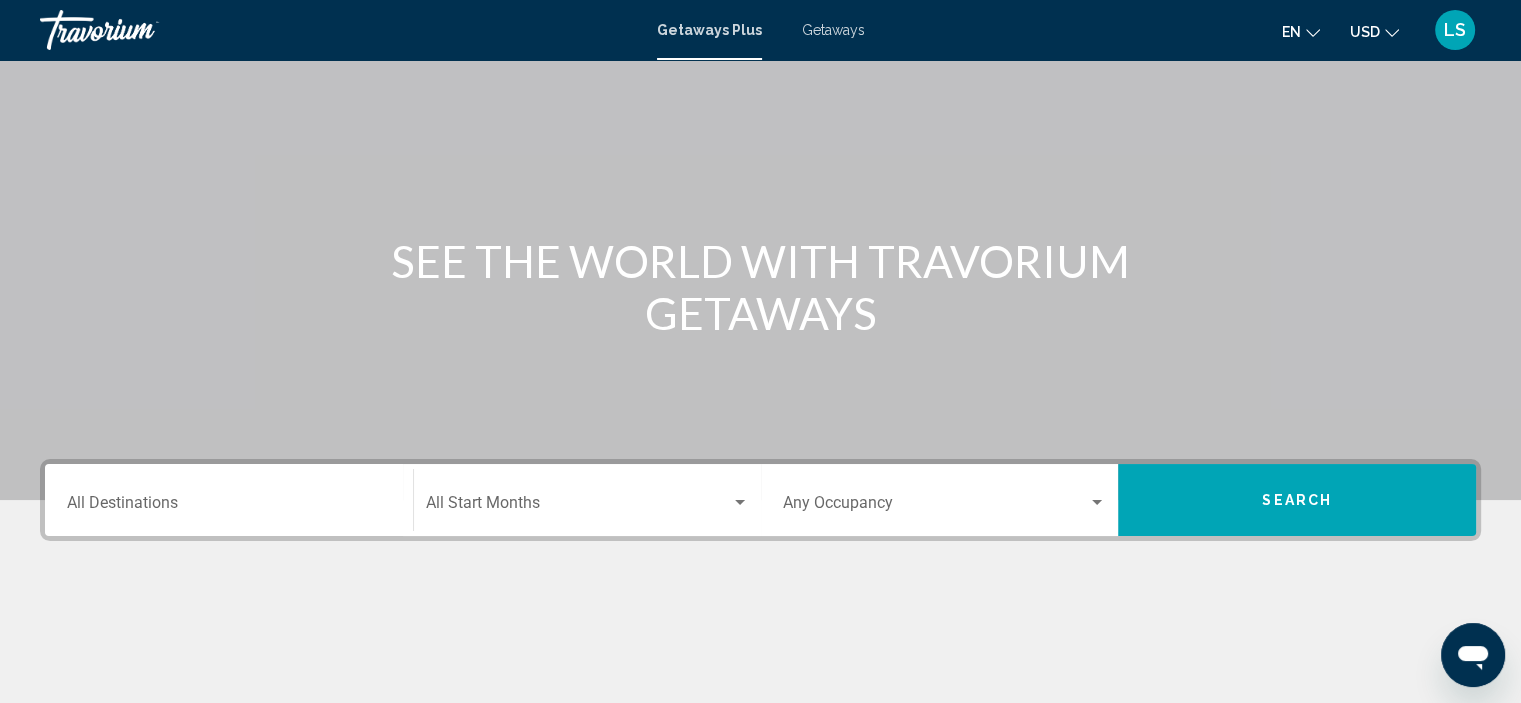 click on "Destination All Destinations" at bounding box center [229, 507] 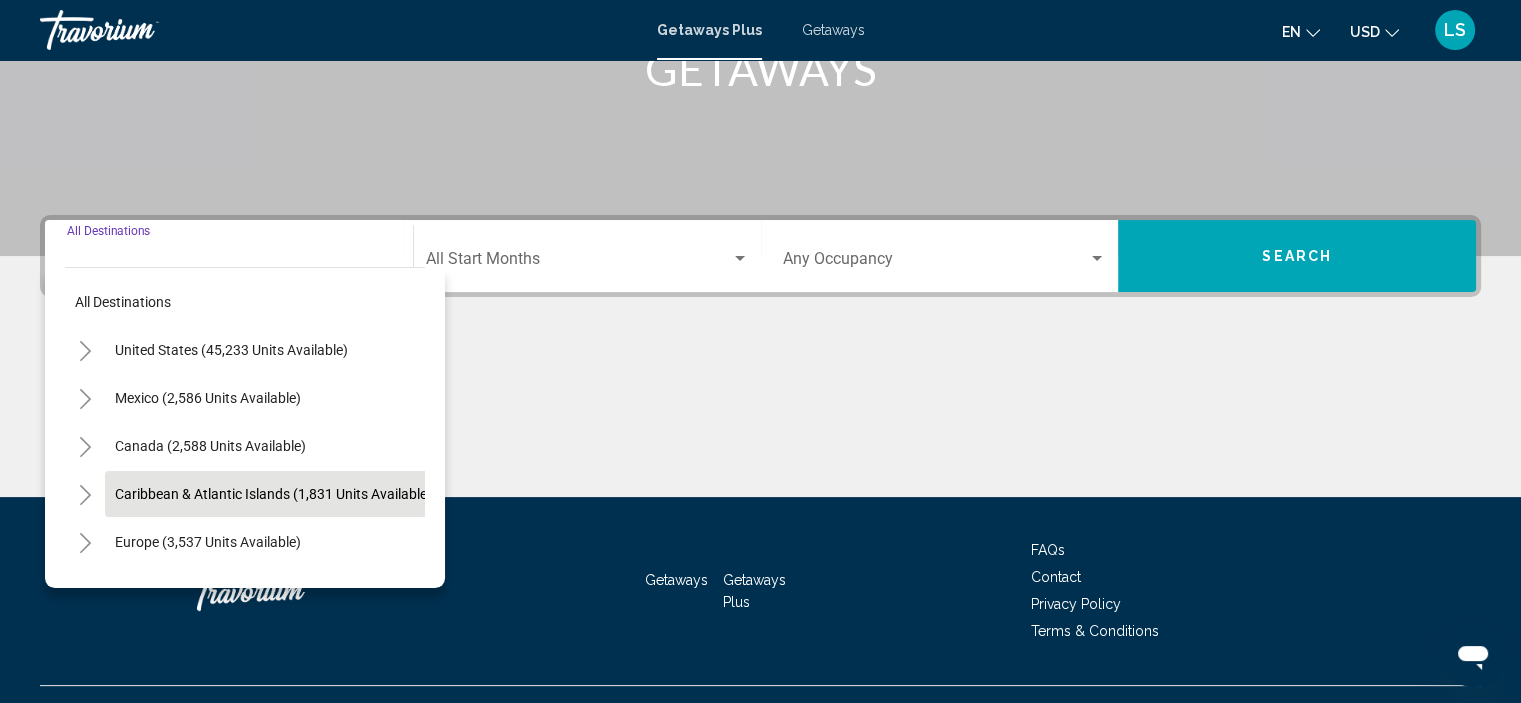 scroll, scrollTop: 382, scrollLeft: 0, axis: vertical 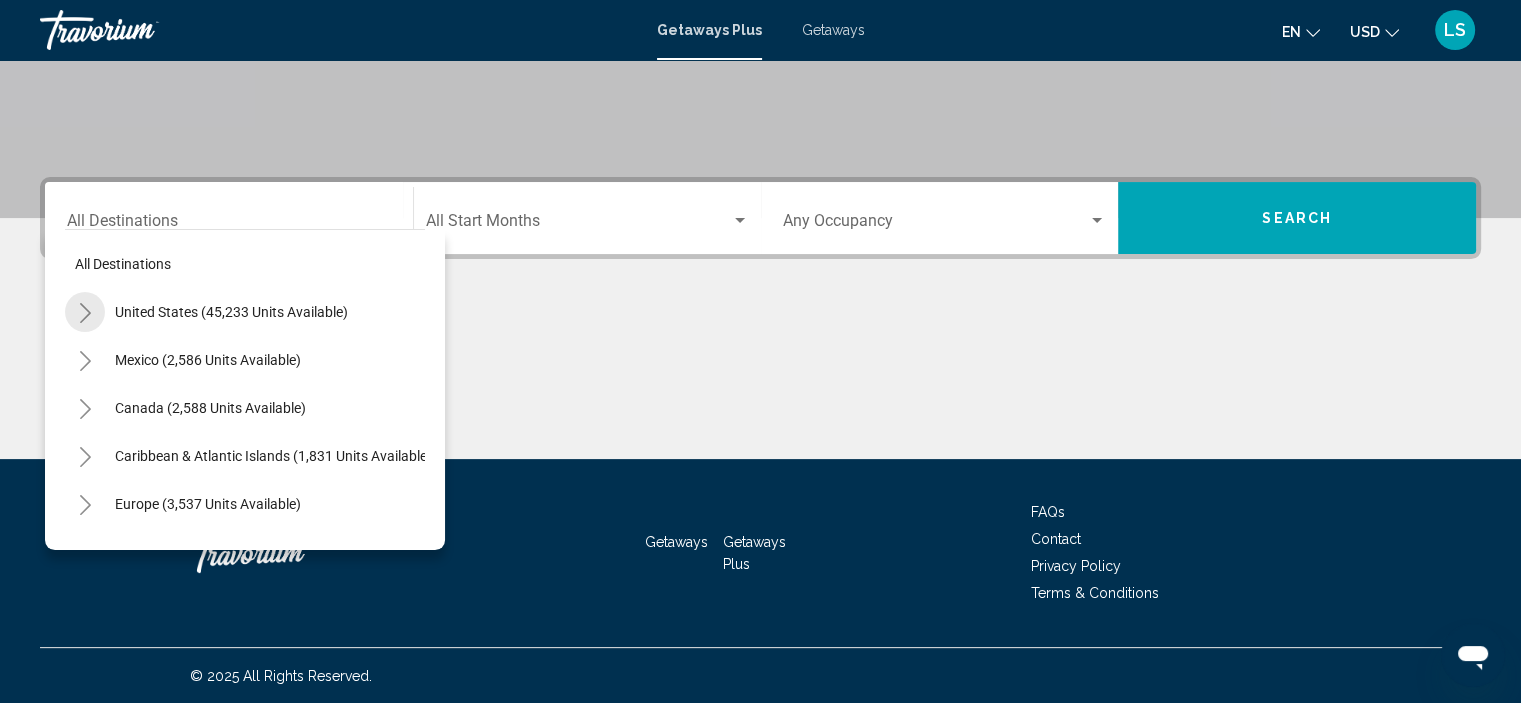 click 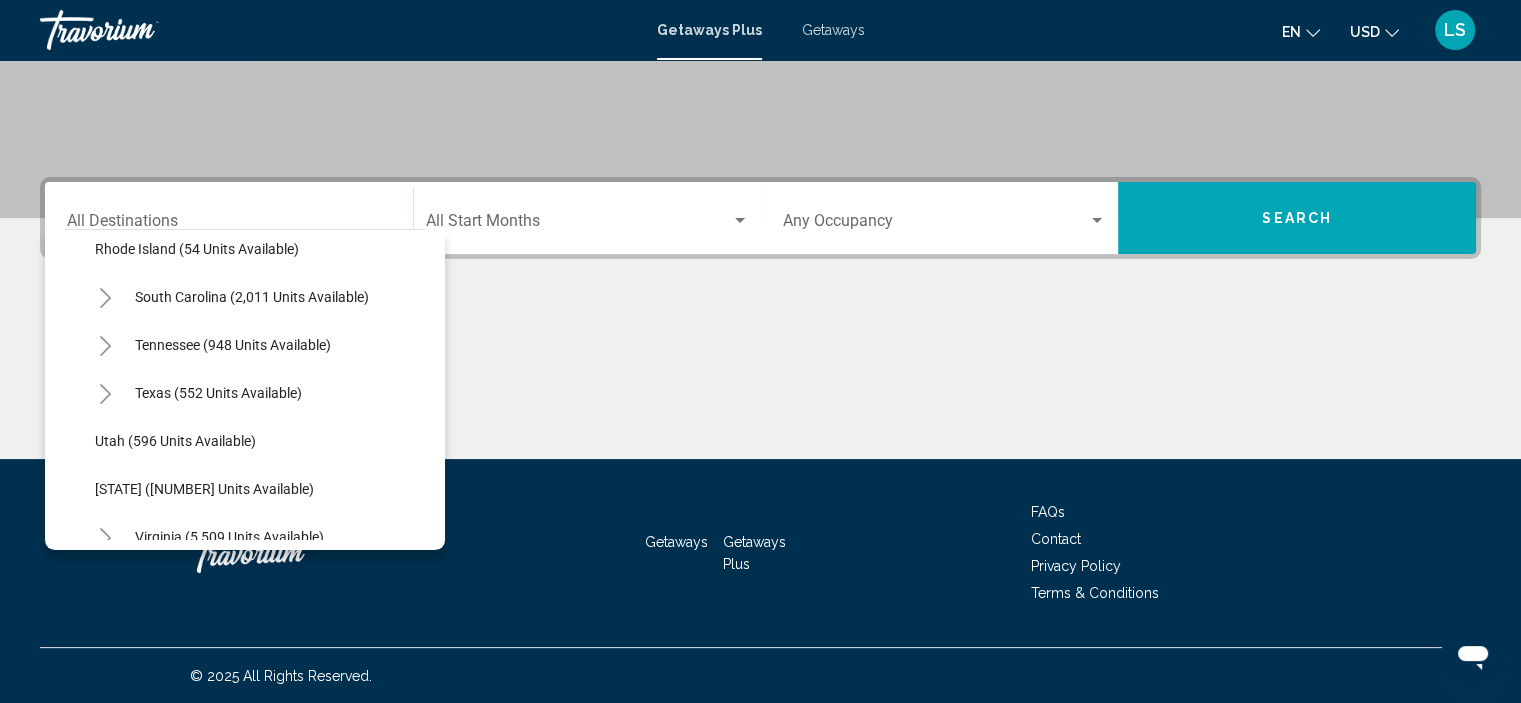 scroll, scrollTop: 1600, scrollLeft: 0, axis: vertical 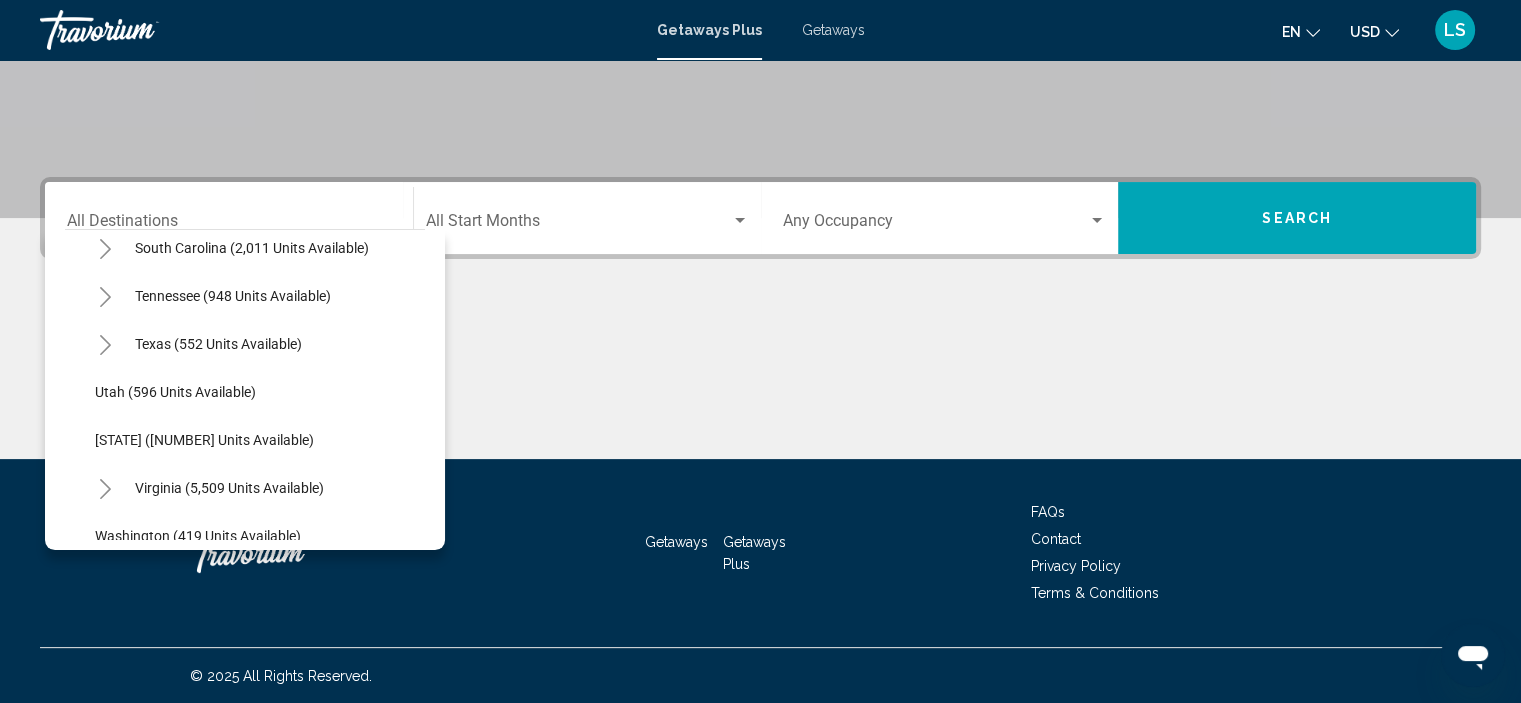 click 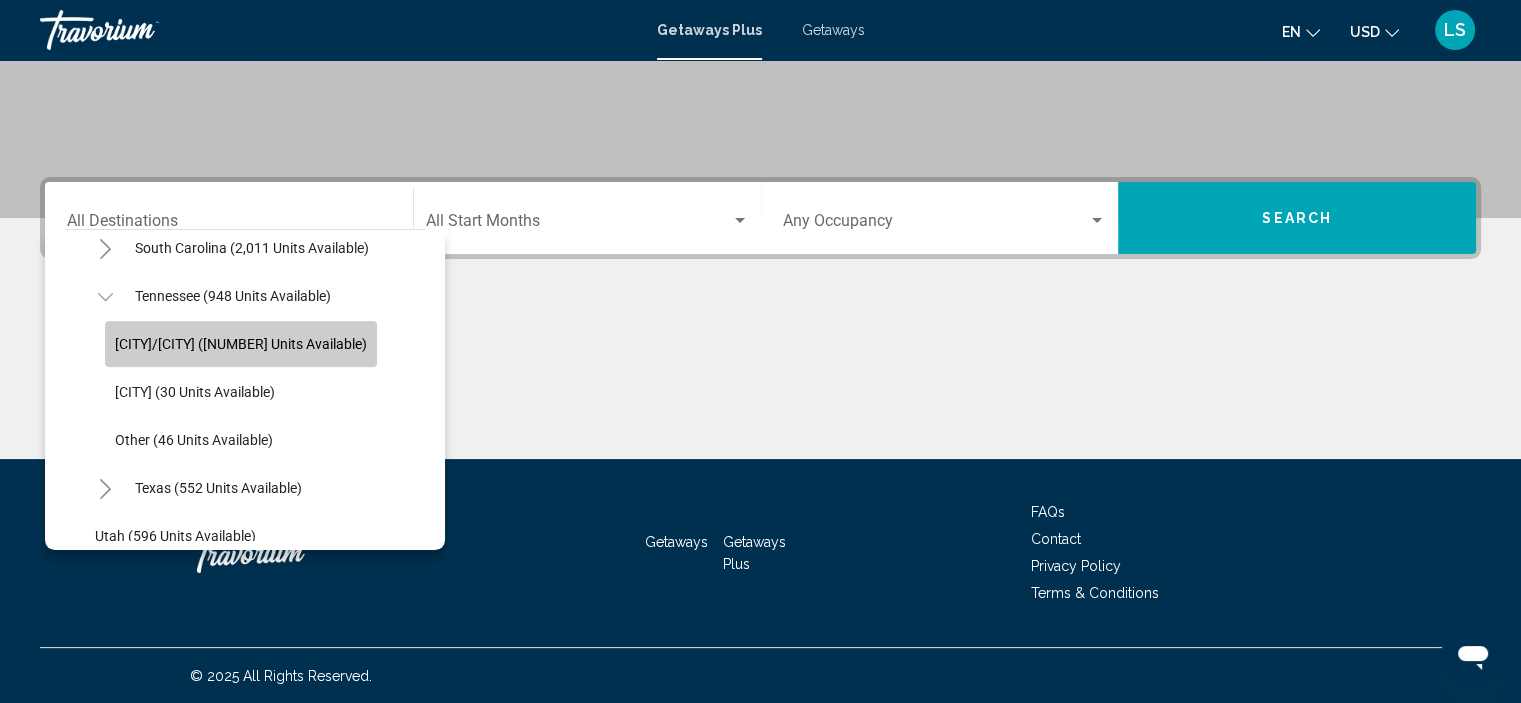 click on "[CITY]/[CITY] ([NUMBER] units available)" 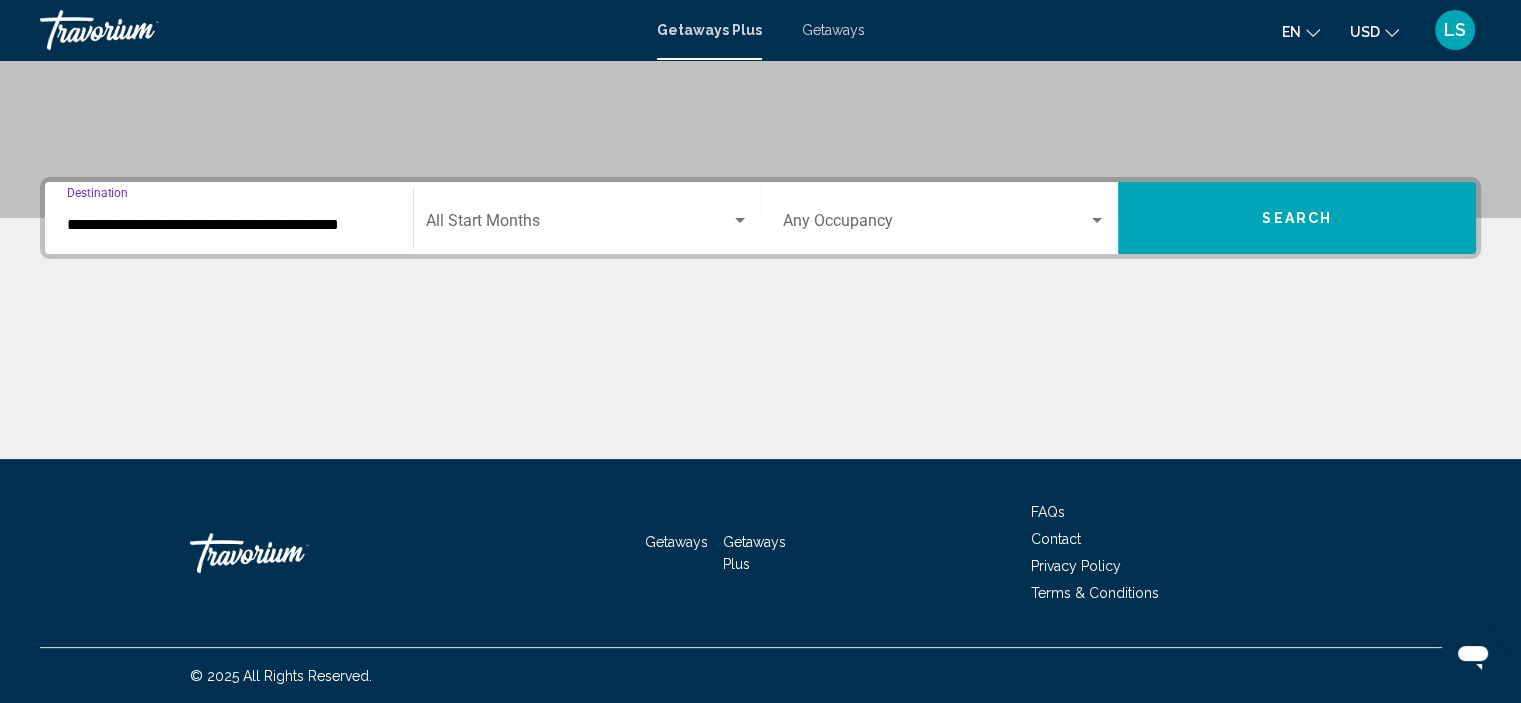click on "Start Month All Start Months" 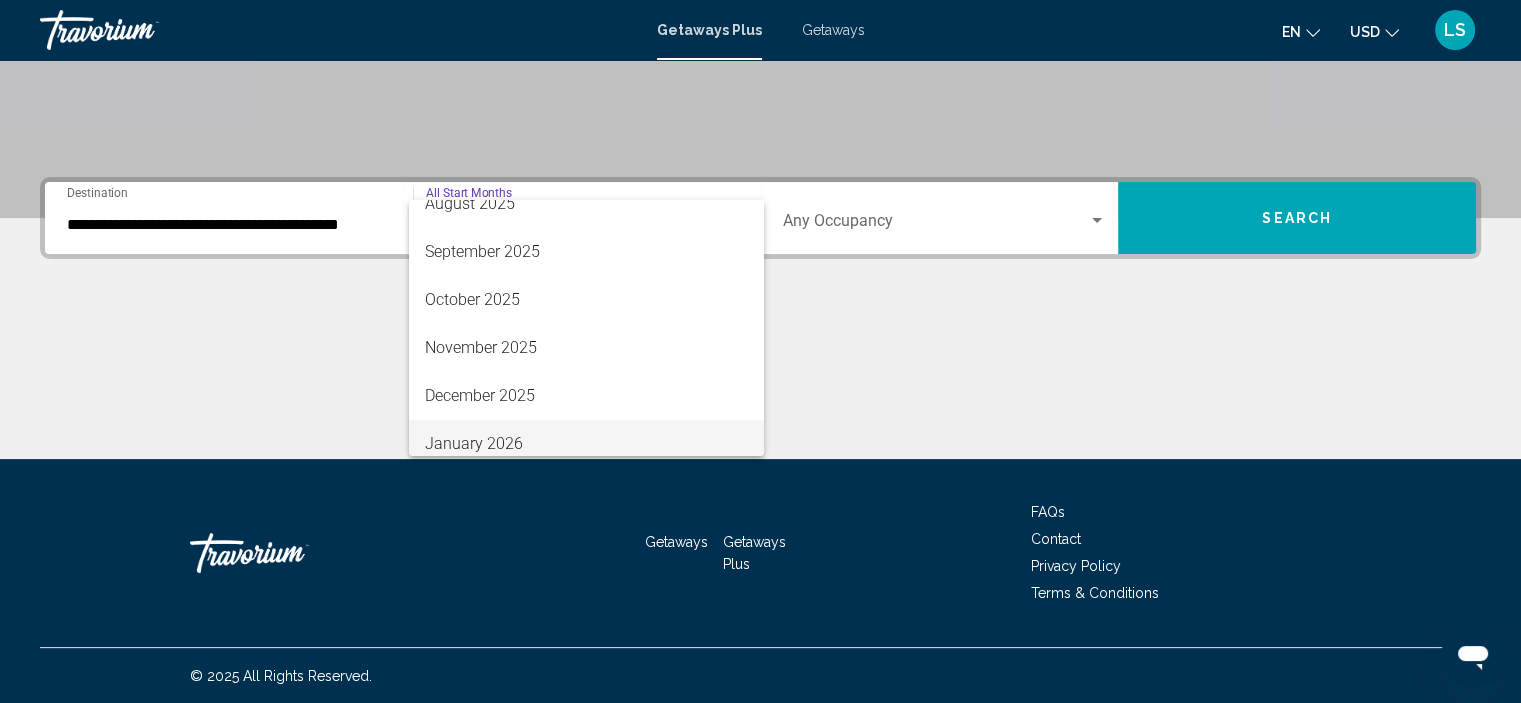 scroll, scrollTop: 100, scrollLeft: 0, axis: vertical 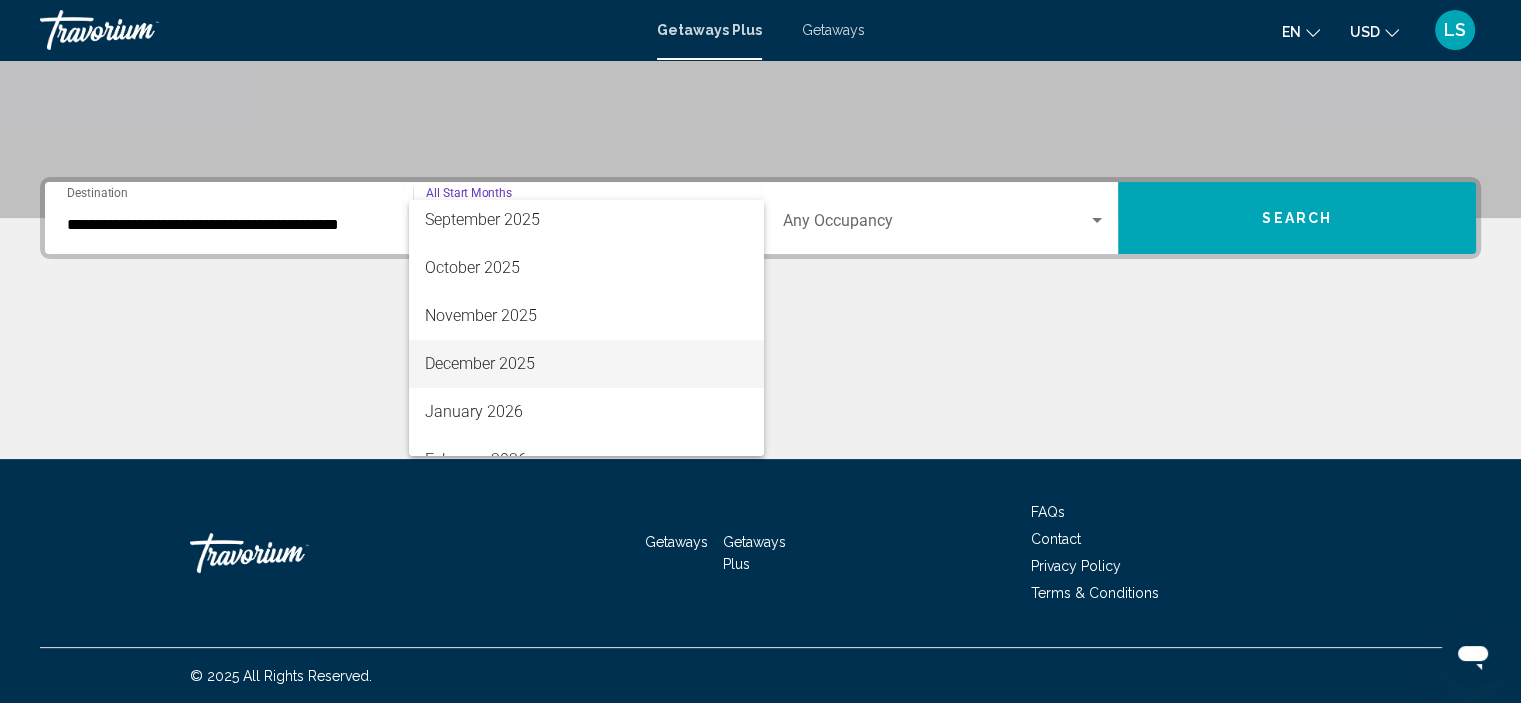 click on "December 2025" at bounding box center (586, 364) 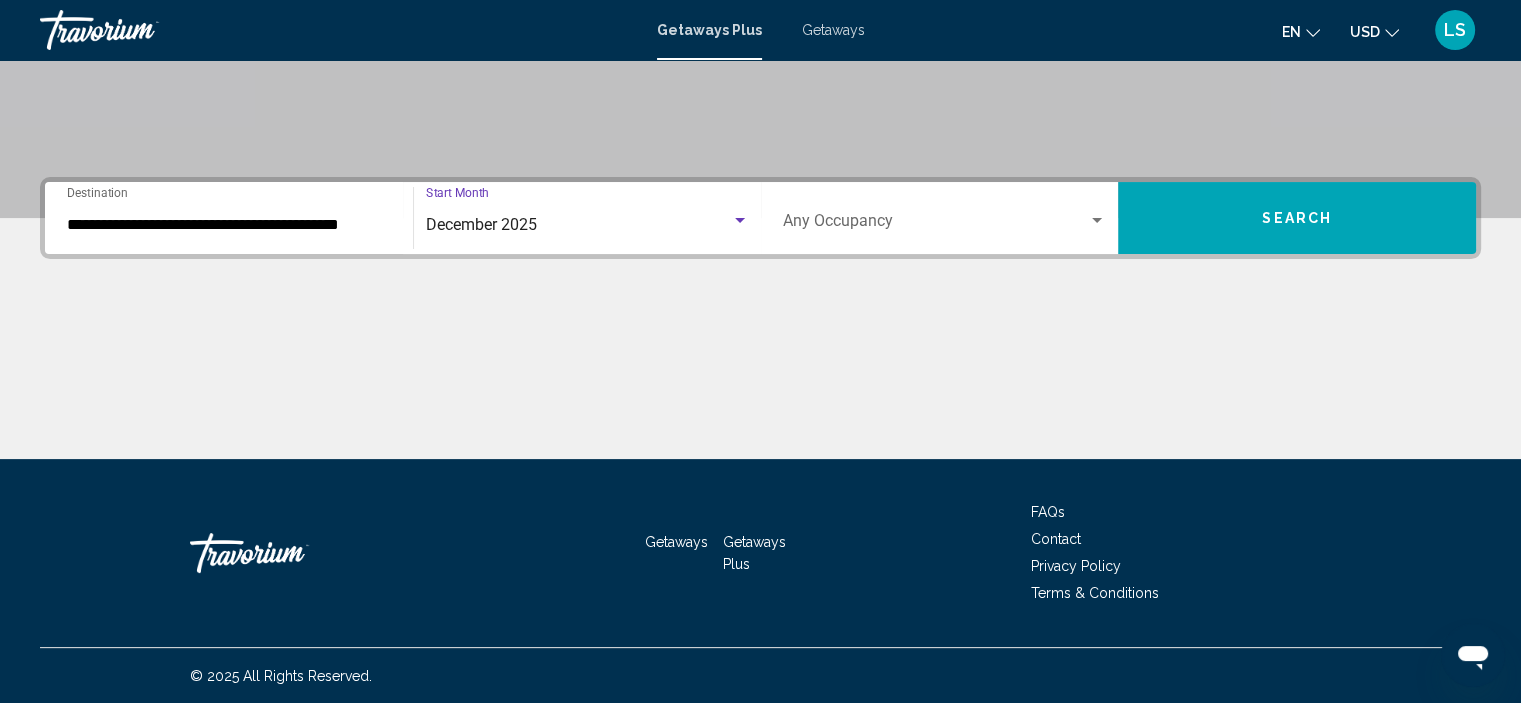 click on "Search" at bounding box center [1297, 218] 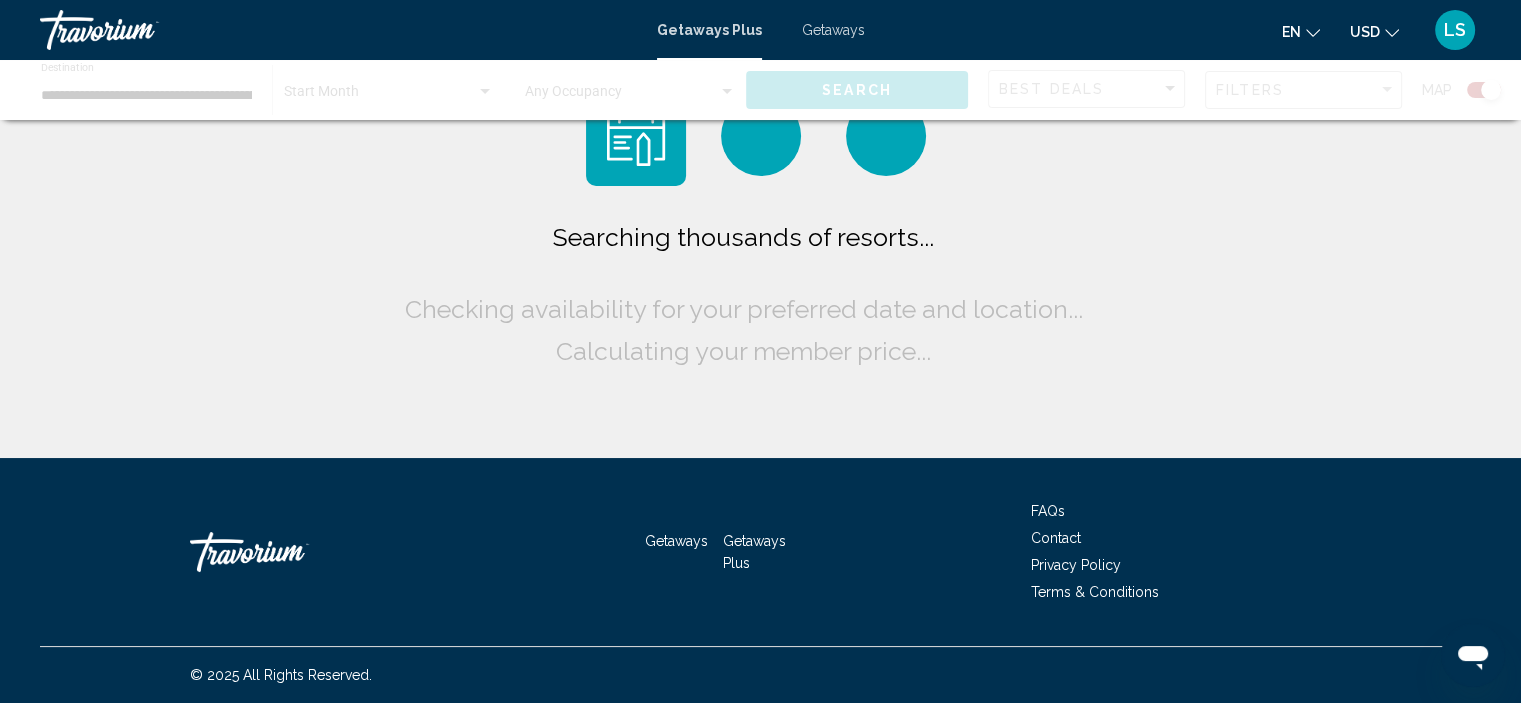 scroll, scrollTop: 0, scrollLeft: 0, axis: both 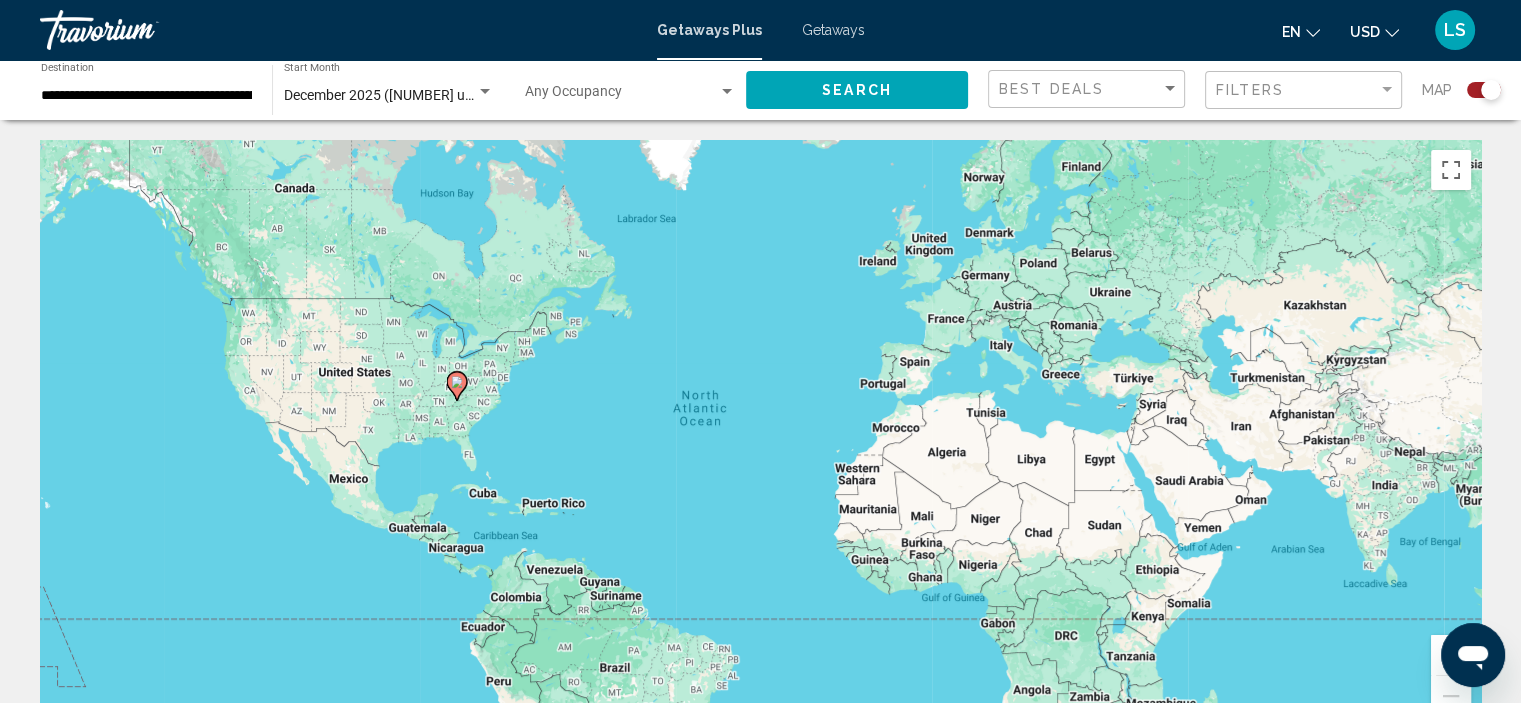 click 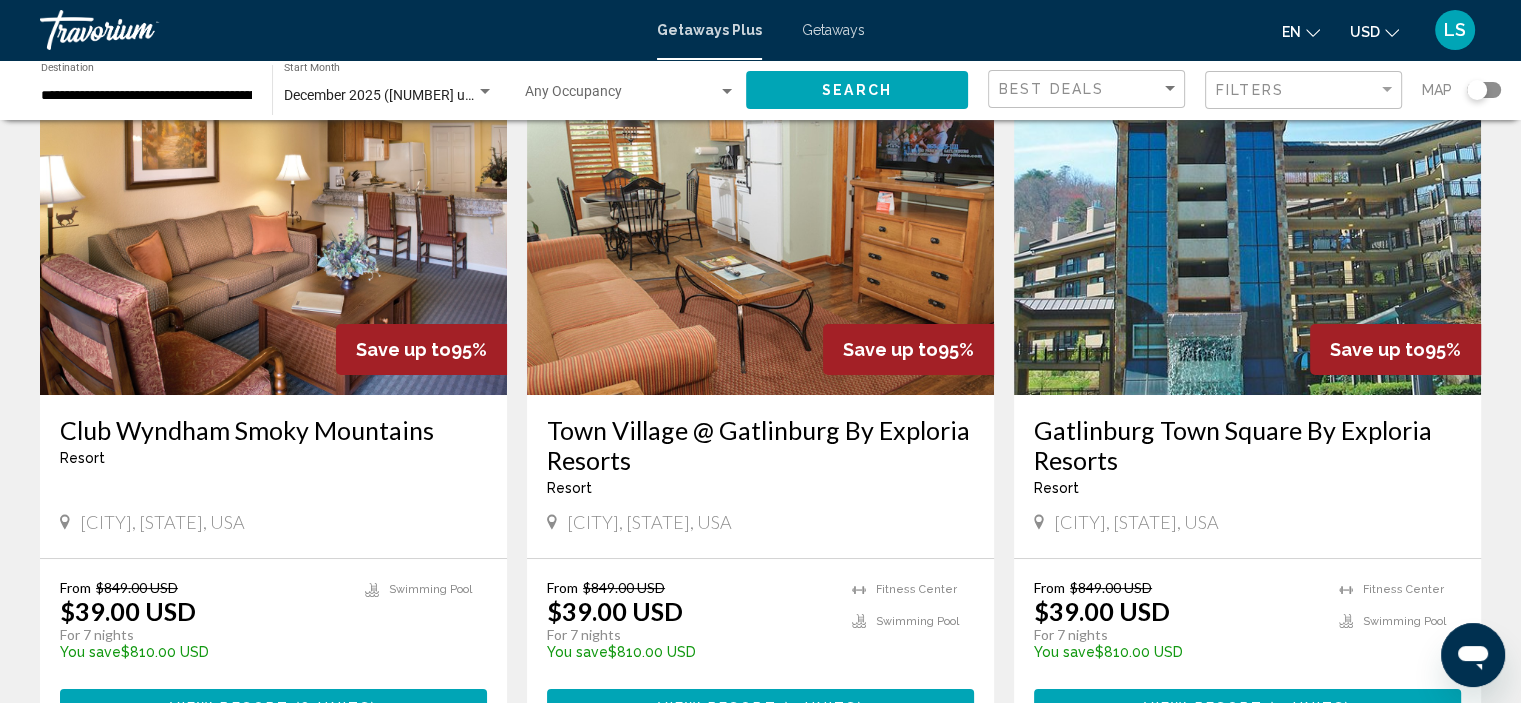 scroll, scrollTop: 100, scrollLeft: 0, axis: vertical 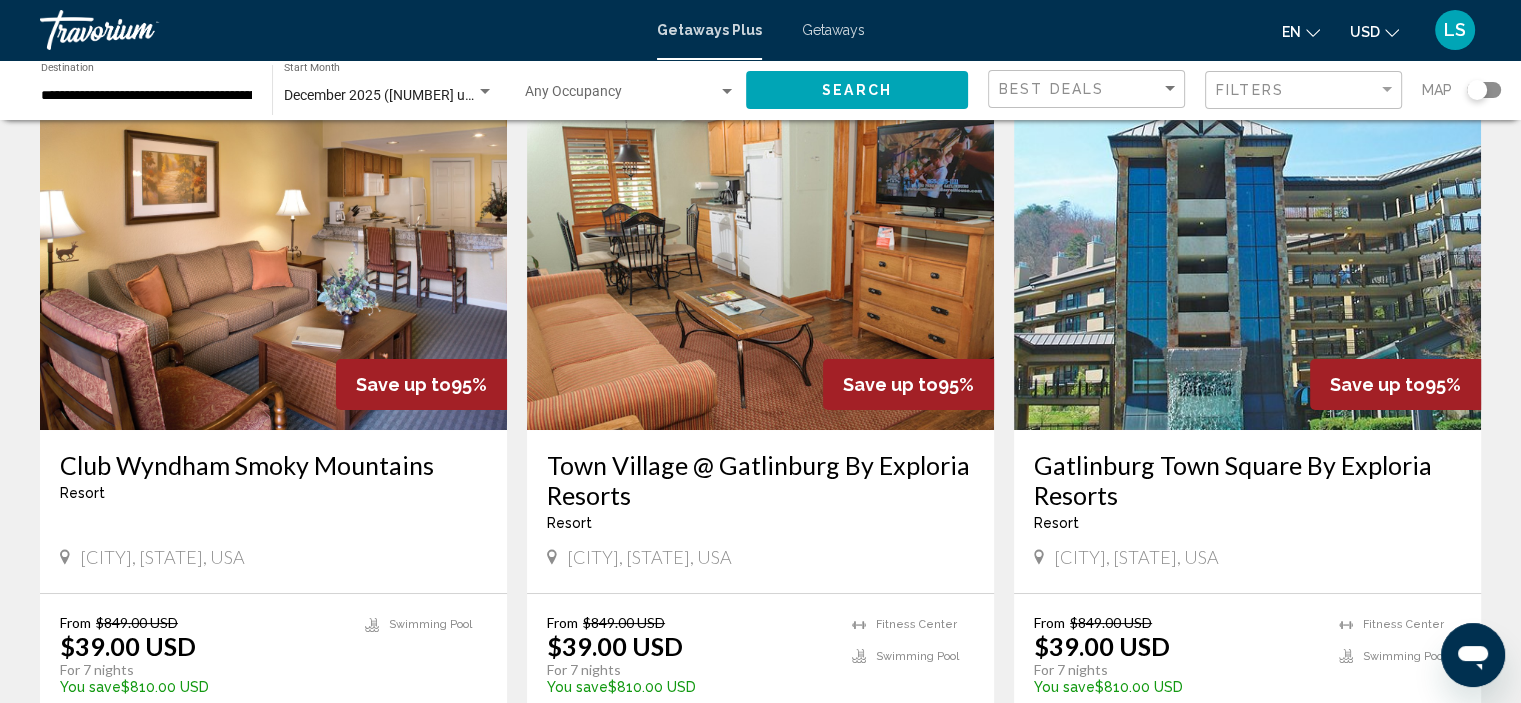 click at bounding box center (1247, 270) 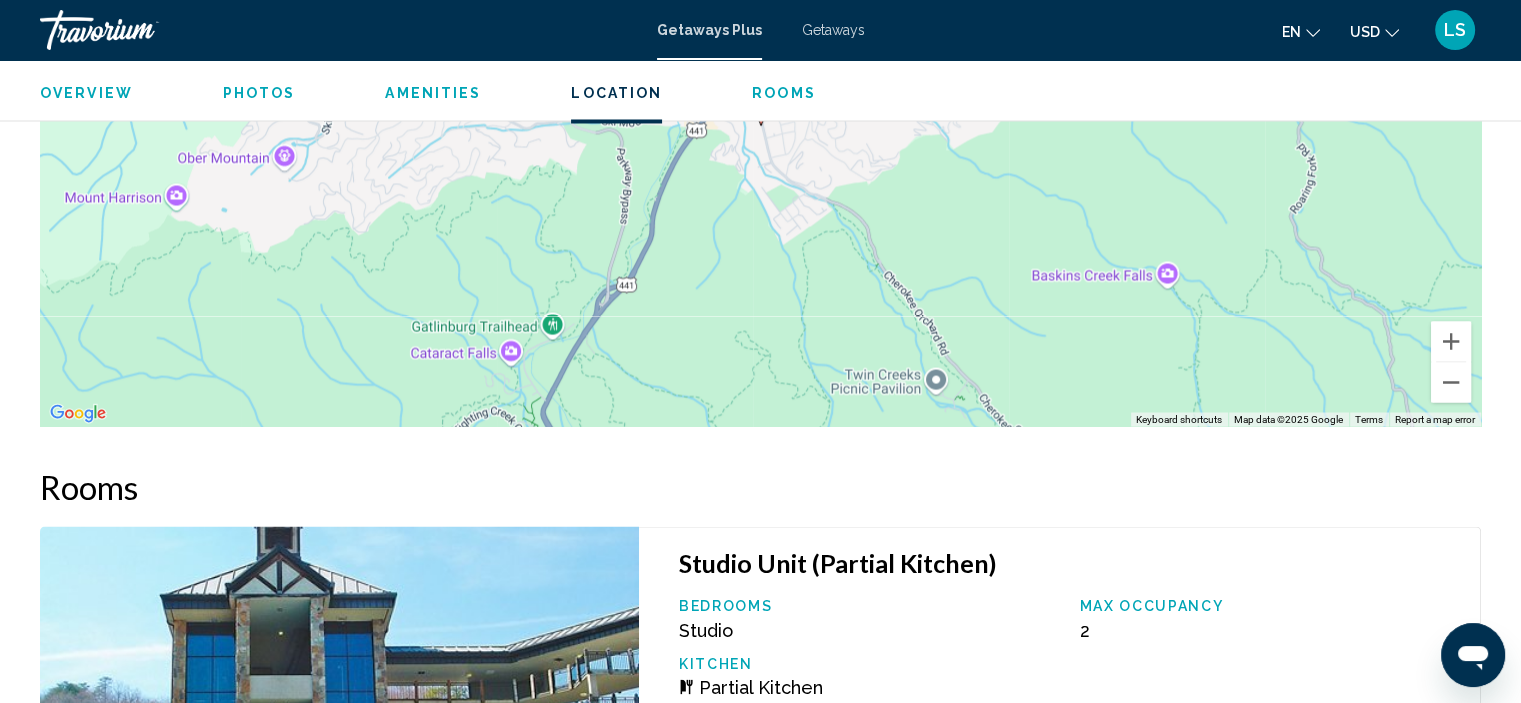 scroll, scrollTop: 3408, scrollLeft: 0, axis: vertical 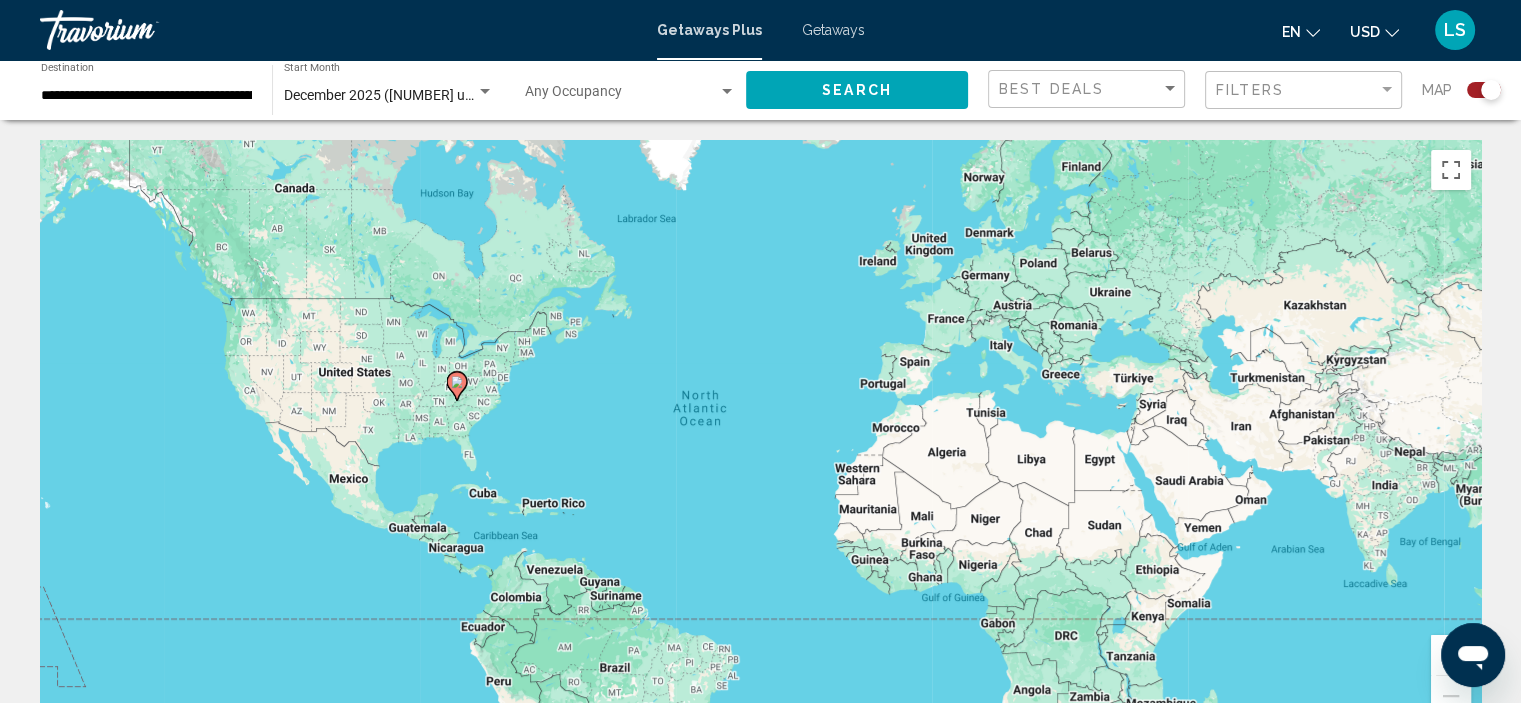 click 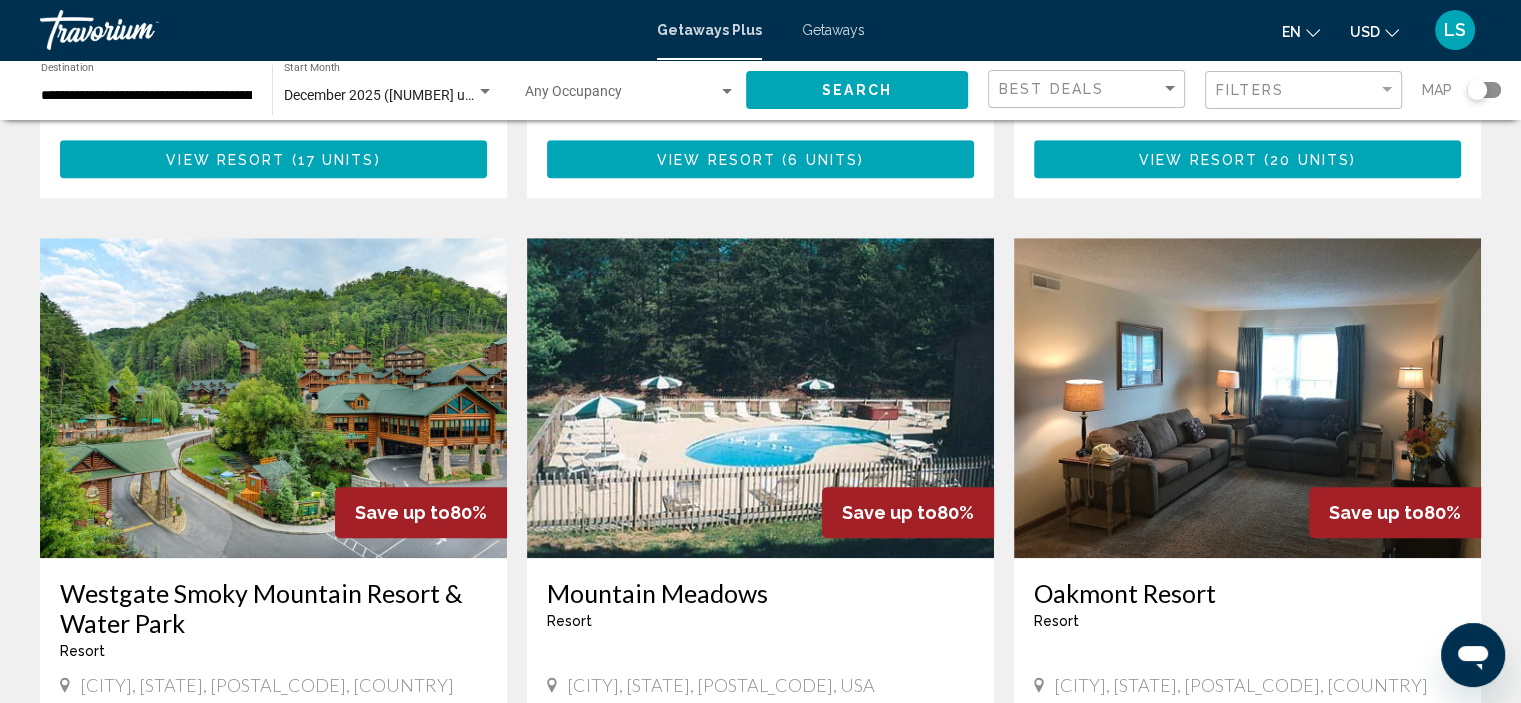 scroll, scrollTop: 1400, scrollLeft: 0, axis: vertical 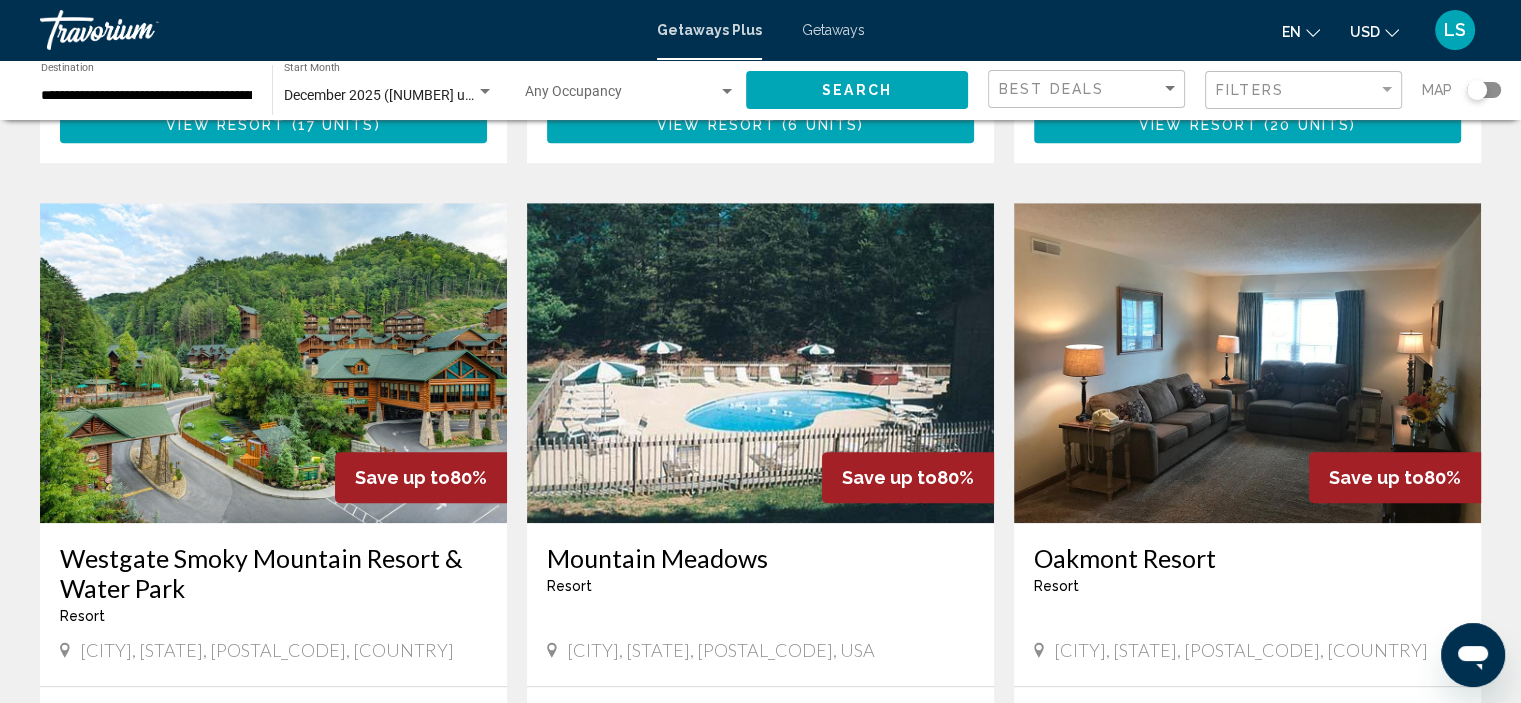 click at bounding box center (273, 363) 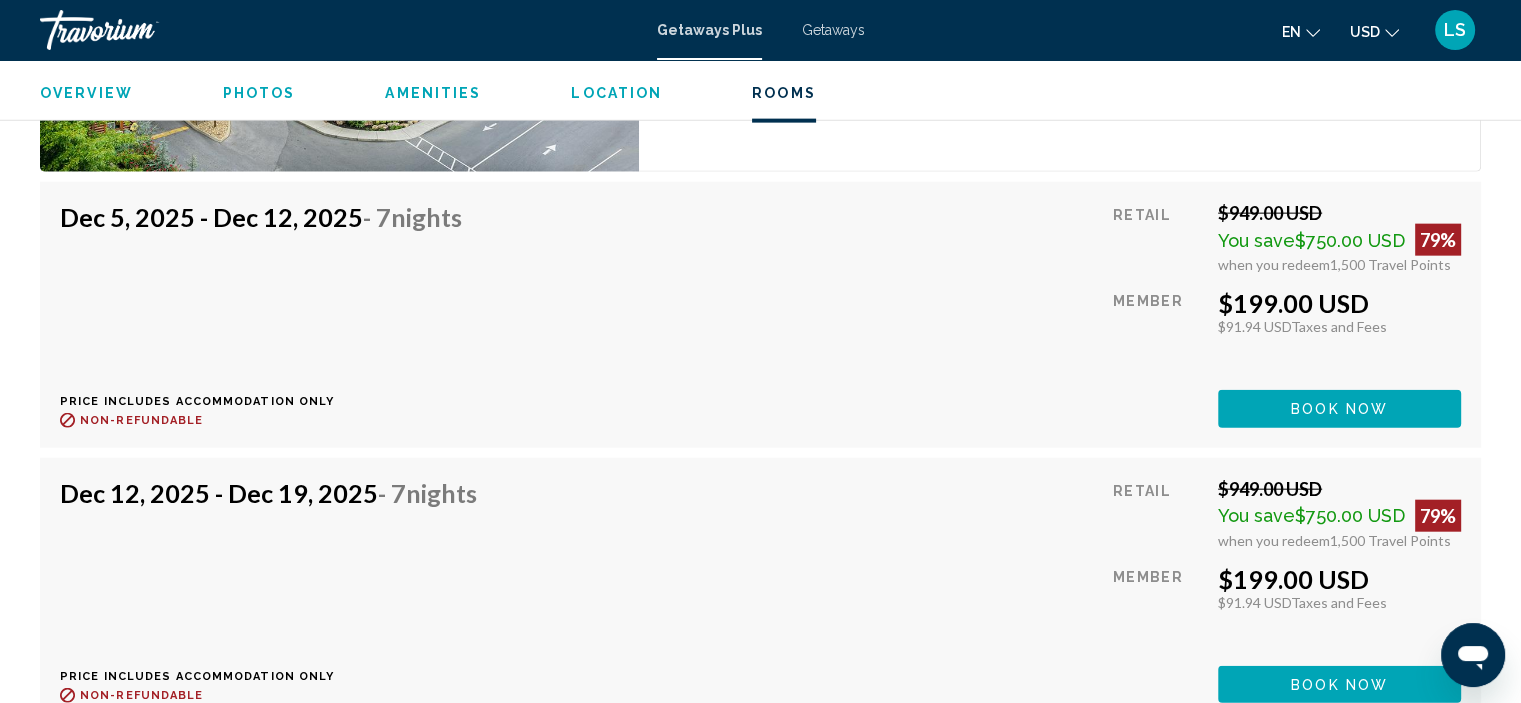 scroll, scrollTop: 4604, scrollLeft: 0, axis: vertical 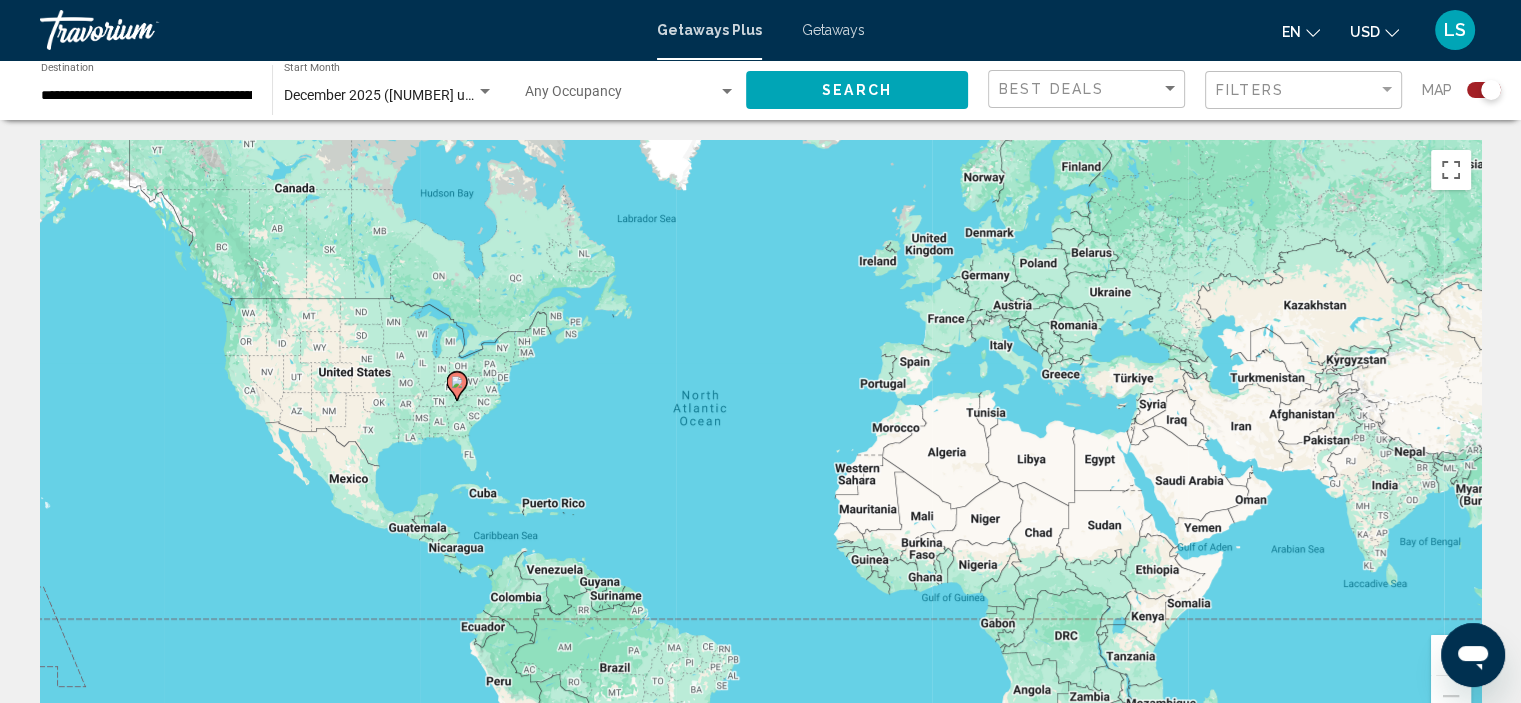 click 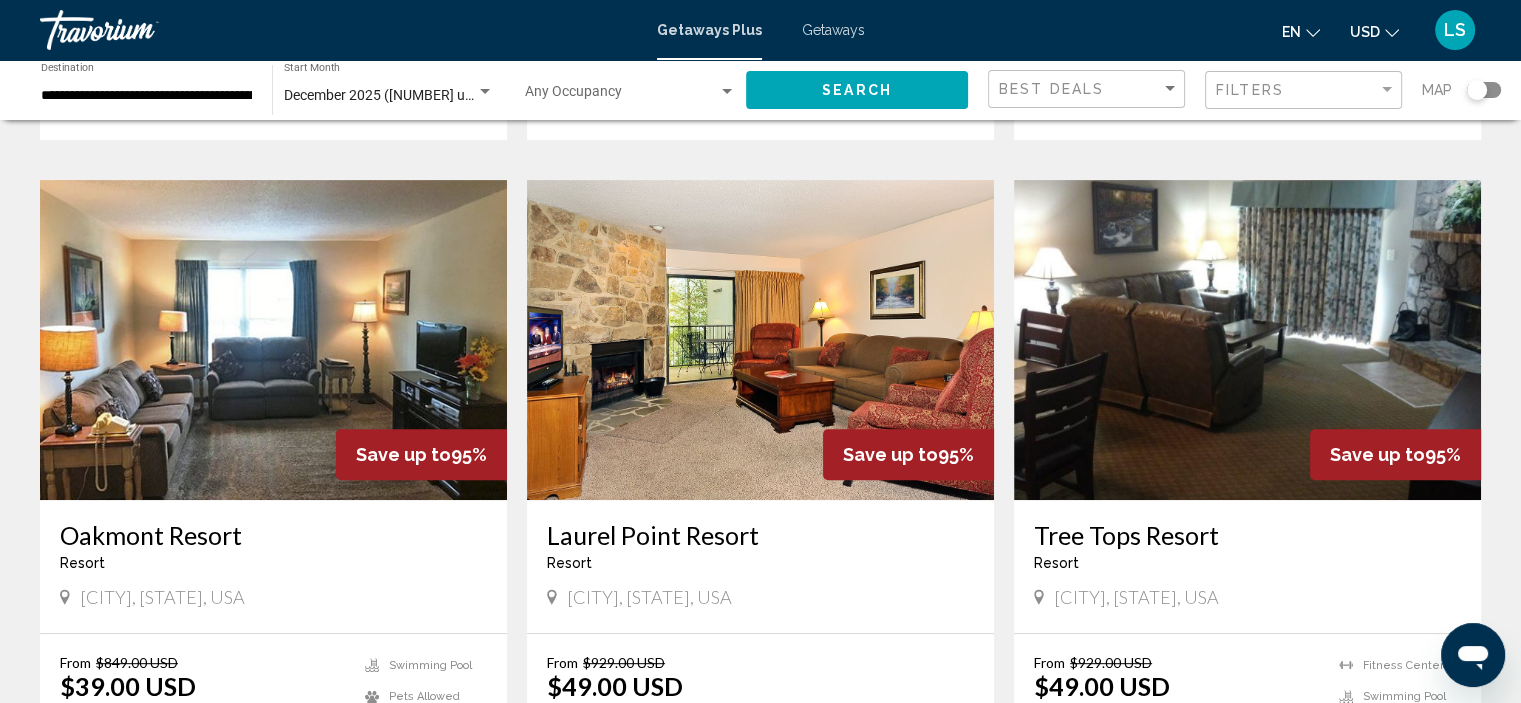 scroll, scrollTop: 800, scrollLeft: 0, axis: vertical 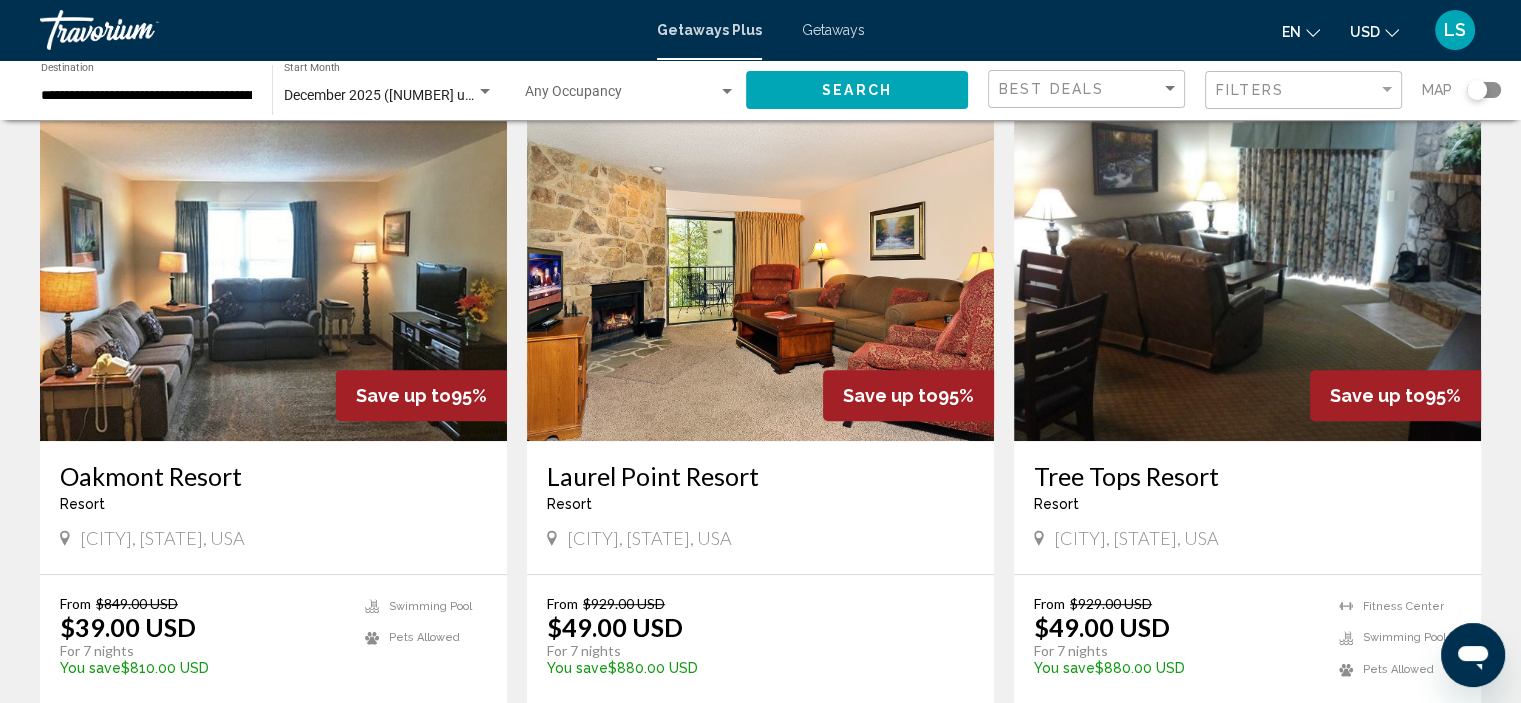 click at bounding box center [760, 281] 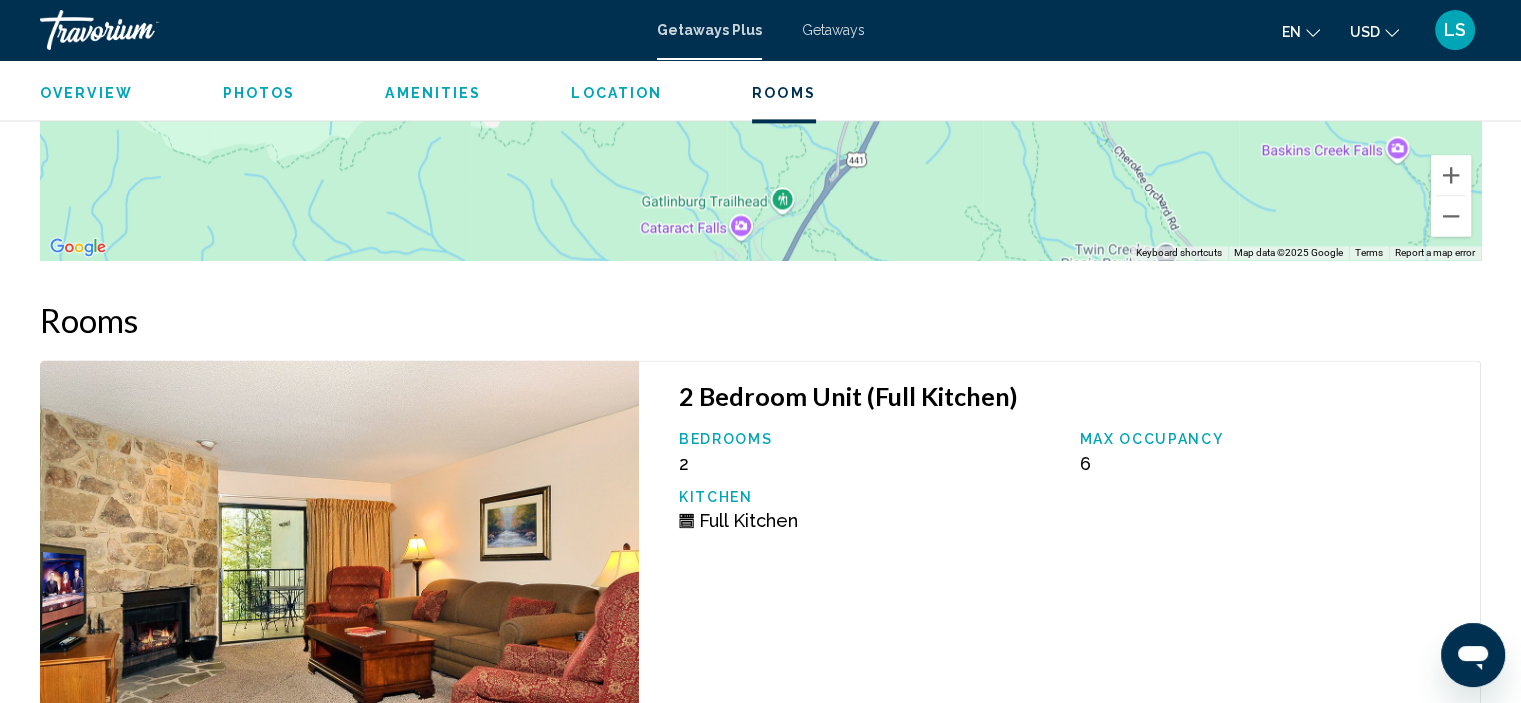scroll, scrollTop: 2711, scrollLeft: 0, axis: vertical 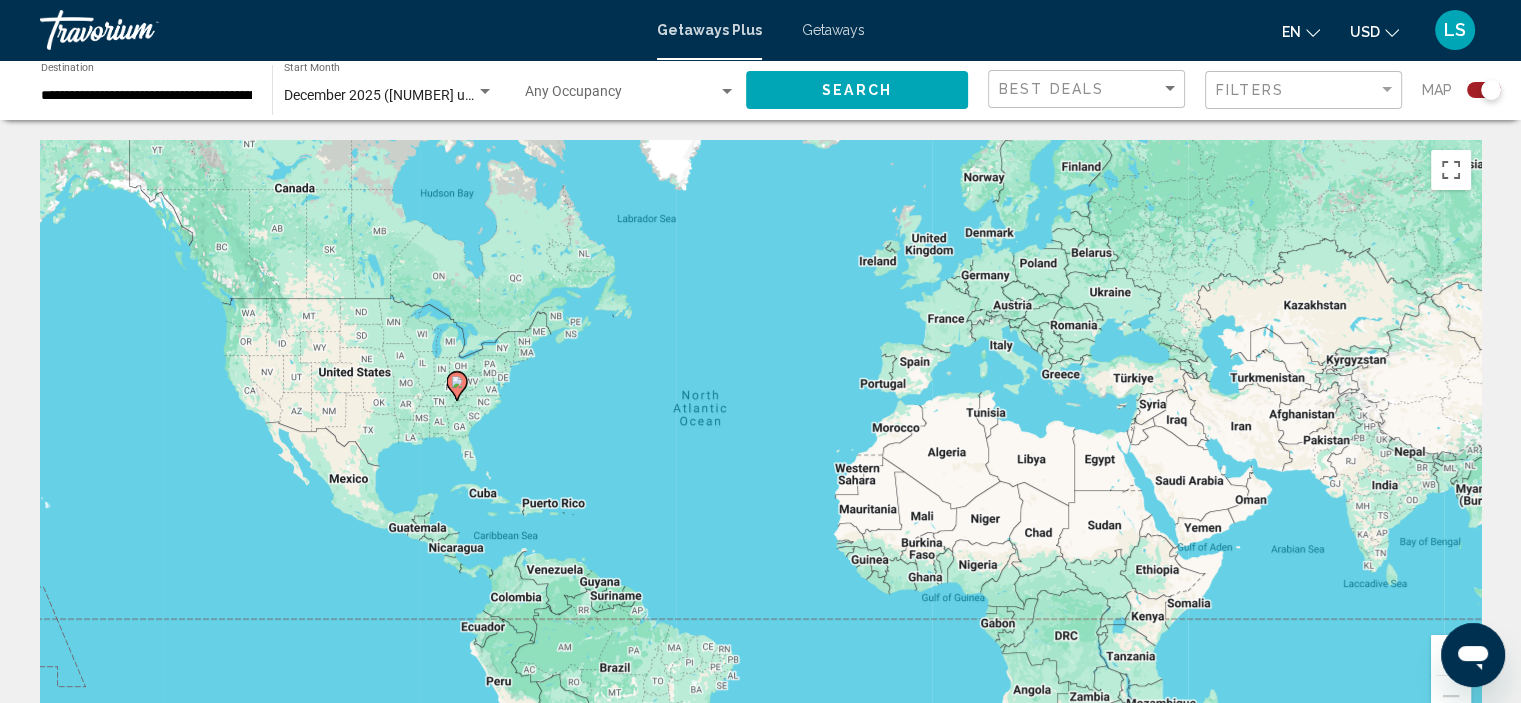 click 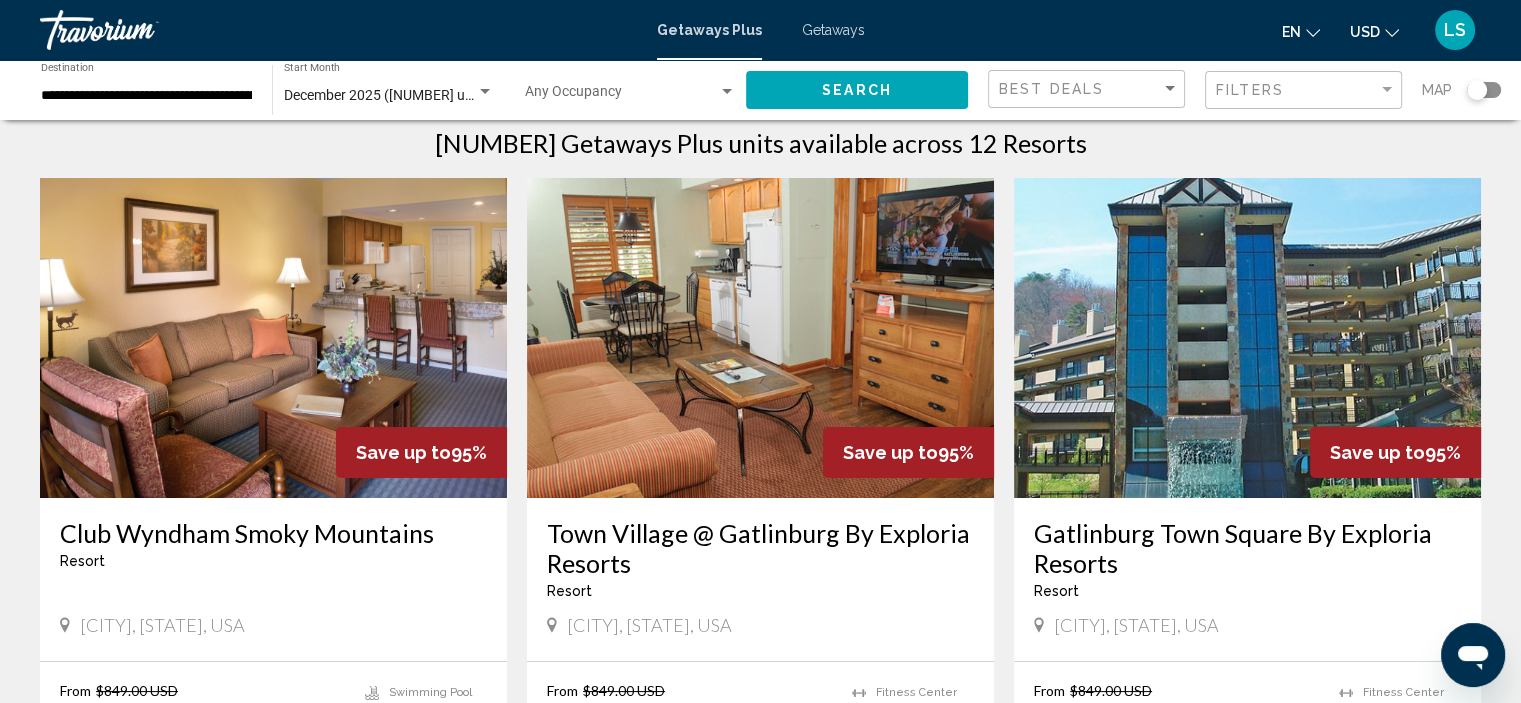 scroll, scrollTop: 0, scrollLeft: 0, axis: both 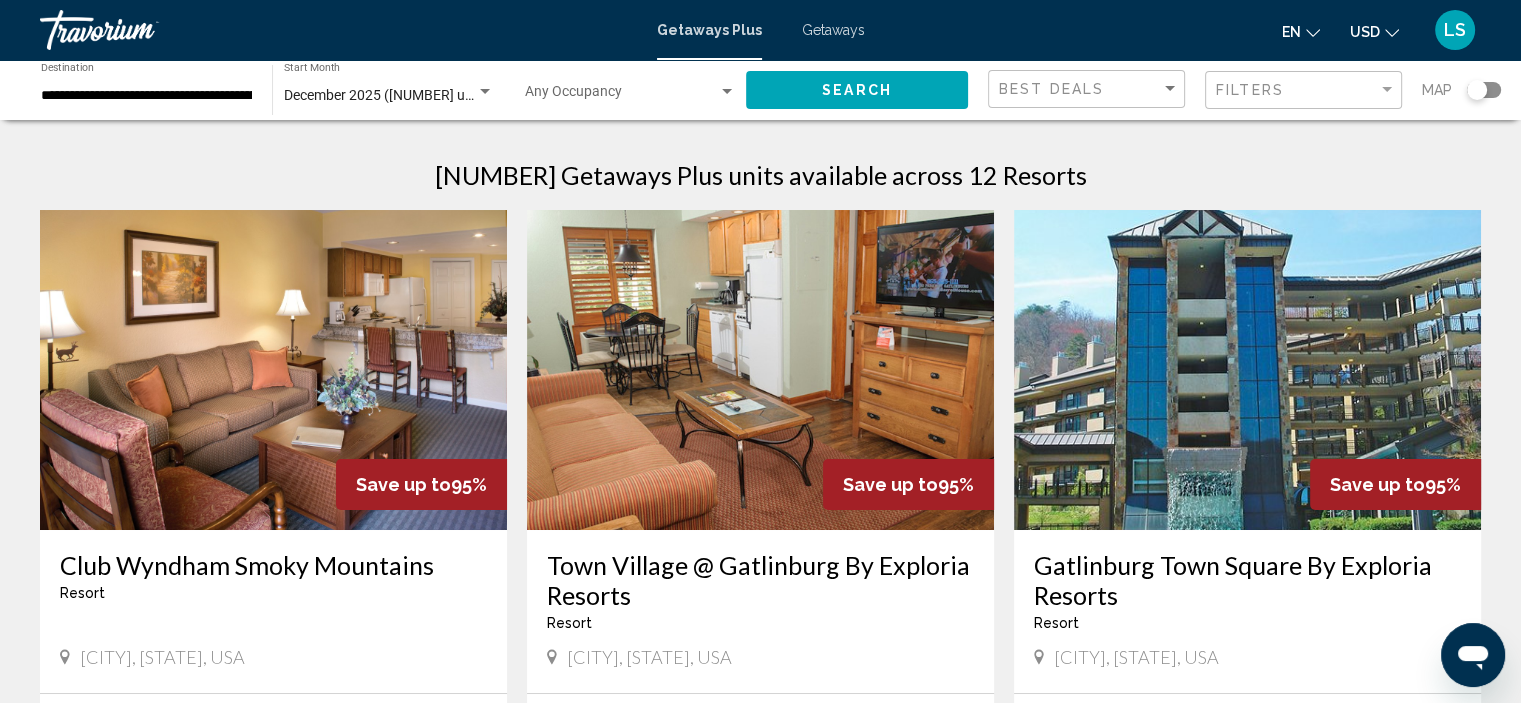 click at bounding box center [273, 370] 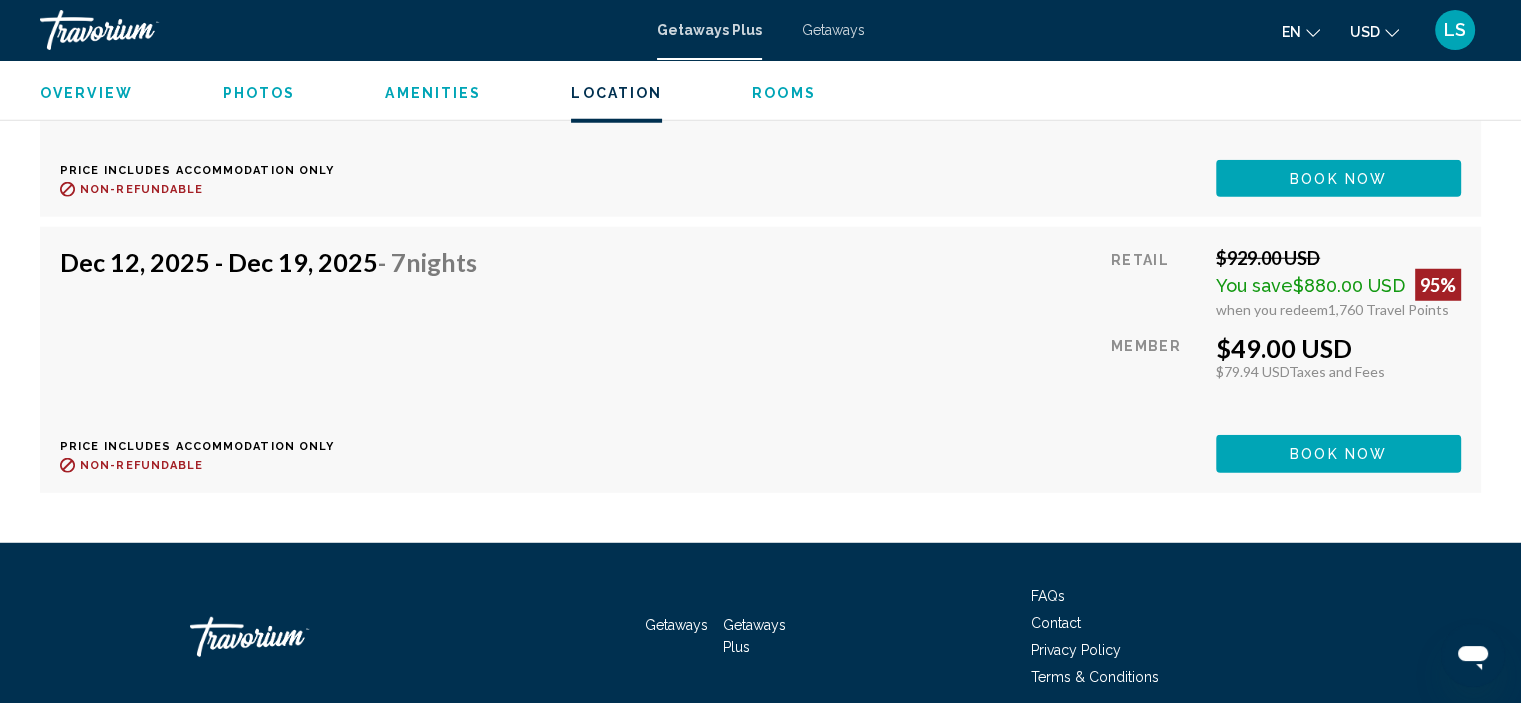 scroll, scrollTop: 5523, scrollLeft: 0, axis: vertical 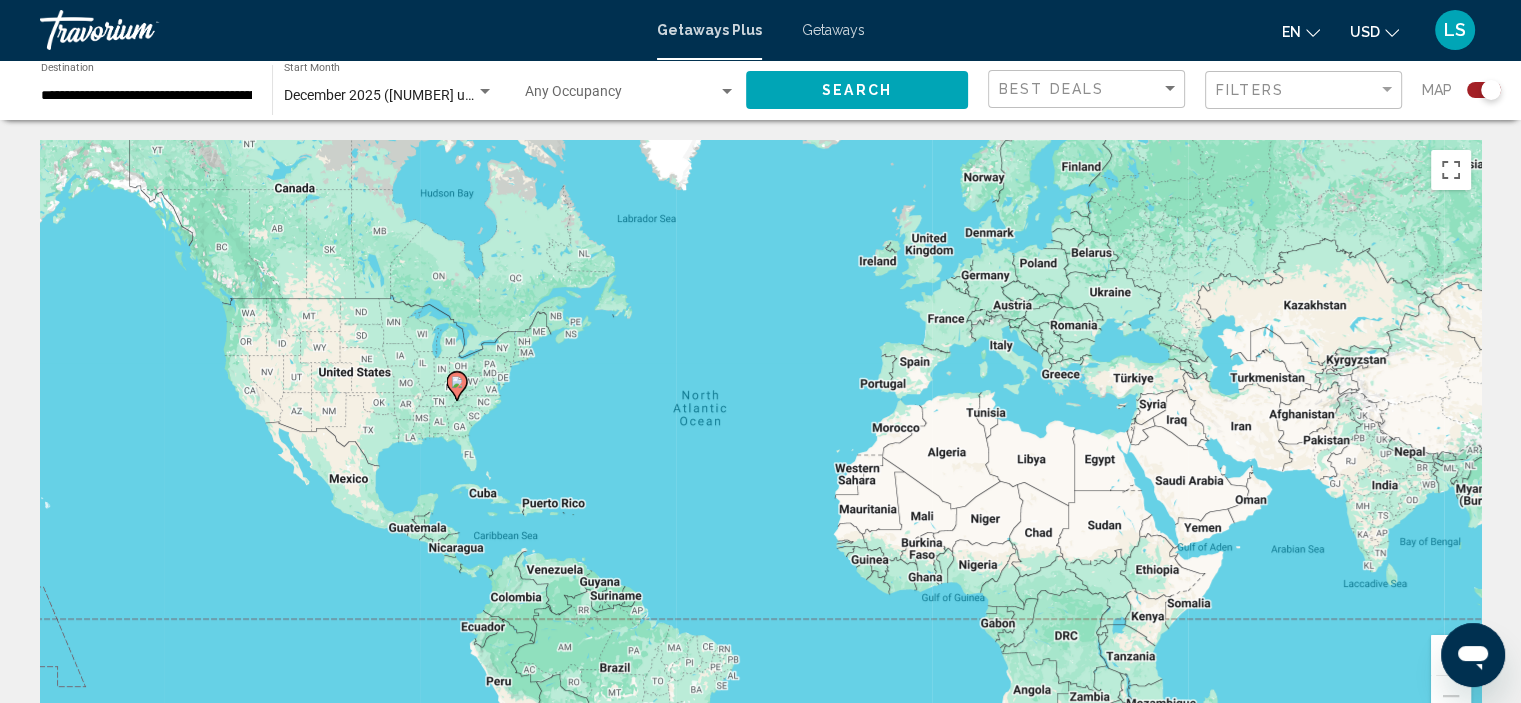 click 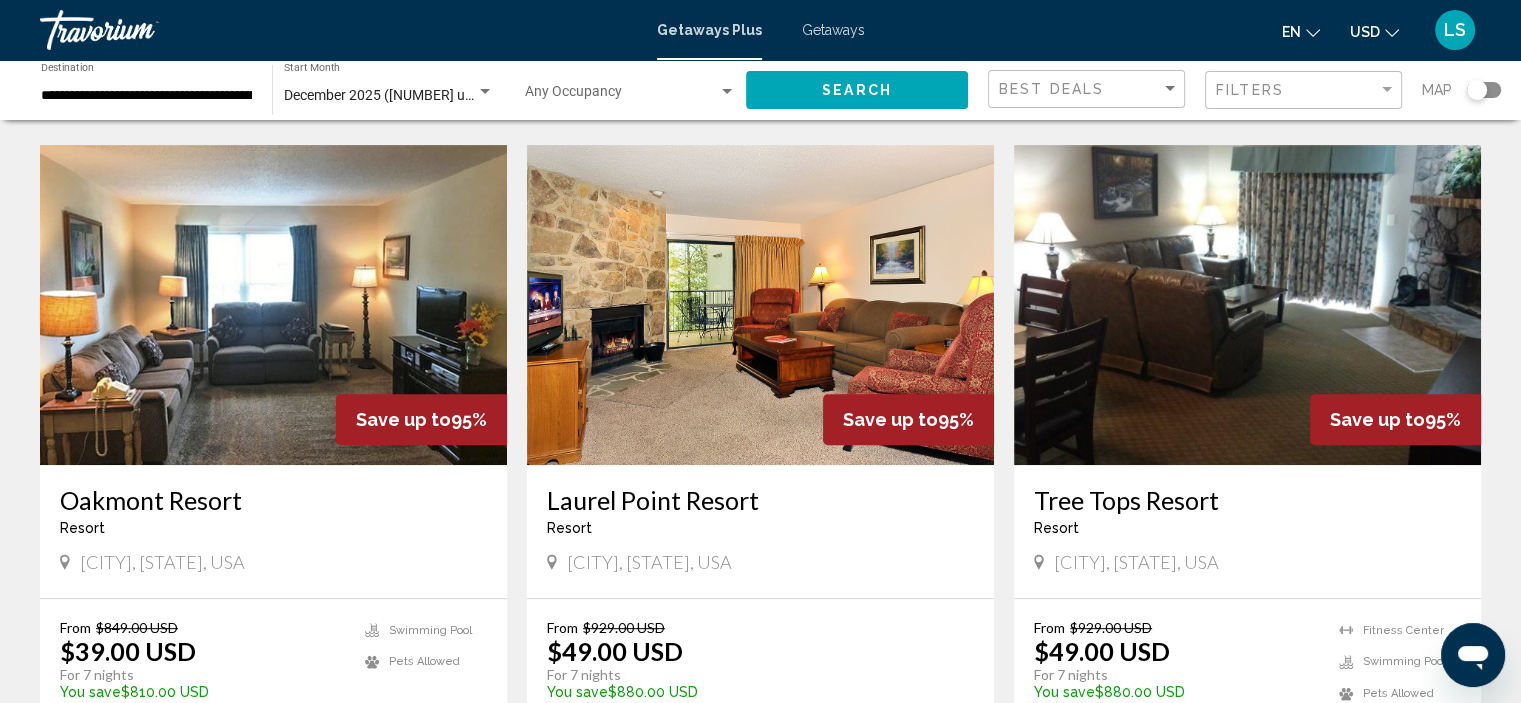 scroll, scrollTop: 800, scrollLeft: 0, axis: vertical 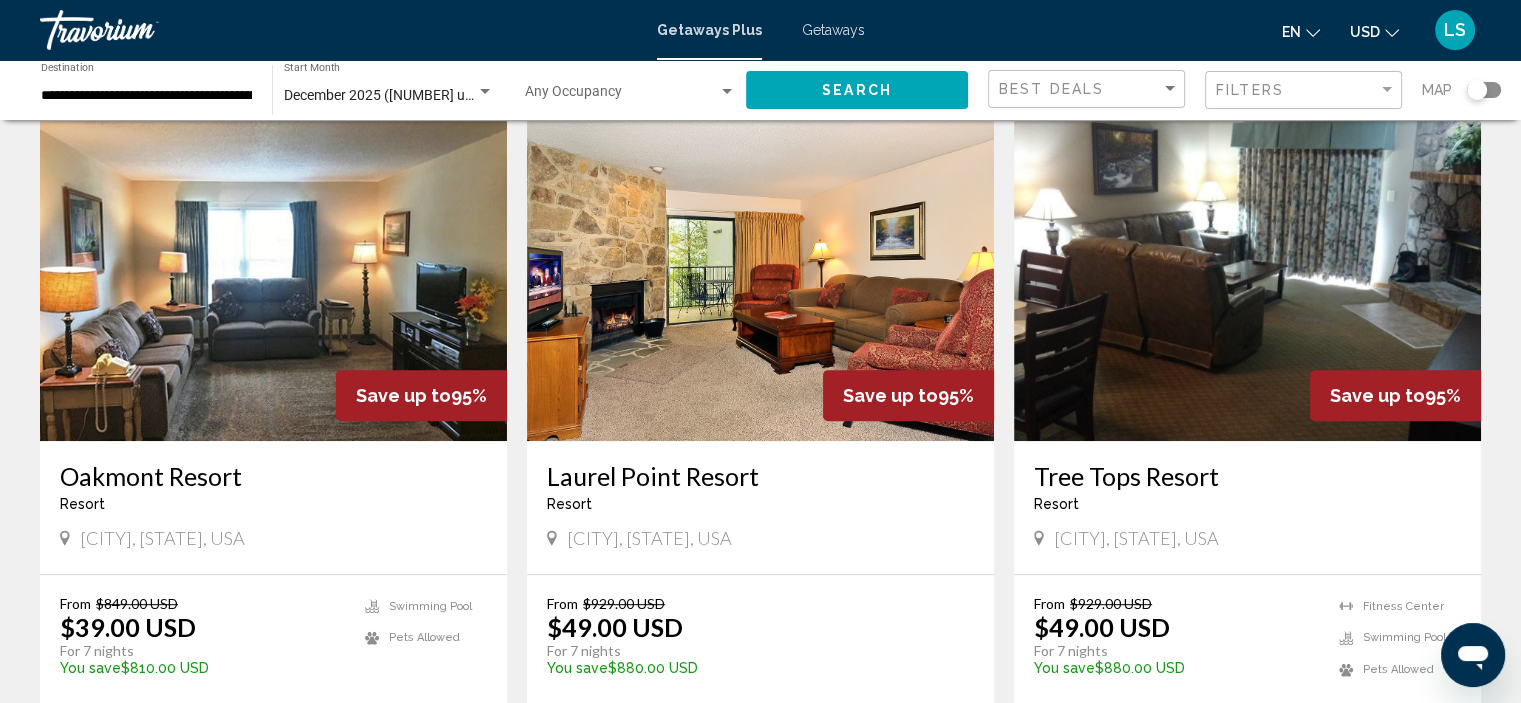click at bounding box center (1247, 281) 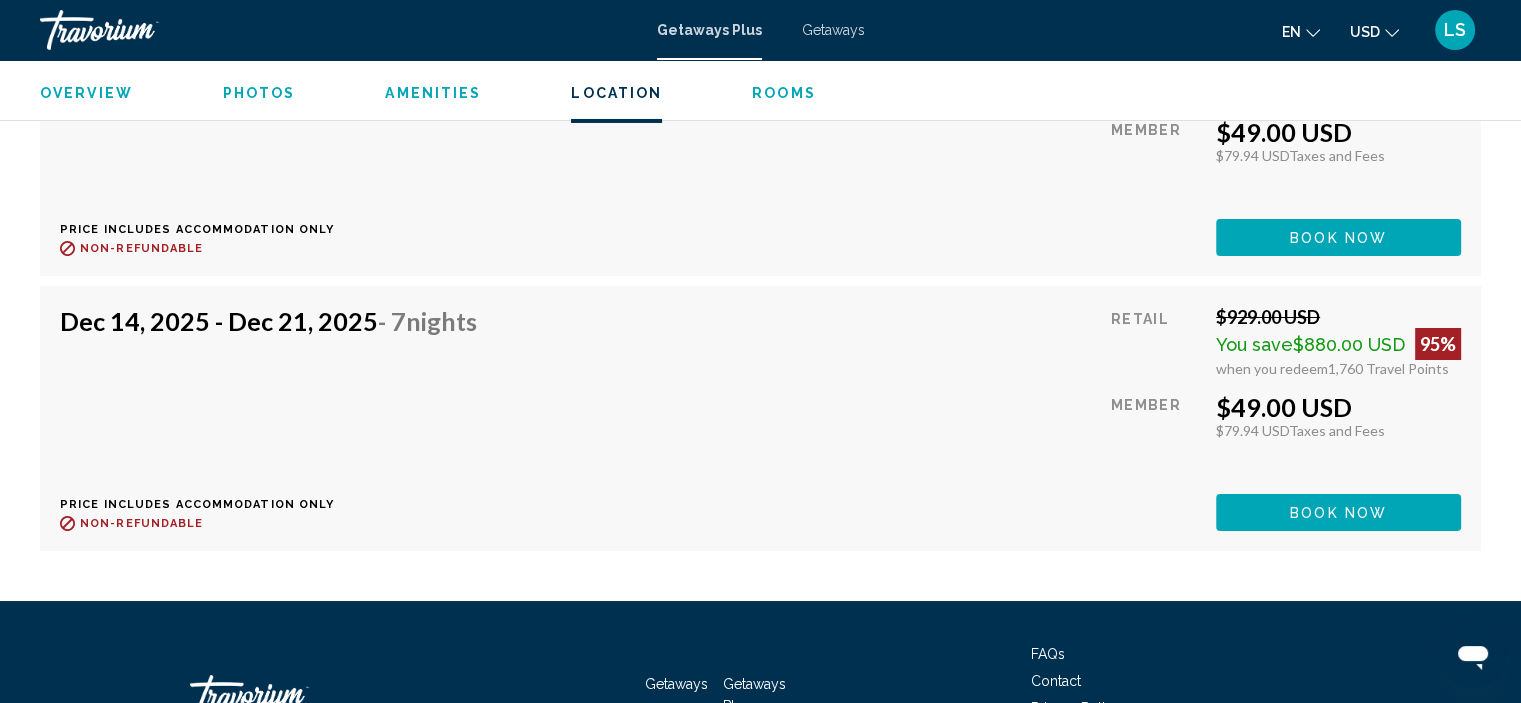 scroll, scrollTop: 7372, scrollLeft: 0, axis: vertical 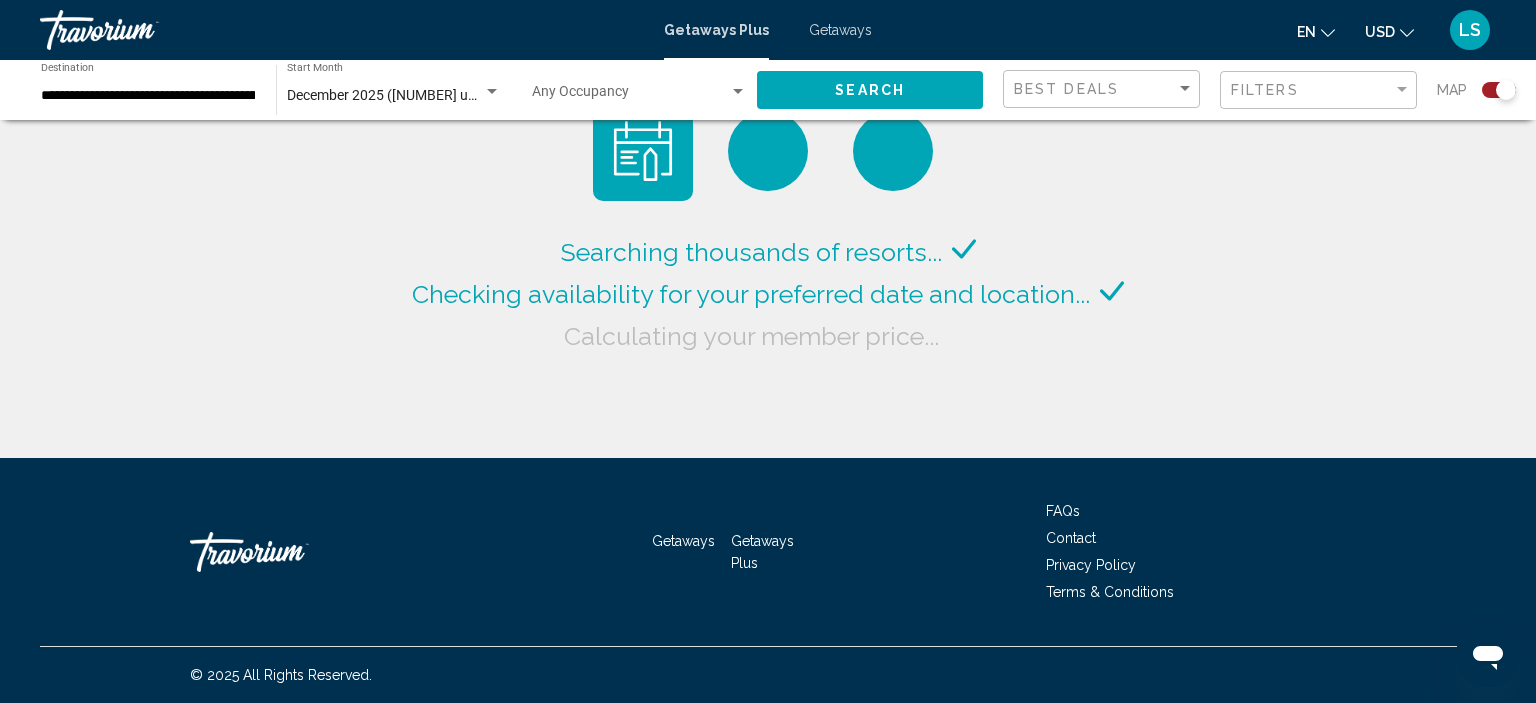 click on "**********" at bounding box center (148, 96) 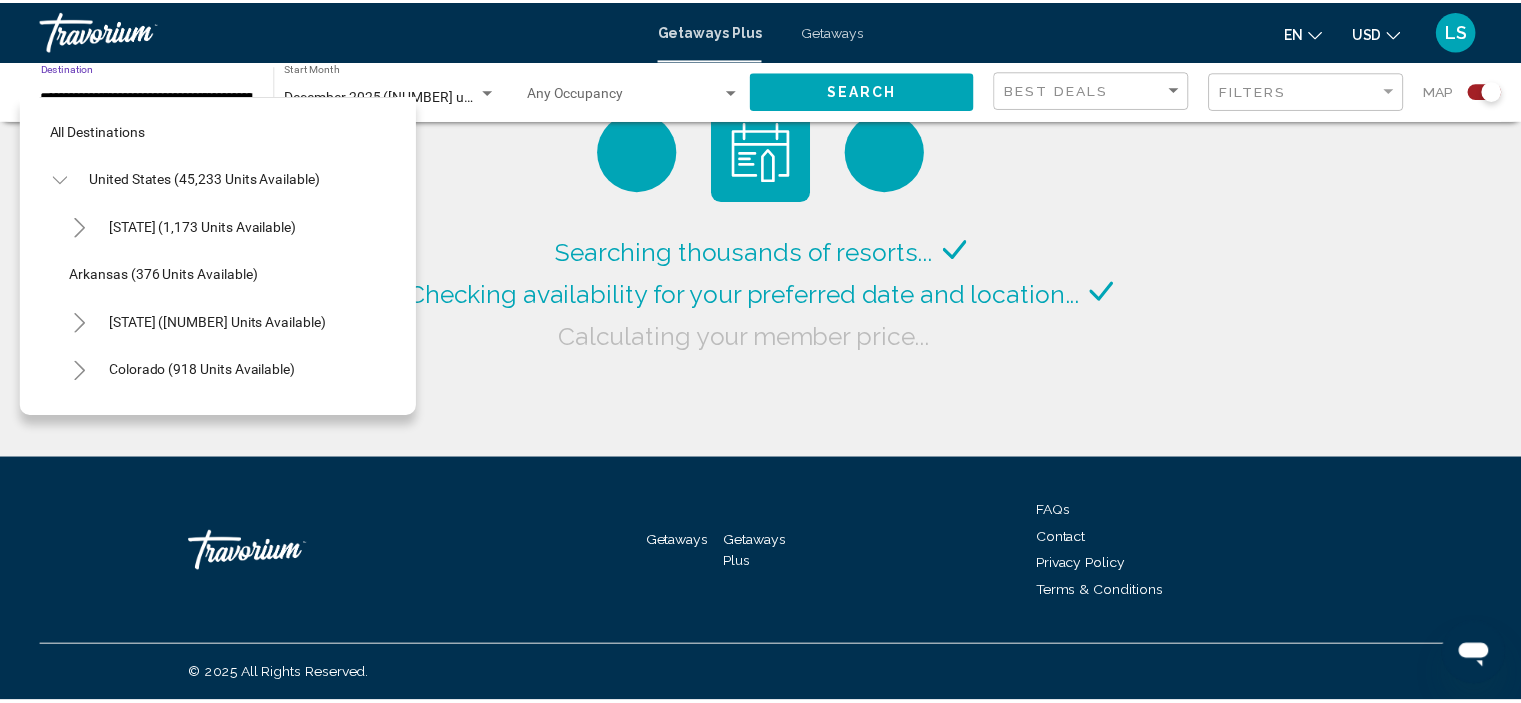 scroll, scrollTop: 1566, scrollLeft: 0, axis: vertical 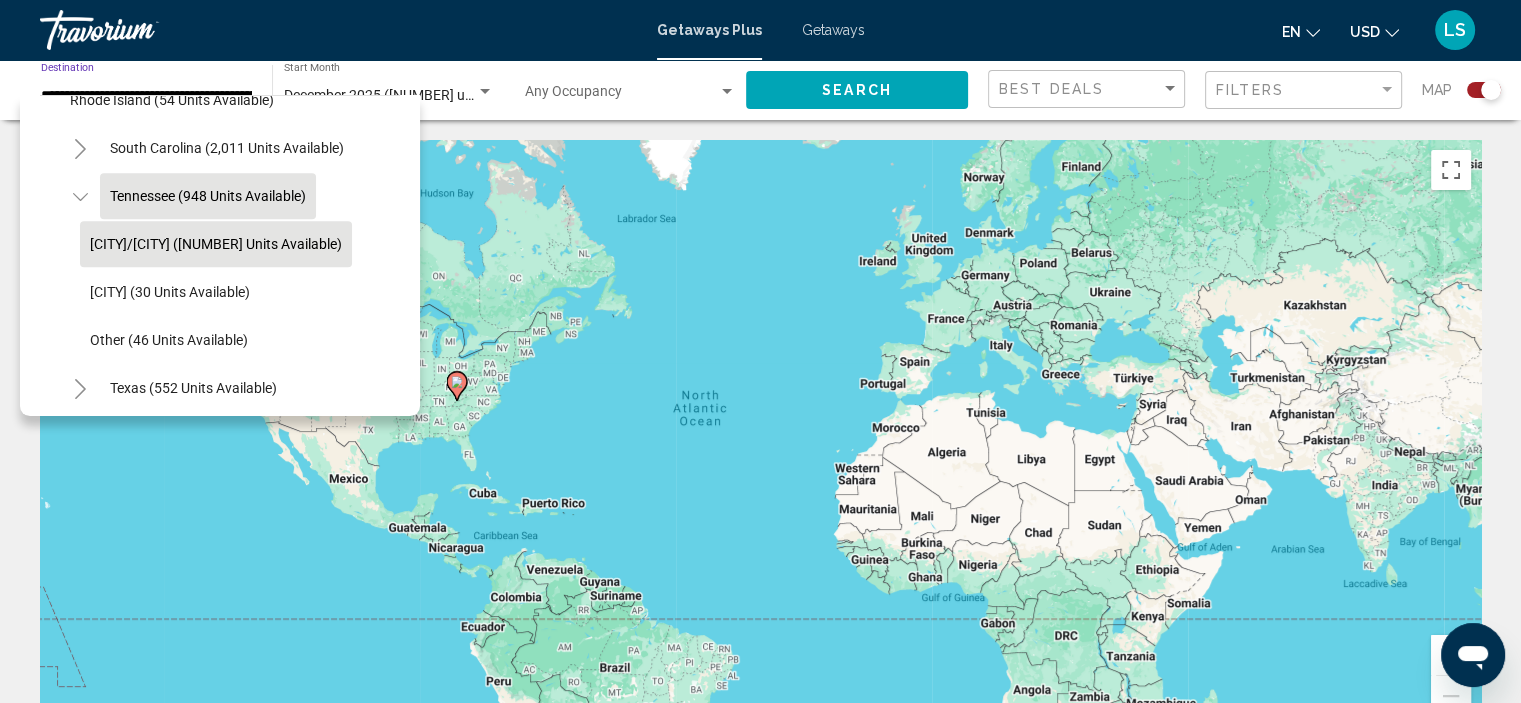 click on "Tennessee (948 units available)" 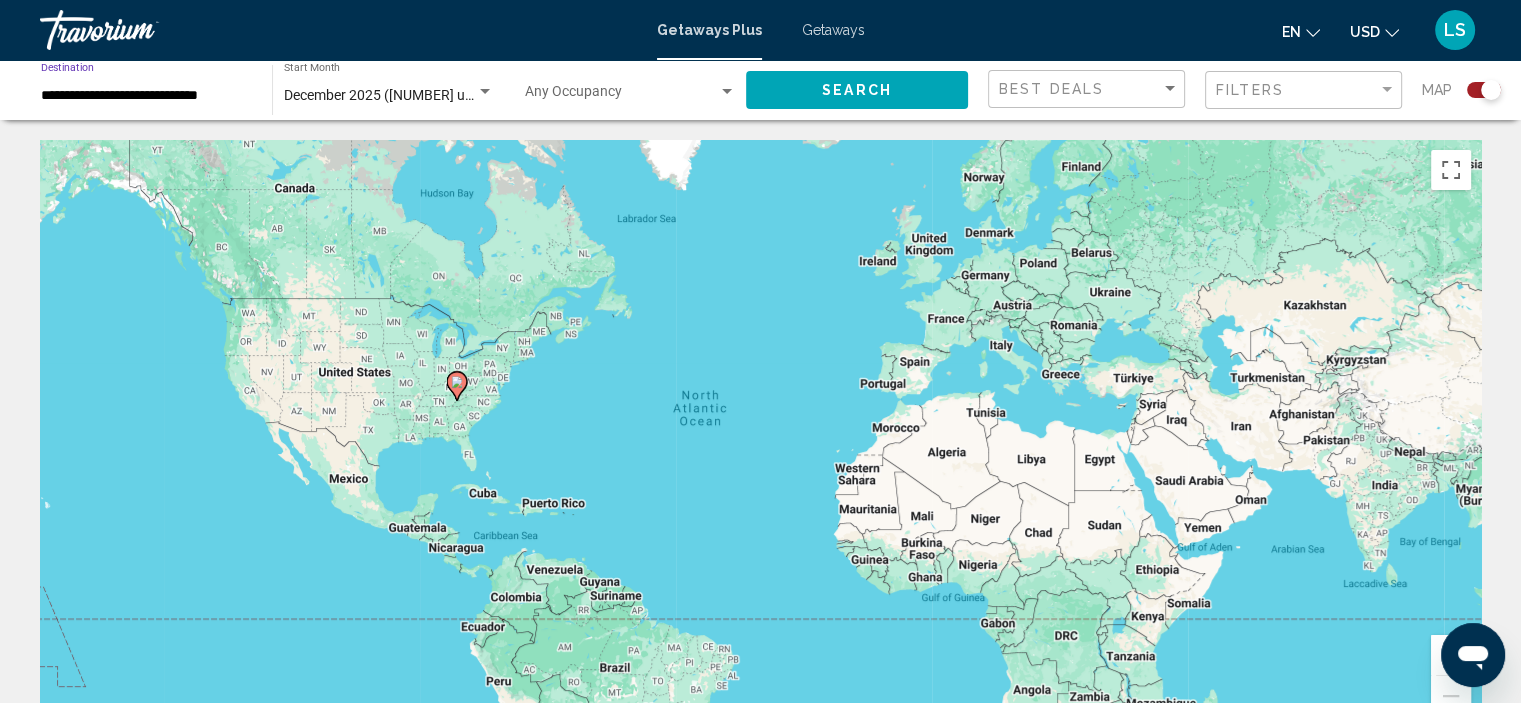 click on "Search" 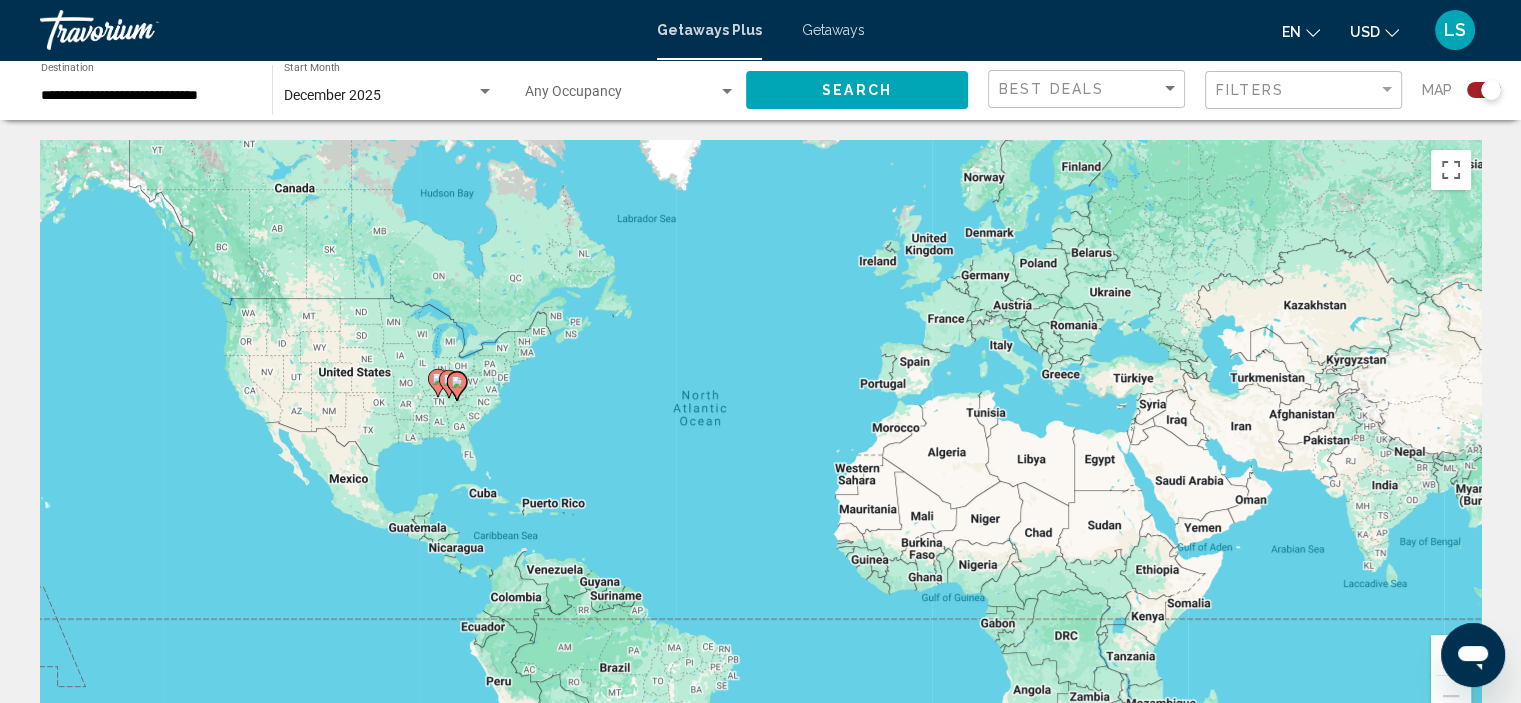 click 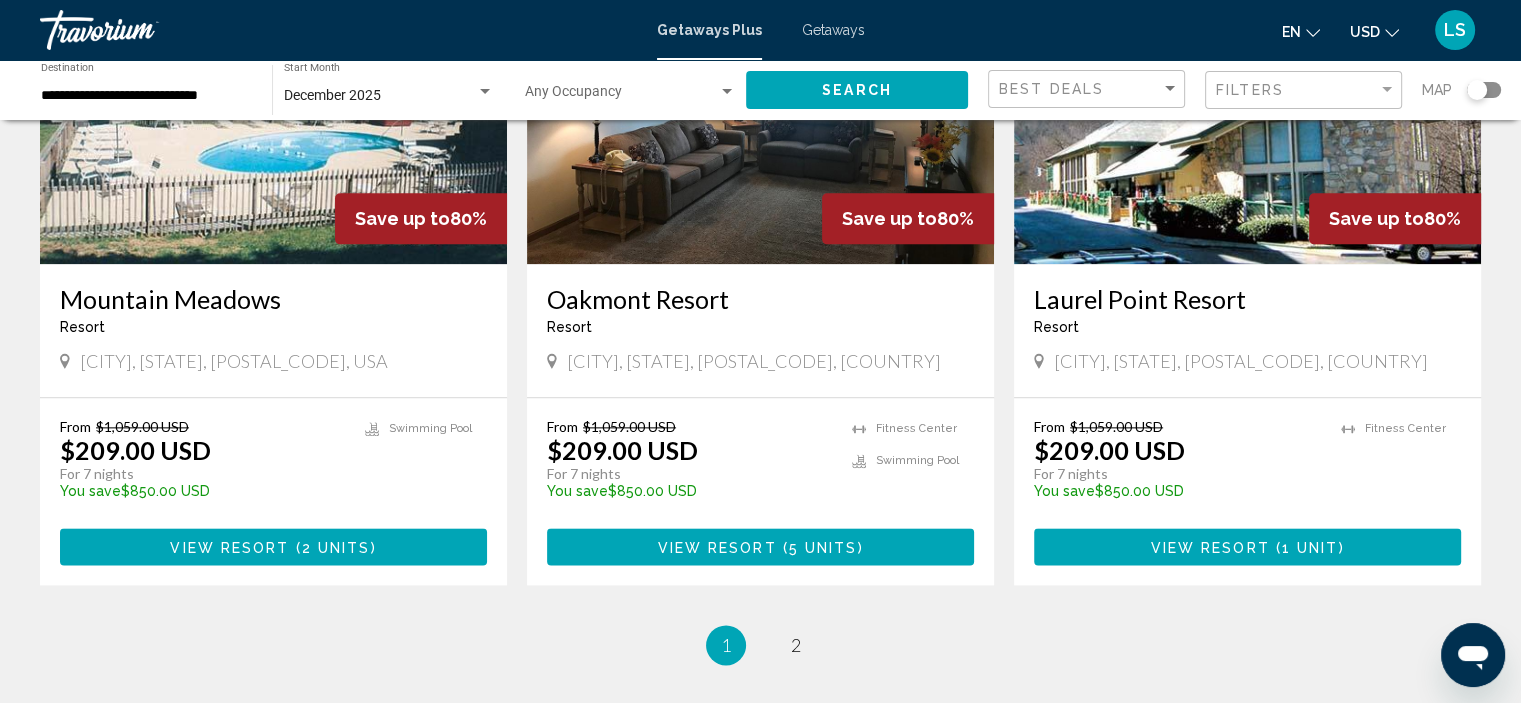 scroll, scrollTop: 2300, scrollLeft: 0, axis: vertical 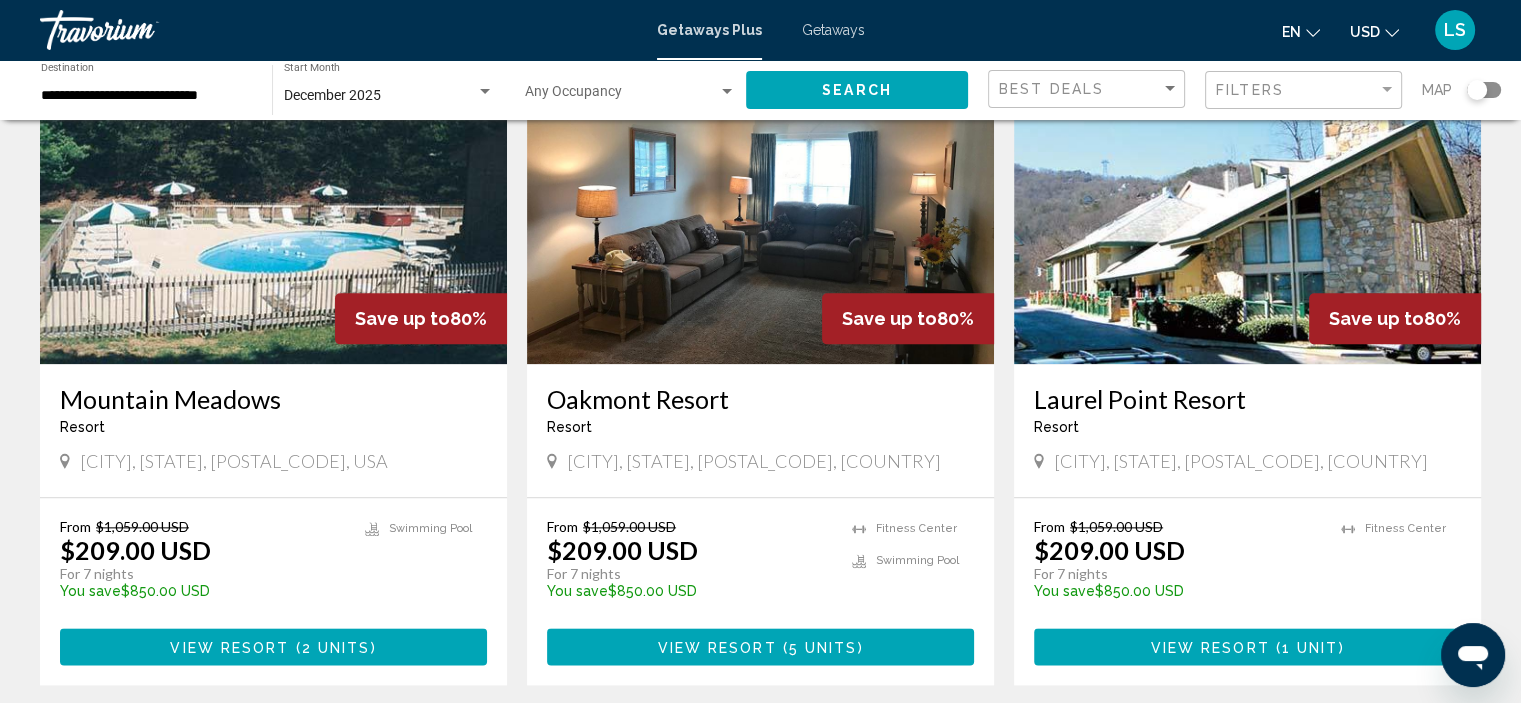 click at bounding box center (1247, 204) 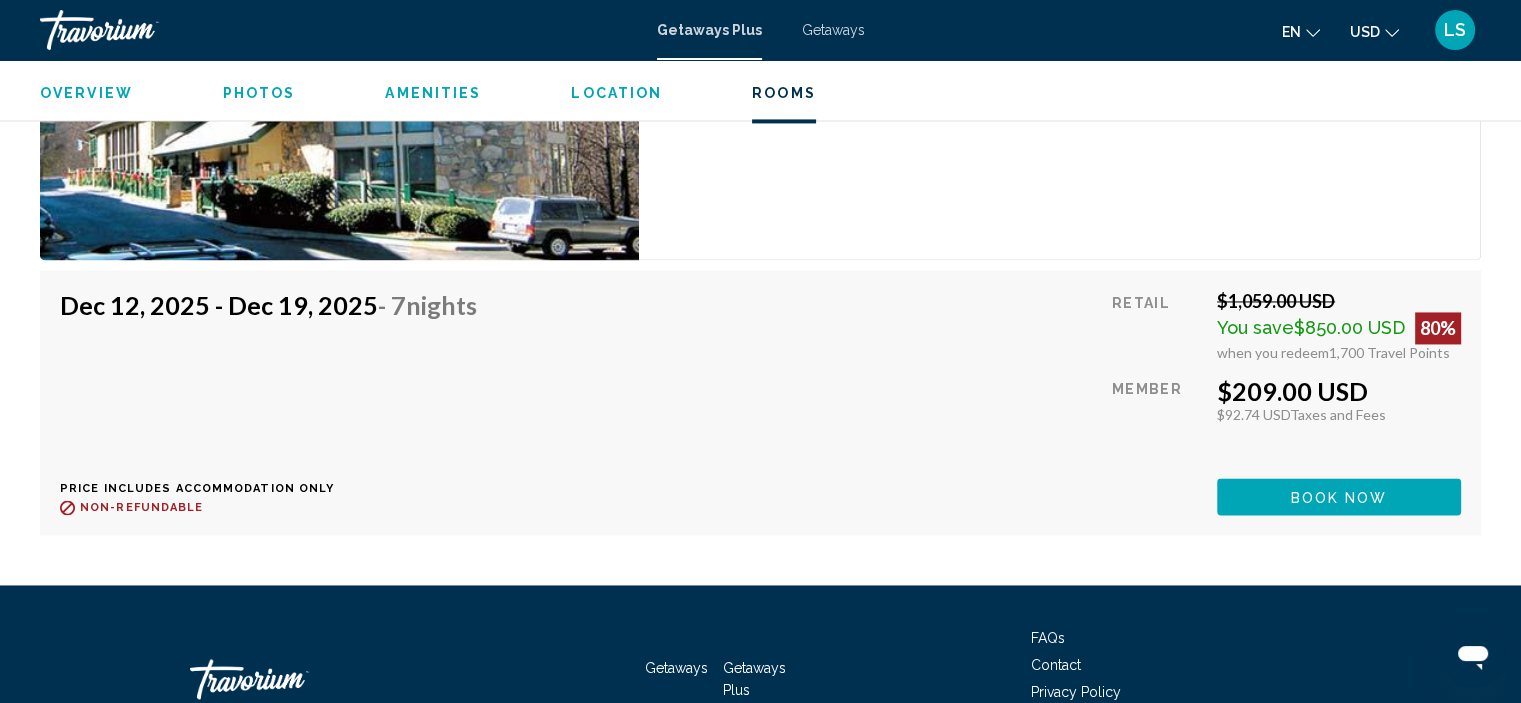 scroll, scrollTop: 3184, scrollLeft: 0, axis: vertical 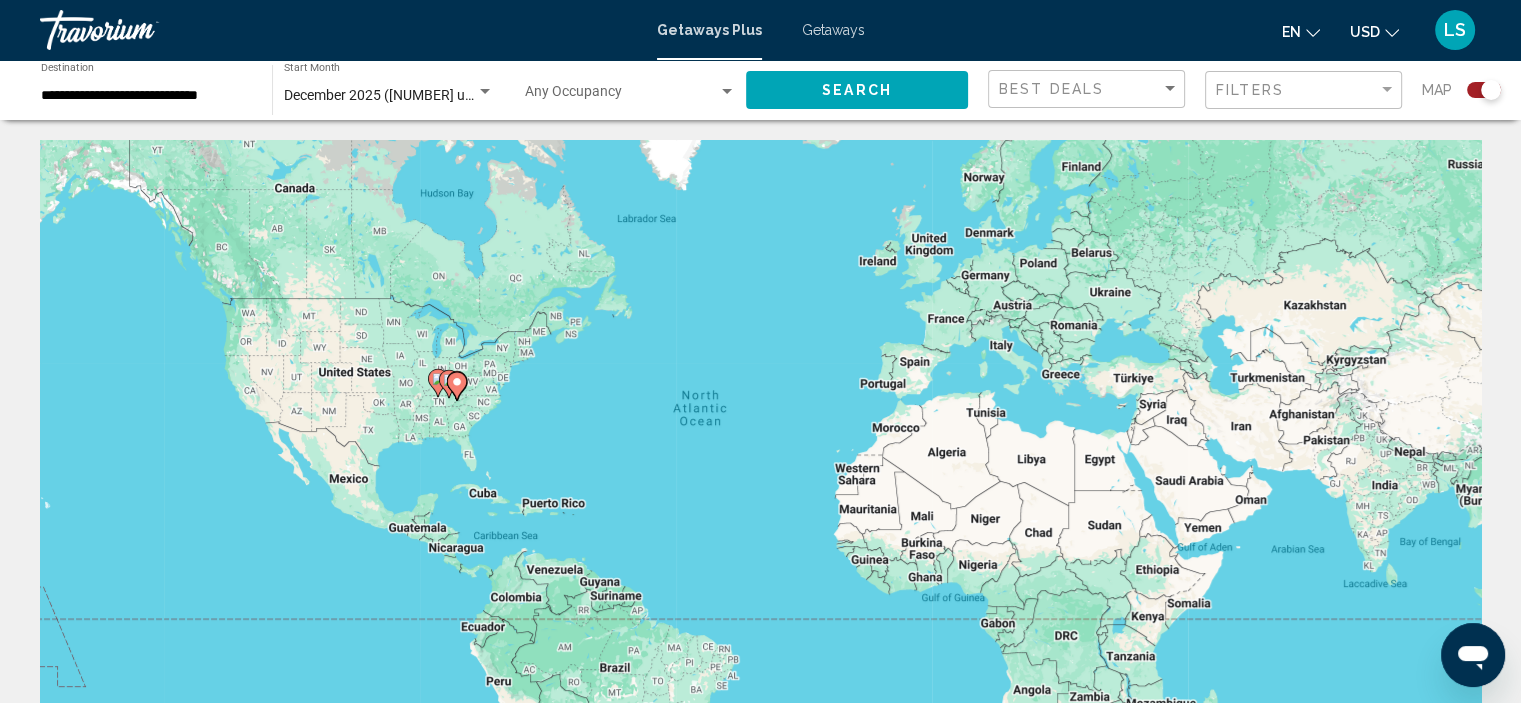 click on "**********" 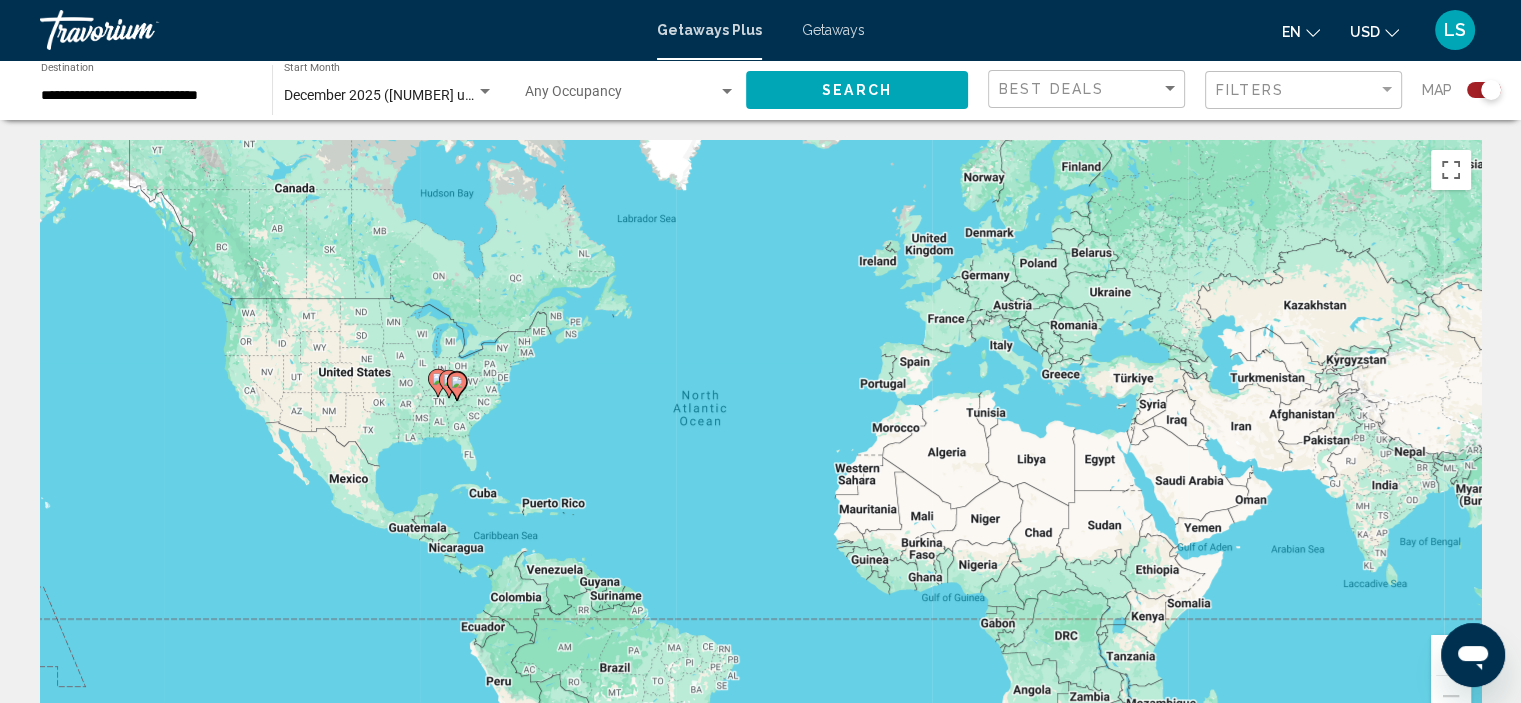 click 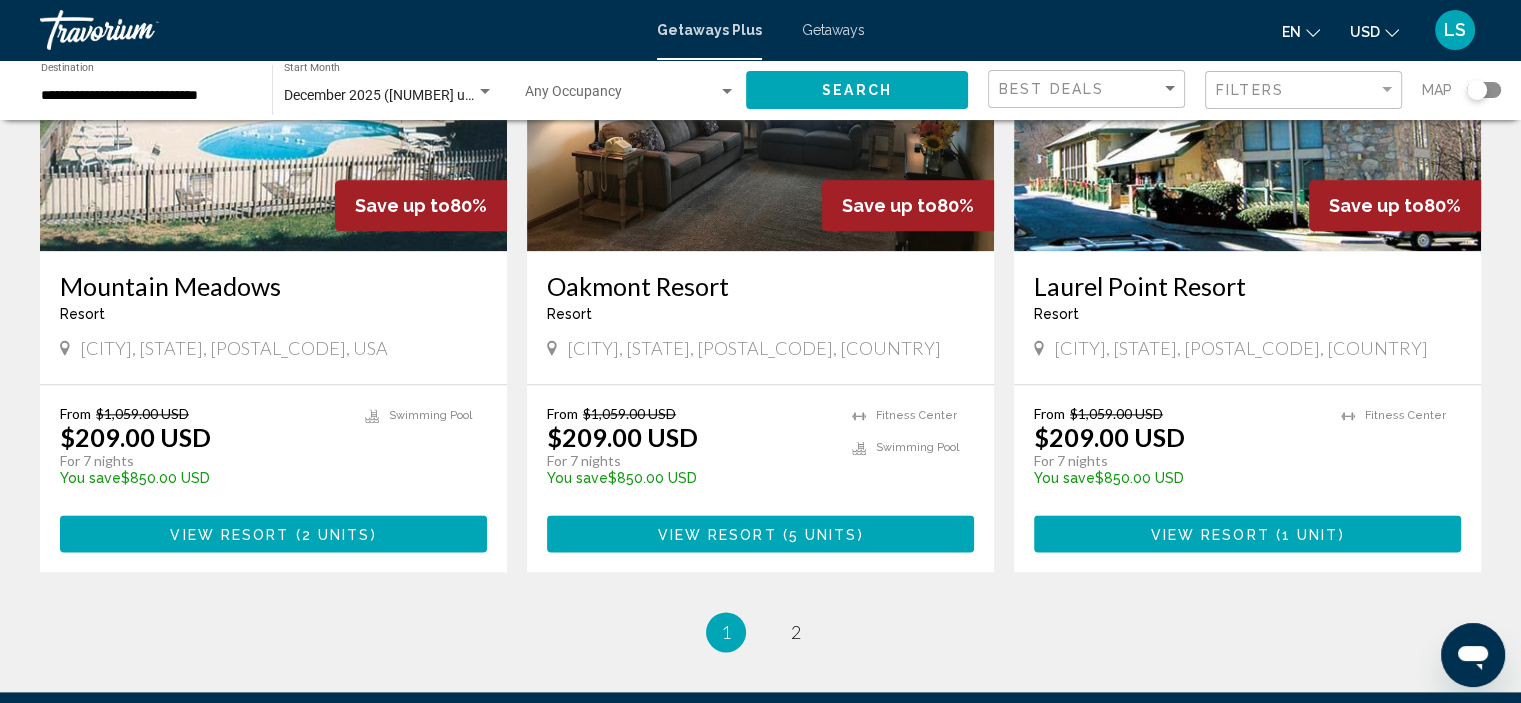 scroll, scrollTop: 2444, scrollLeft: 0, axis: vertical 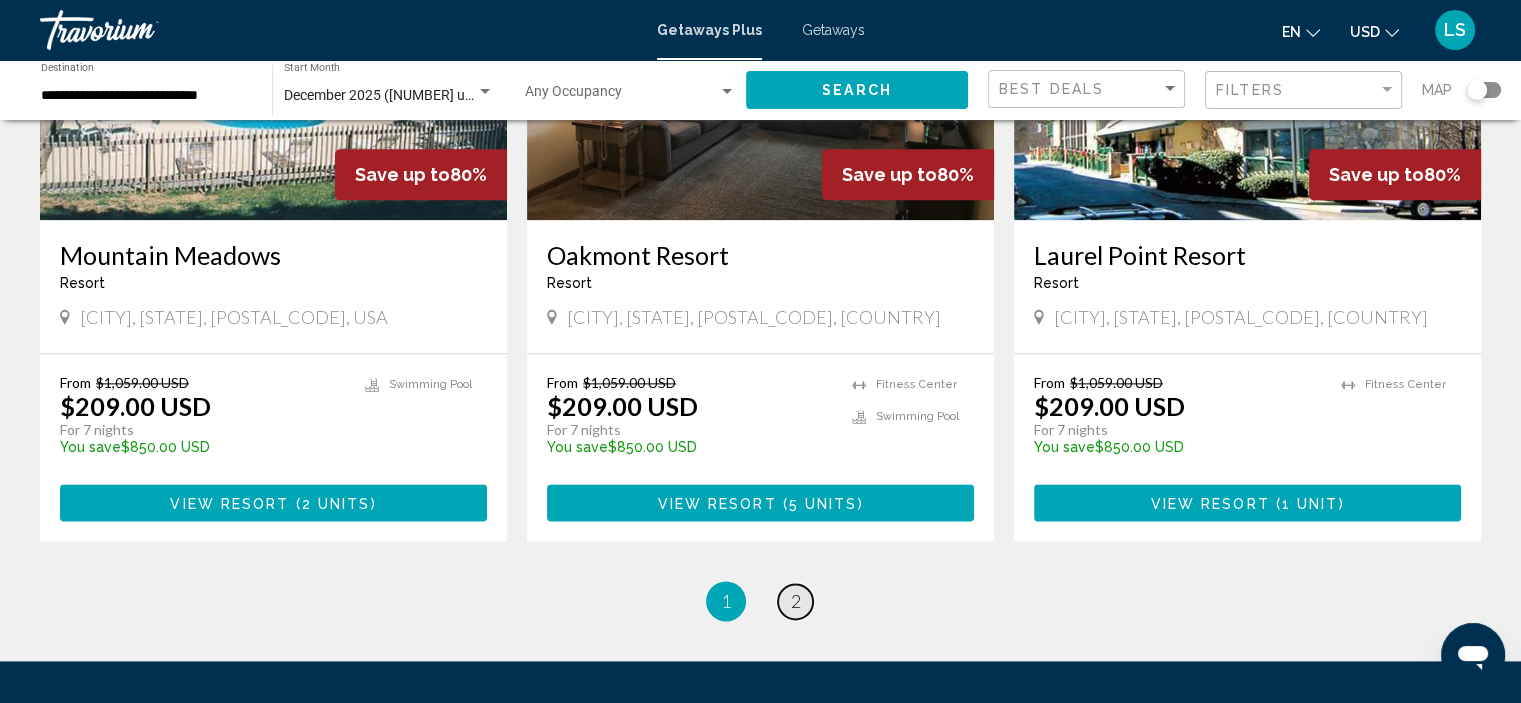 click on "2" at bounding box center (796, 601) 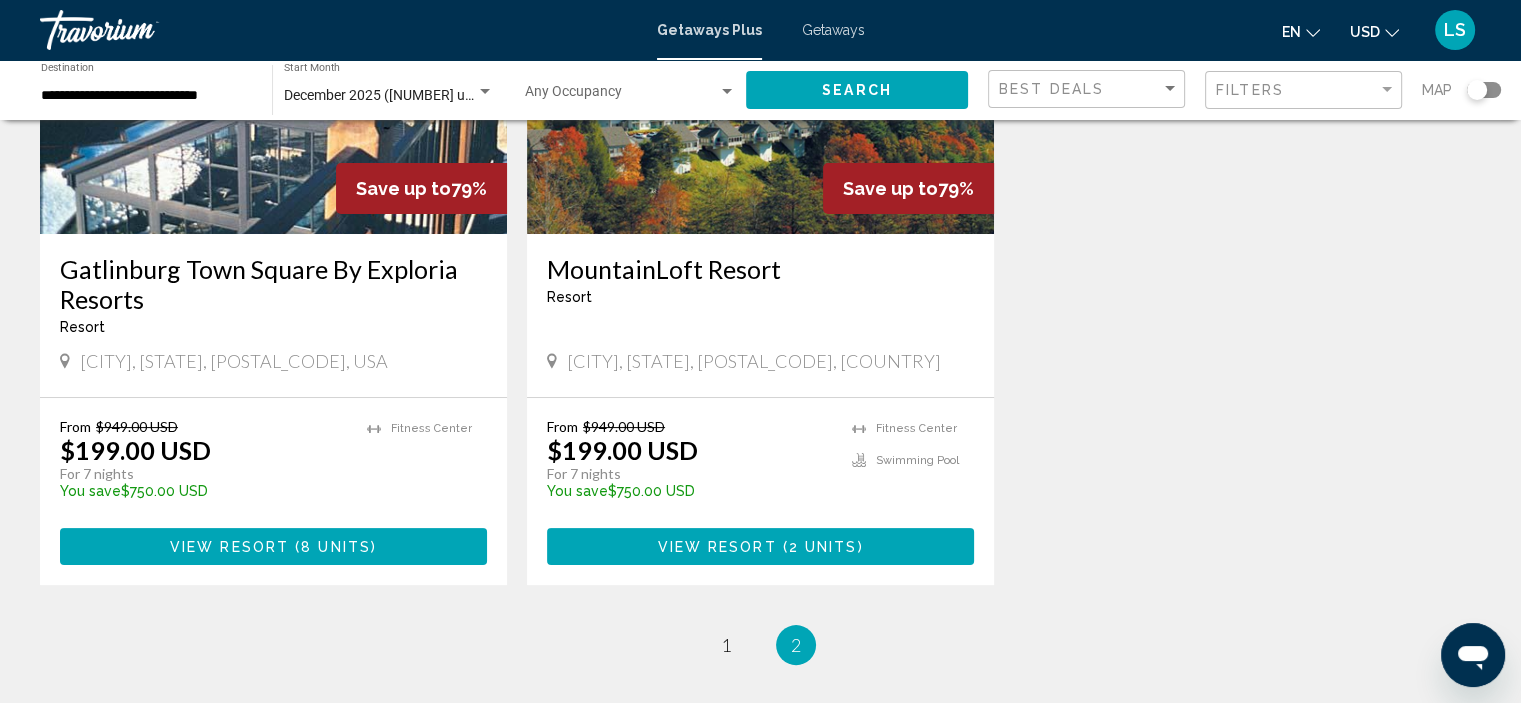 scroll, scrollTop: 300, scrollLeft: 0, axis: vertical 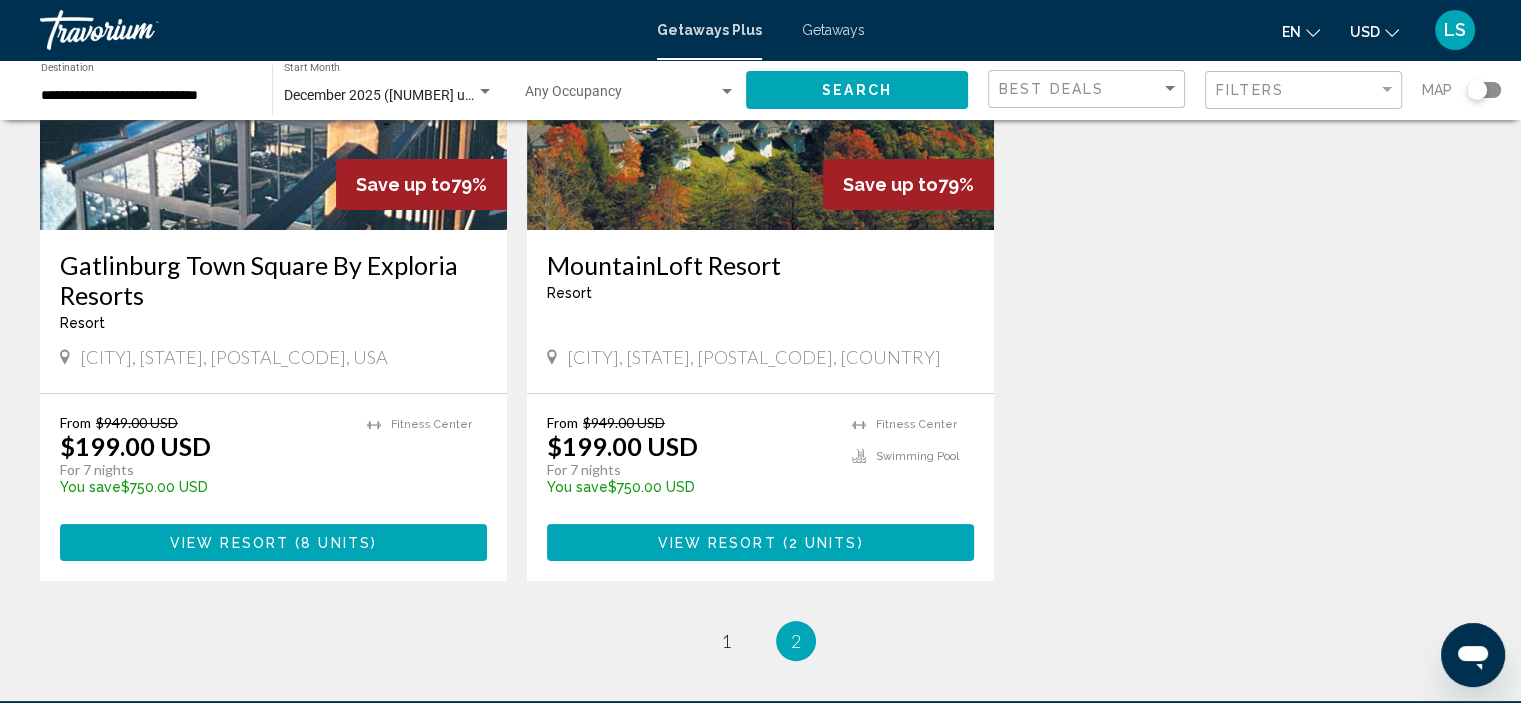 click at bounding box center (273, 70) 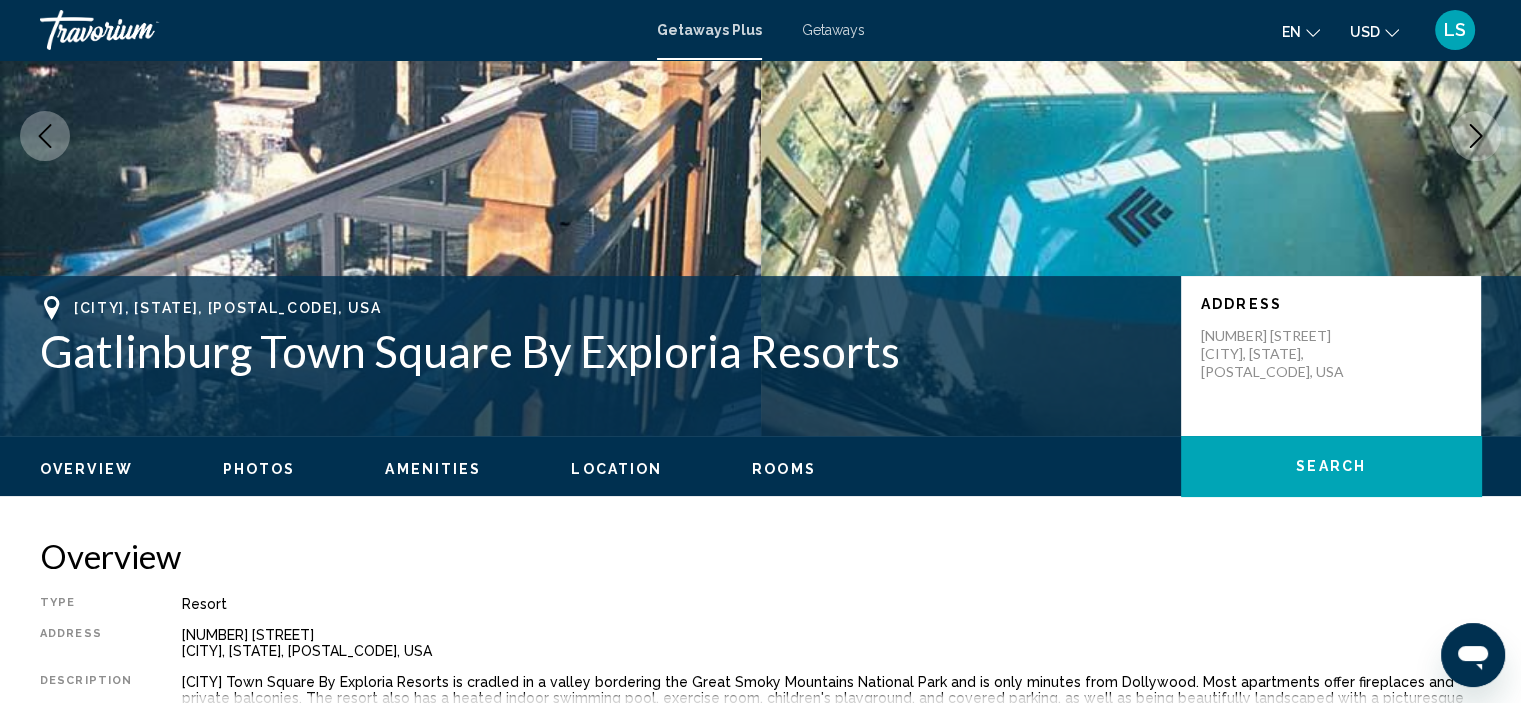 scroll, scrollTop: 500, scrollLeft: 0, axis: vertical 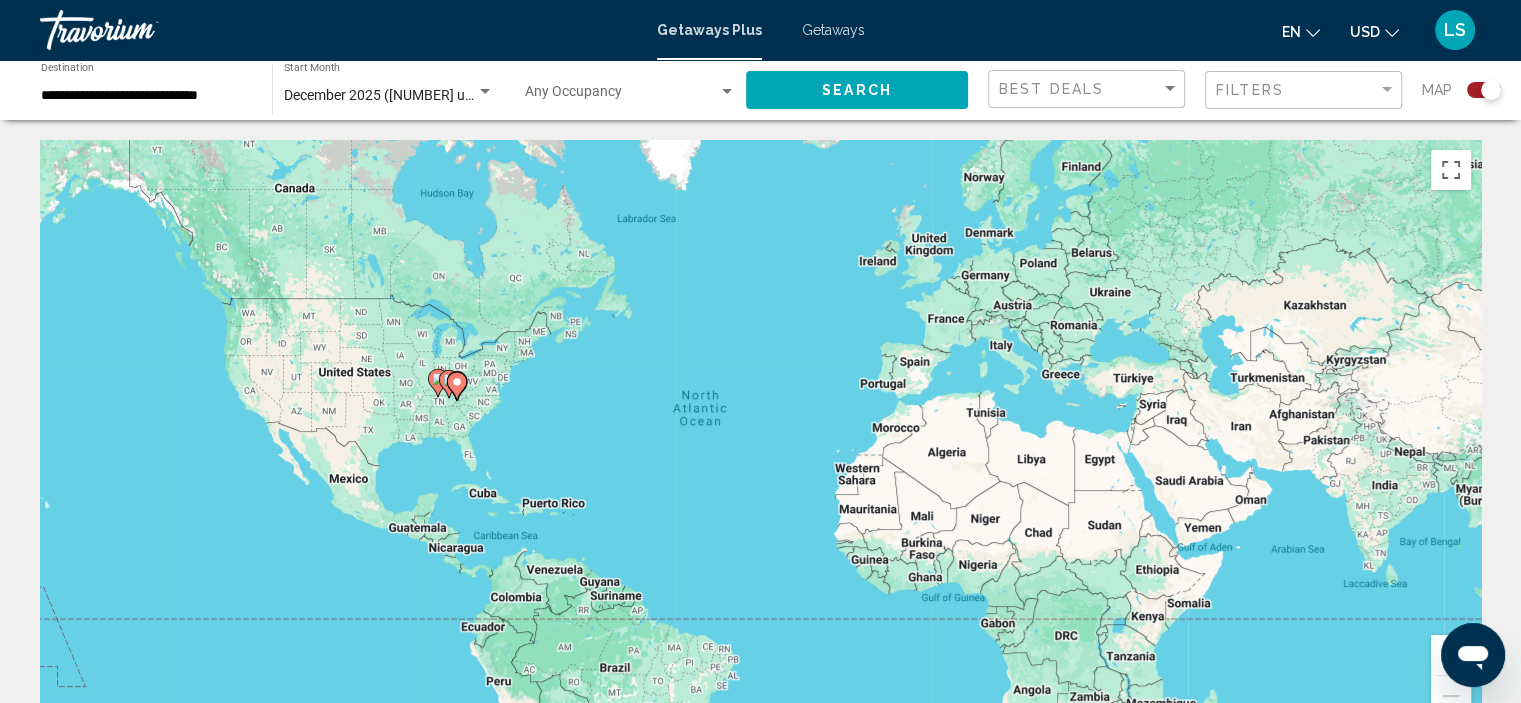 click on "Getaways" at bounding box center [833, 30] 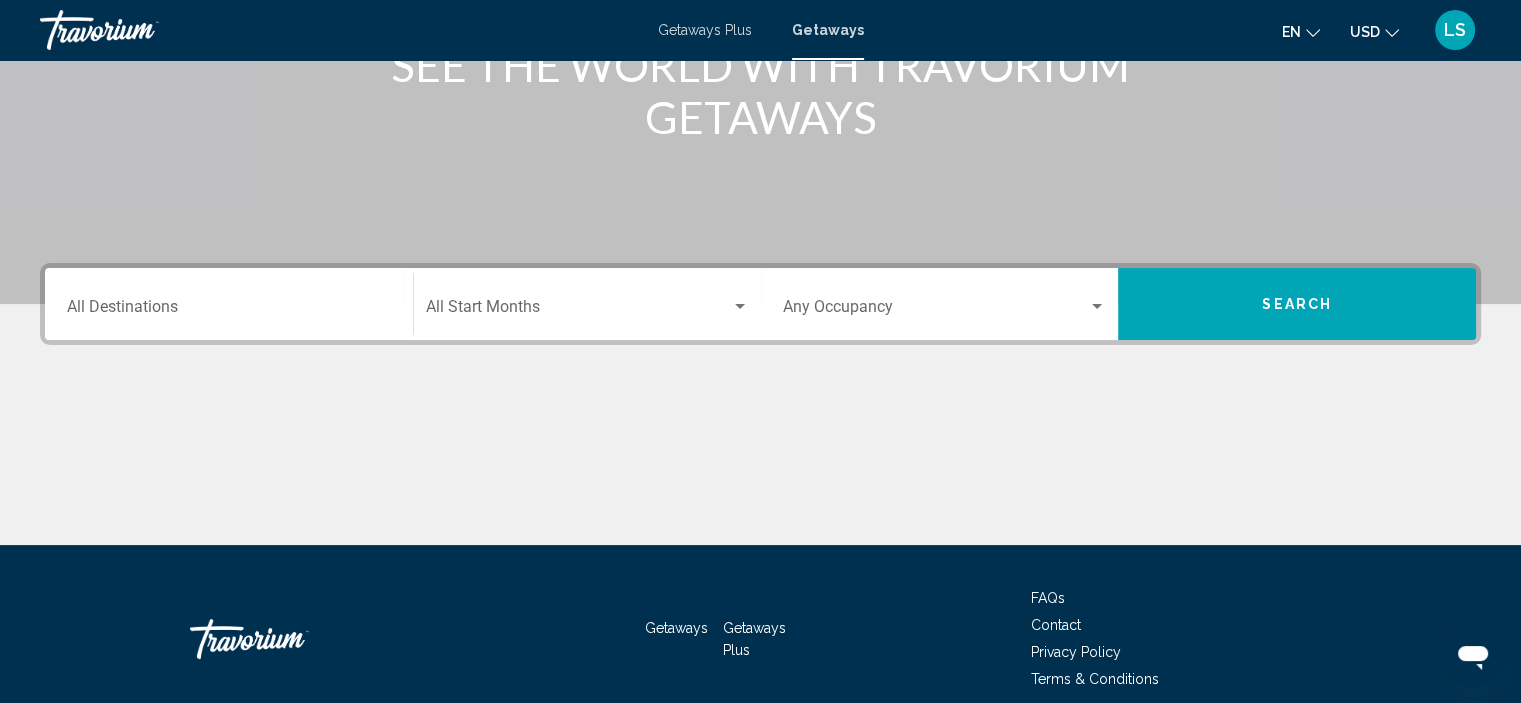 scroll, scrollTop: 300, scrollLeft: 0, axis: vertical 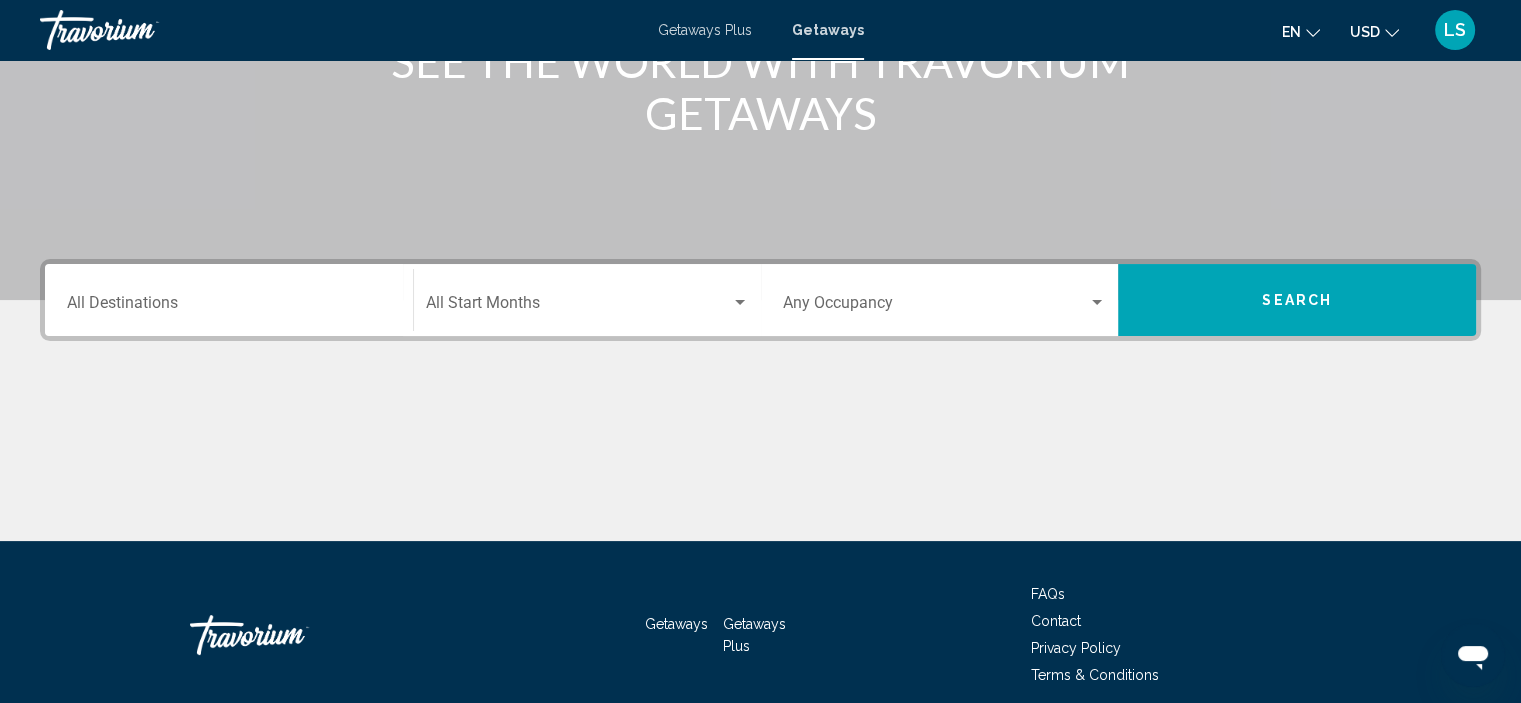 click on "Destination All Destinations" at bounding box center (229, 307) 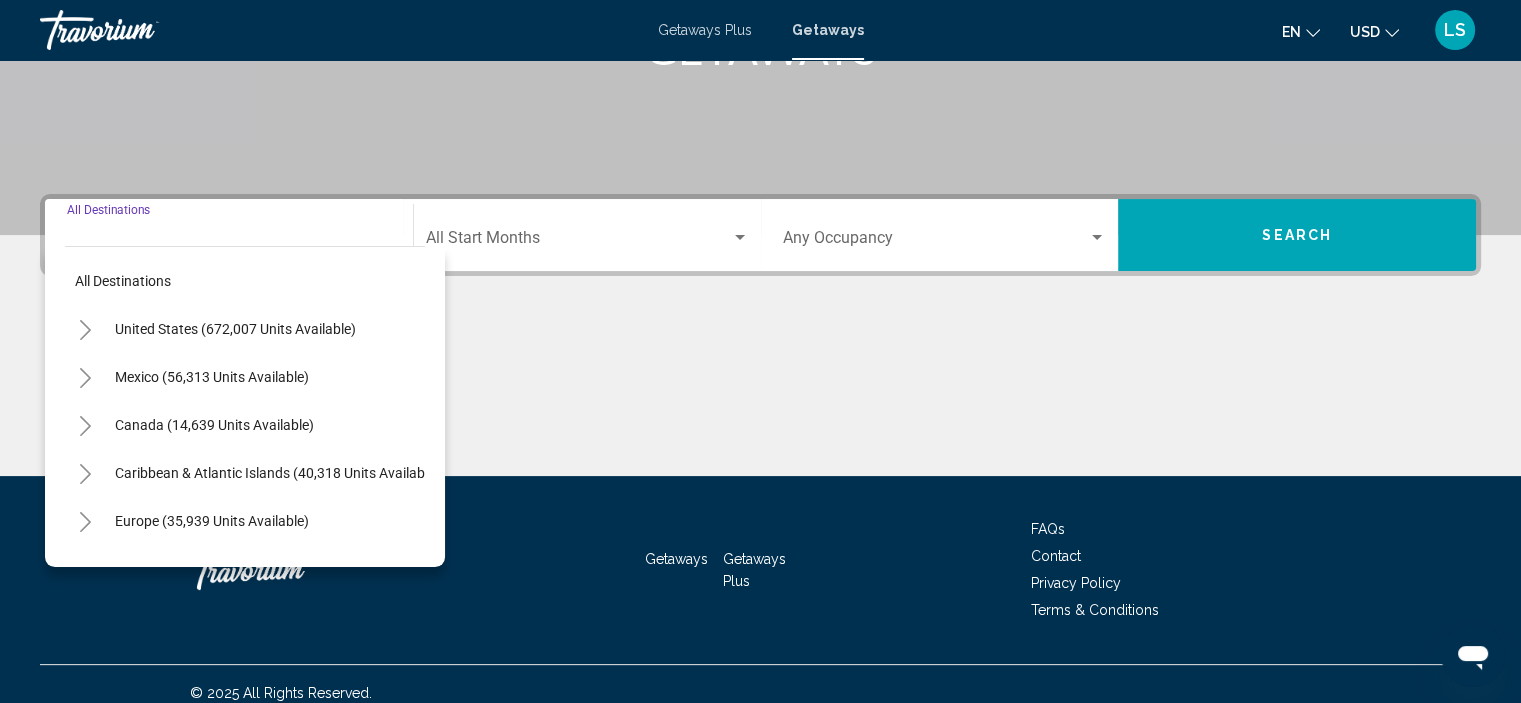 scroll, scrollTop: 382, scrollLeft: 0, axis: vertical 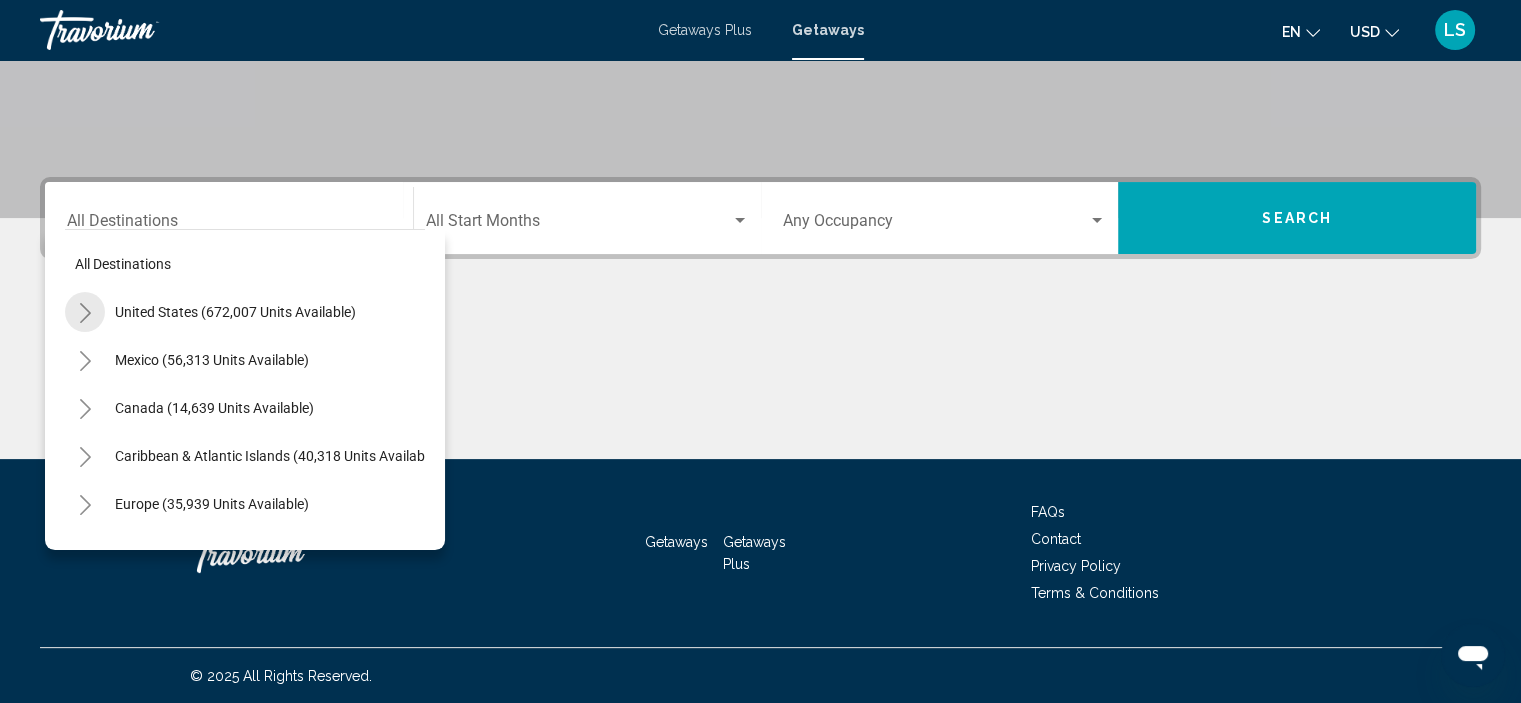 click 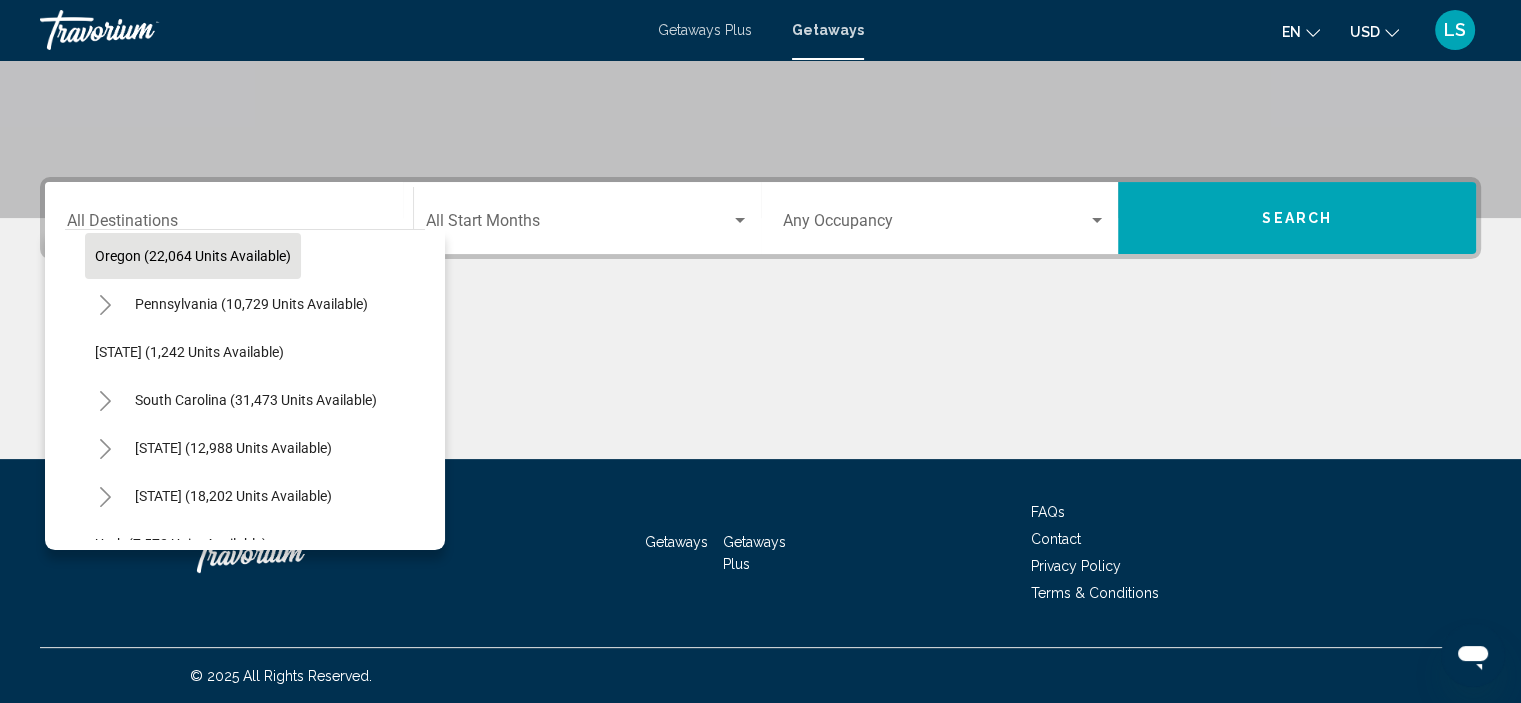 scroll, scrollTop: 1700, scrollLeft: 0, axis: vertical 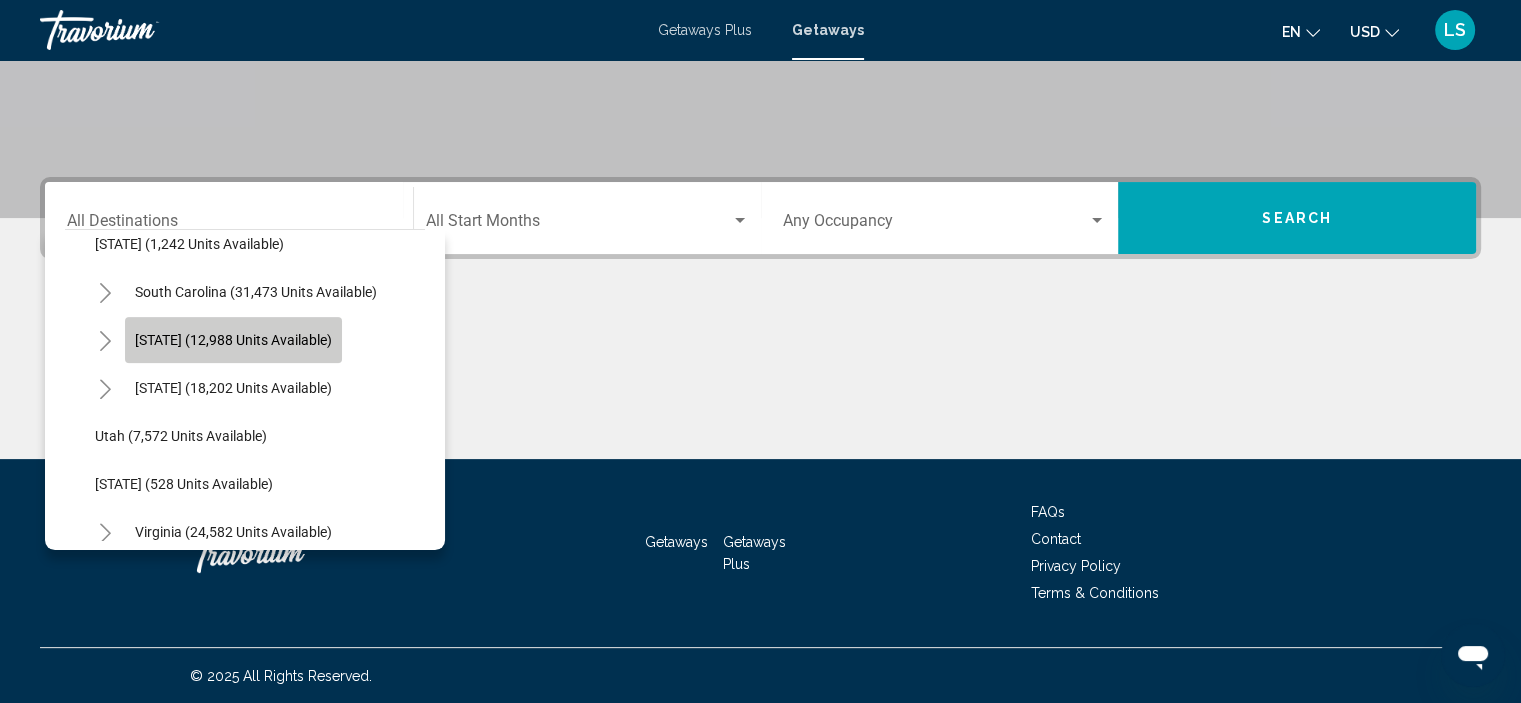 click on "[STATE] (12,988 units available)" 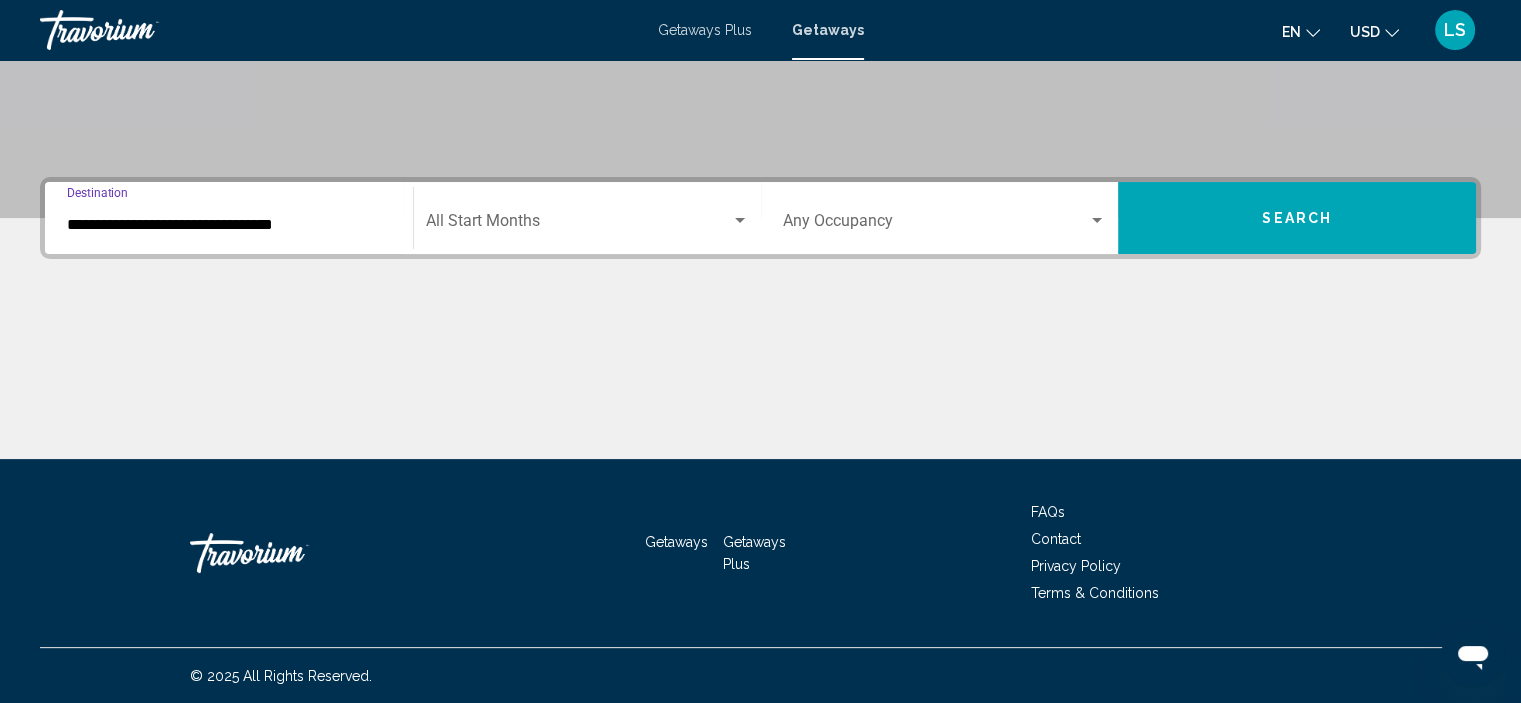 click on "**********" at bounding box center (229, 218) 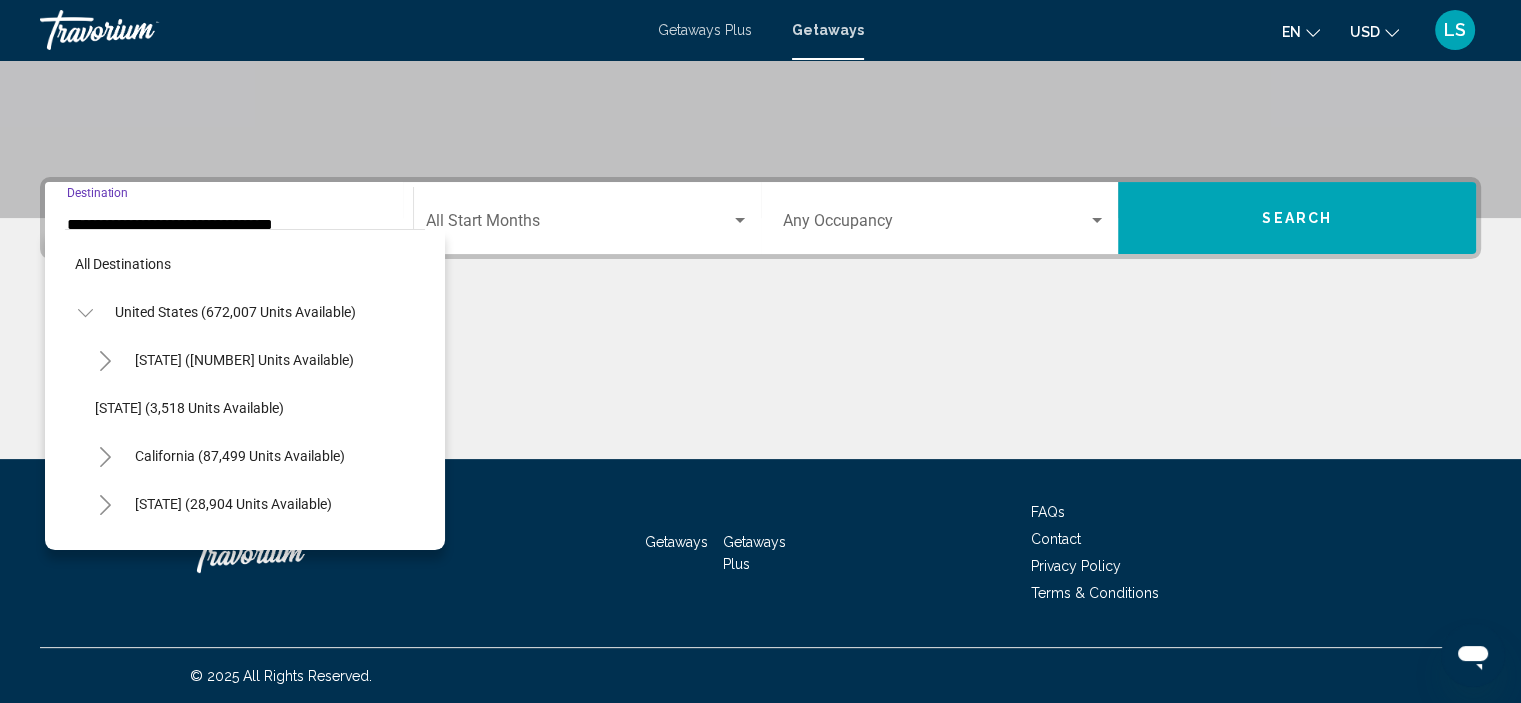 scroll, scrollTop: 1662, scrollLeft: 0, axis: vertical 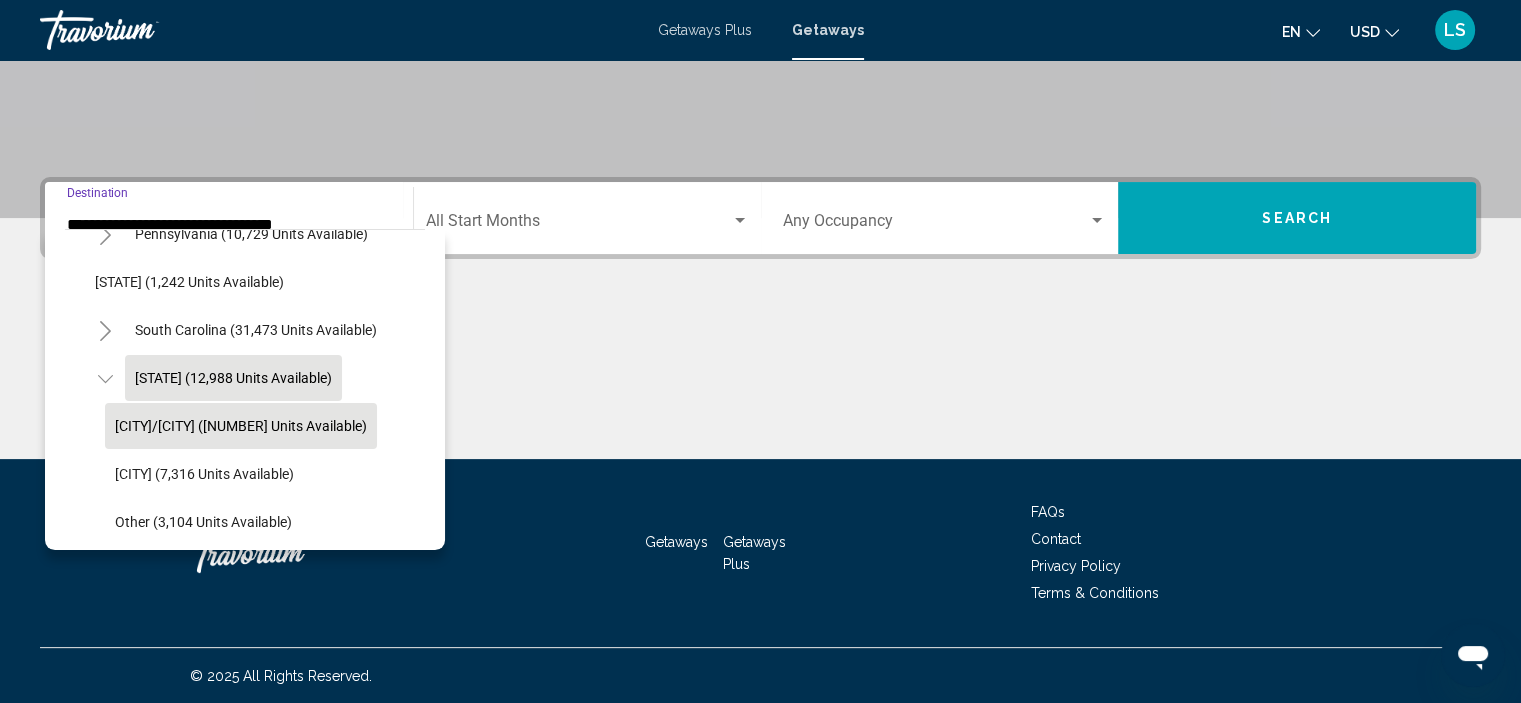 click on "[CITY]/[CITY] ([NUMBER] units available)" 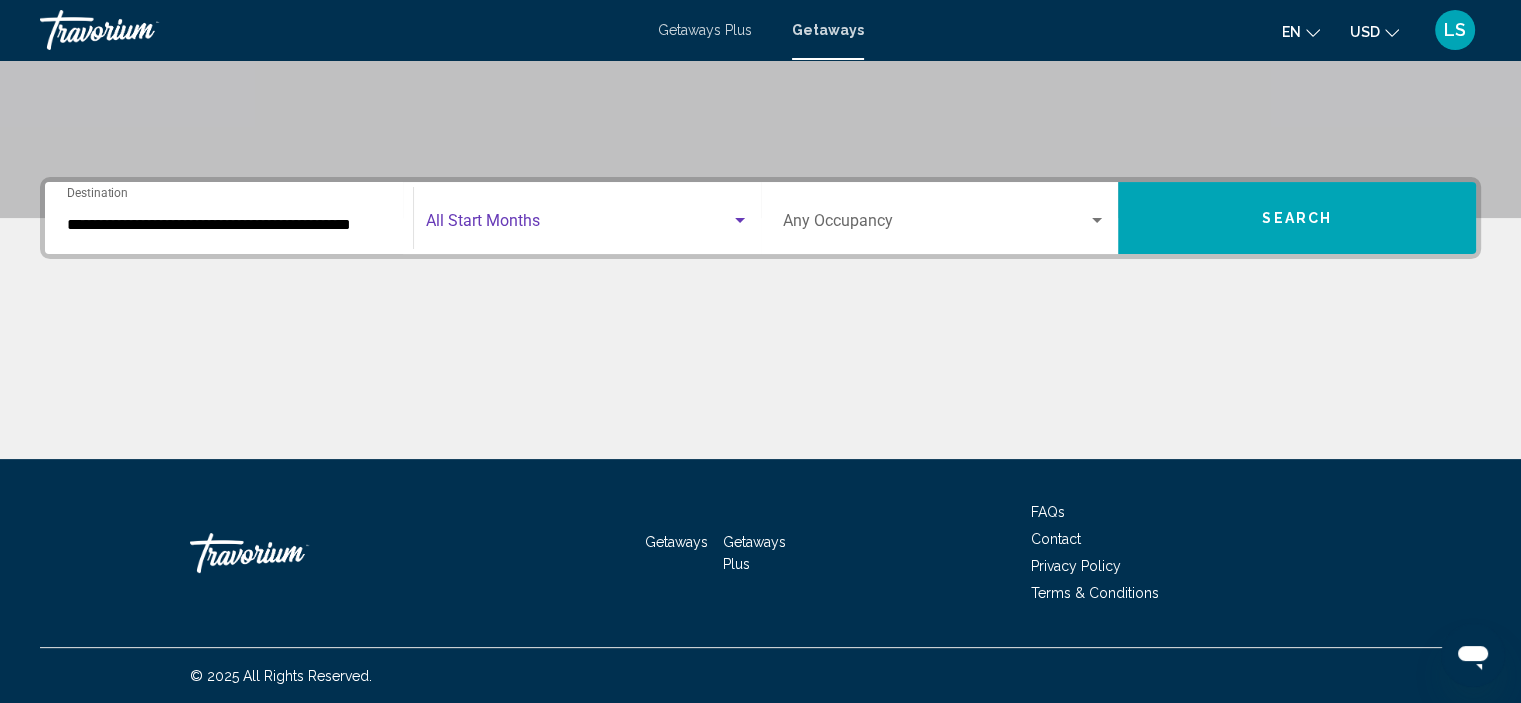 click at bounding box center (578, 225) 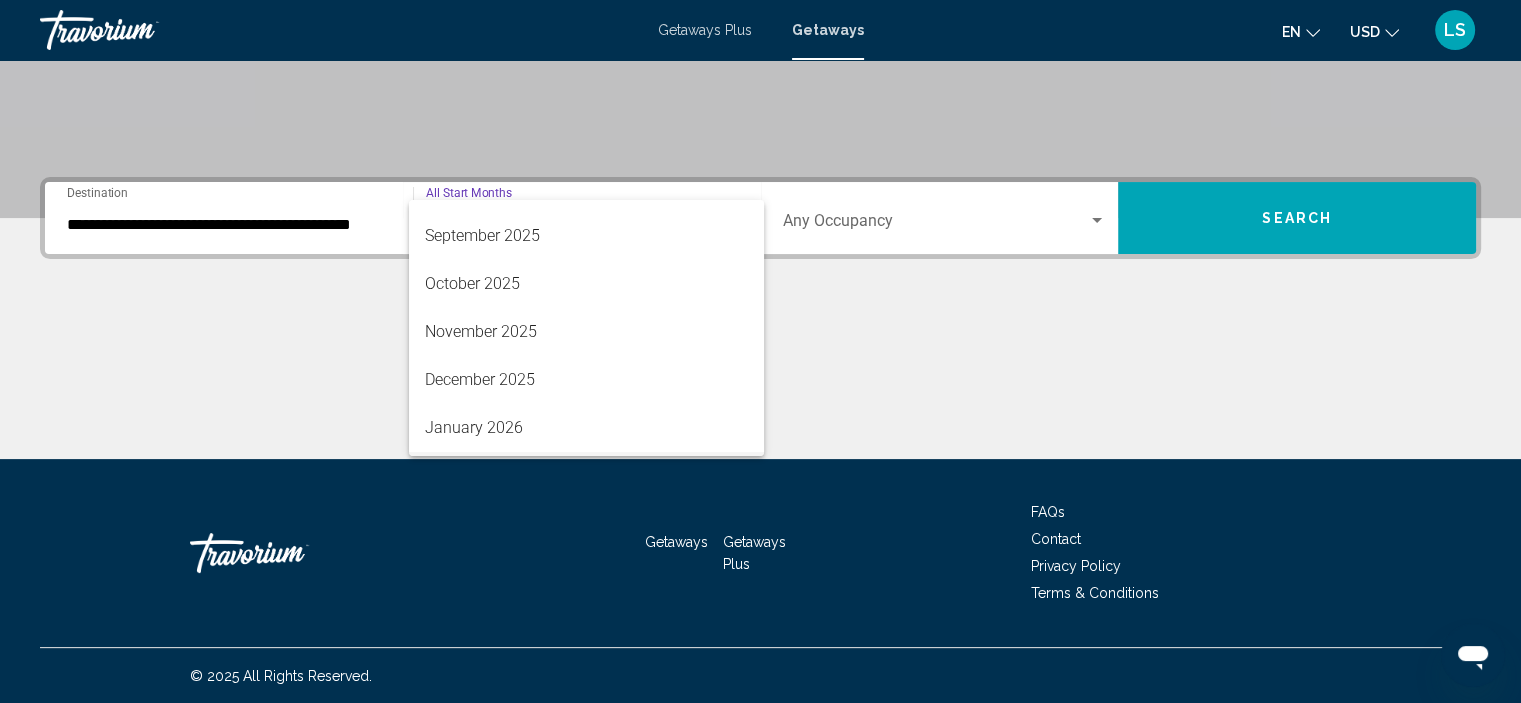 scroll, scrollTop: 200, scrollLeft: 0, axis: vertical 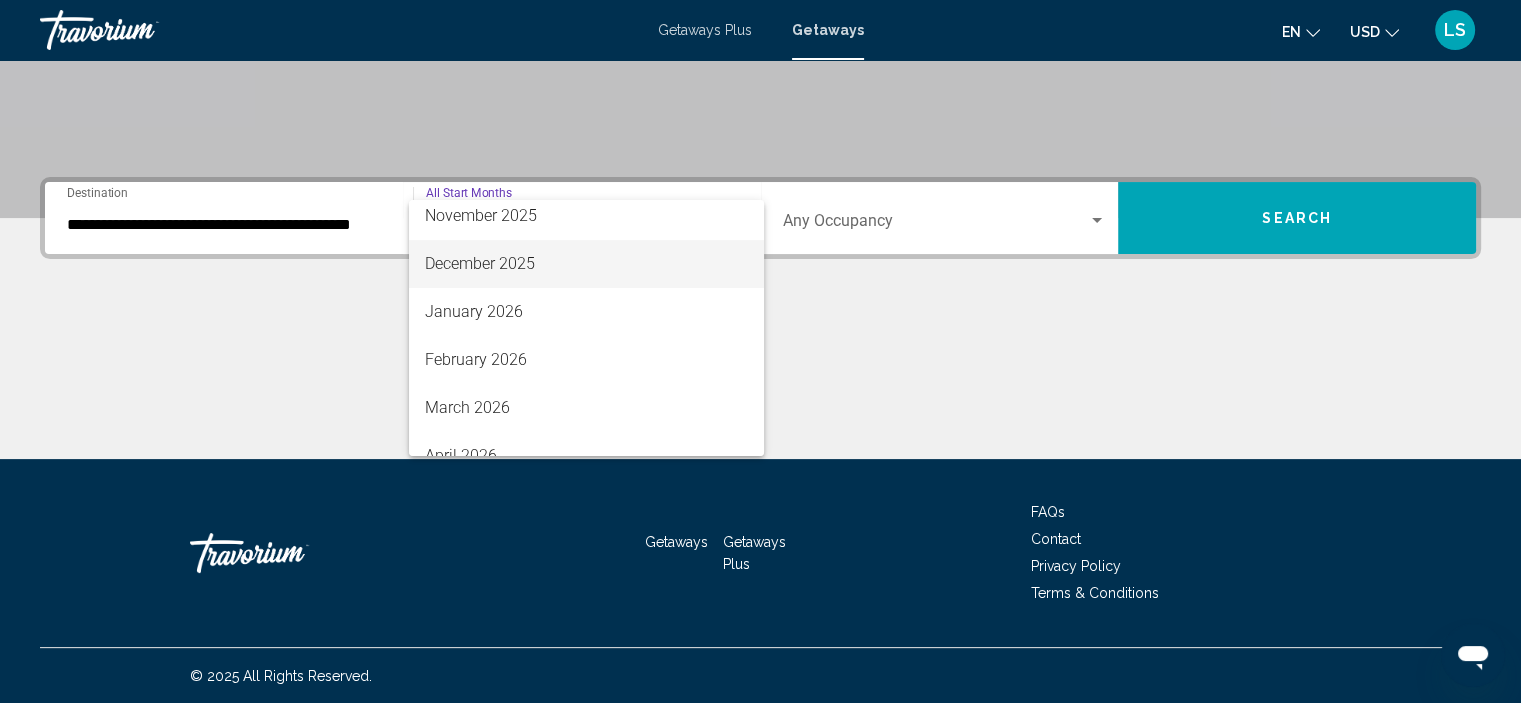 click on "December 2025" at bounding box center (586, 264) 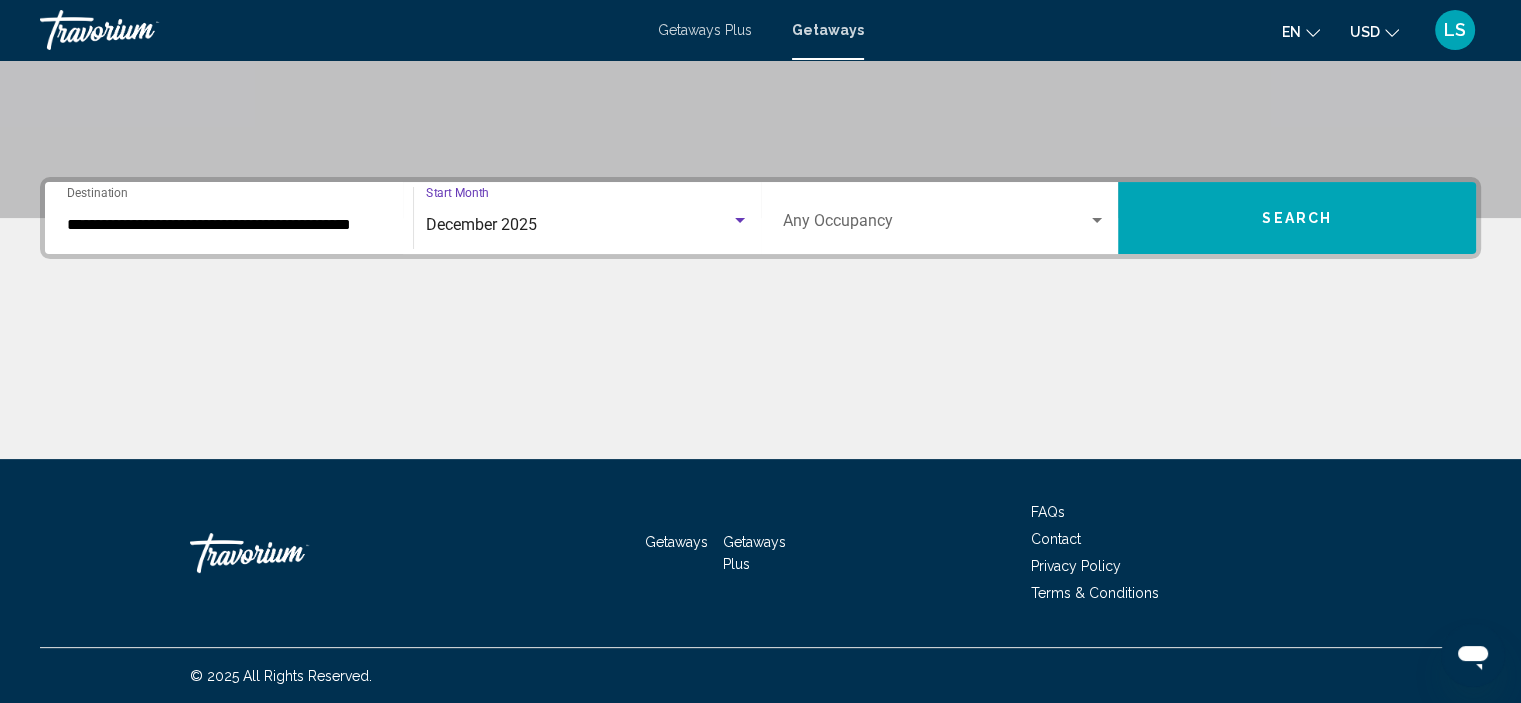 click on "Search" at bounding box center [1297, 218] 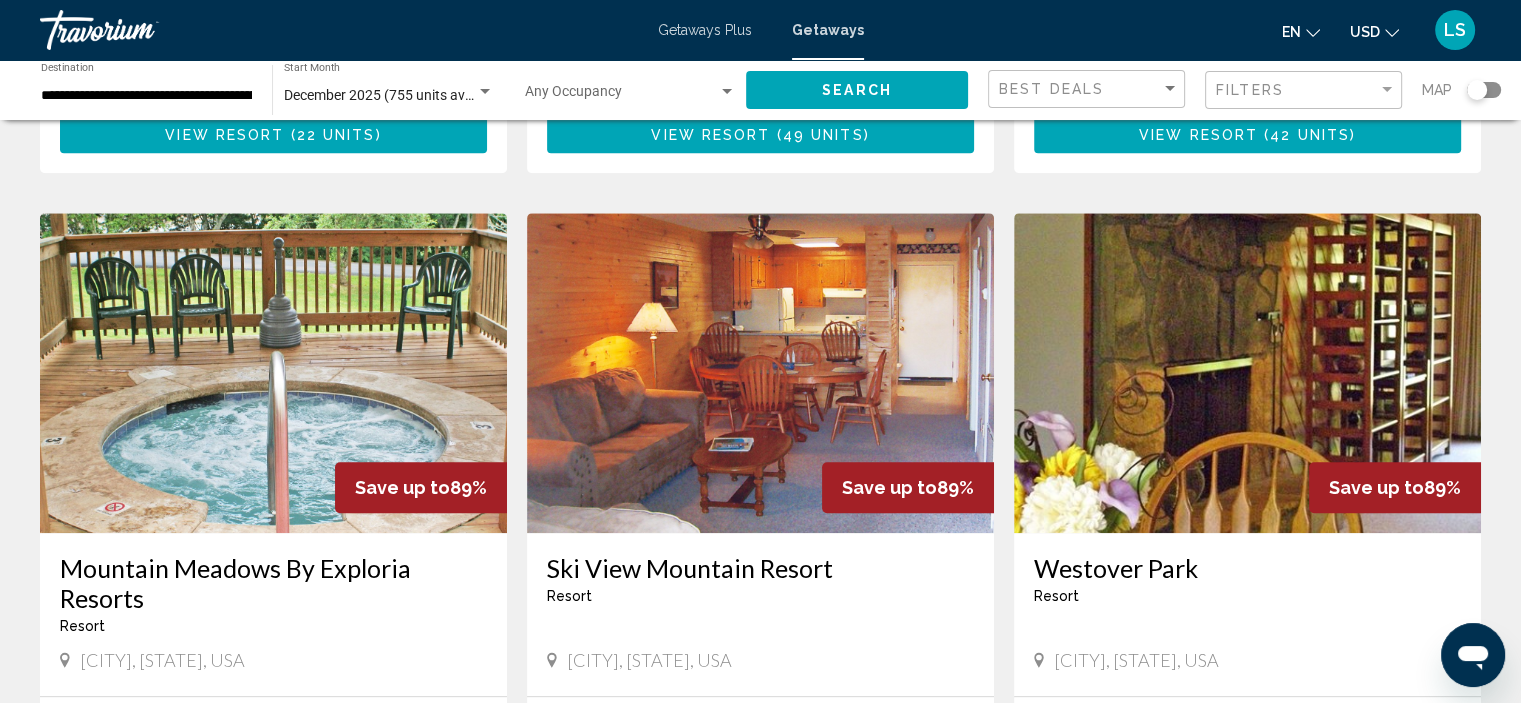 scroll, scrollTop: 1400, scrollLeft: 0, axis: vertical 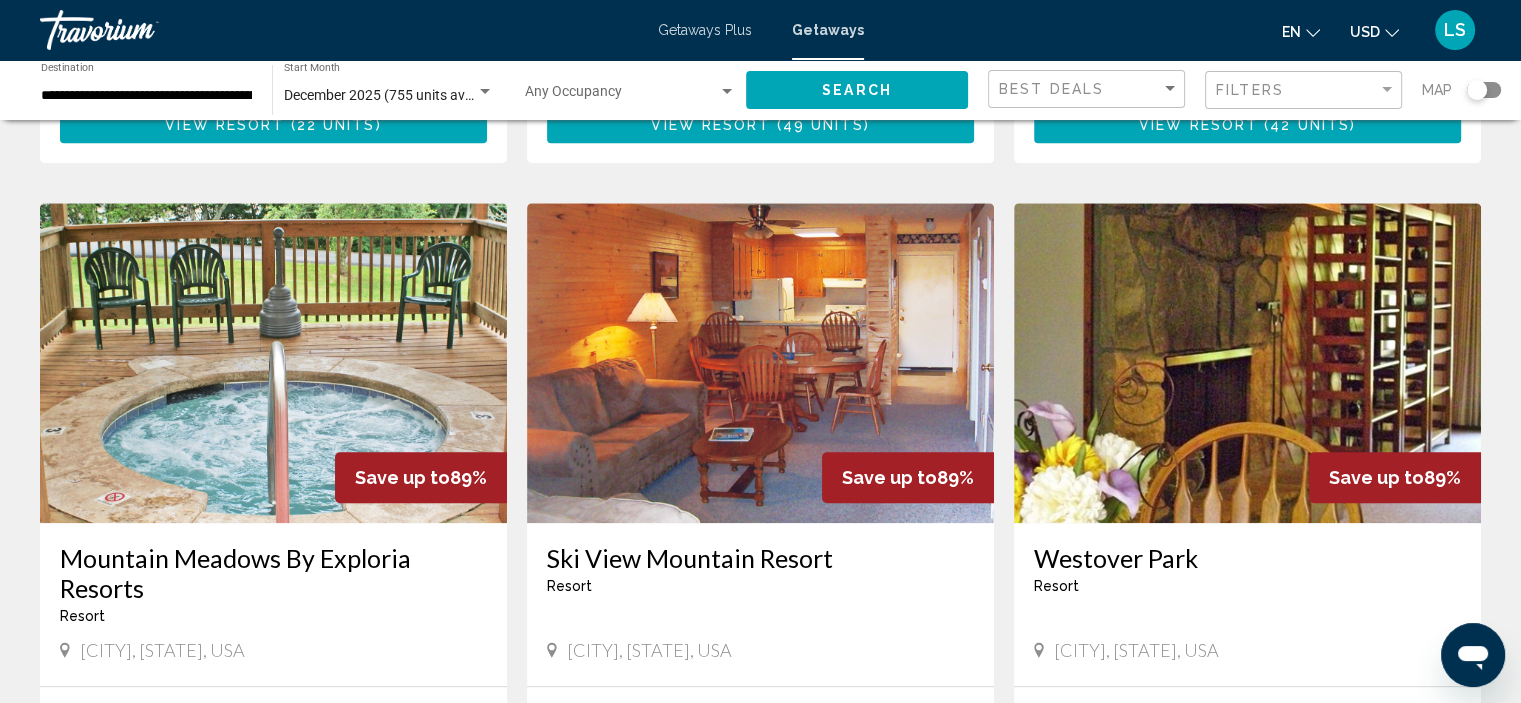 click at bounding box center (760, 363) 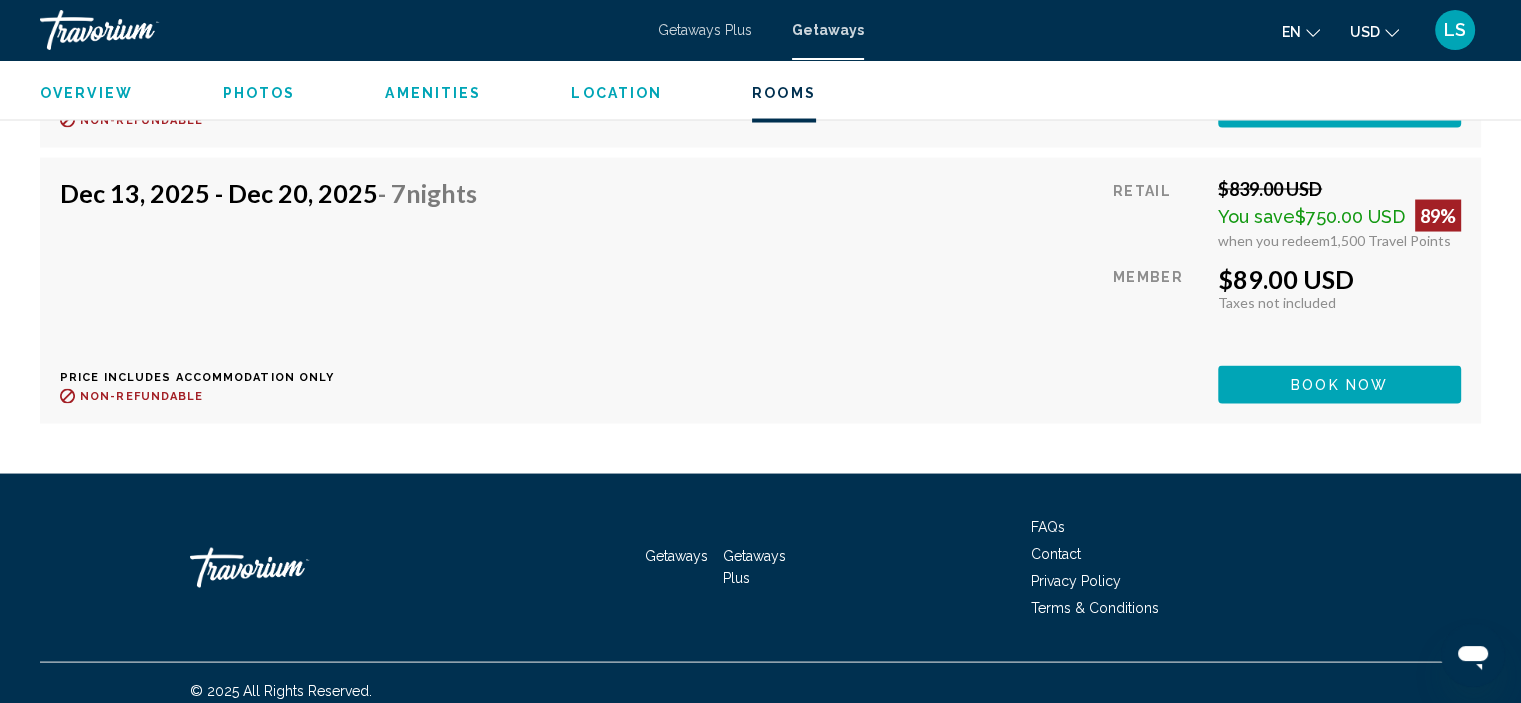 scroll, scrollTop: 3861, scrollLeft: 0, axis: vertical 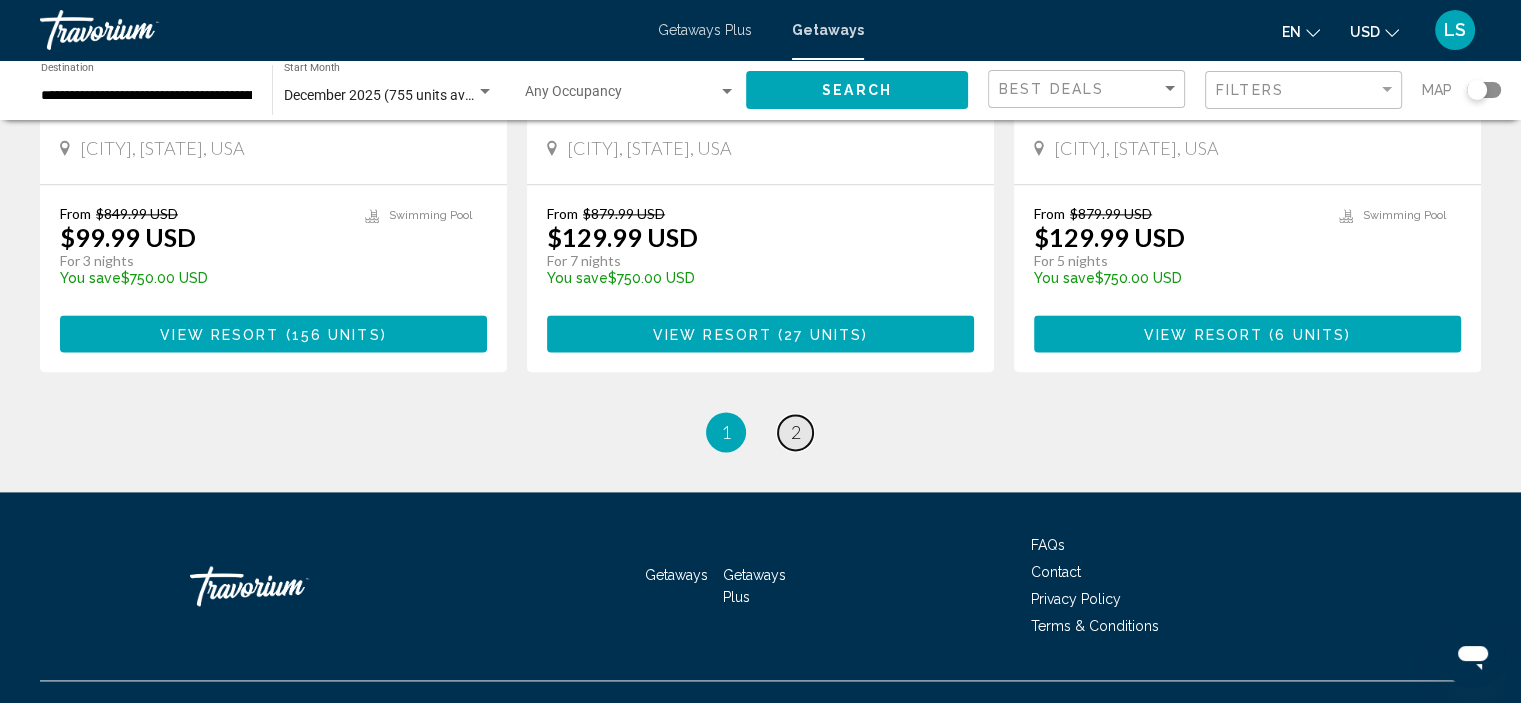 click on "2" at bounding box center [796, 432] 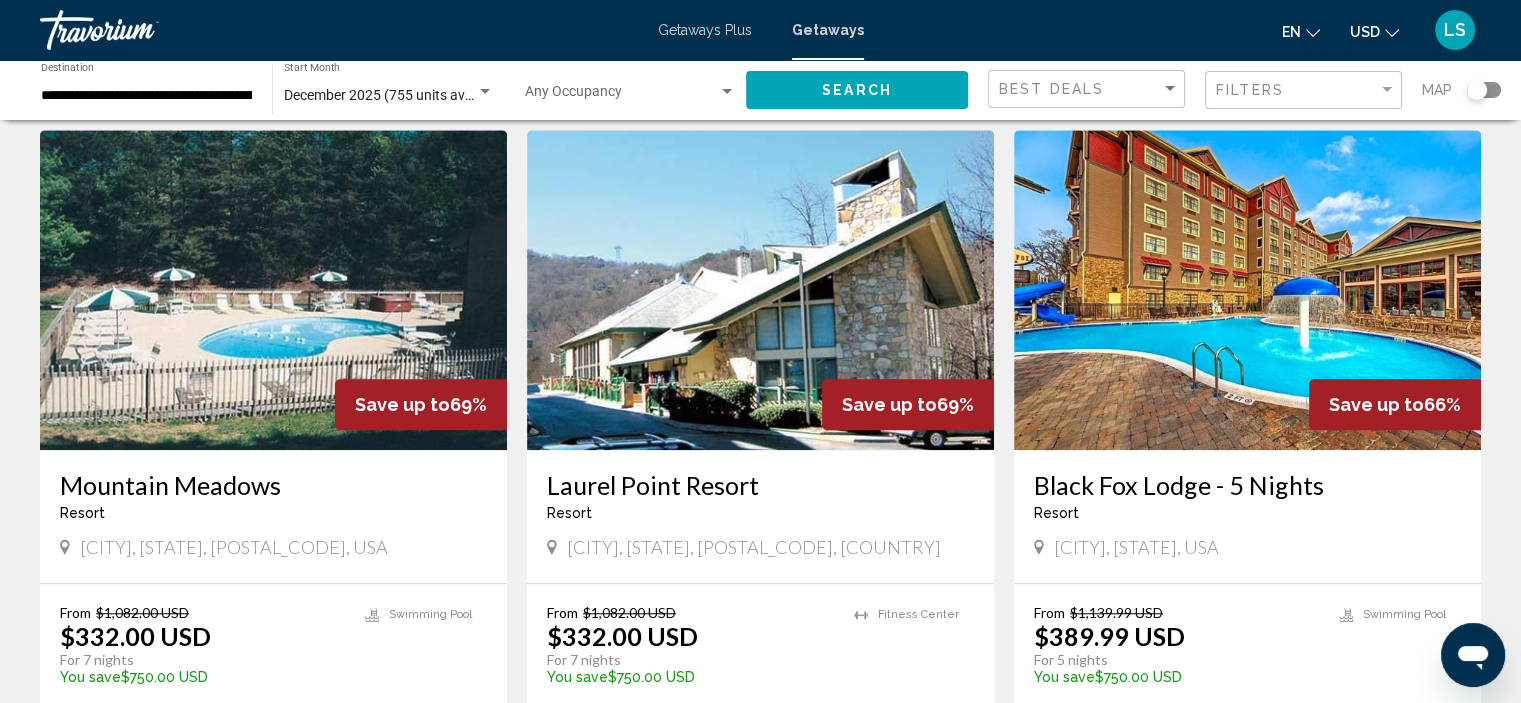 scroll, scrollTop: 1400, scrollLeft: 0, axis: vertical 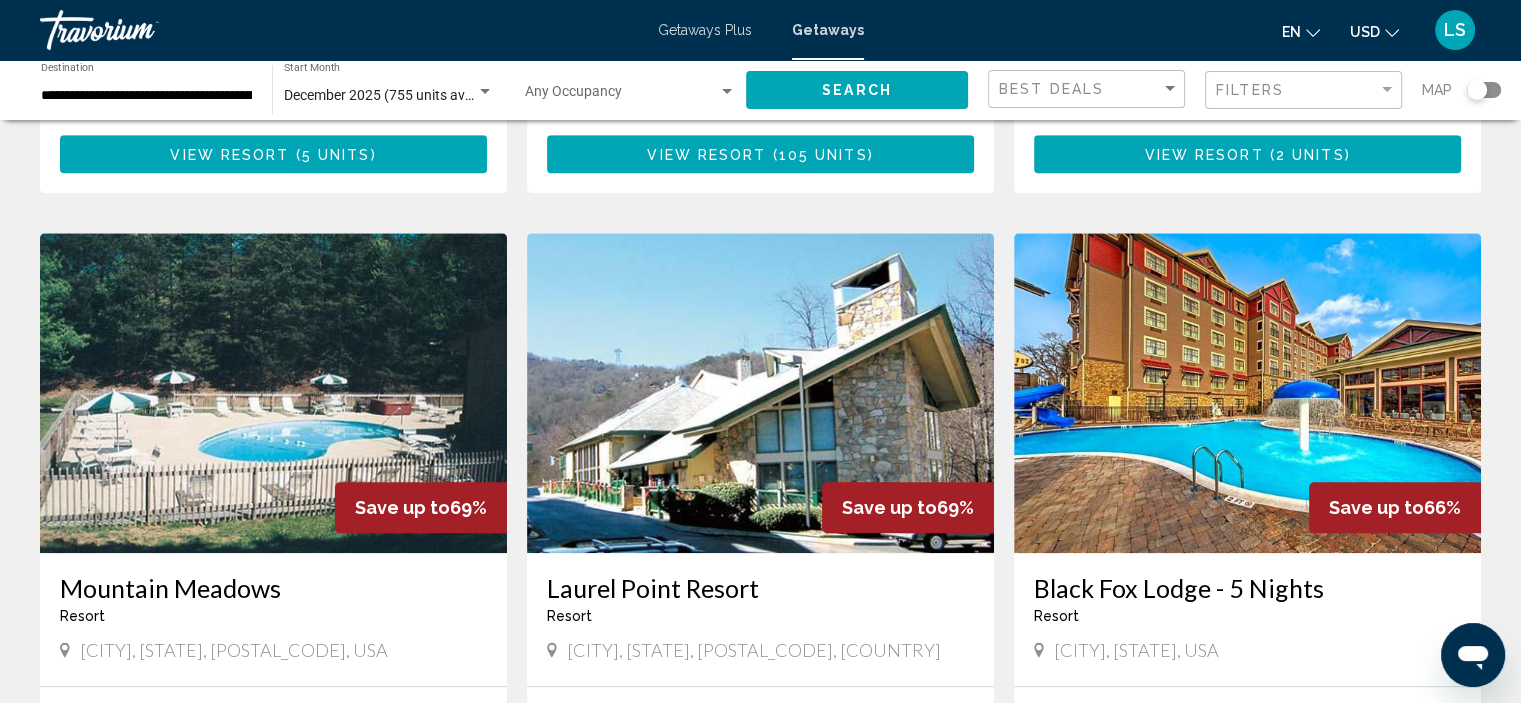 click on "**********" at bounding box center [146, 96] 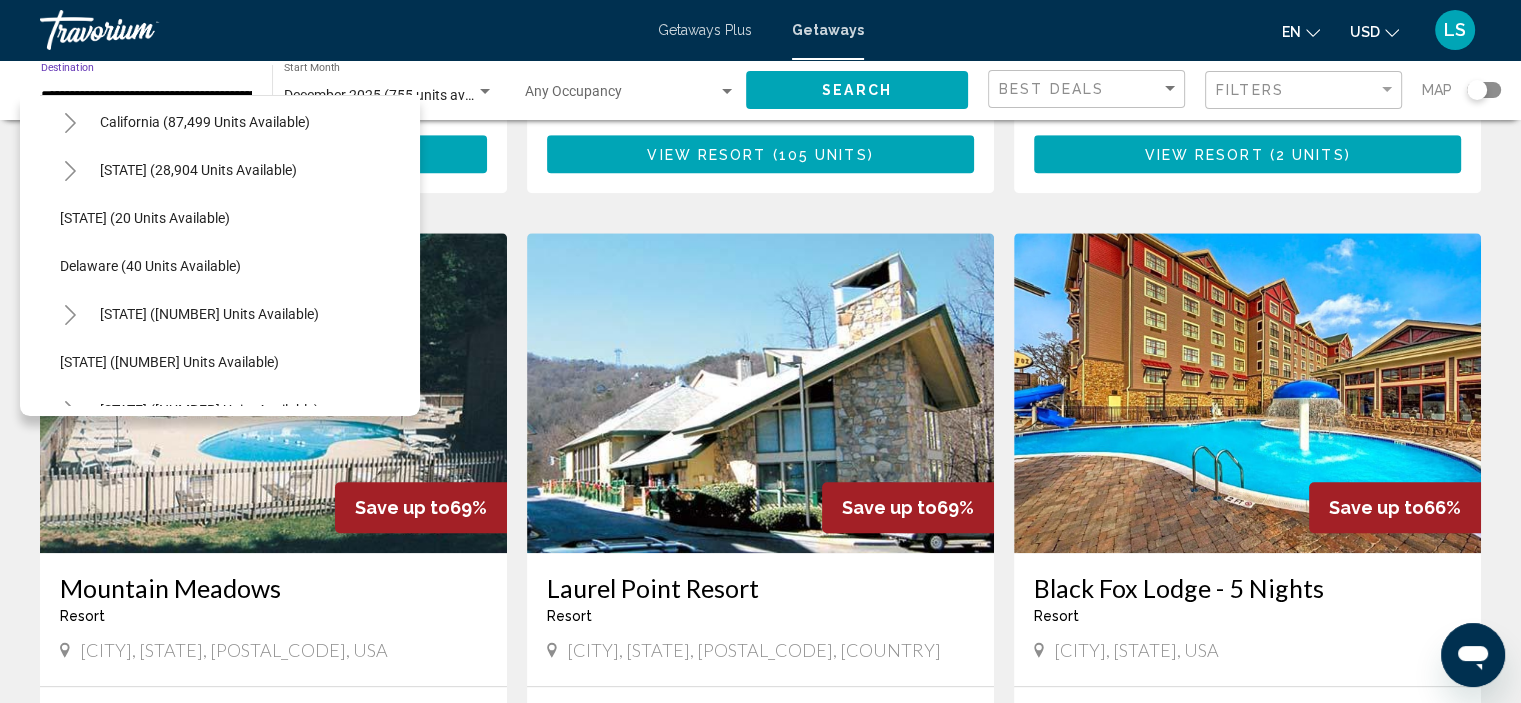 scroll, scrollTop: 300, scrollLeft: 10, axis: both 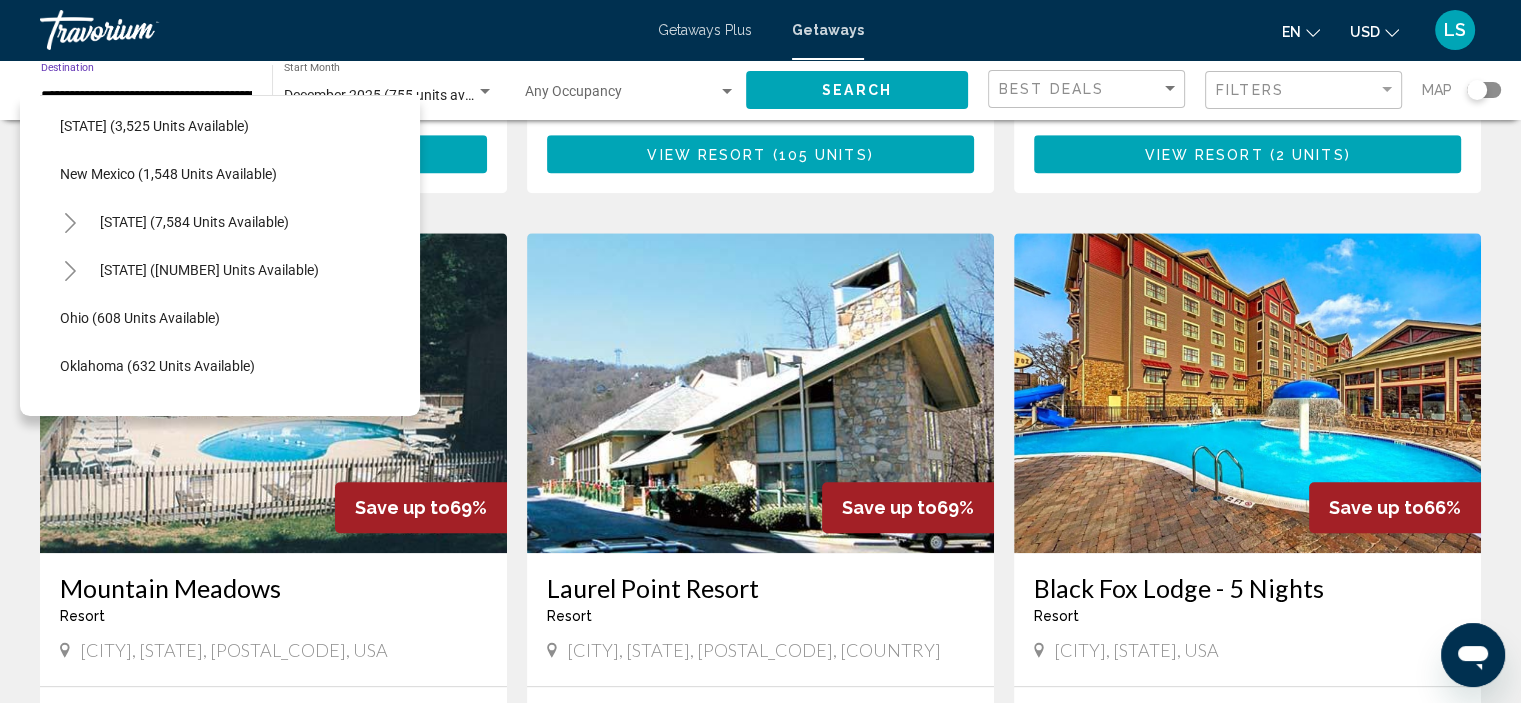 click 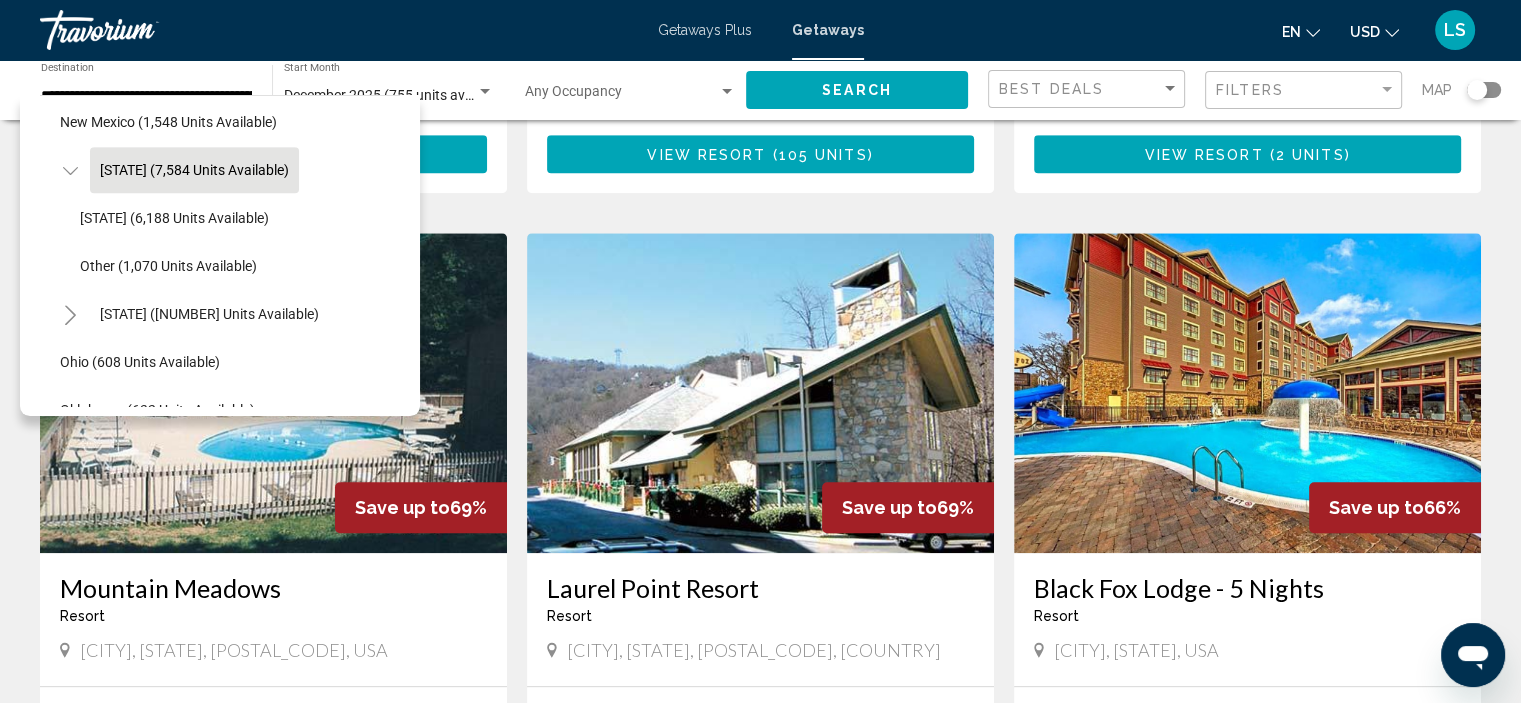 scroll, scrollTop: 1400, scrollLeft: 10, axis: both 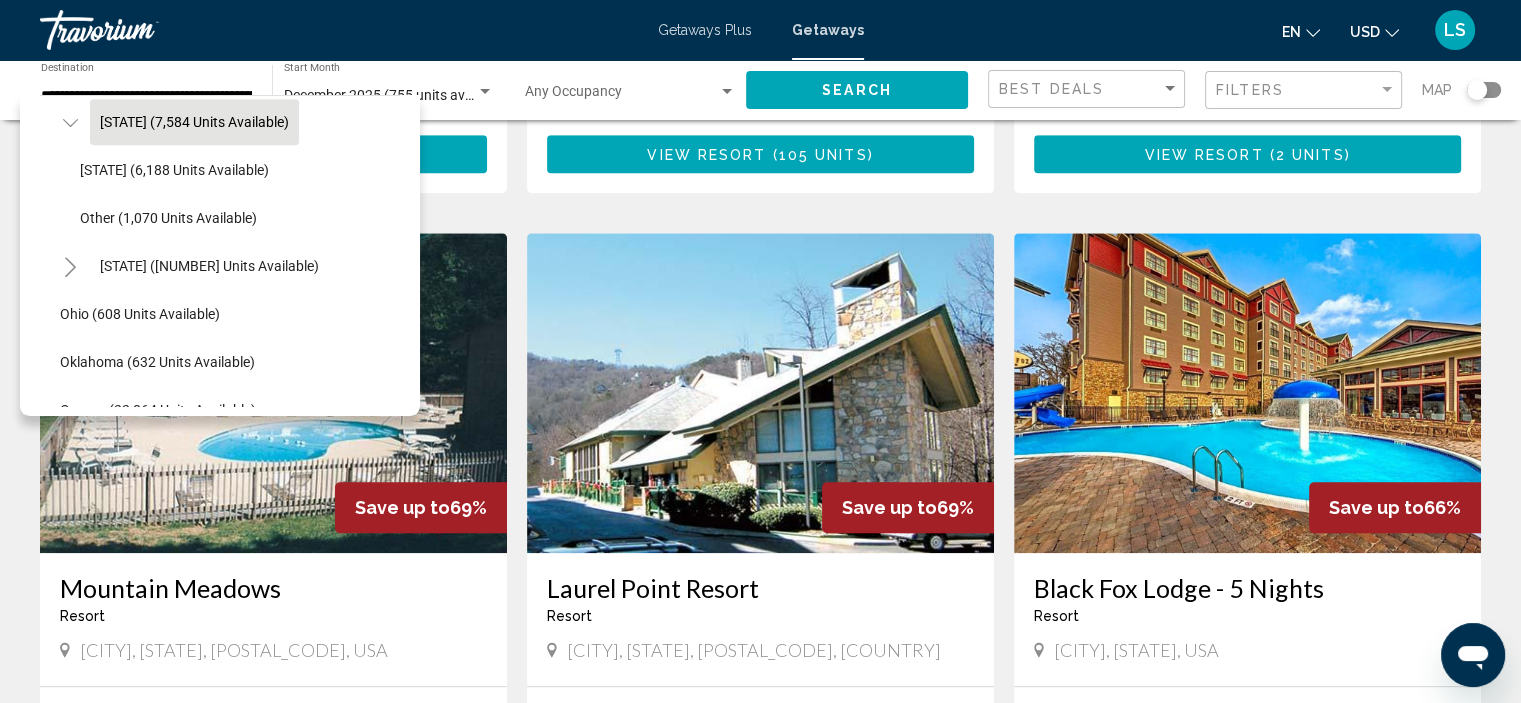 click on "[STATE] (7,584 units available)" 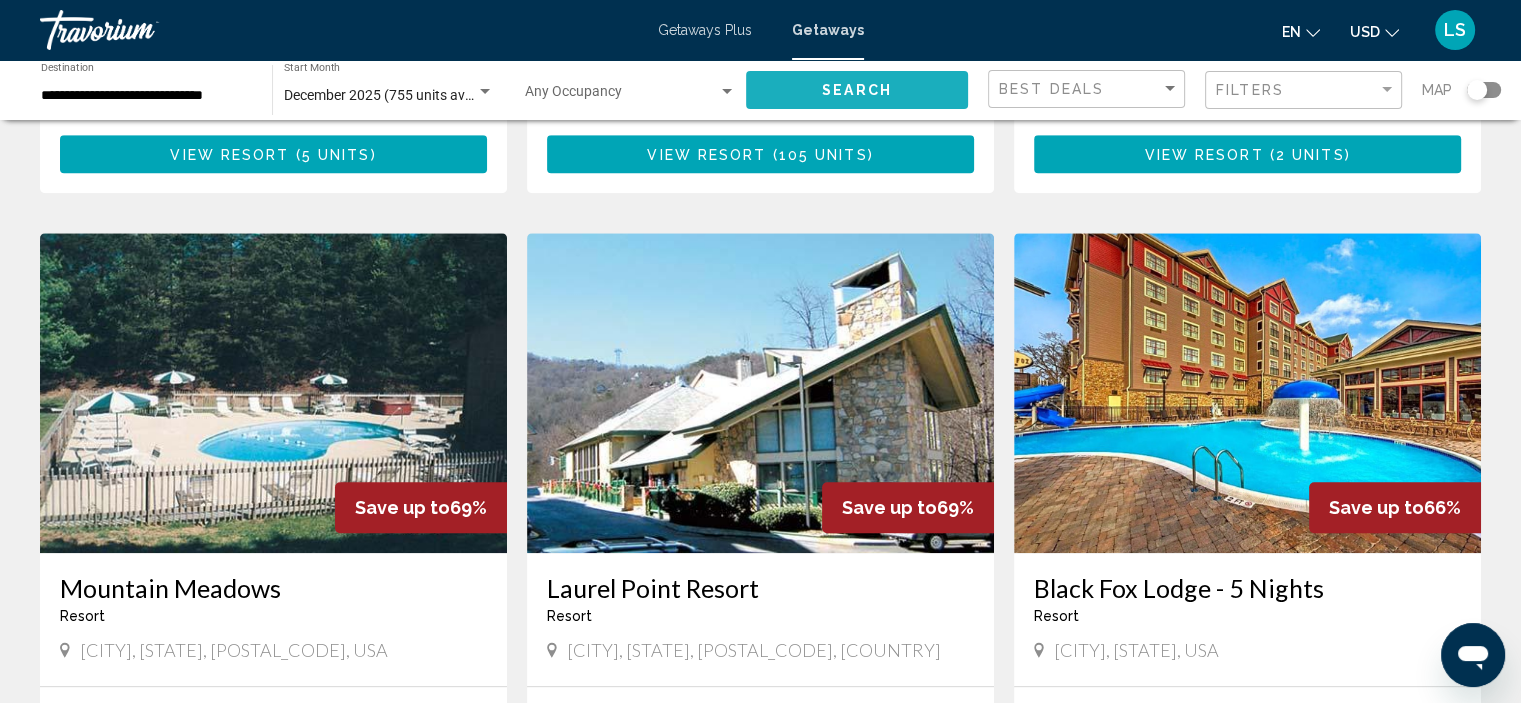 click on "Search" 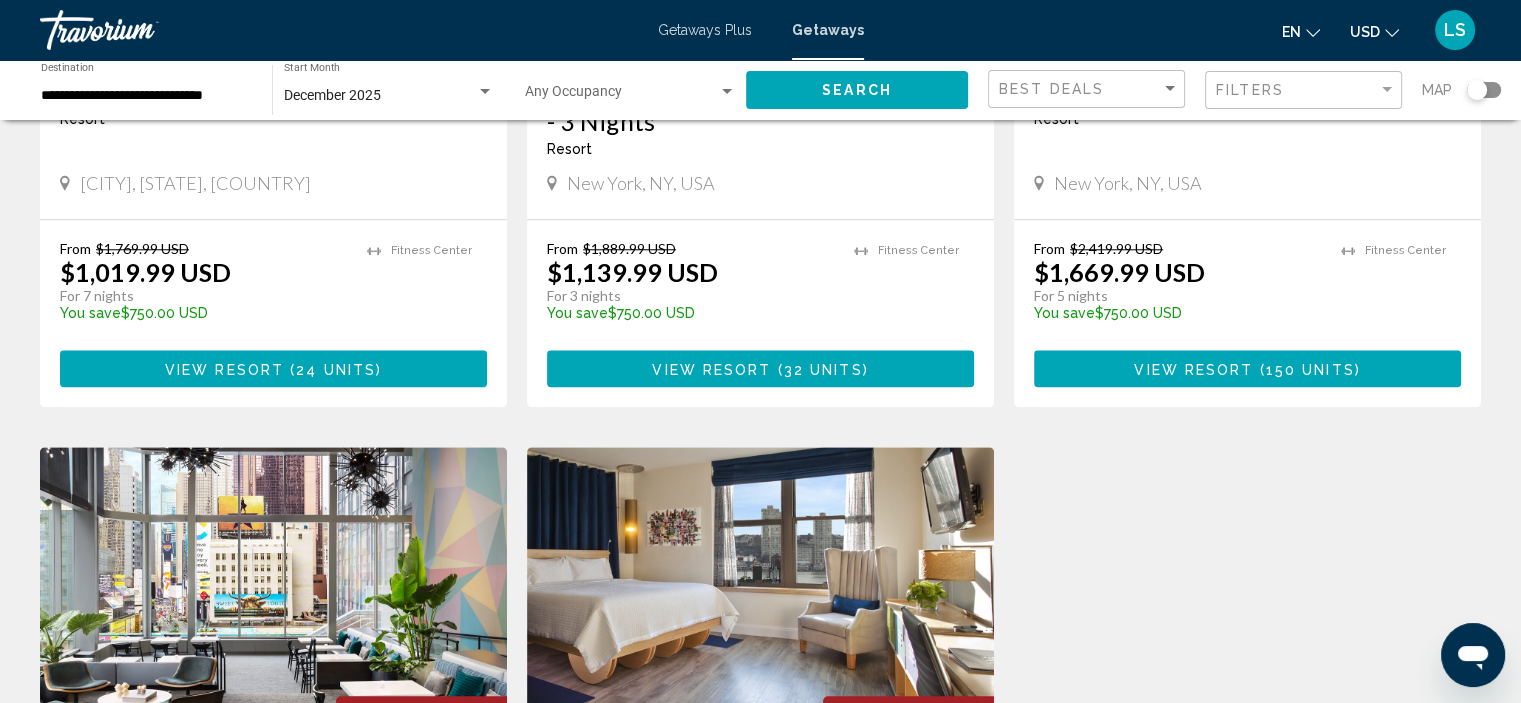 scroll, scrollTop: 1573, scrollLeft: 0, axis: vertical 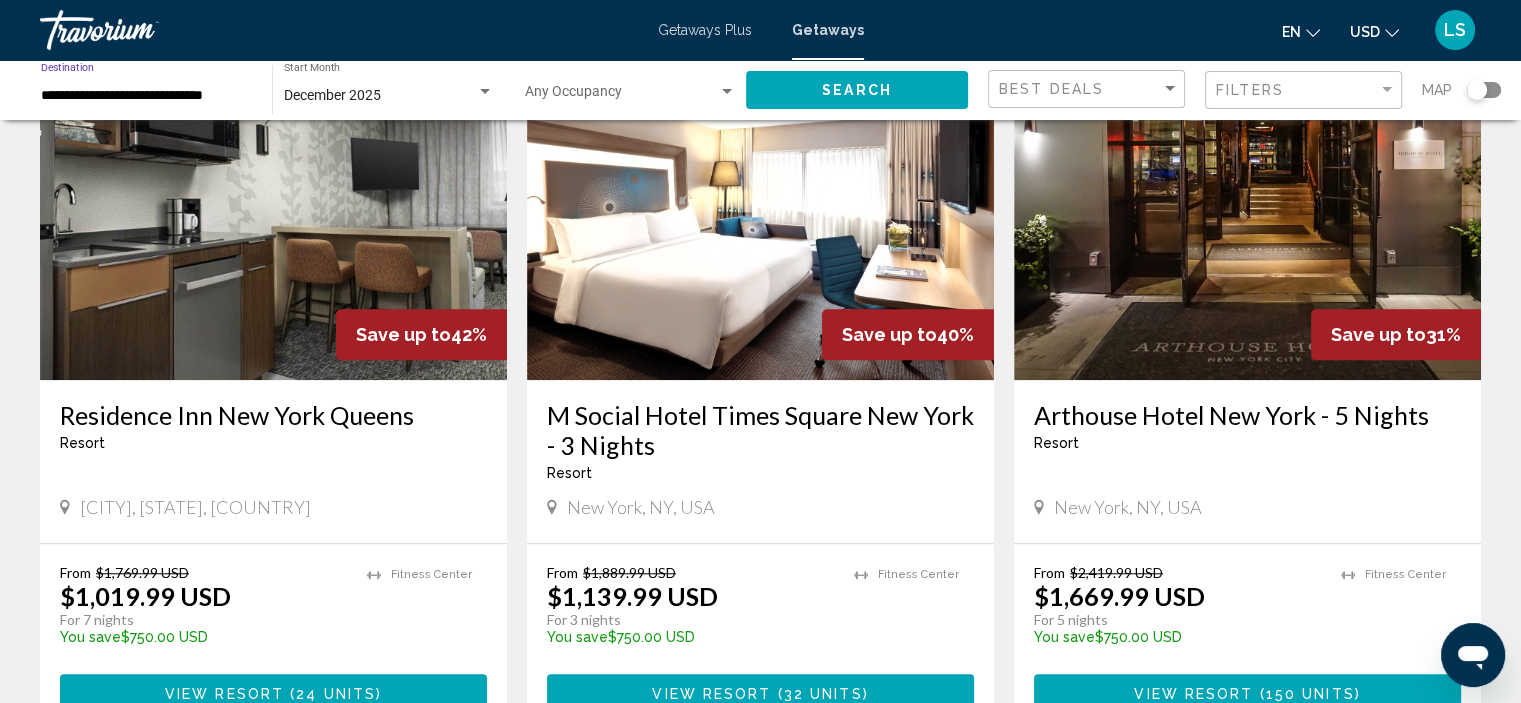 click on "**********" at bounding box center (146, 96) 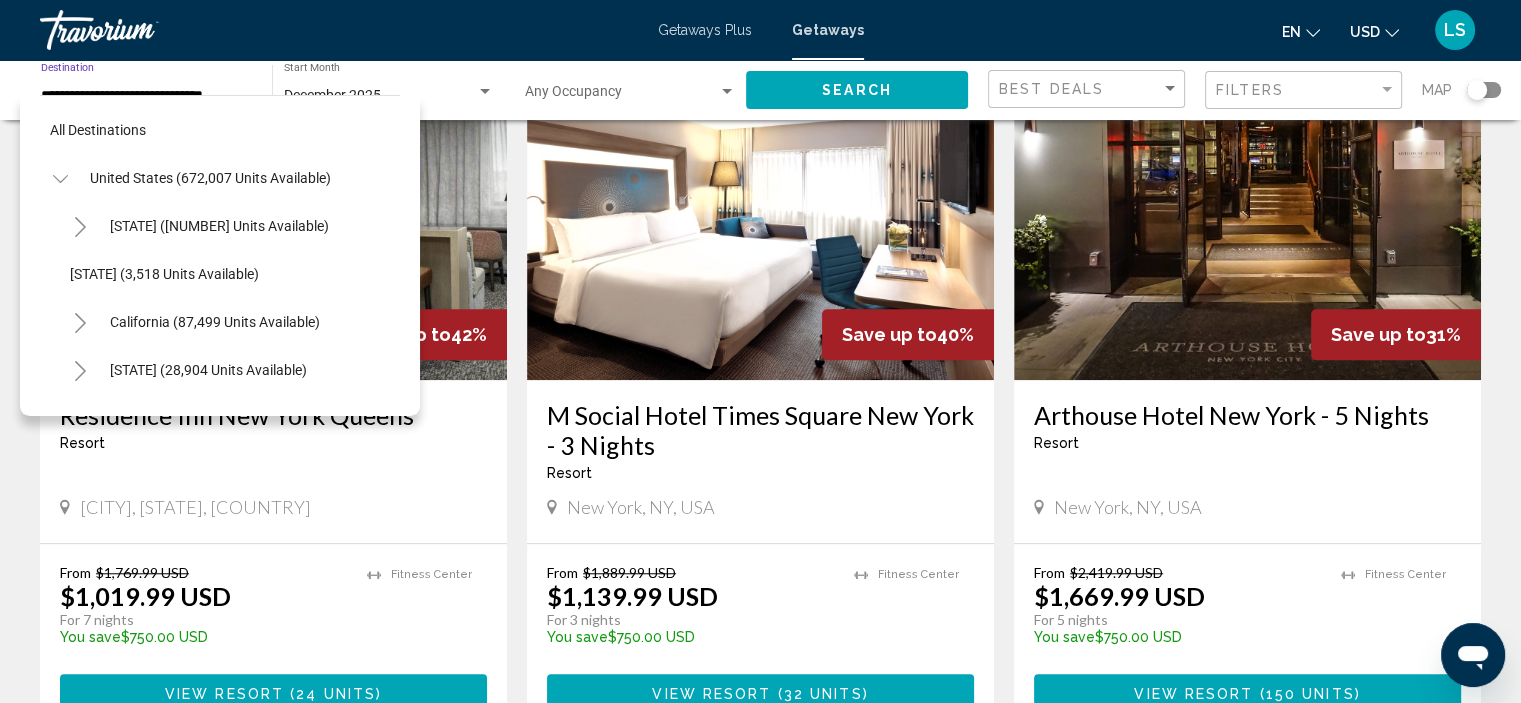 scroll, scrollTop: 1278, scrollLeft: 0, axis: vertical 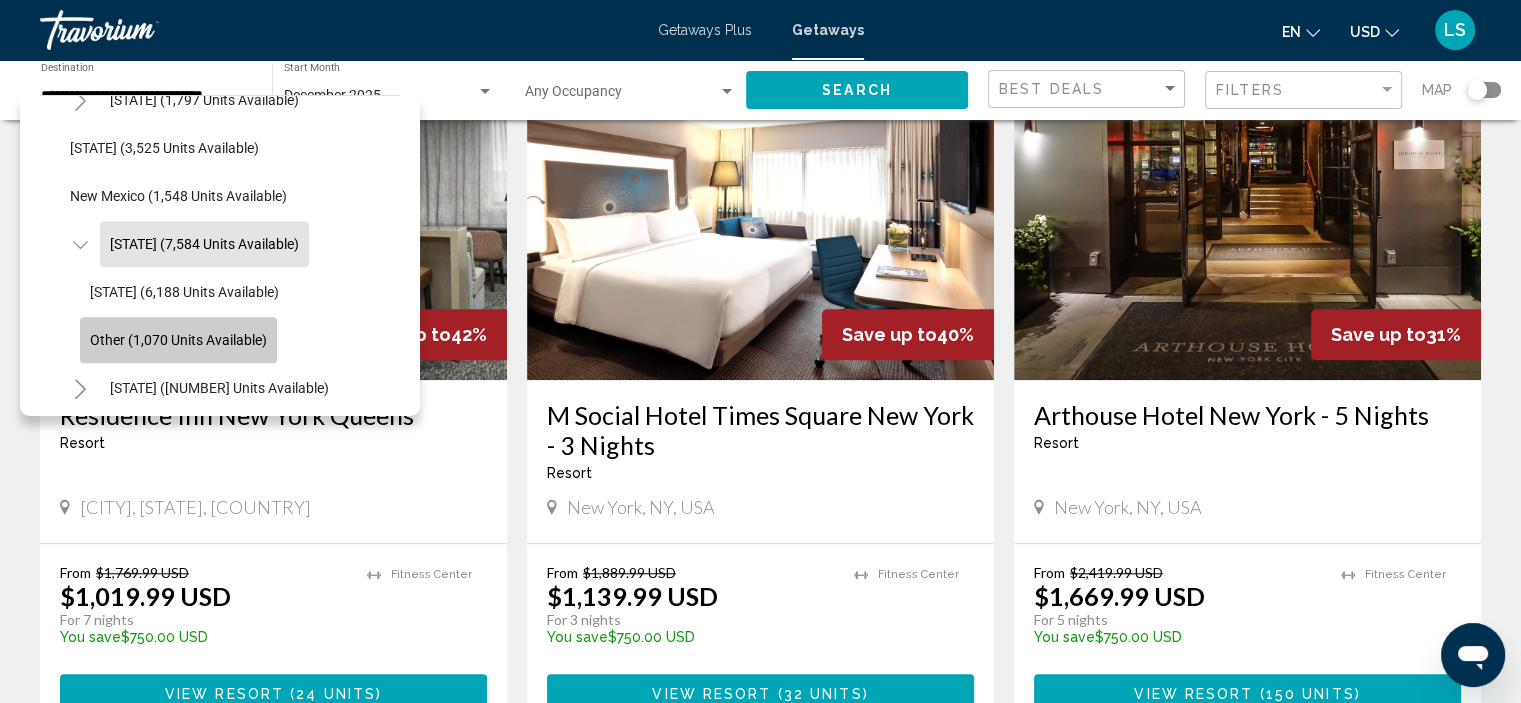 click on "Other (1,070 units available)" 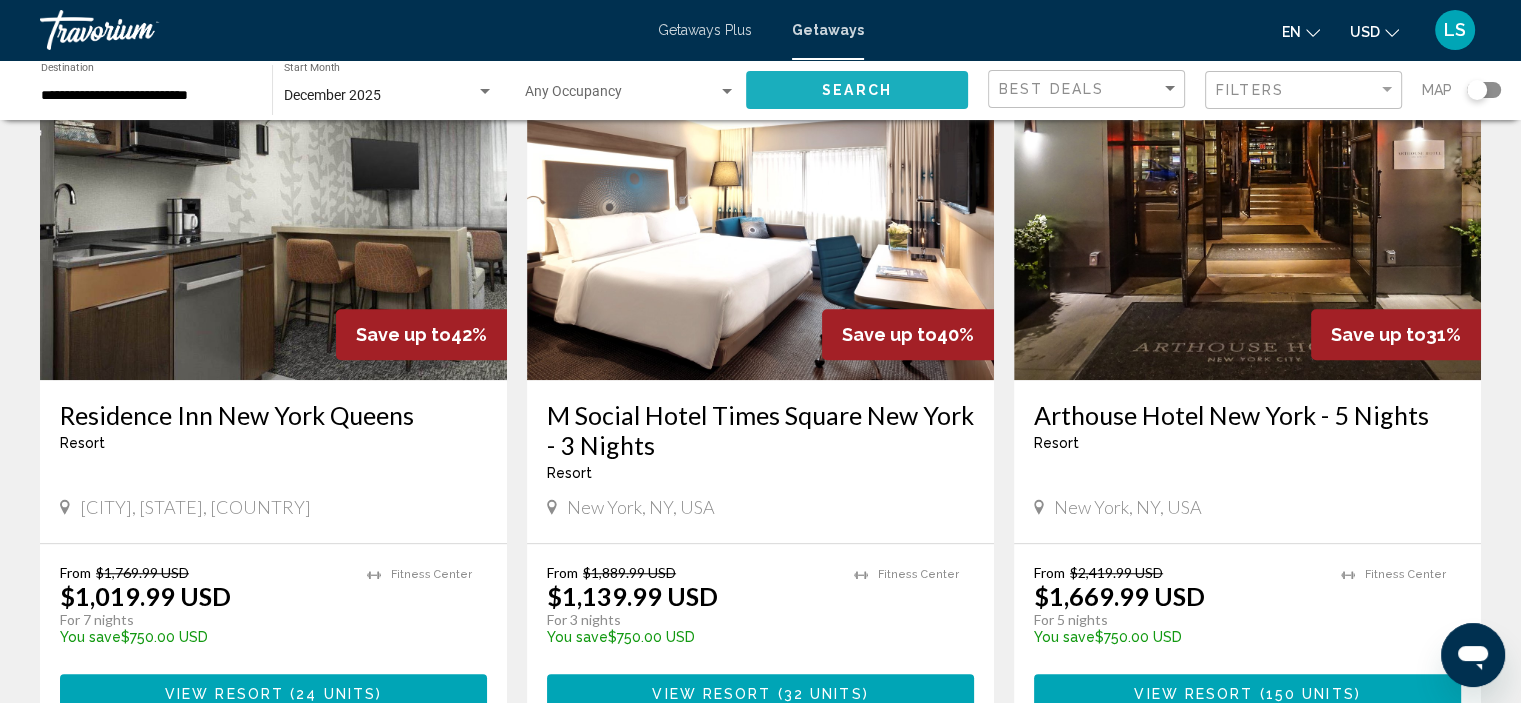 click on "Search" 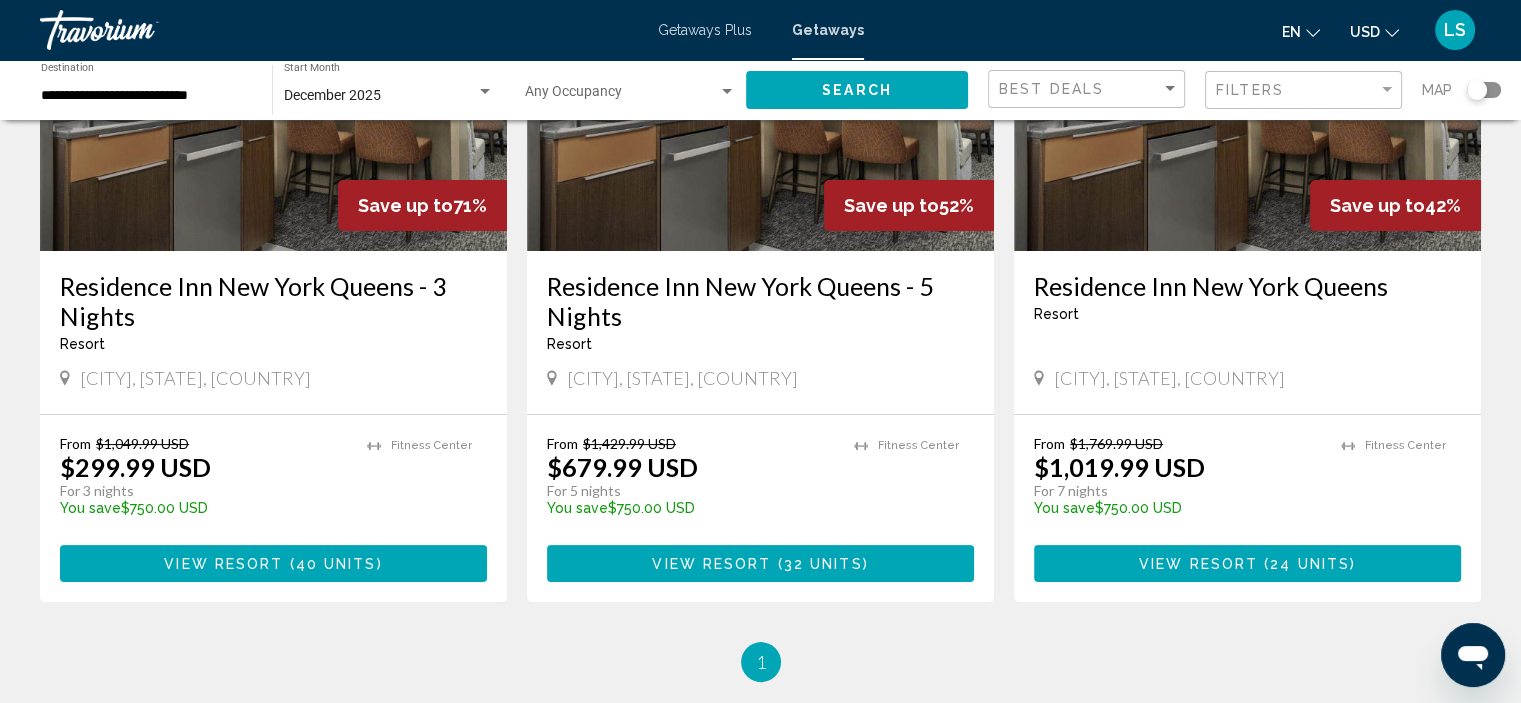 scroll, scrollTop: 242, scrollLeft: 0, axis: vertical 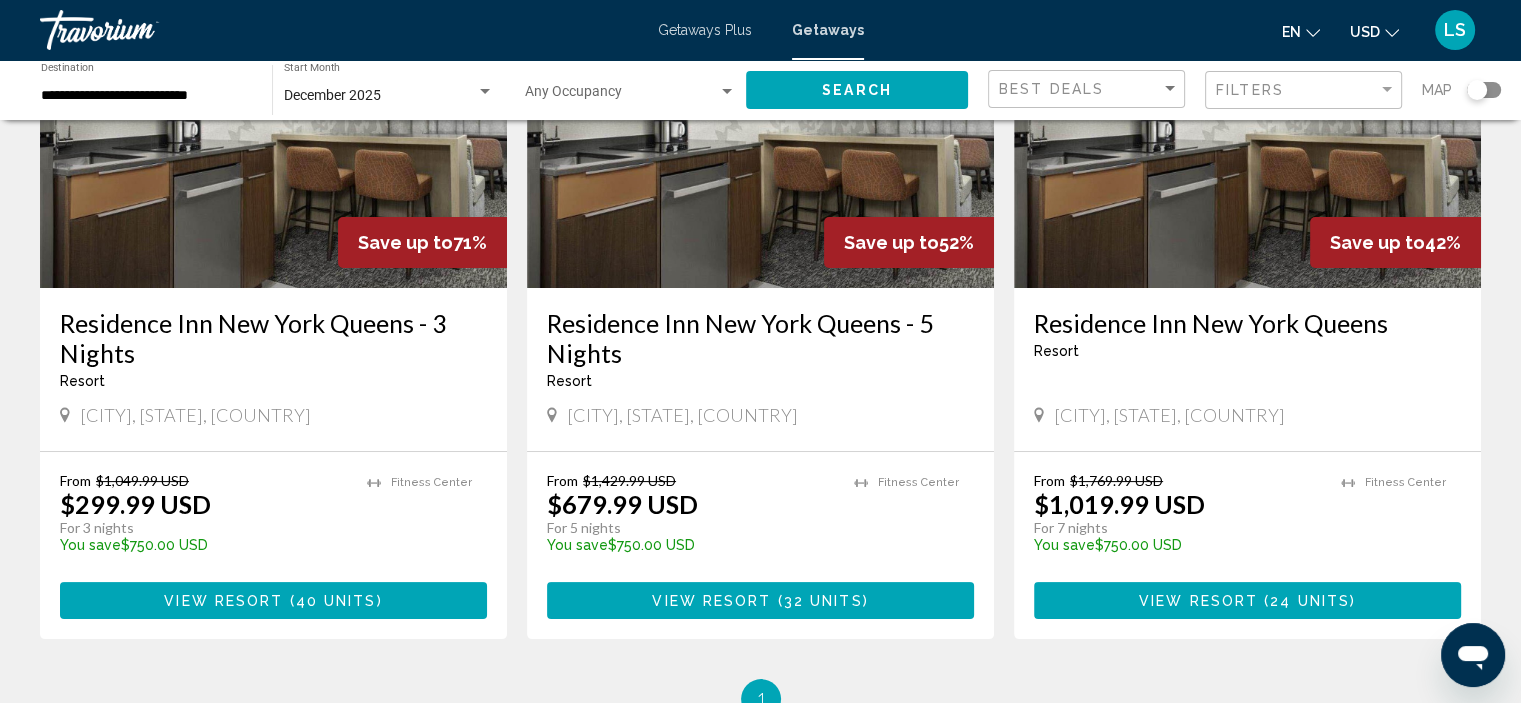 click on "Getaways Plus" at bounding box center (705, 30) 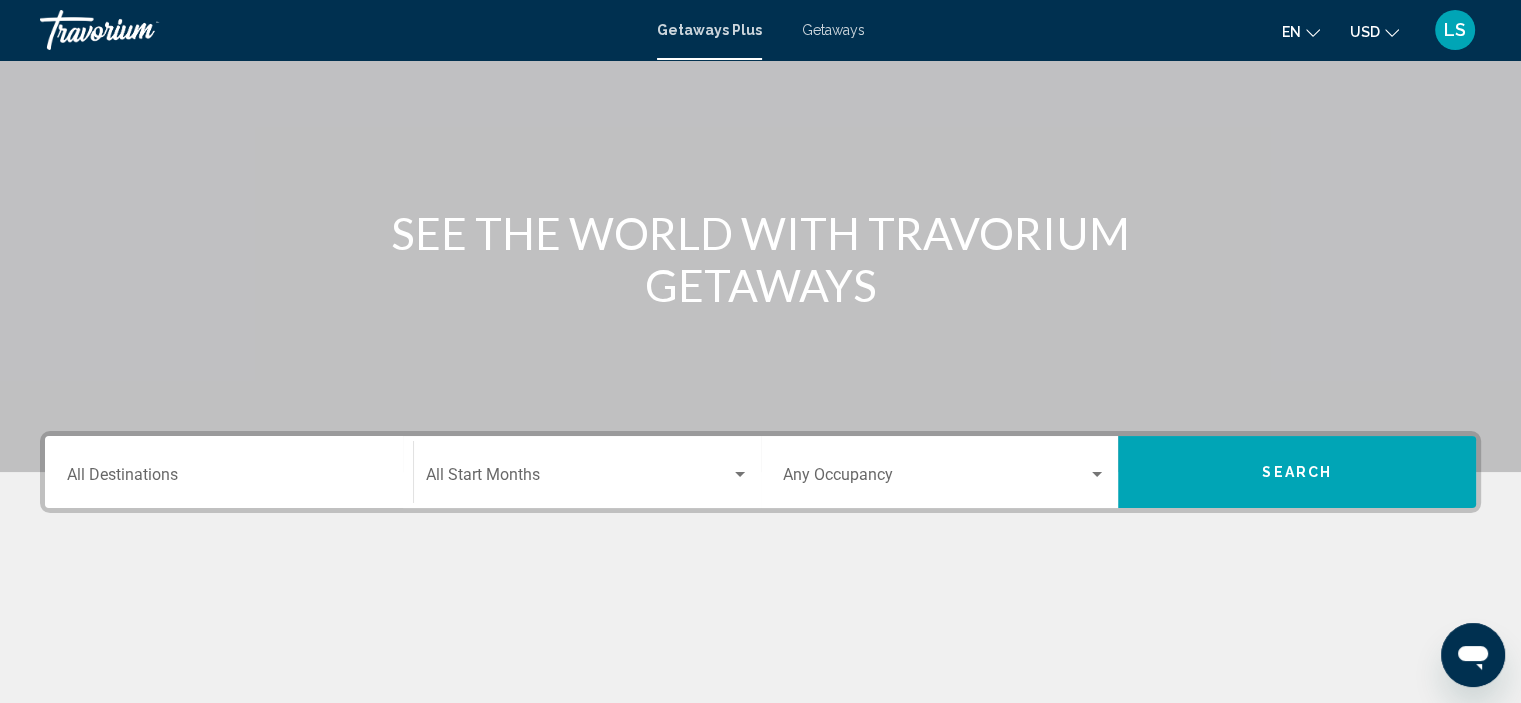scroll, scrollTop: 382, scrollLeft: 0, axis: vertical 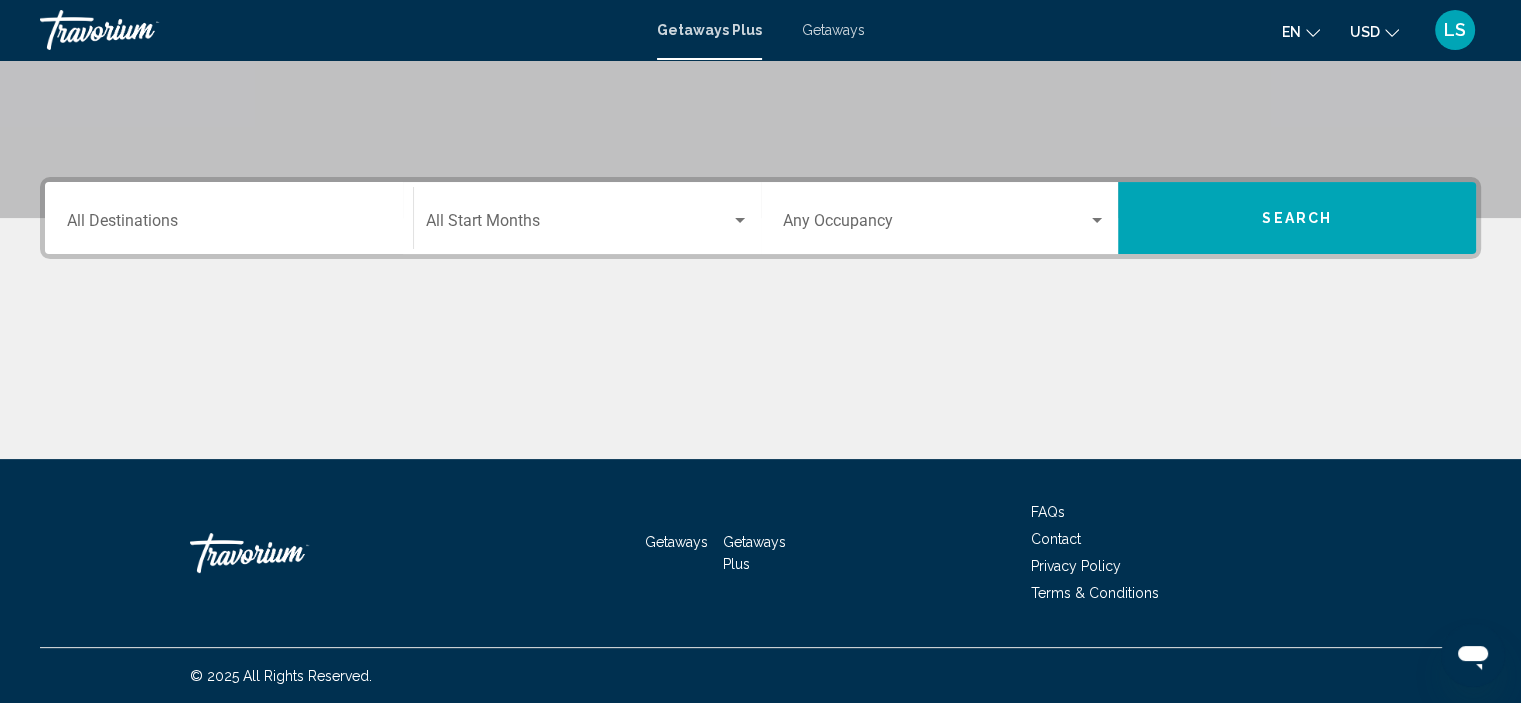 click on "Destination All Destinations" at bounding box center [229, 225] 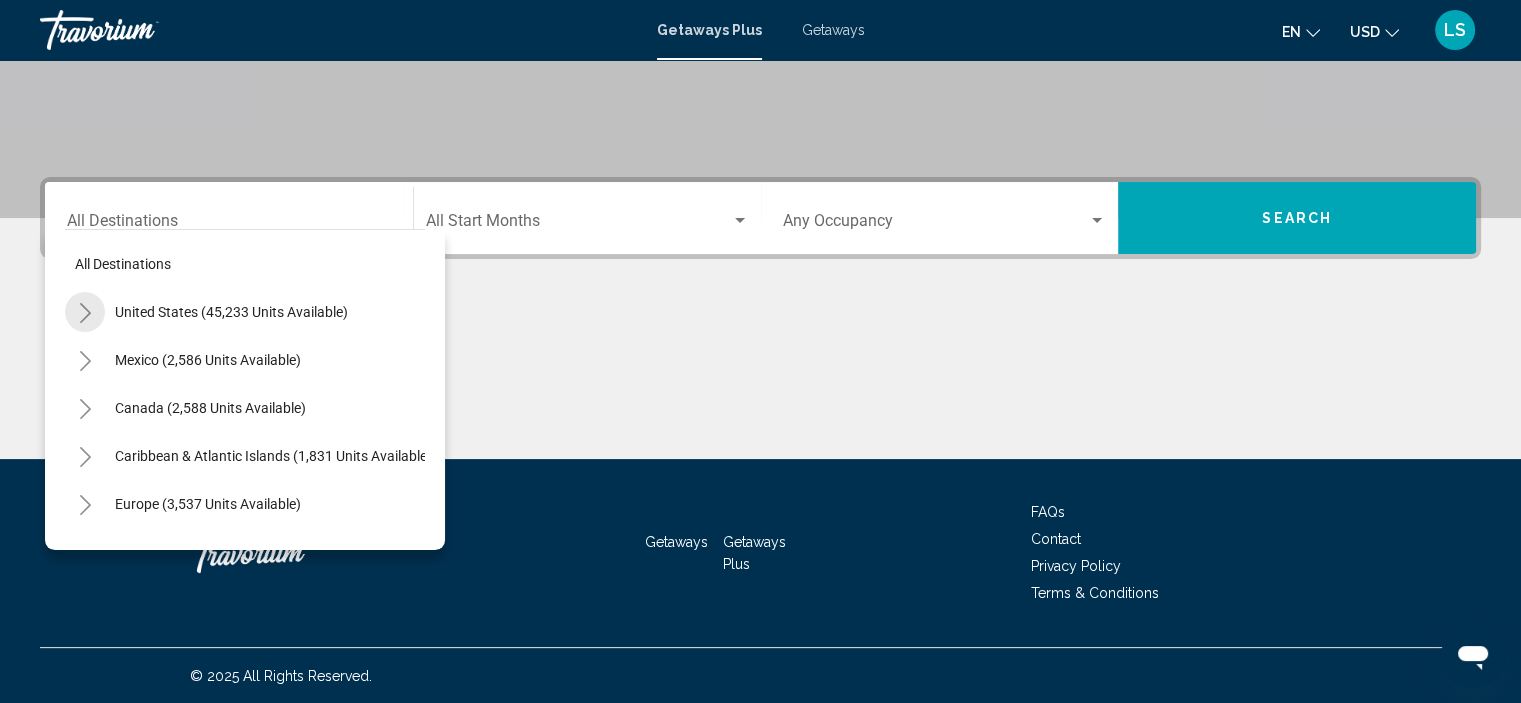 click 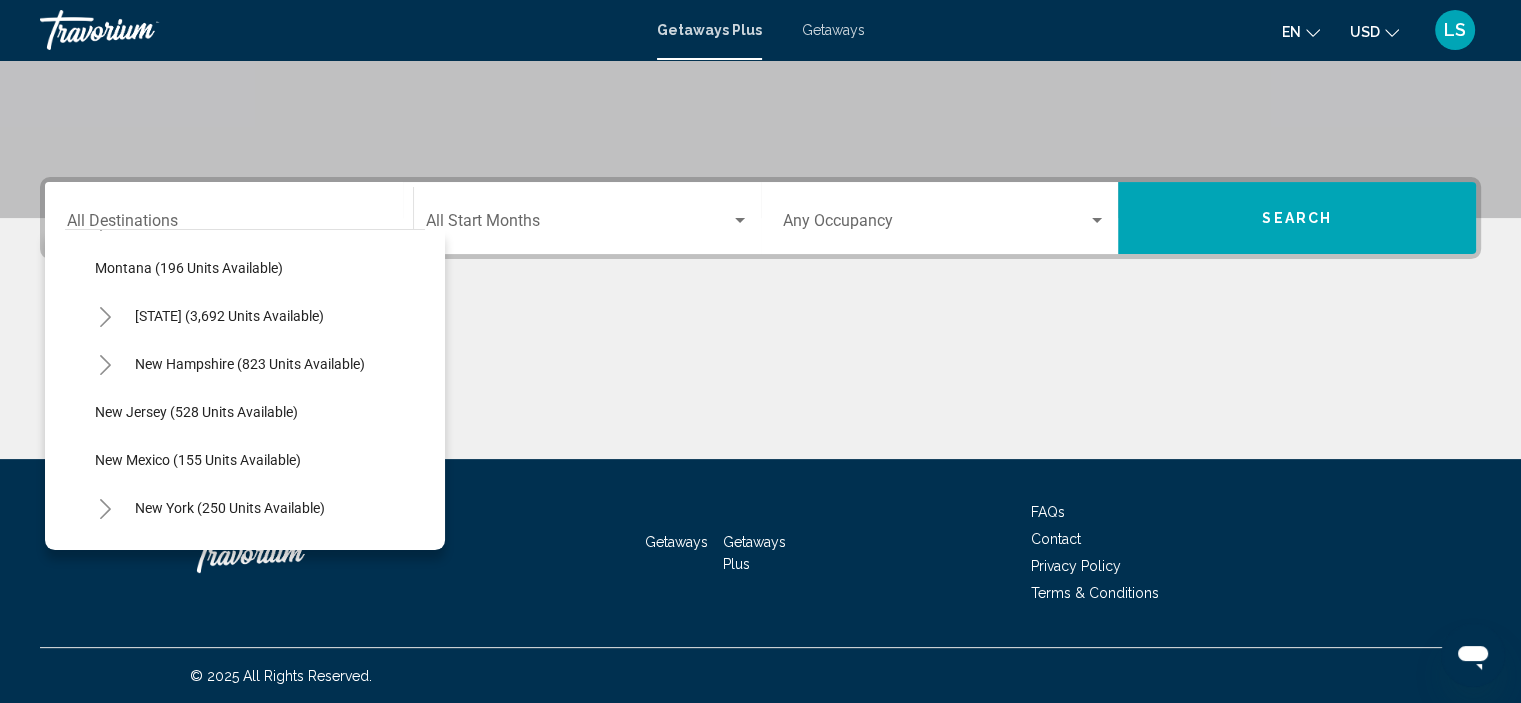 scroll, scrollTop: 1200, scrollLeft: 0, axis: vertical 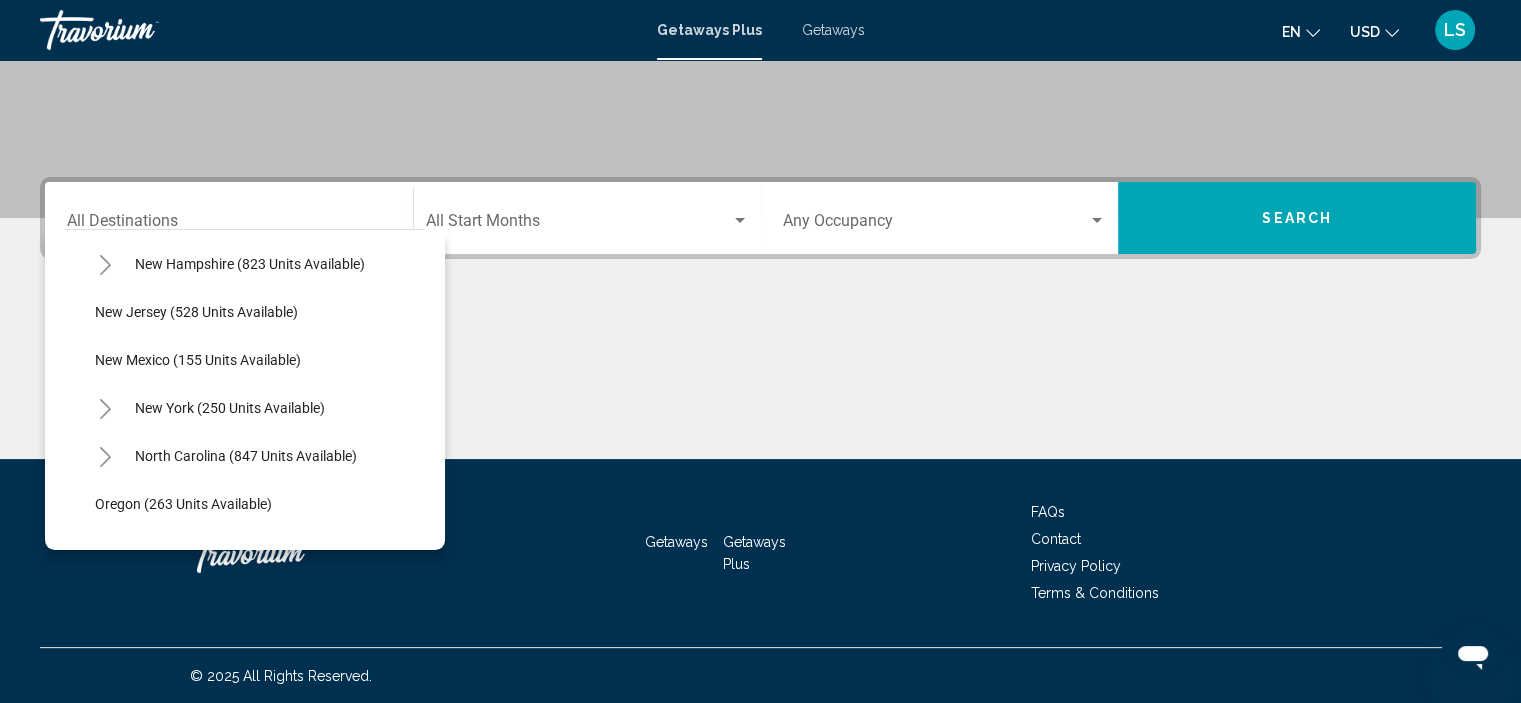 click 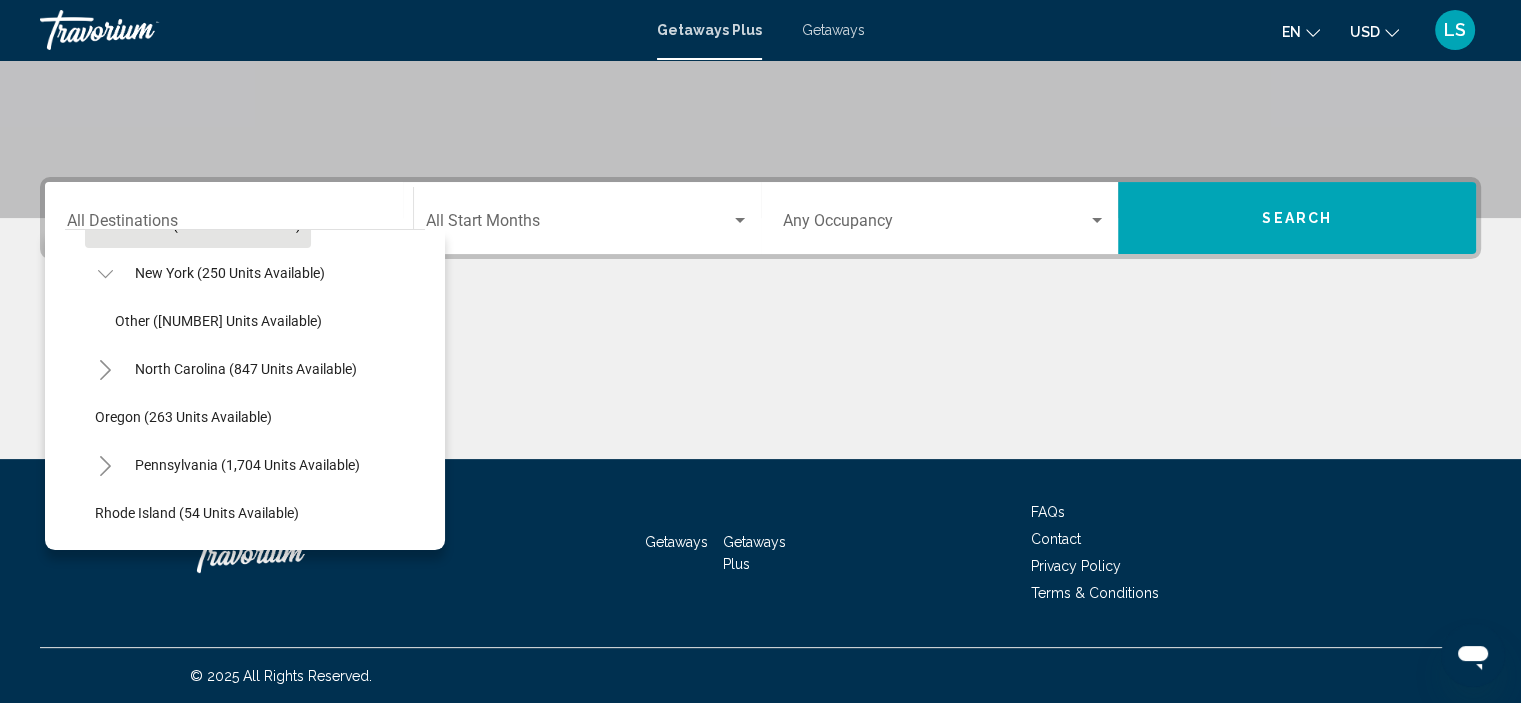 scroll, scrollTop: 1300, scrollLeft: 0, axis: vertical 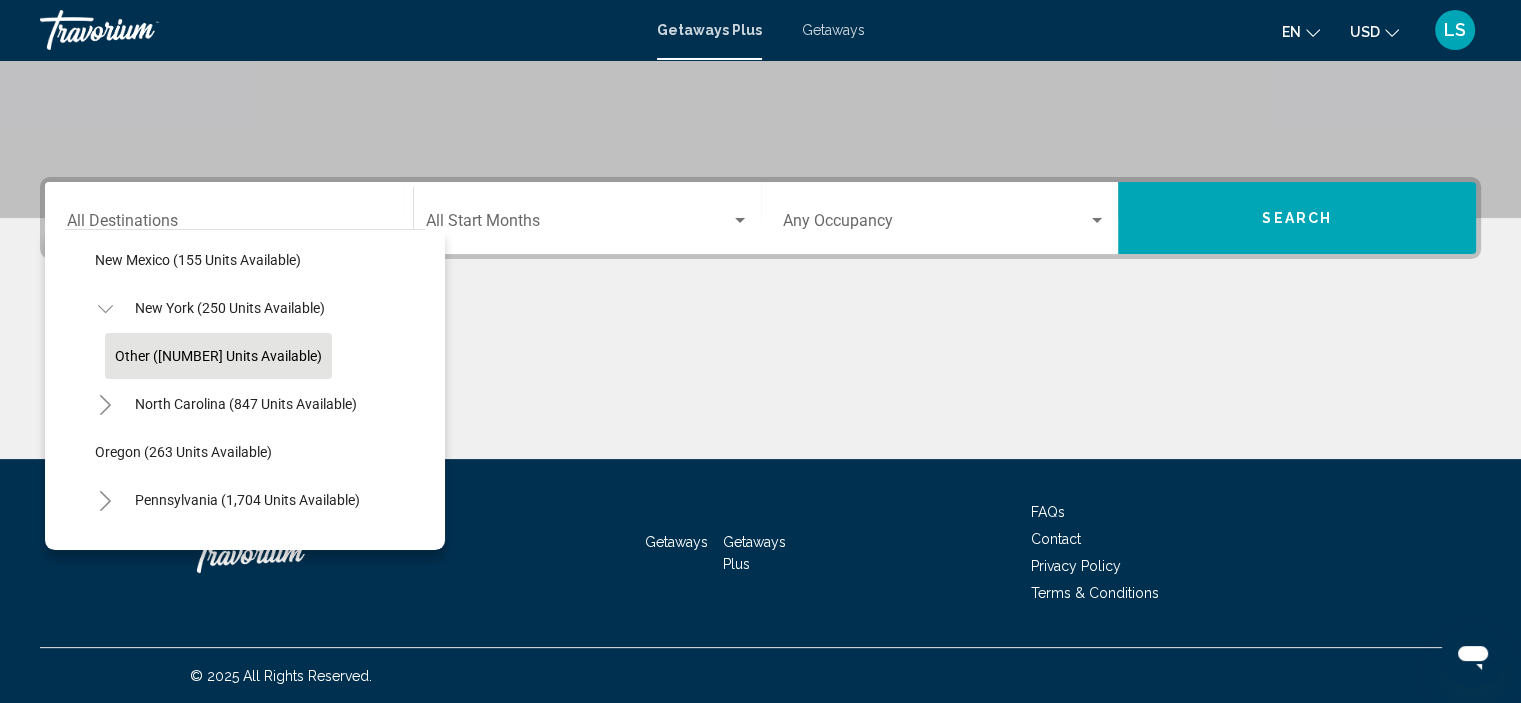 click on "Other ([NUMBER] units available)" 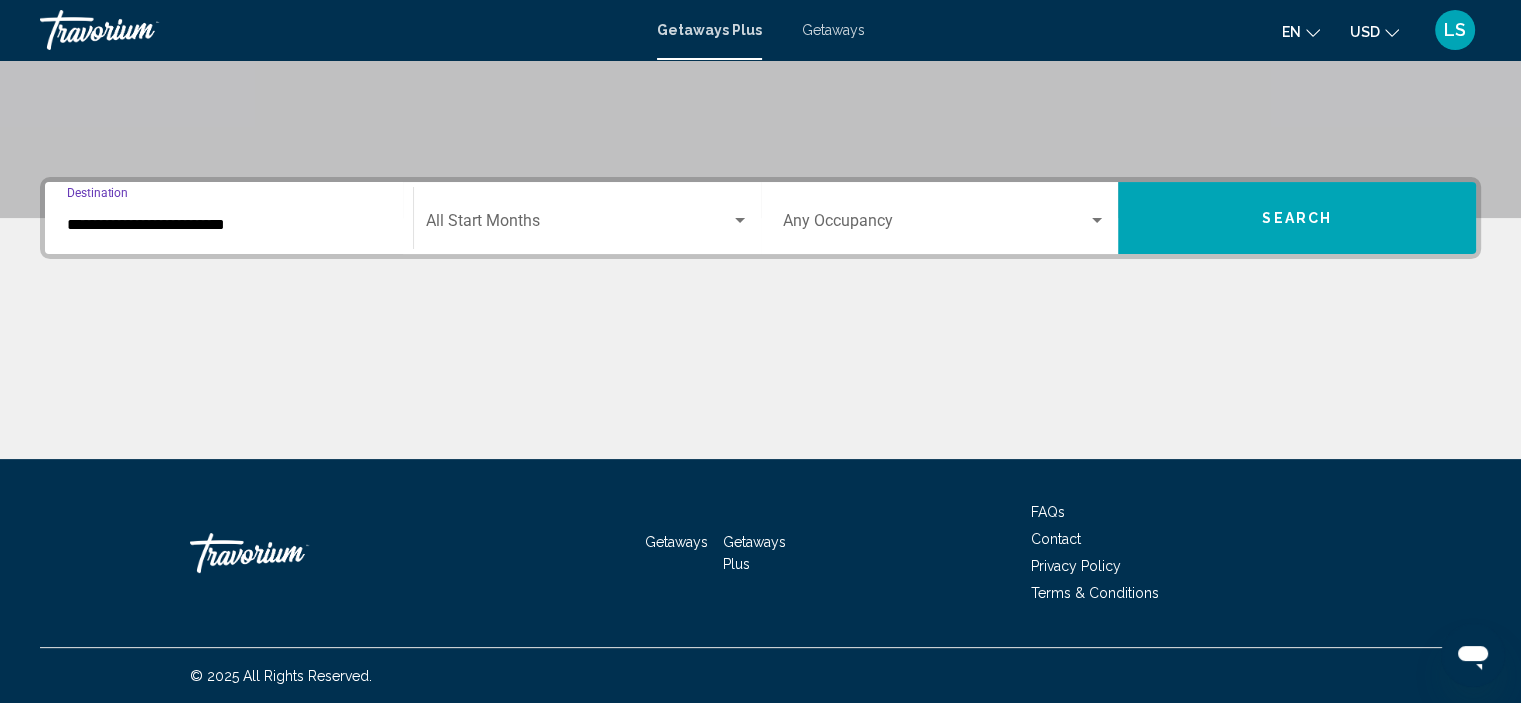click at bounding box center (578, 225) 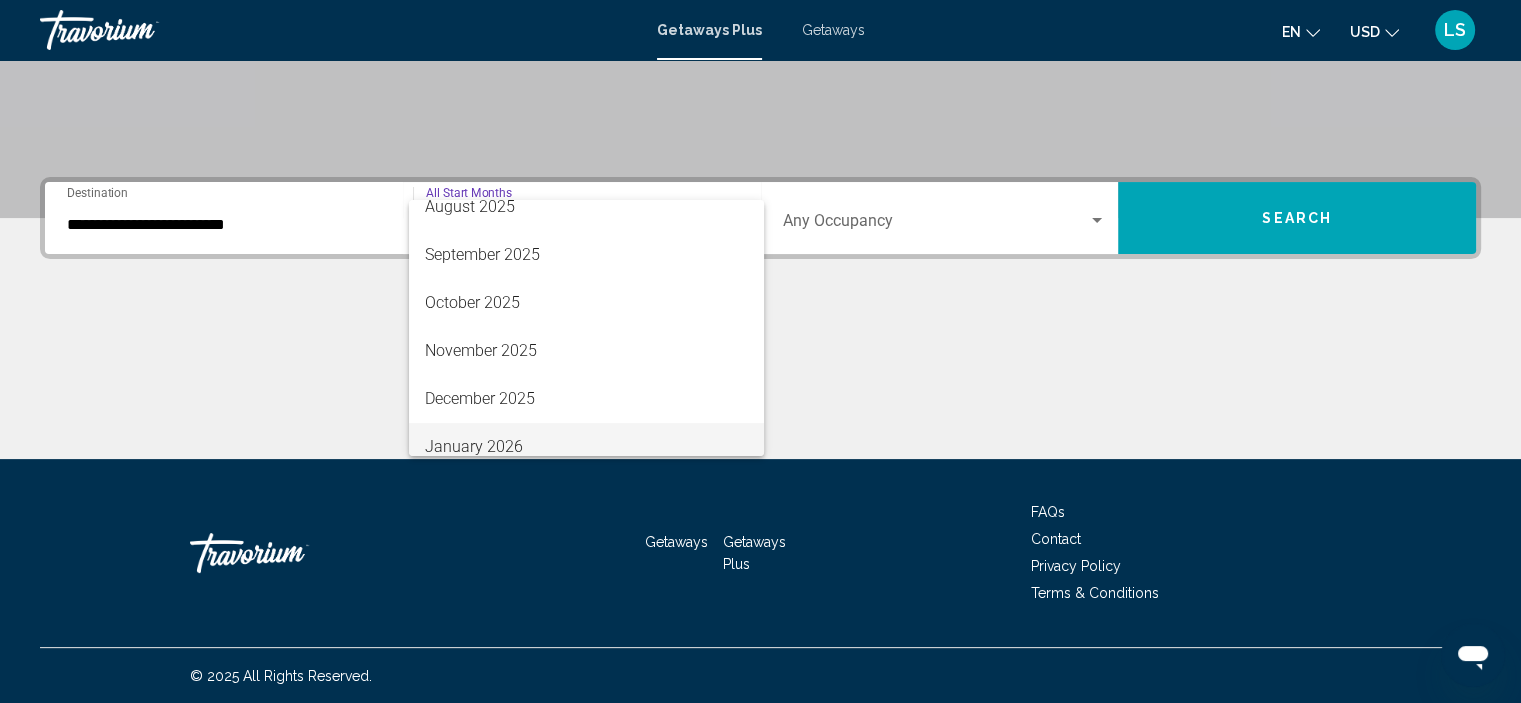 scroll, scrollTop: 100, scrollLeft: 0, axis: vertical 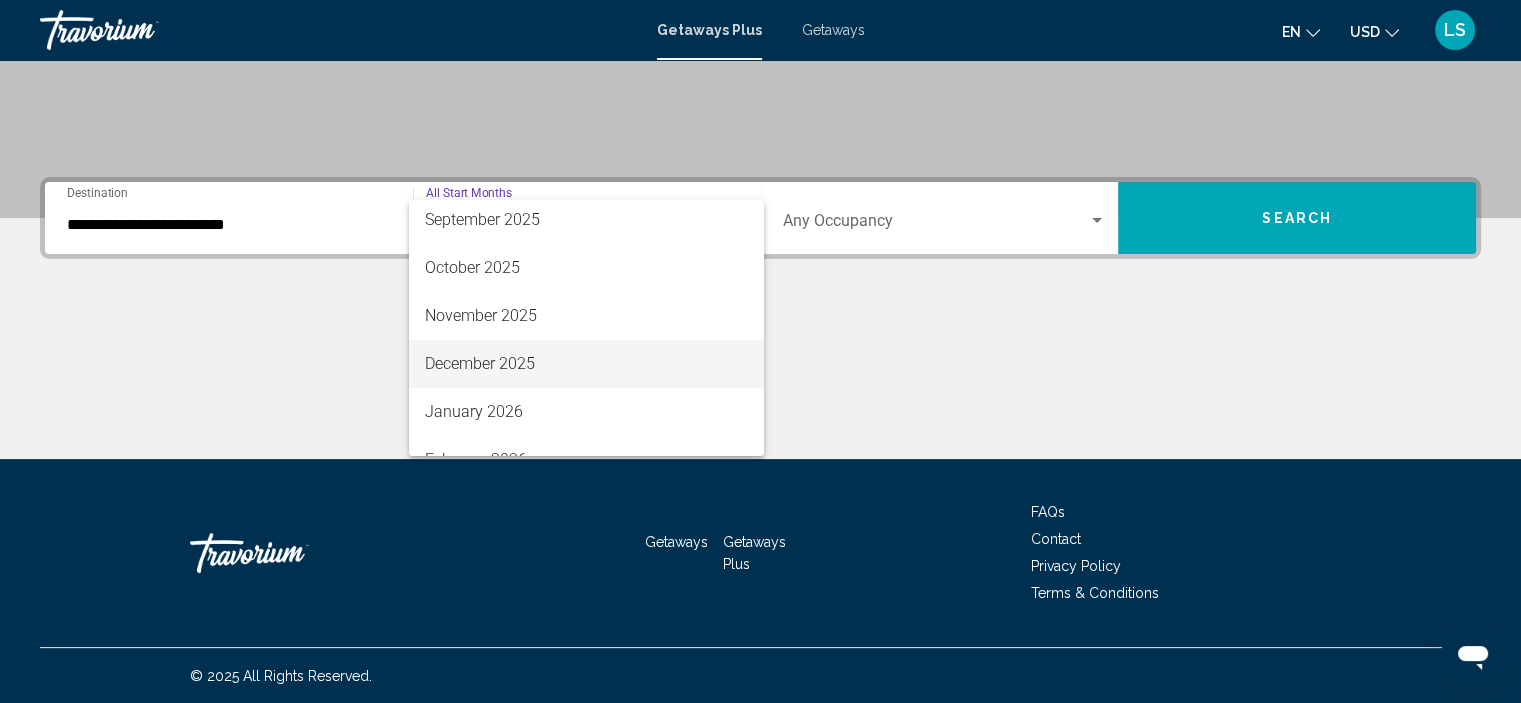 click on "December 2025" at bounding box center [586, 364] 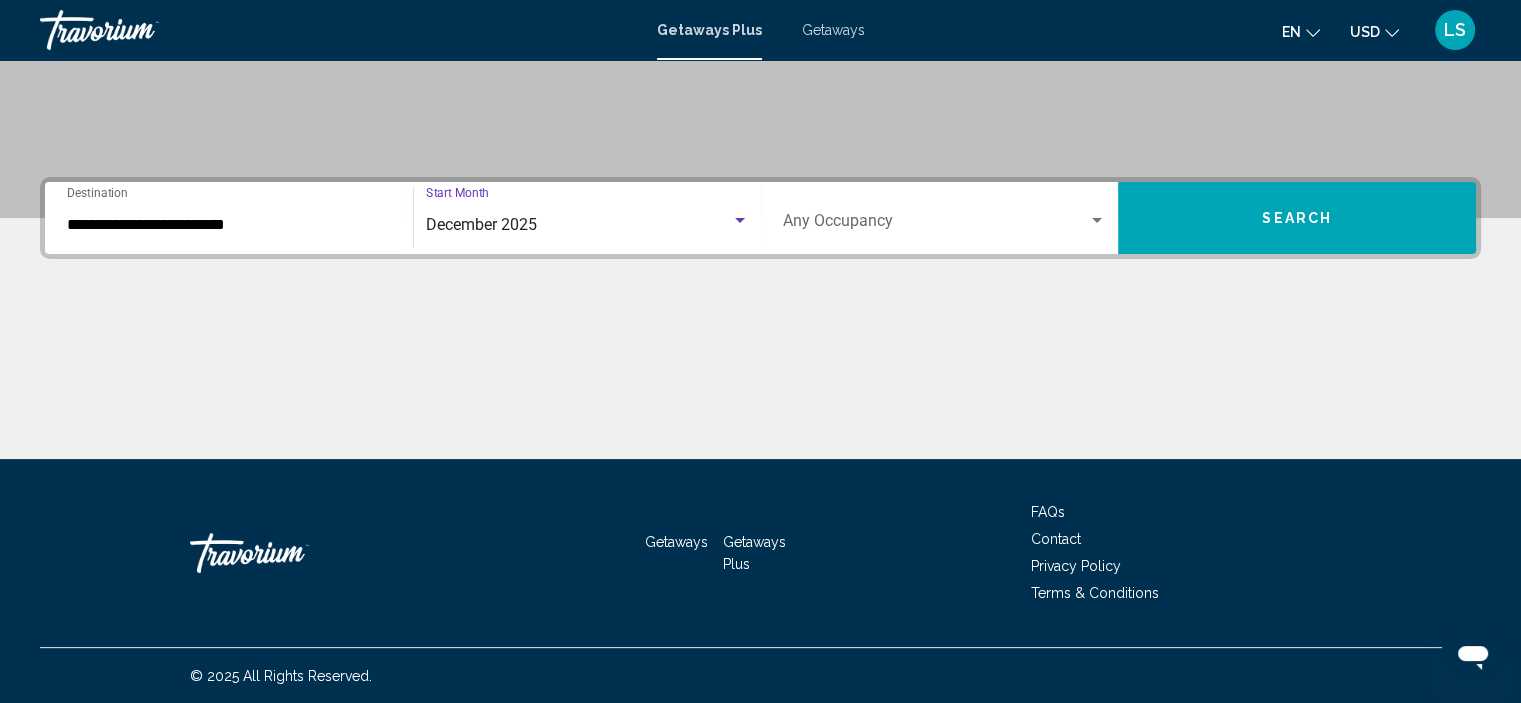 click on "Search" at bounding box center (1297, 219) 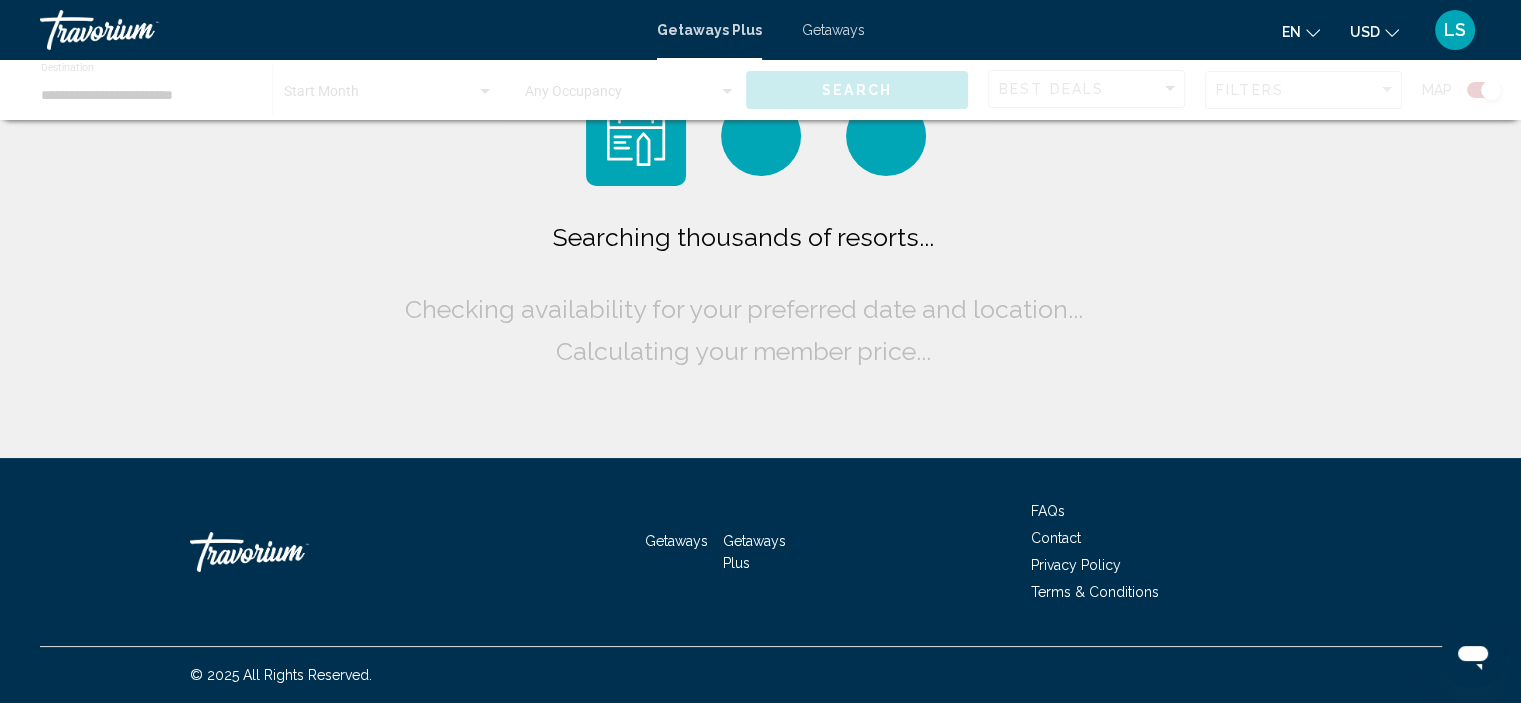 scroll, scrollTop: 0, scrollLeft: 0, axis: both 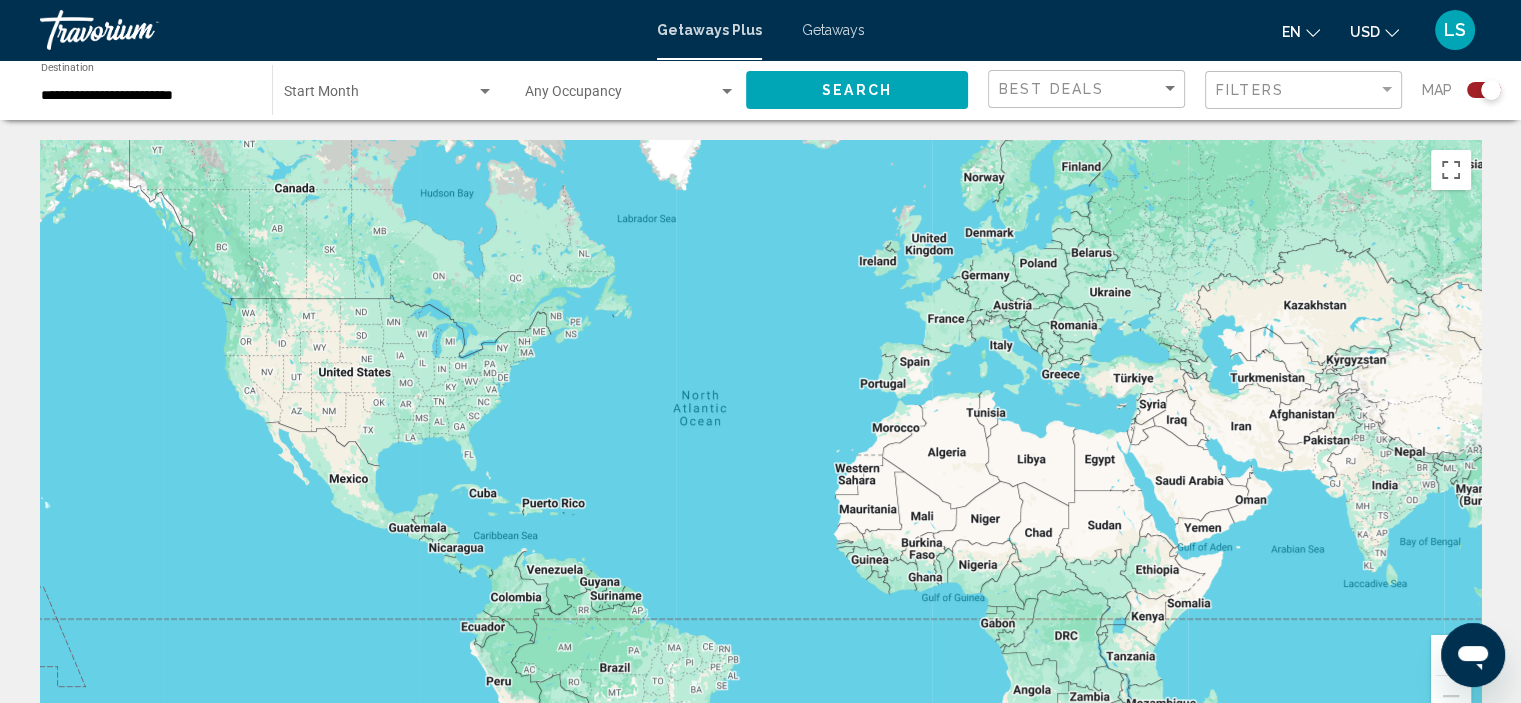 click 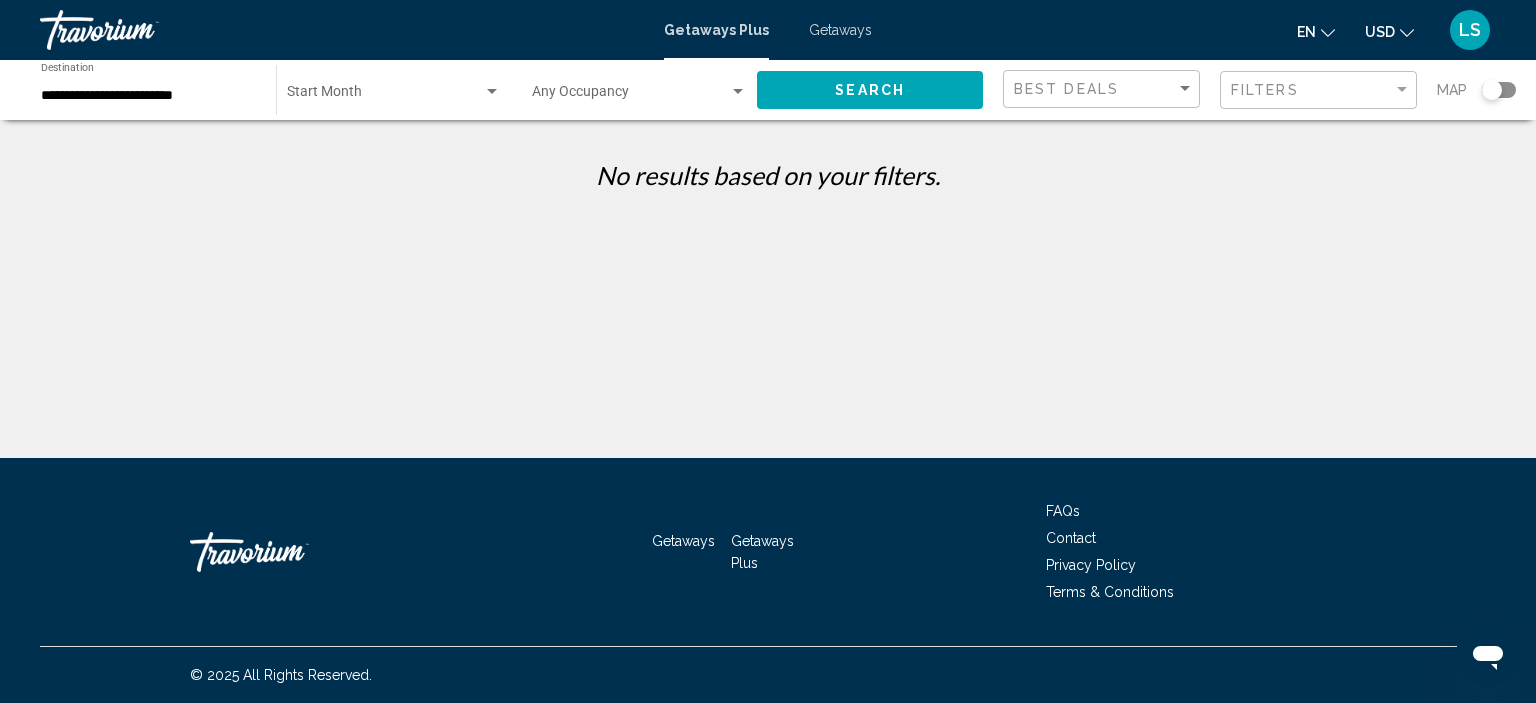click on "Getaways" at bounding box center (840, 30) 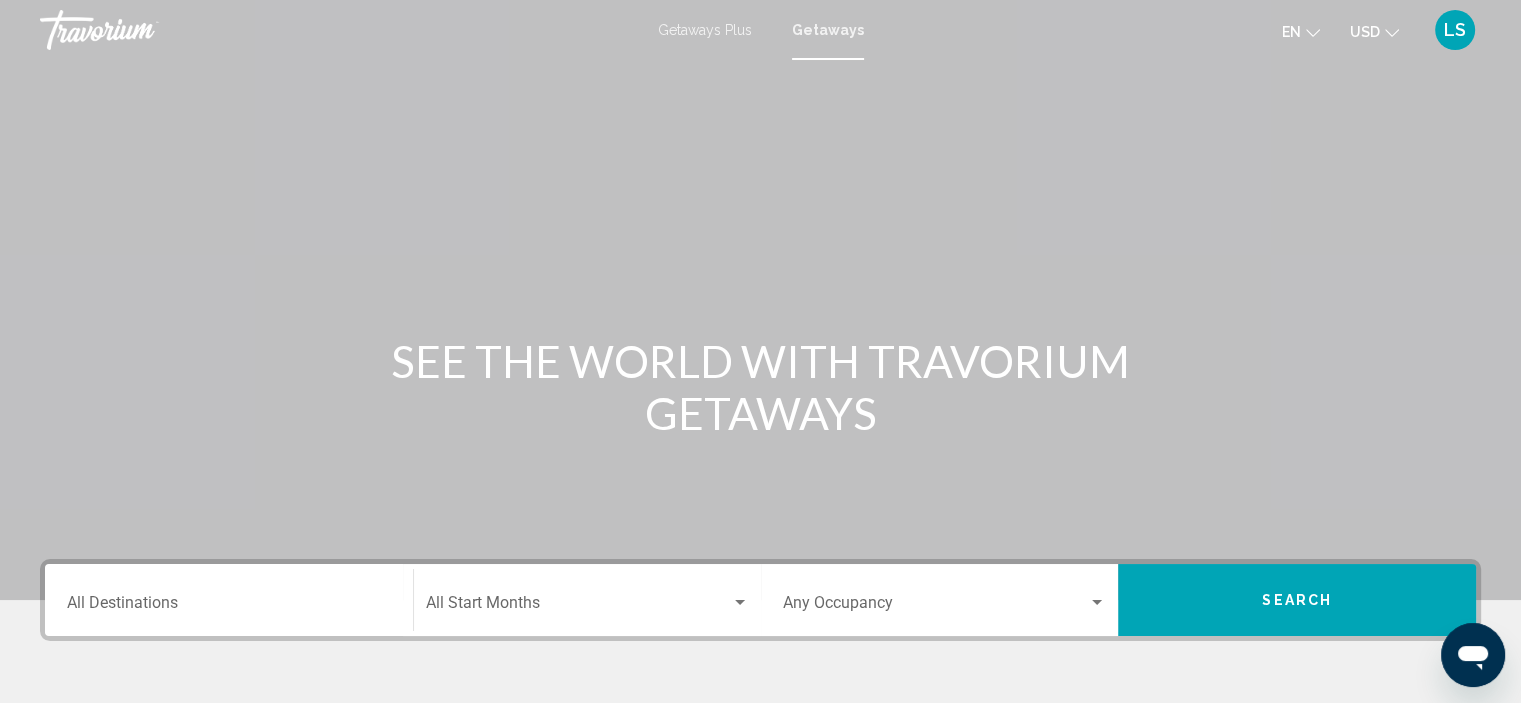 click on "Destination All Destinations" at bounding box center (229, 607) 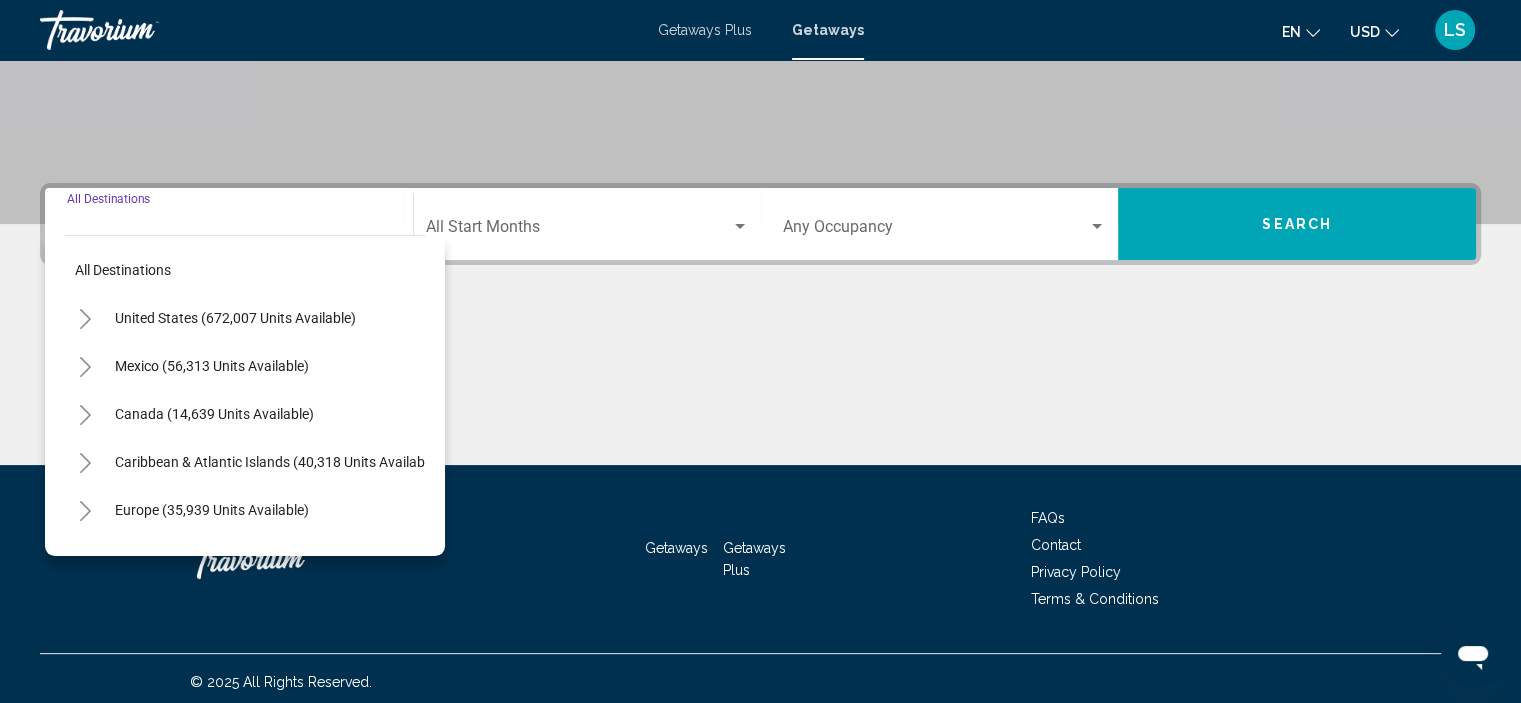 scroll, scrollTop: 382, scrollLeft: 0, axis: vertical 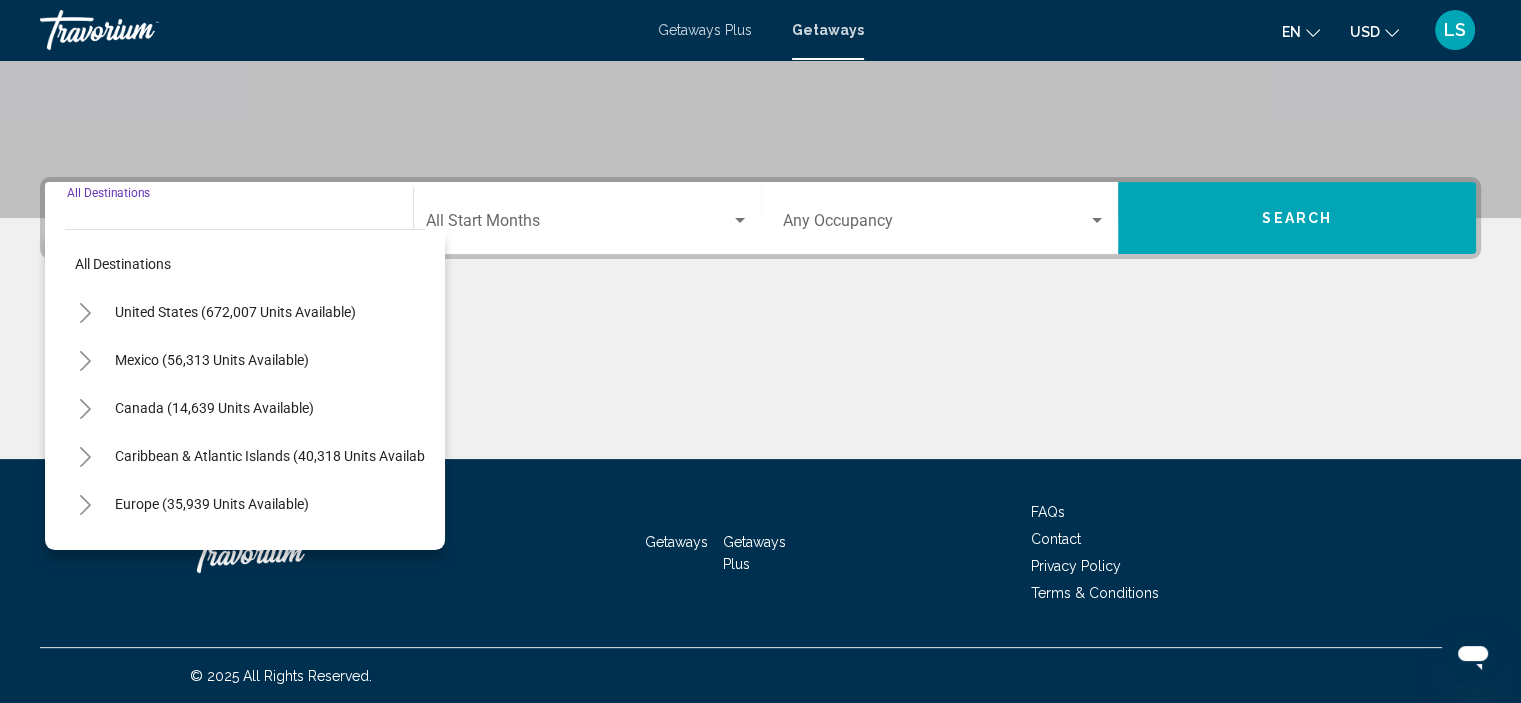 click 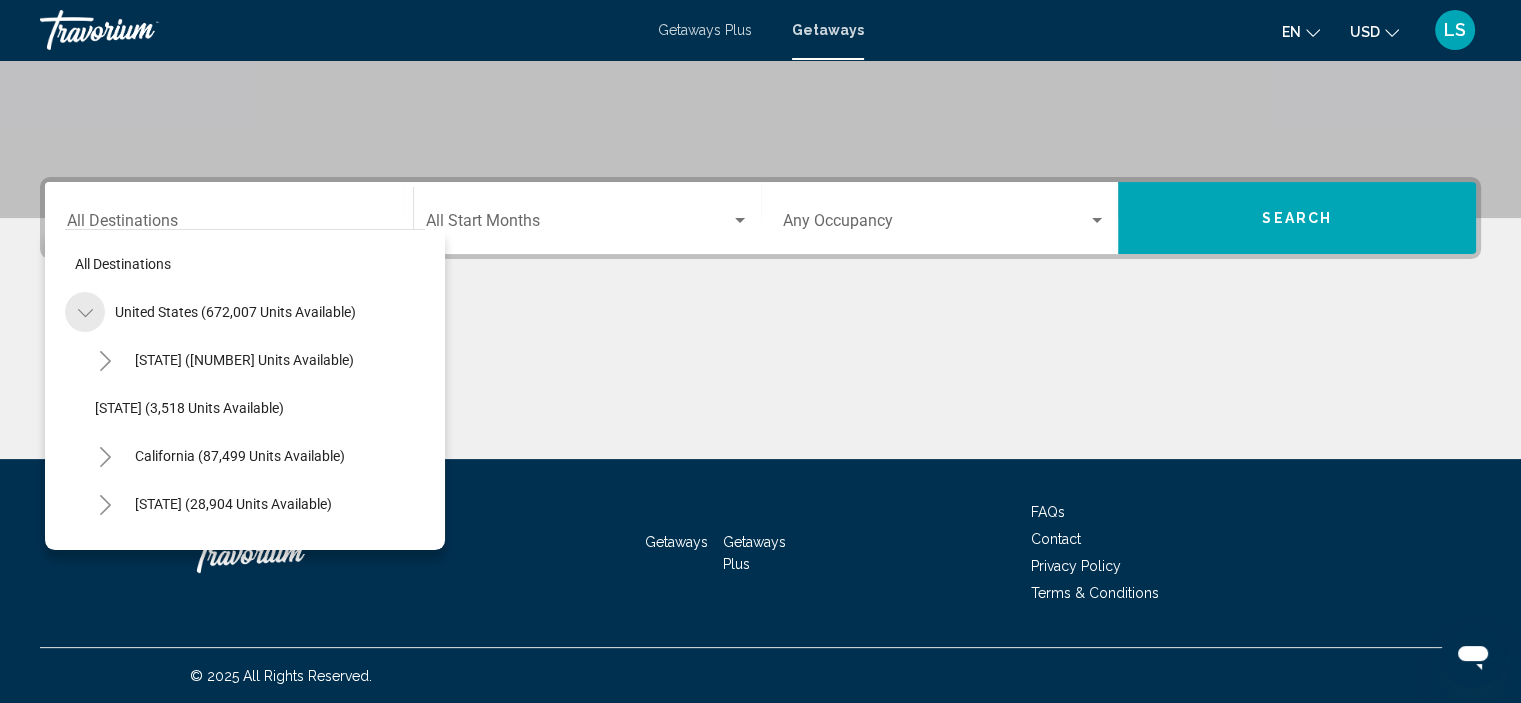 click 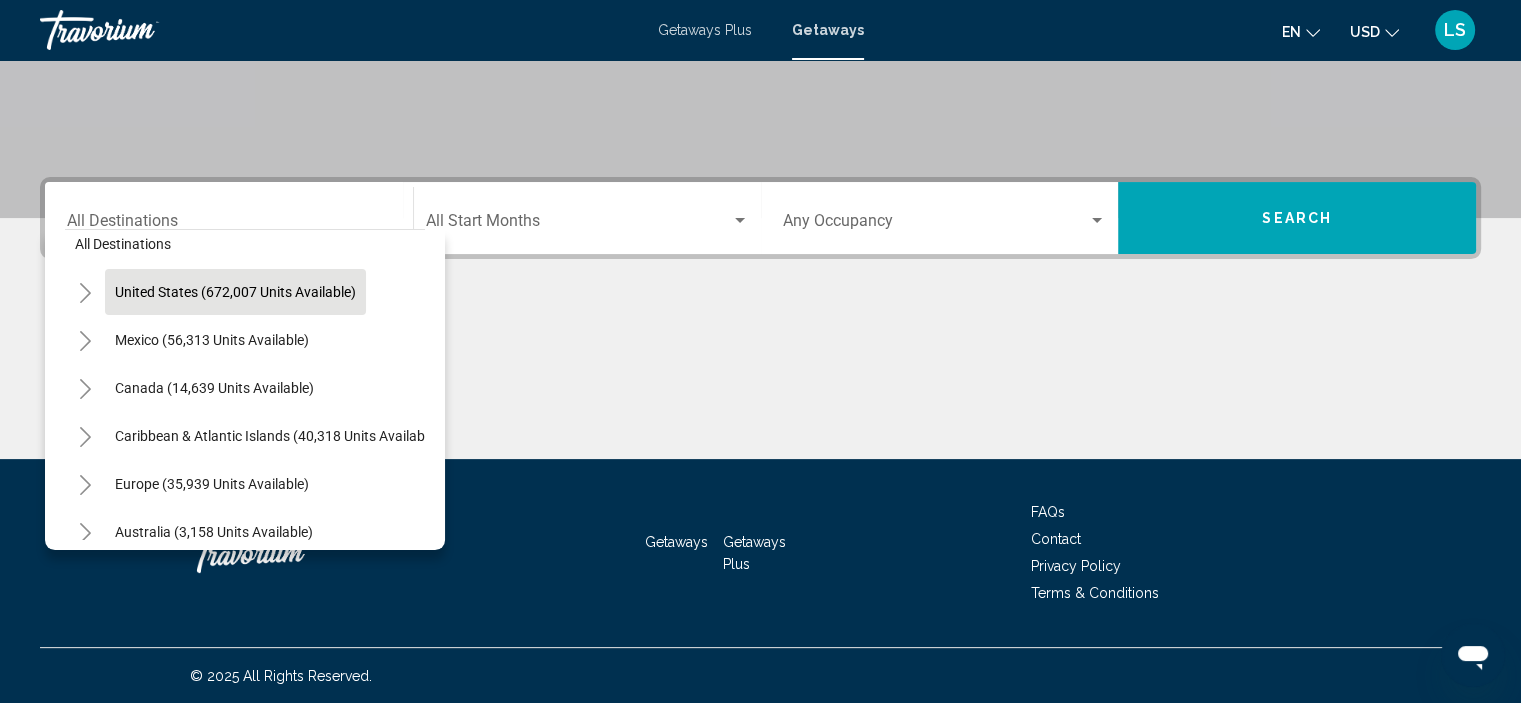 scroll, scrollTop: 0, scrollLeft: 0, axis: both 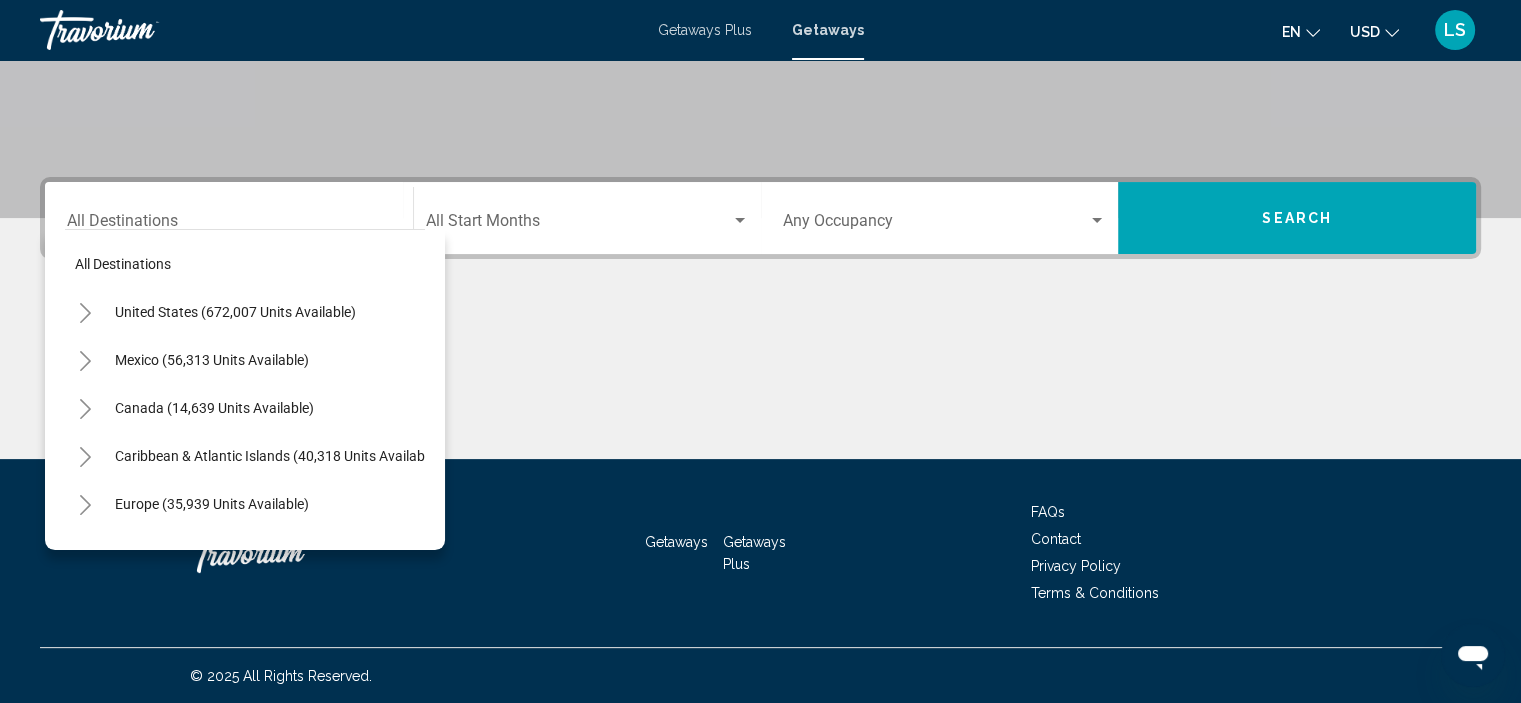 click 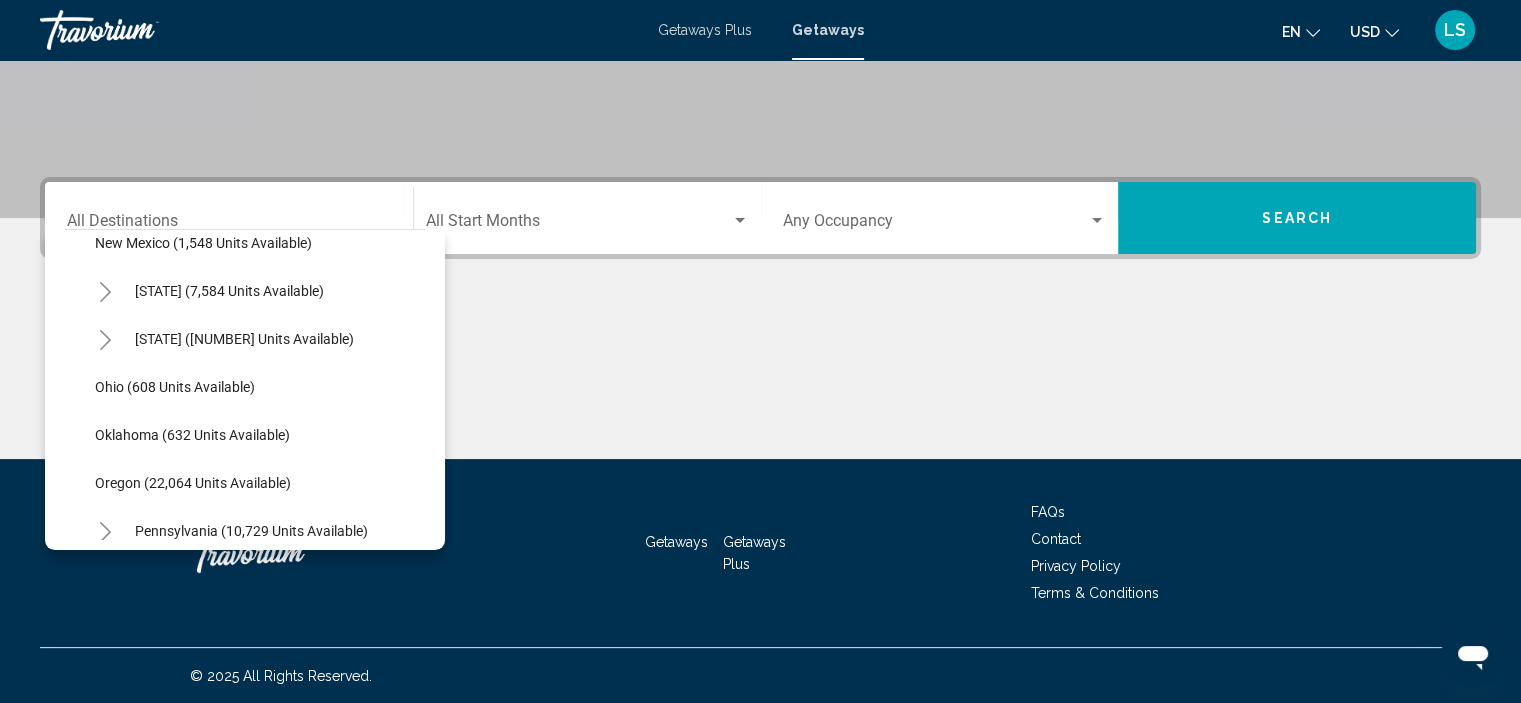 scroll, scrollTop: 1400, scrollLeft: 0, axis: vertical 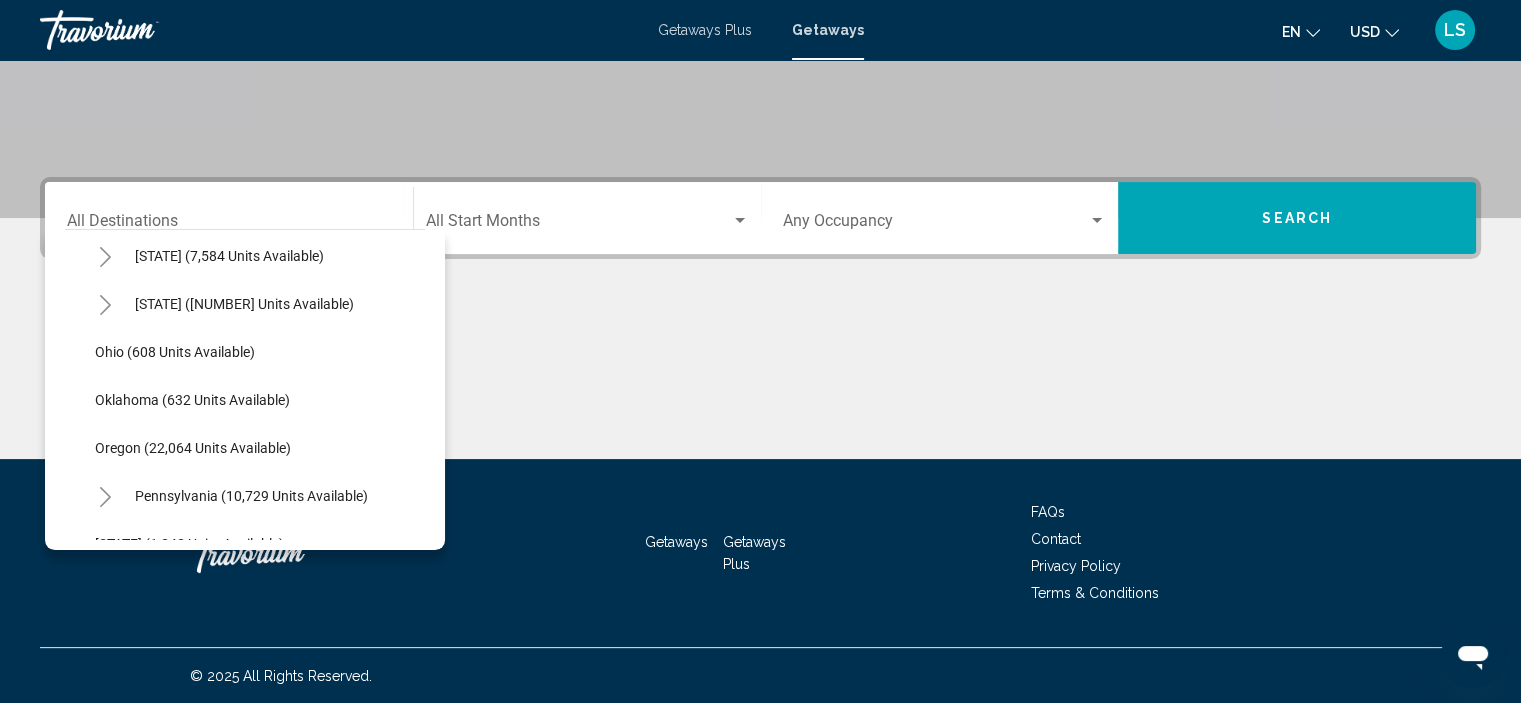 click 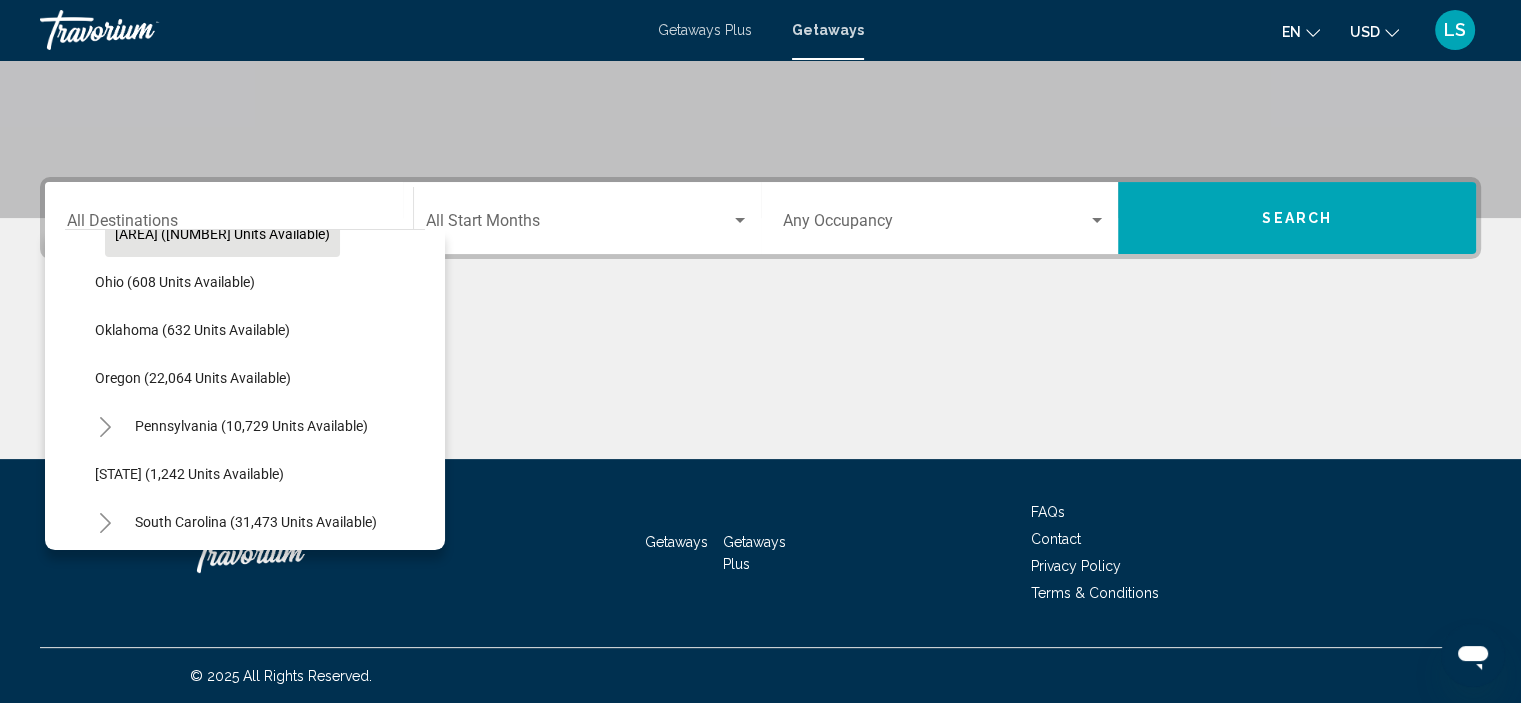 scroll, scrollTop: 1600, scrollLeft: 0, axis: vertical 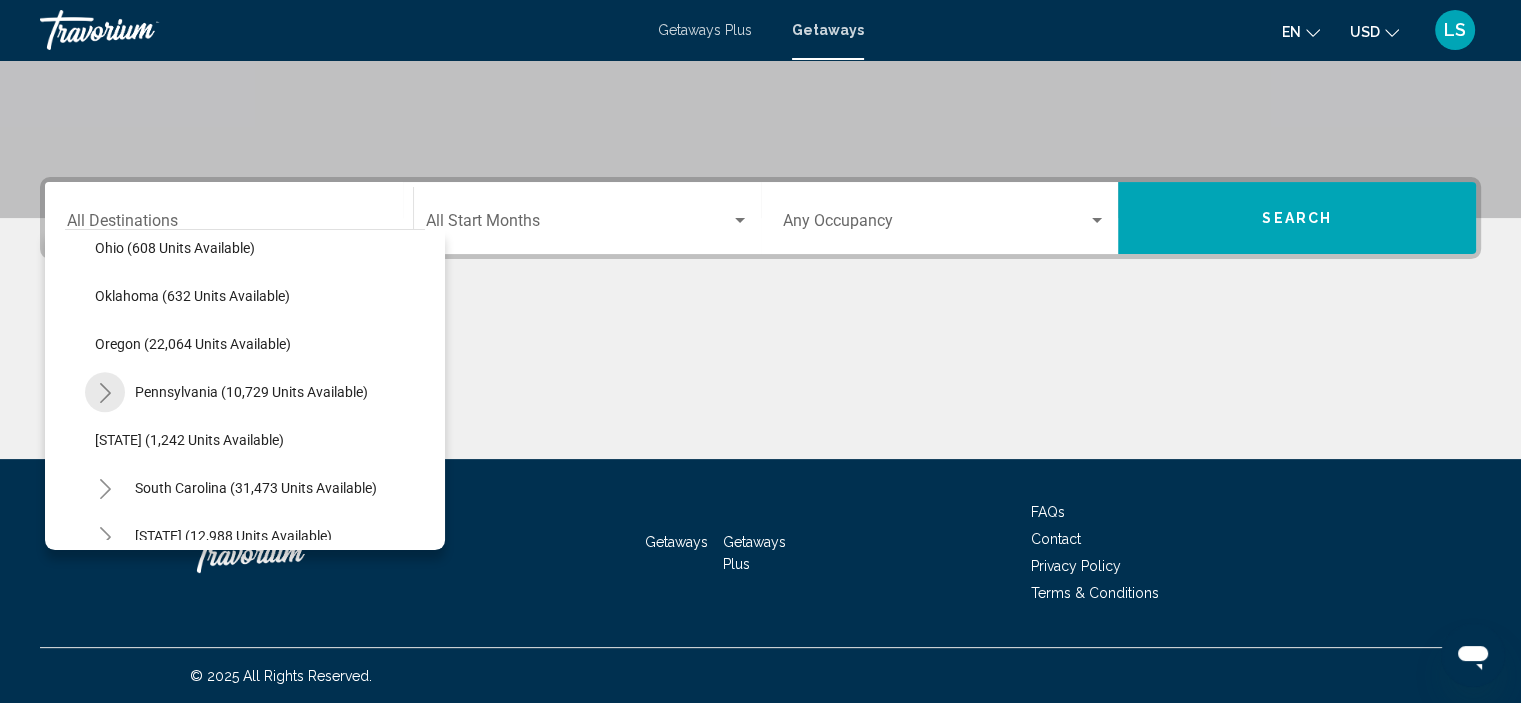 click 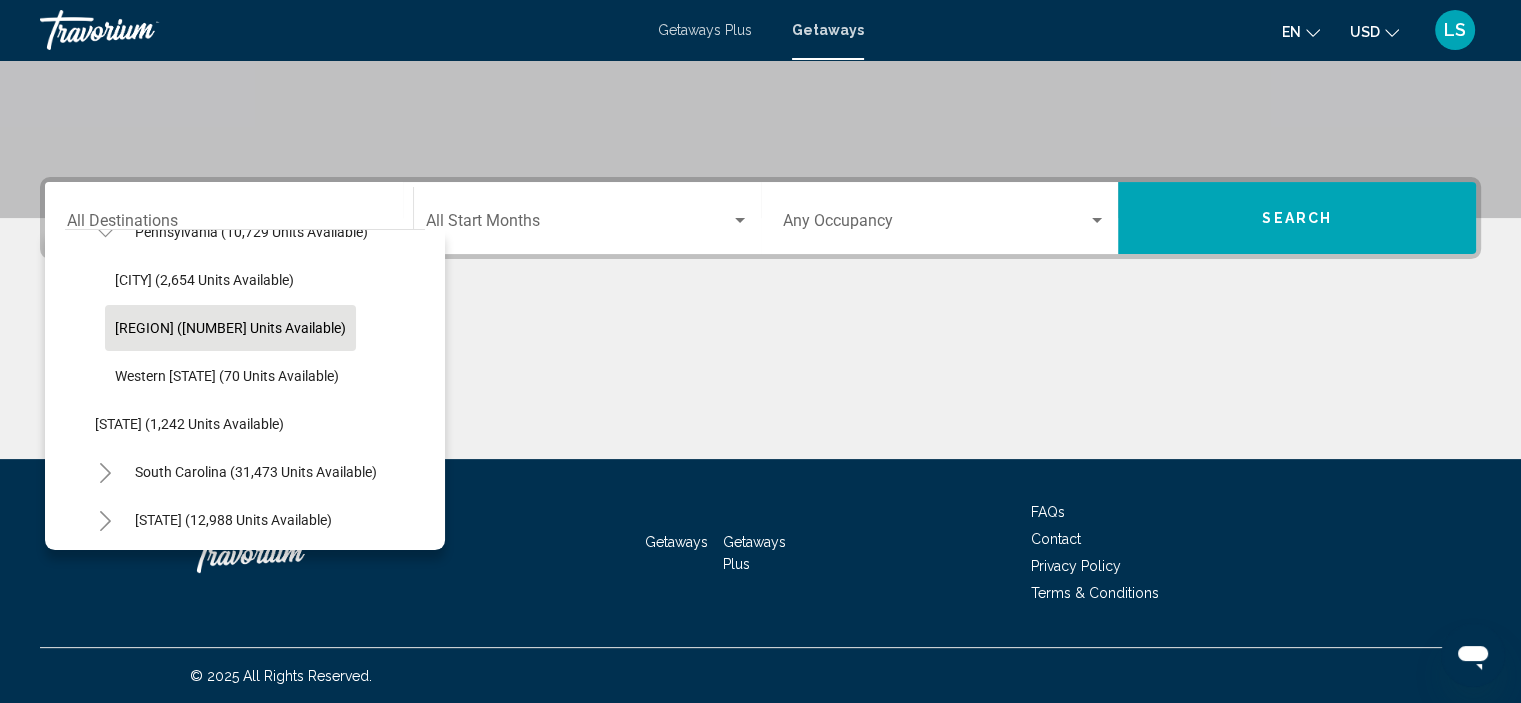 scroll, scrollTop: 1700, scrollLeft: 0, axis: vertical 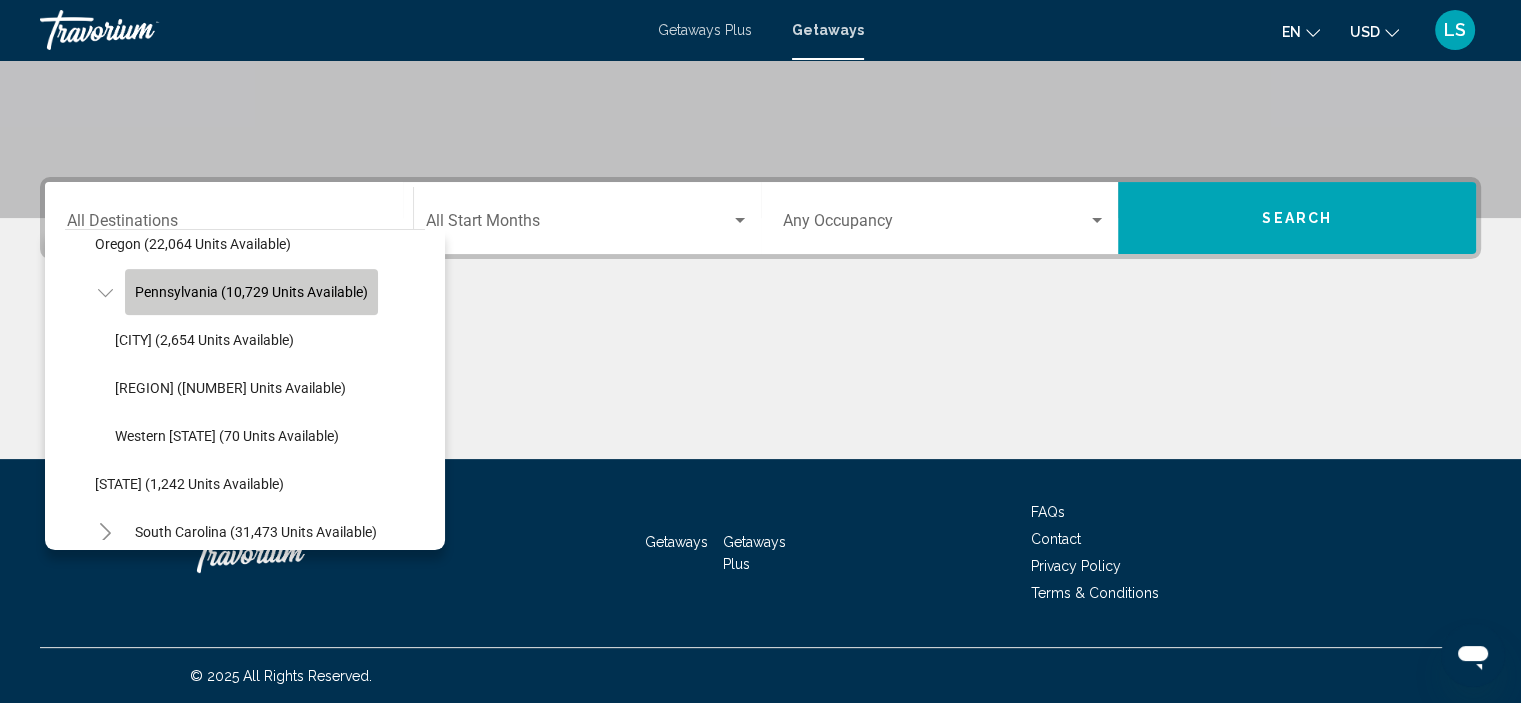 click on "Pennsylvania (10,729 units available)" 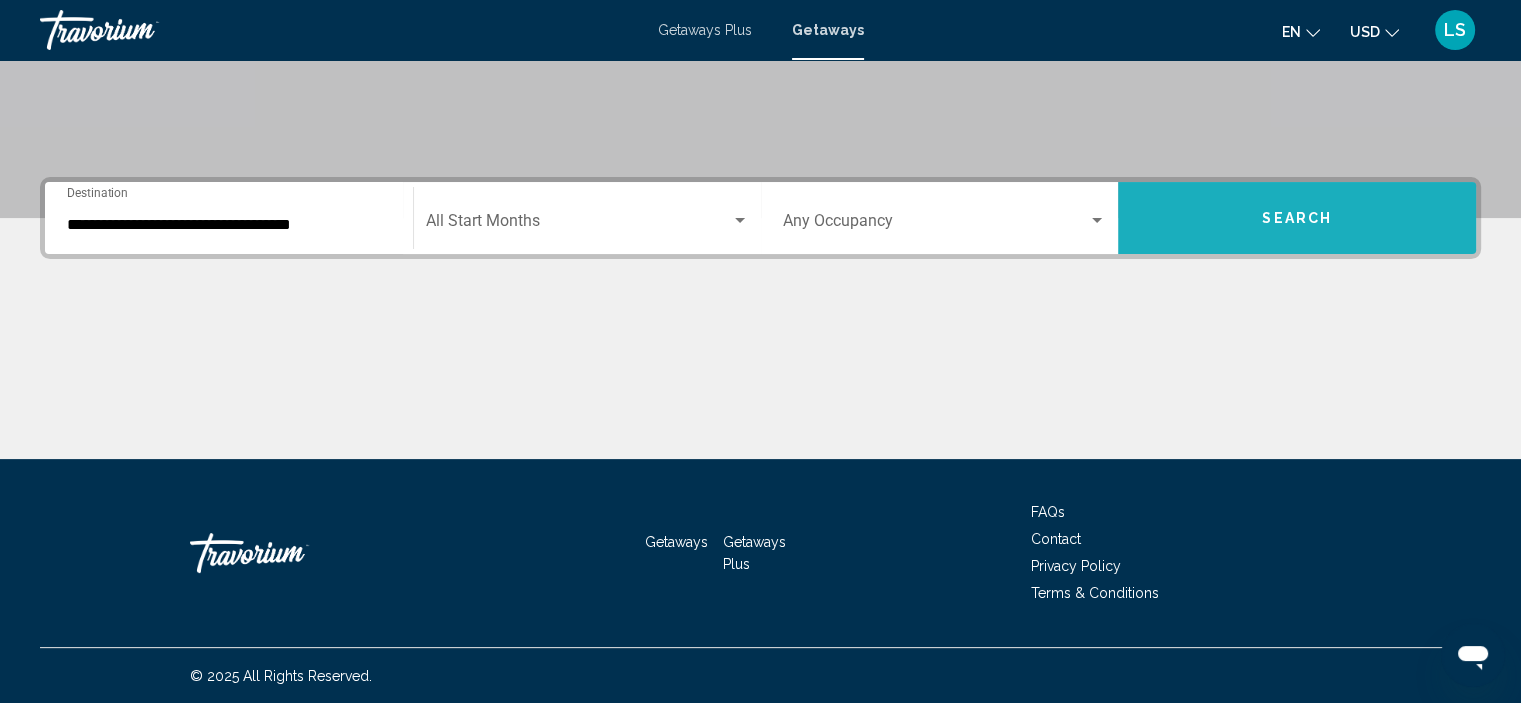 click on "Search" at bounding box center (1297, 218) 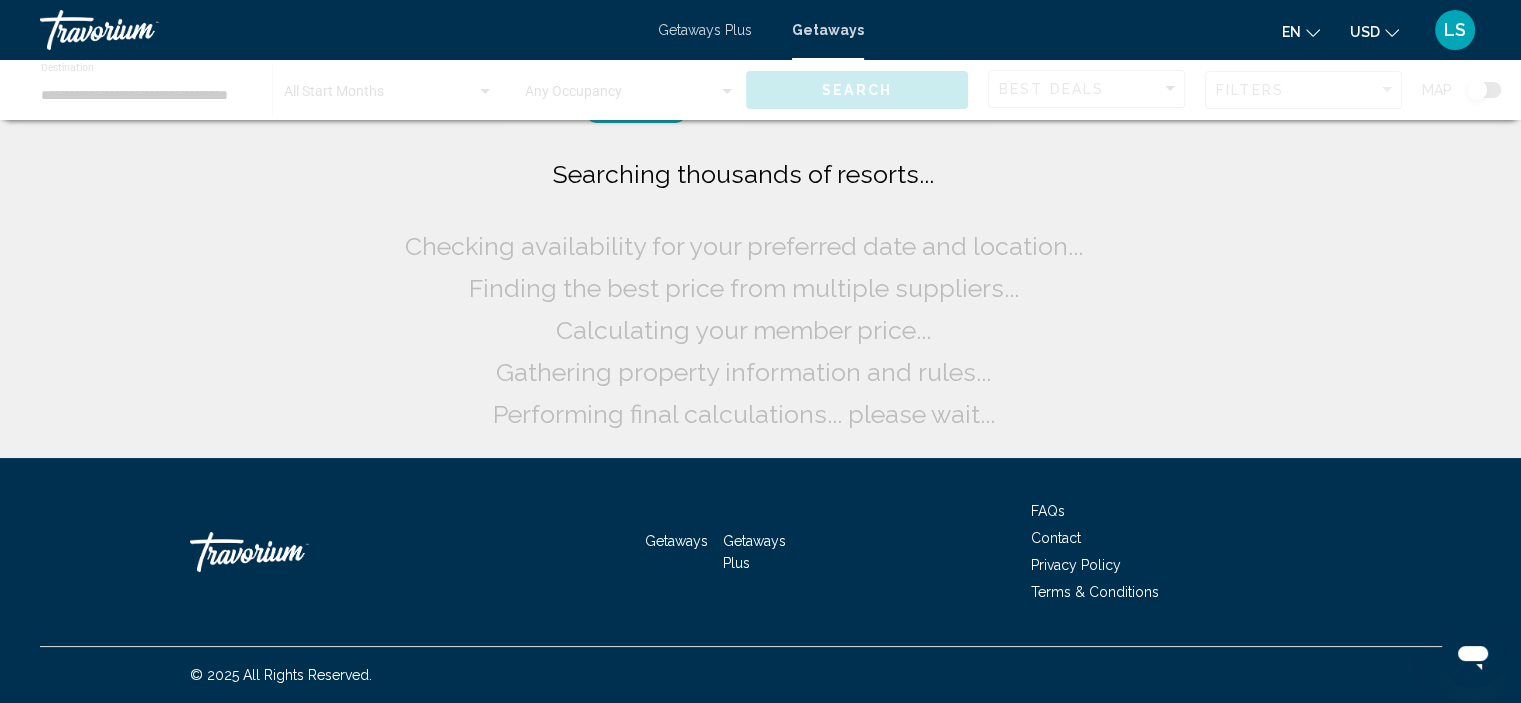 scroll, scrollTop: 0, scrollLeft: 0, axis: both 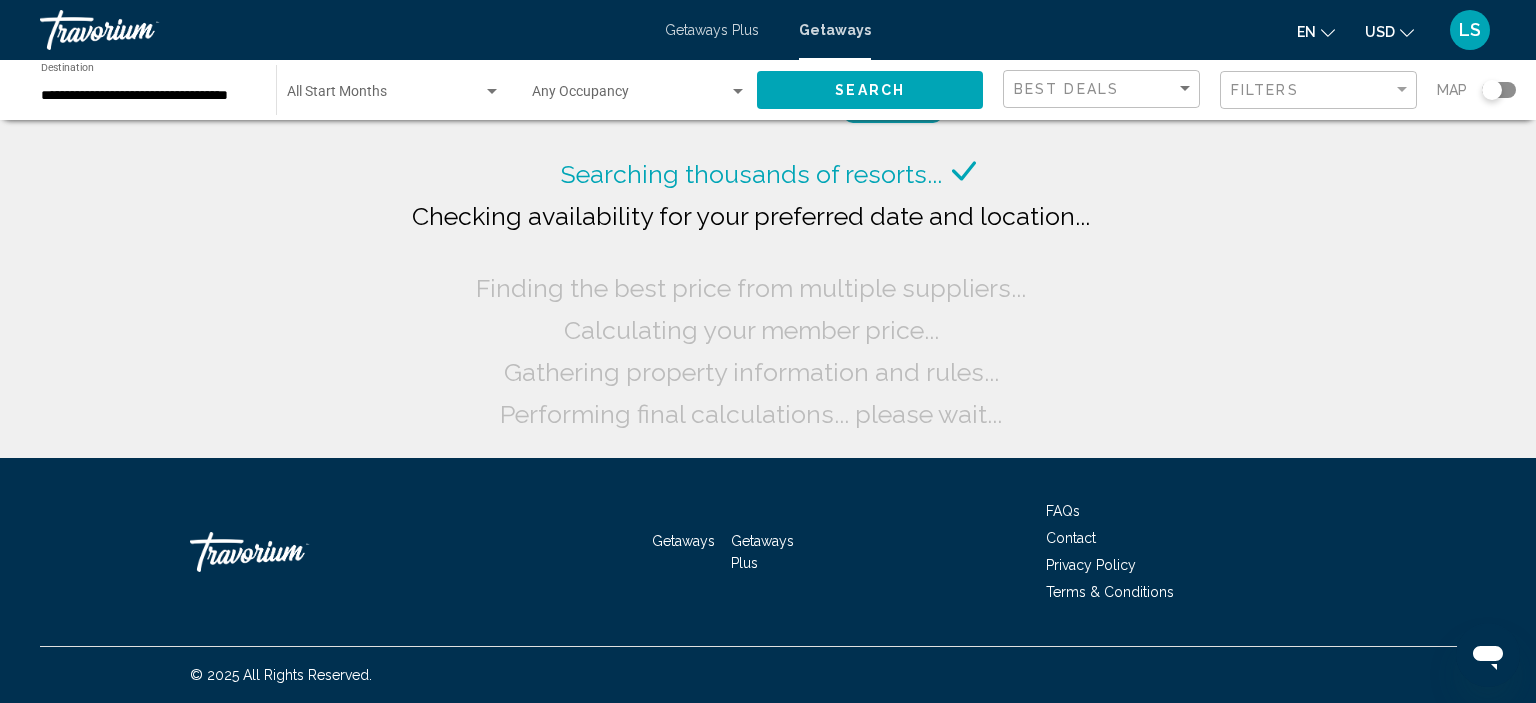 click at bounding box center [385, 96] 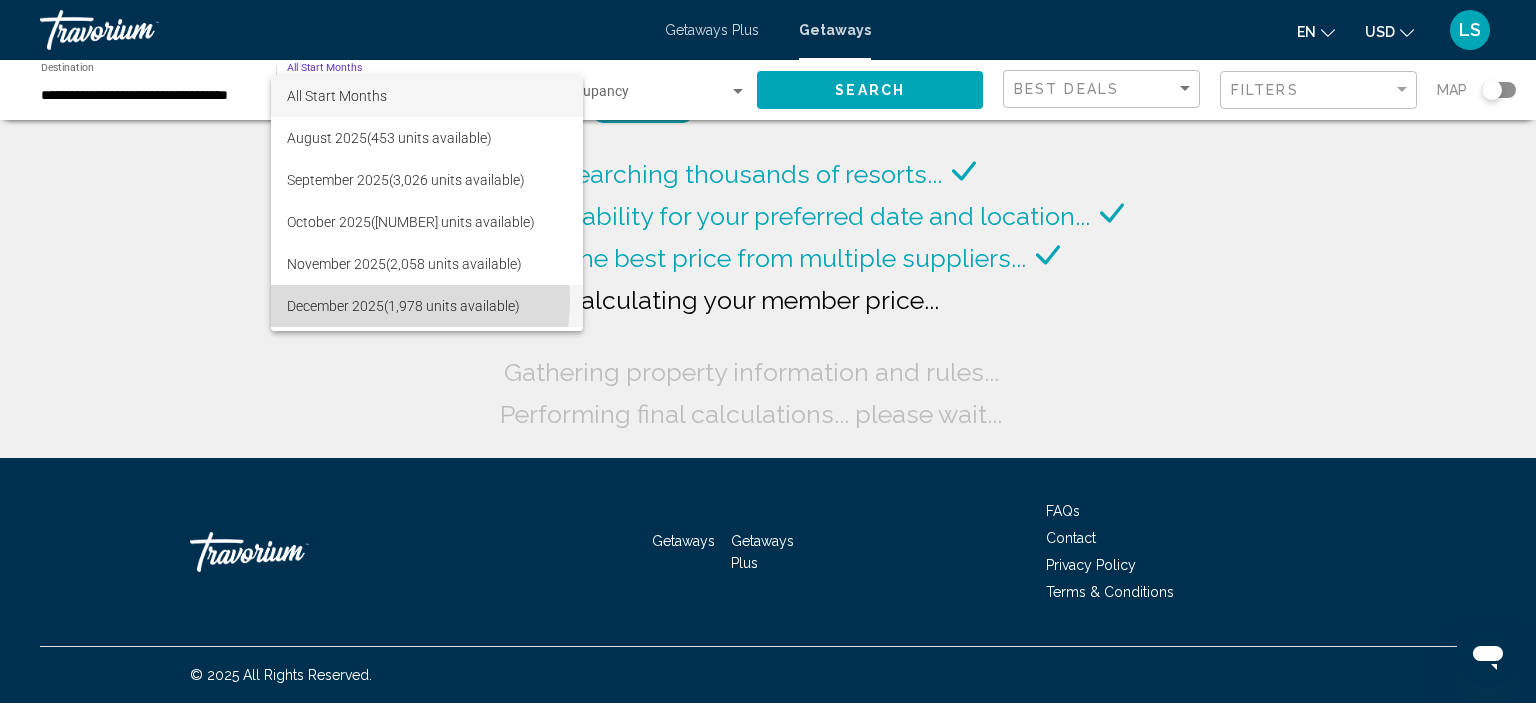 click on "December [YEAR] ([UNITS] units available)" at bounding box center (427, 306) 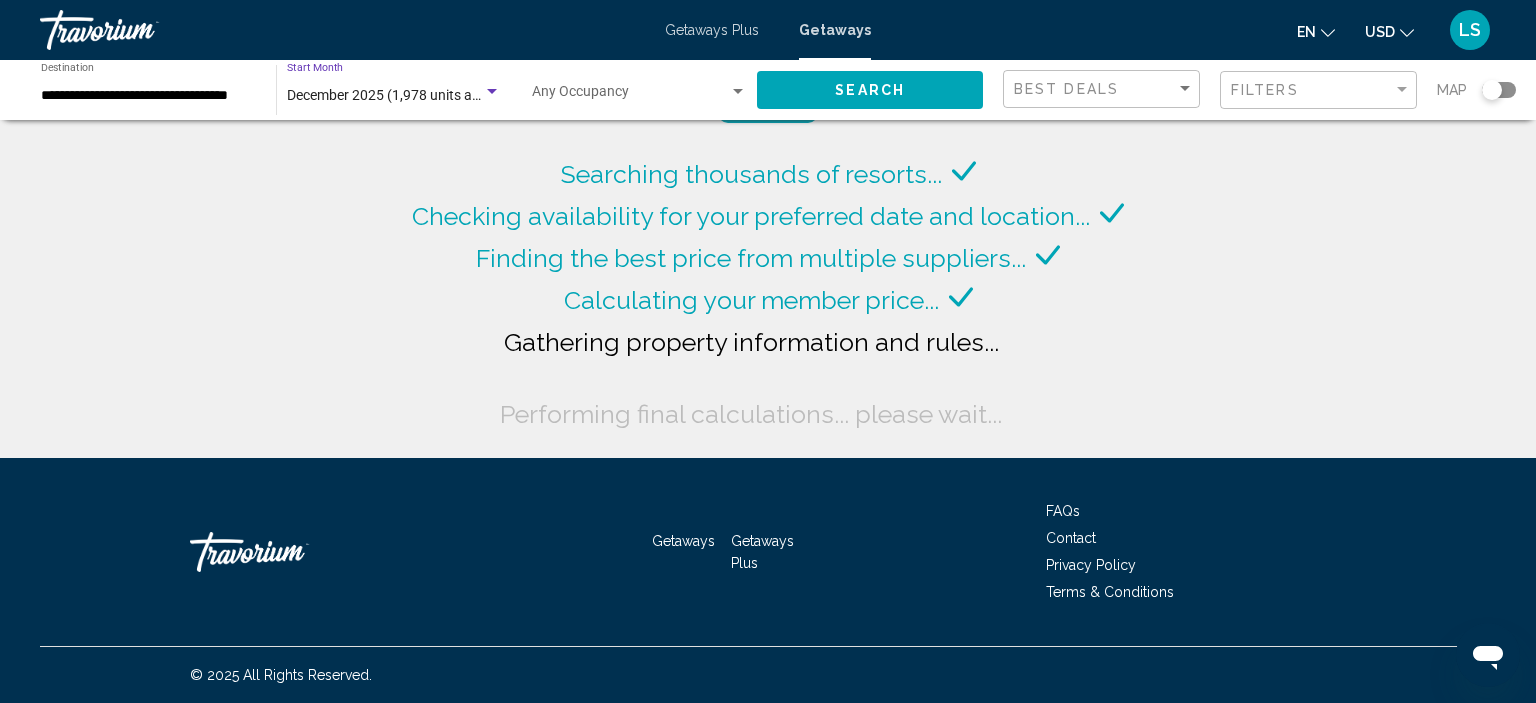 click on "Search" 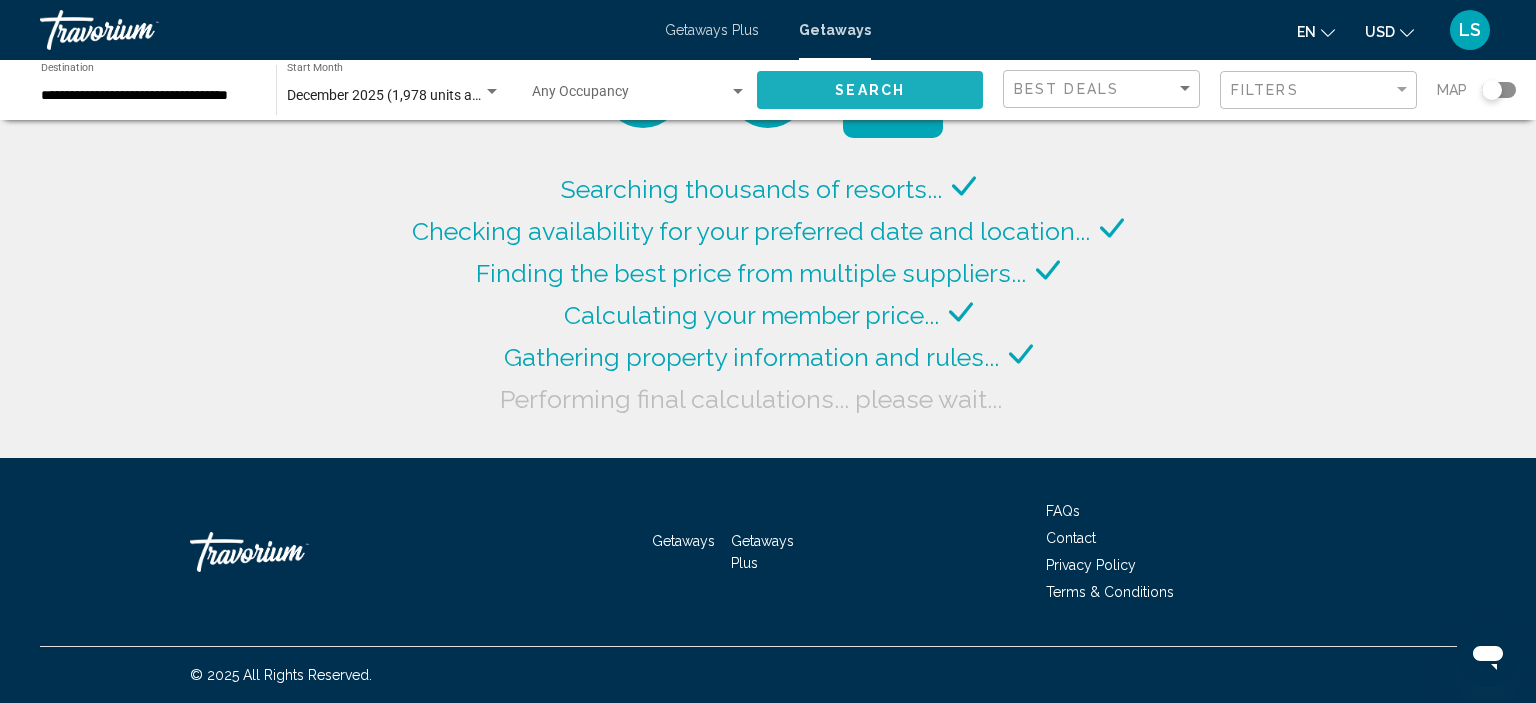 click on "Search" 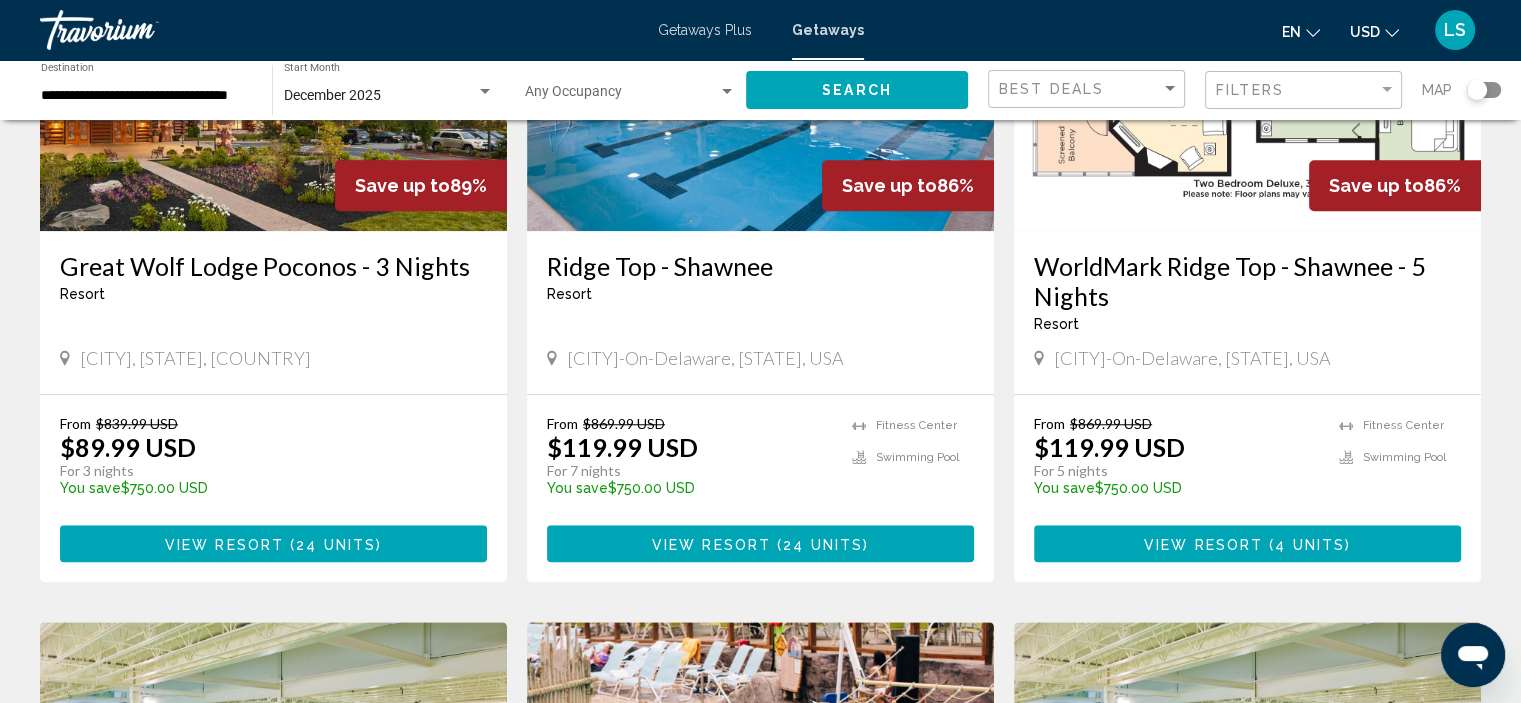 scroll, scrollTop: 1600, scrollLeft: 0, axis: vertical 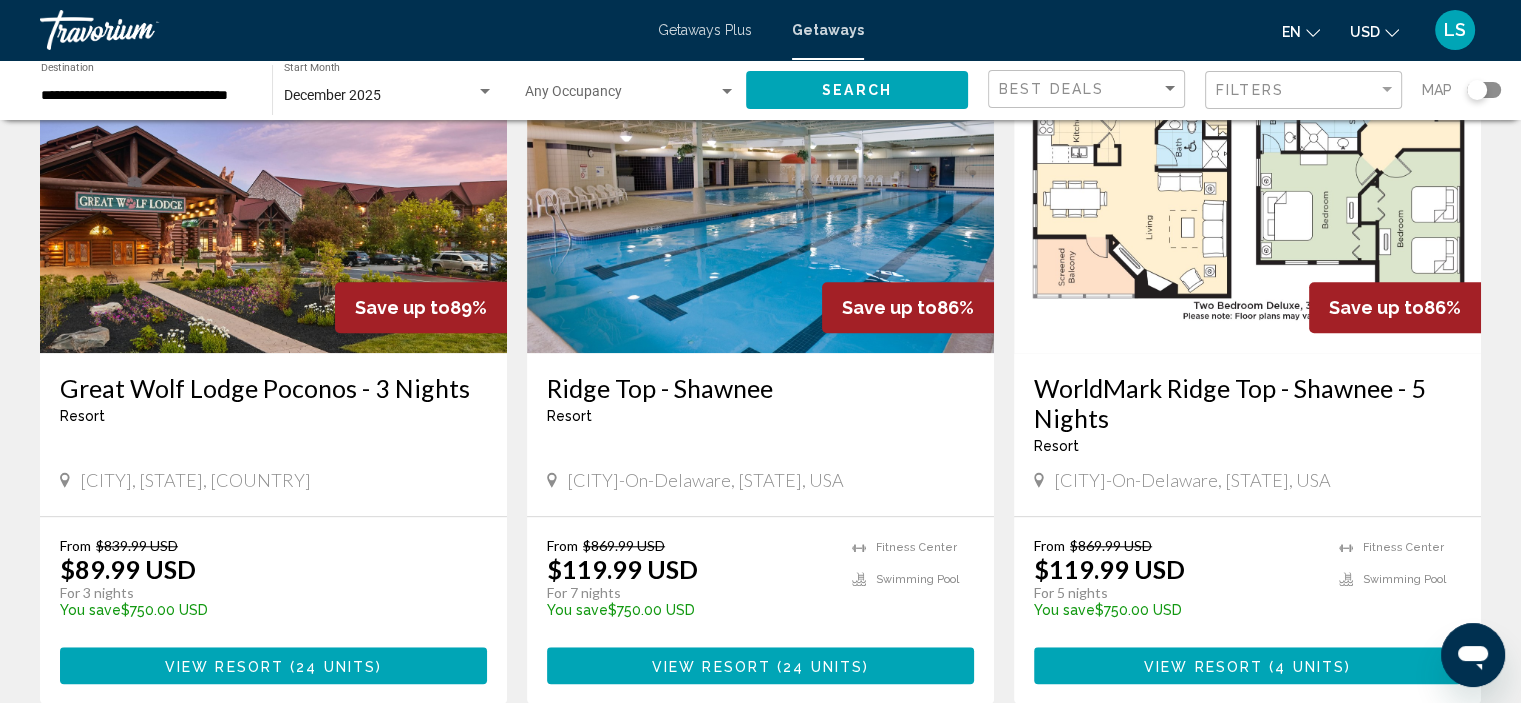 click on "**********" at bounding box center (146, 96) 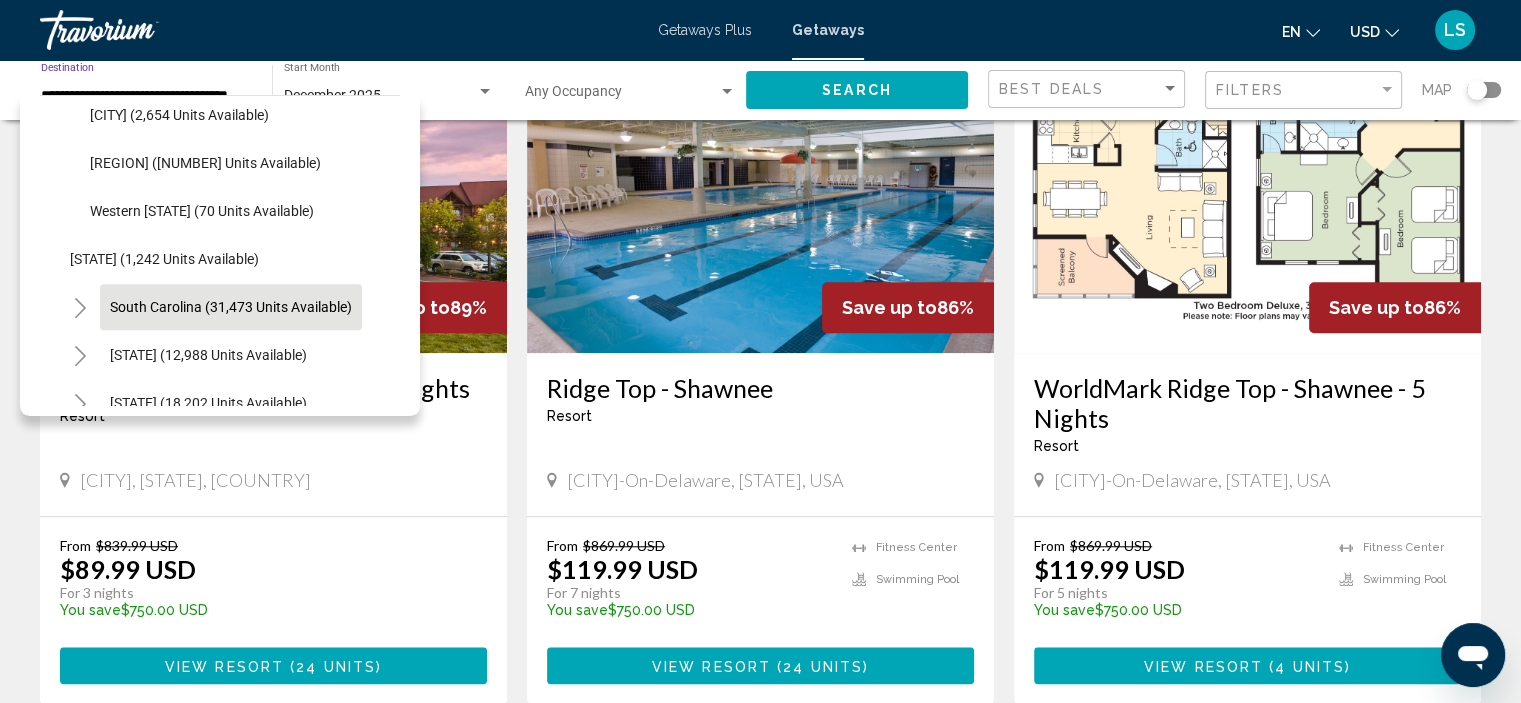 scroll, scrollTop: 1718, scrollLeft: 0, axis: vertical 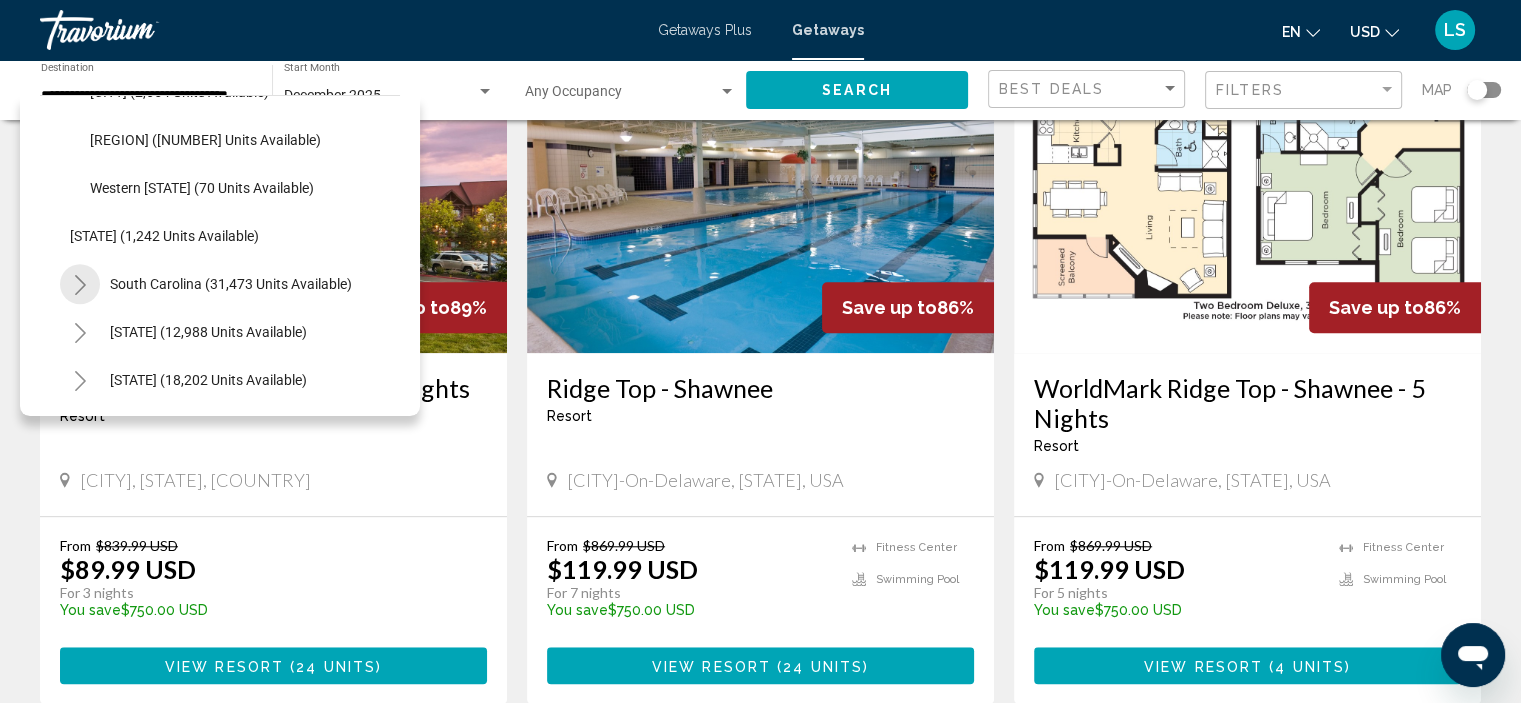 click 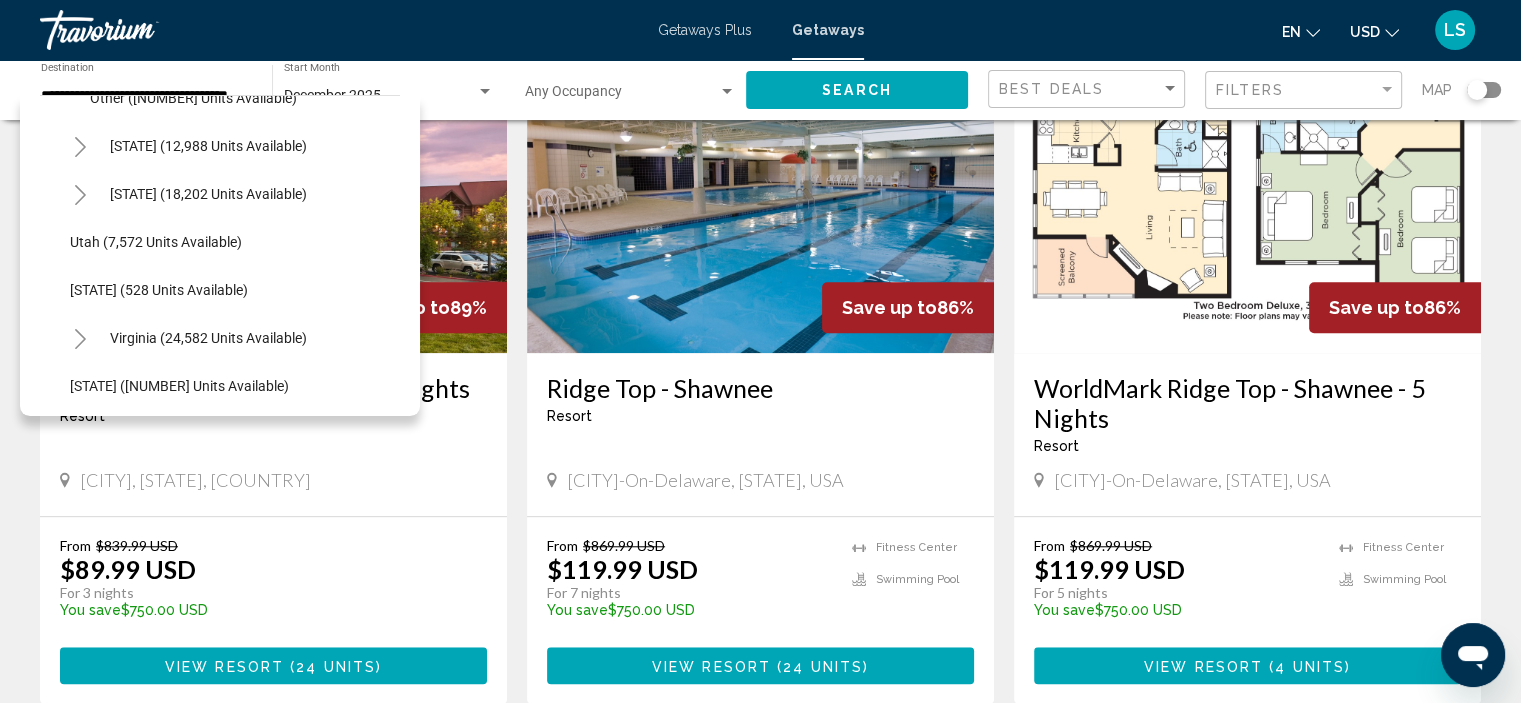 scroll, scrollTop: 2018, scrollLeft: 0, axis: vertical 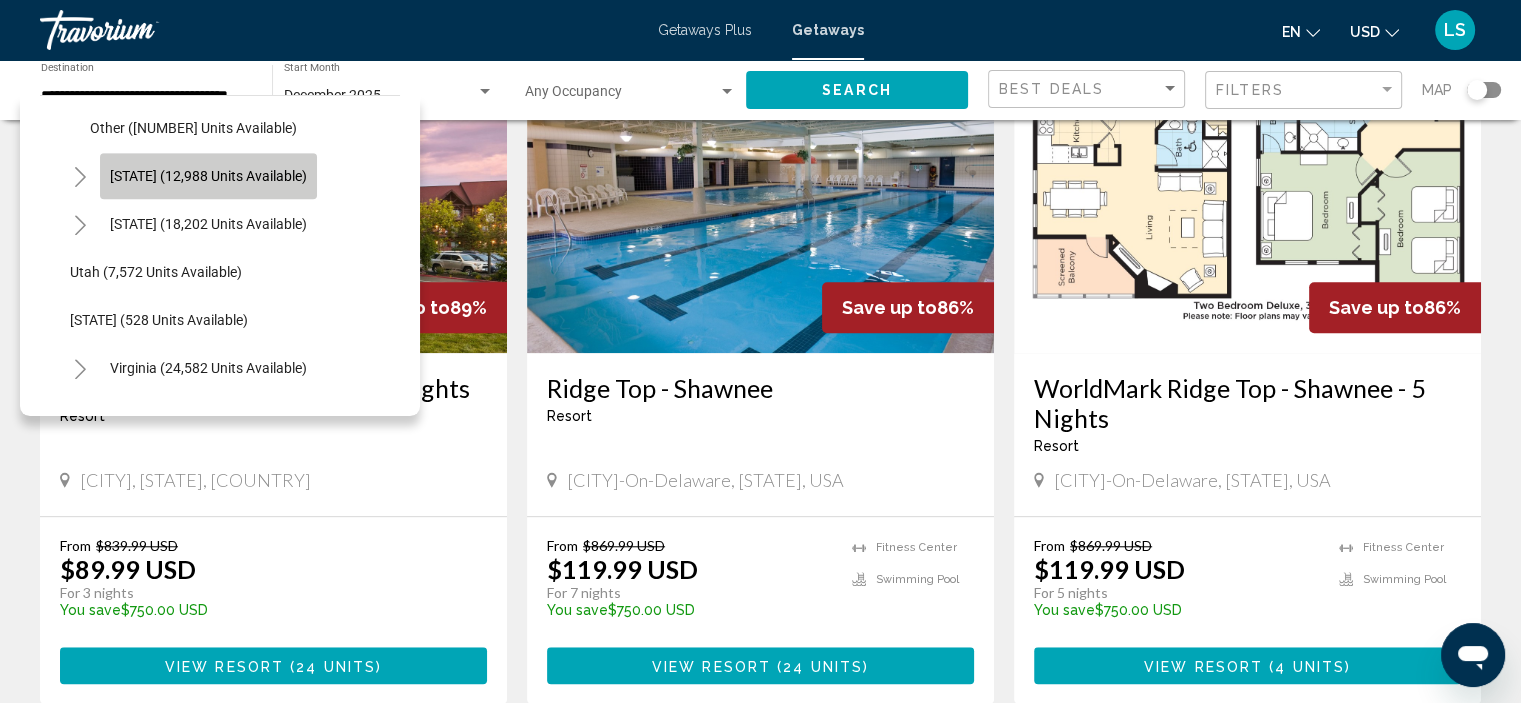 click on "[STATE] (12,988 units available)" 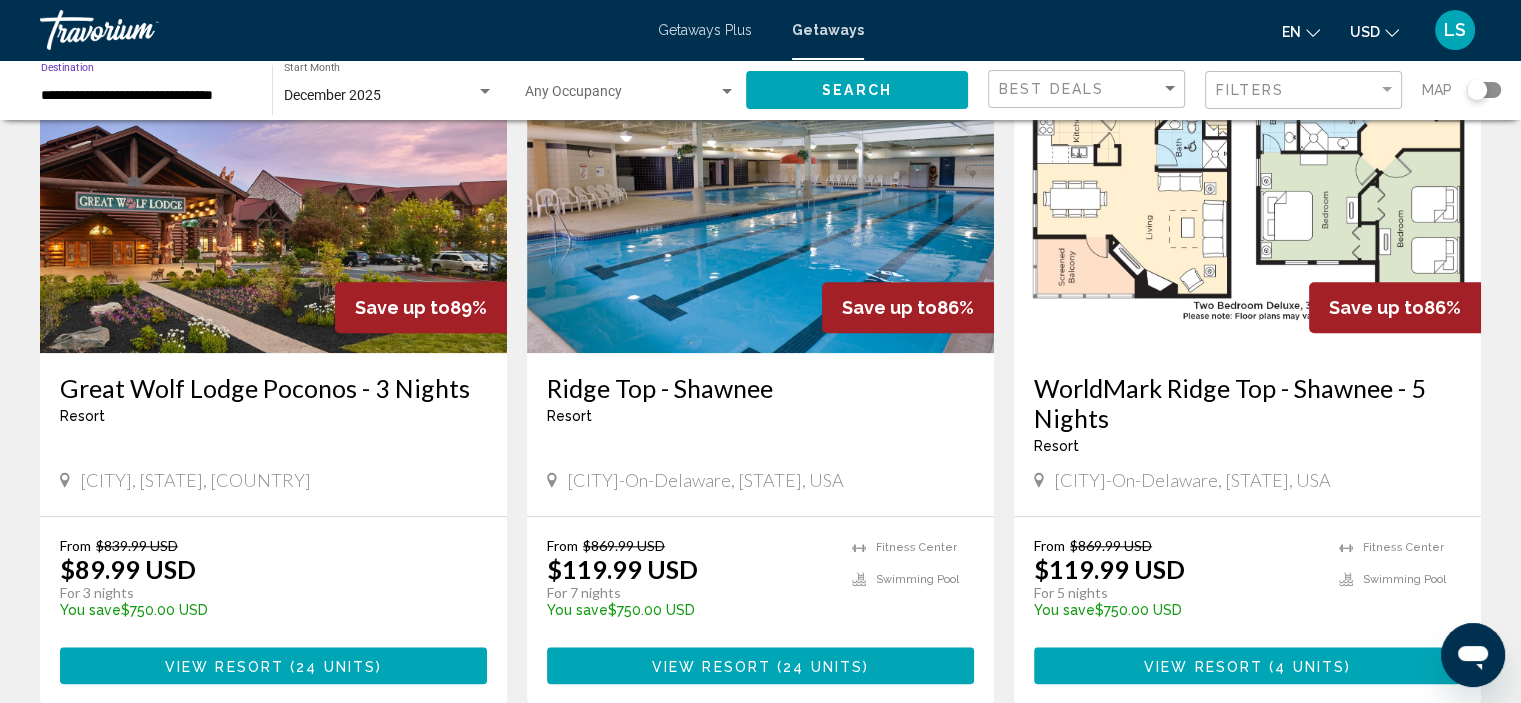 click on "Search" 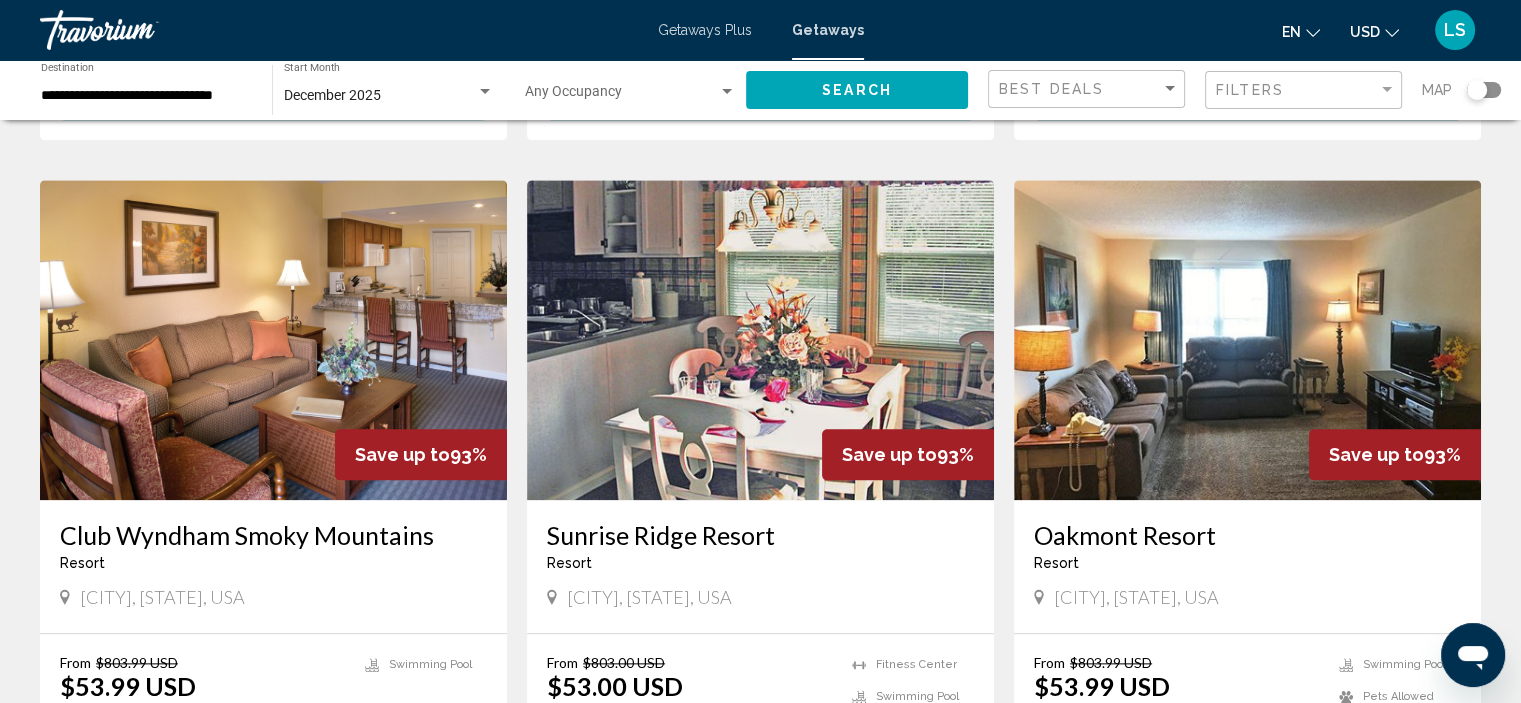 scroll, scrollTop: 2200, scrollLeft: 0, axis: vertical 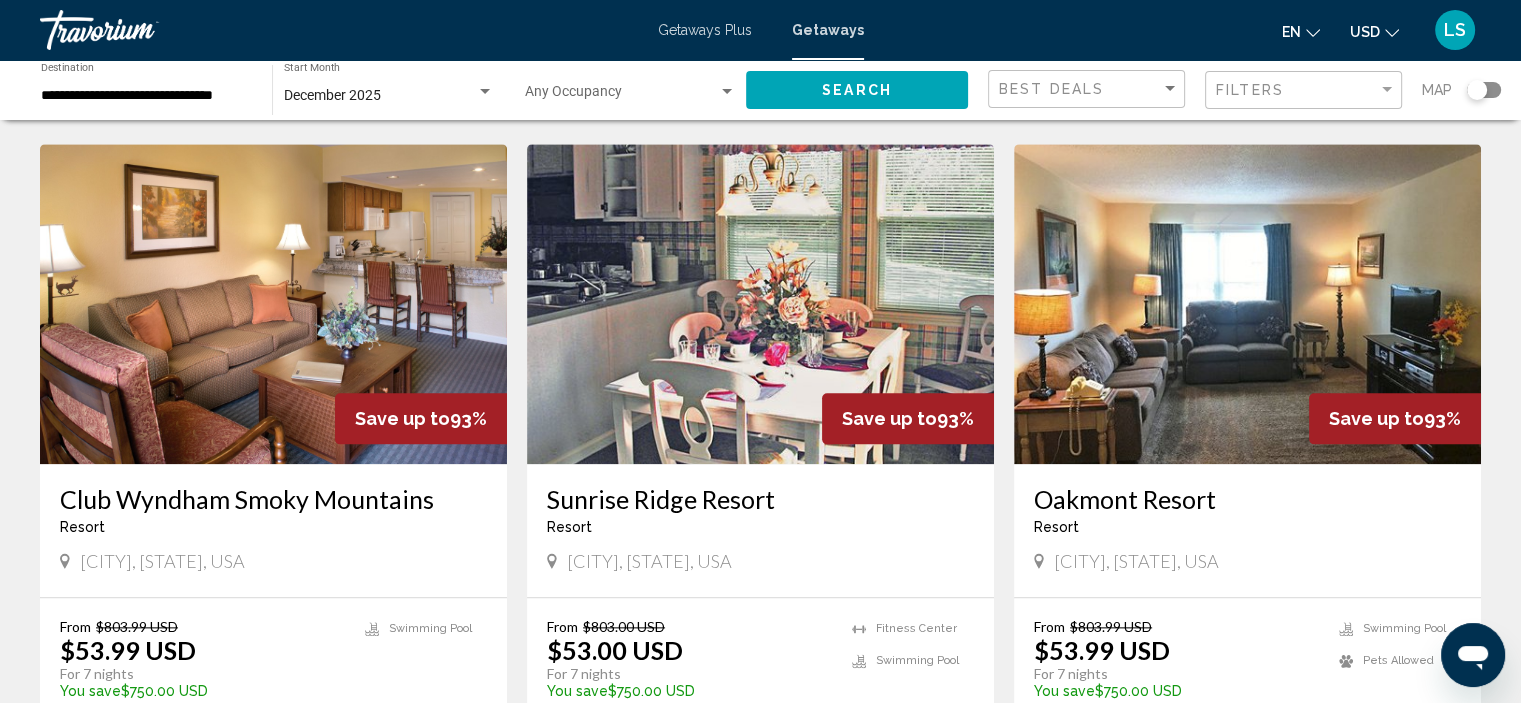 click at bounding box center (760, 304) 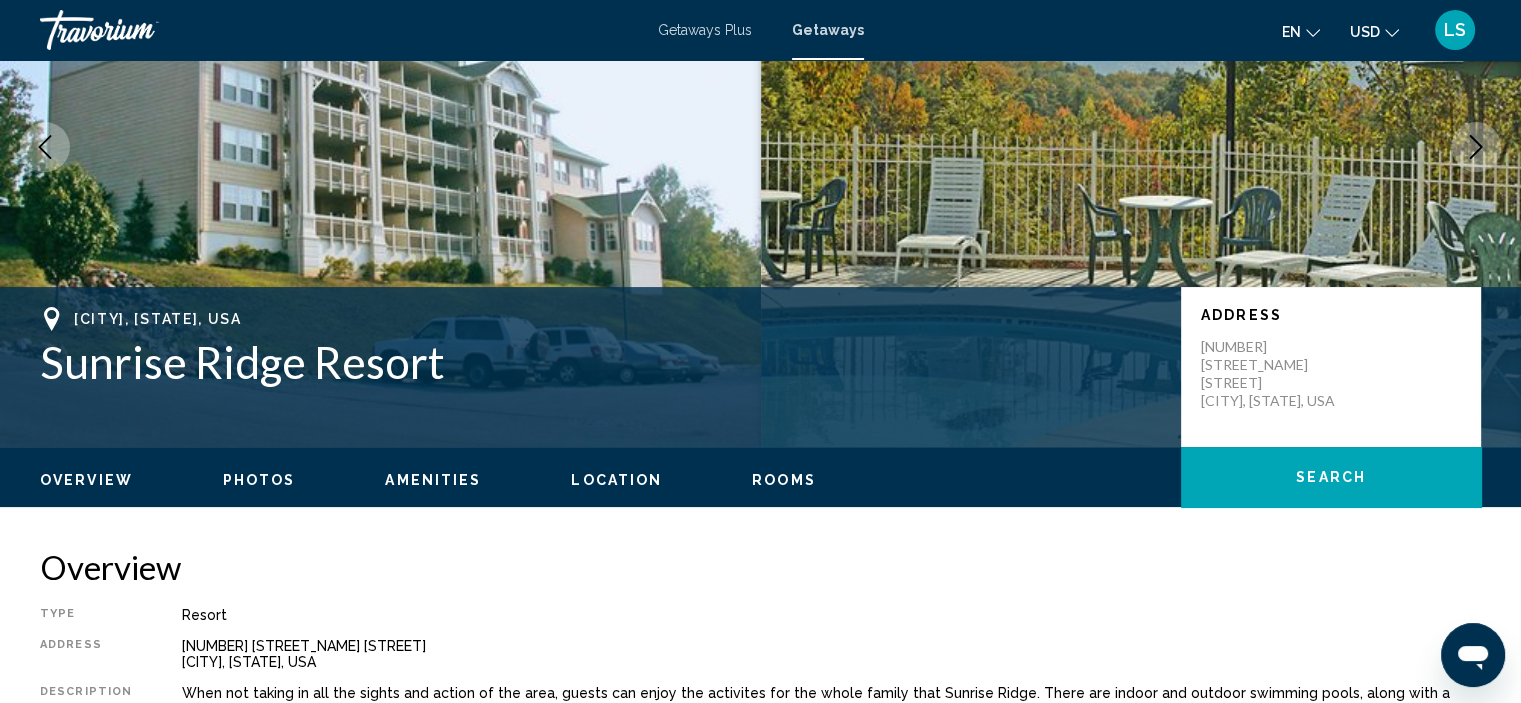 scroll, scrollTop: 208, scrollLeft: 0, axis: vertical 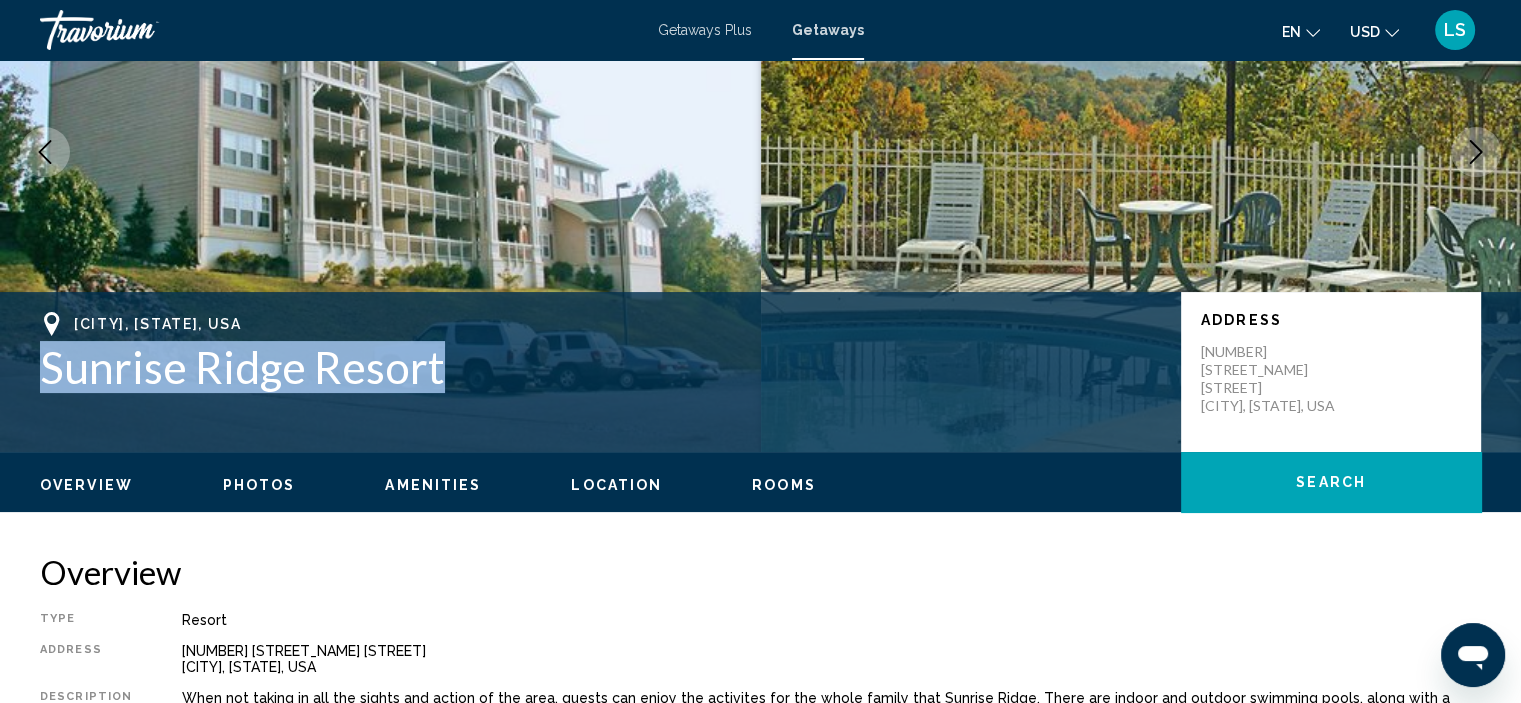 drag, startPoint x: 444, startPoint y: 374, endPoint x: 38, endPoint y: 364, distance: 406.12314 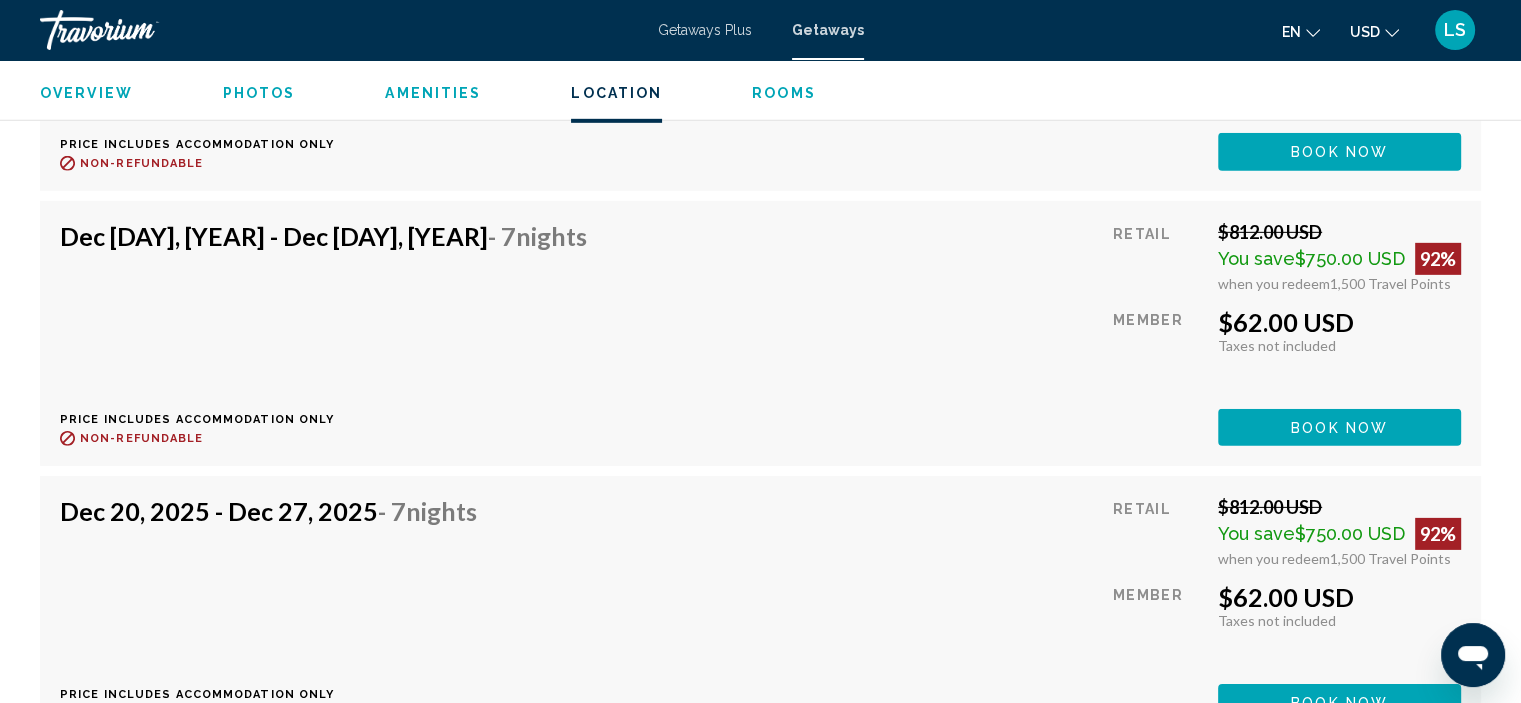 scroll, scrollTop: 6208, scrollLeft: 0, axis: vertical 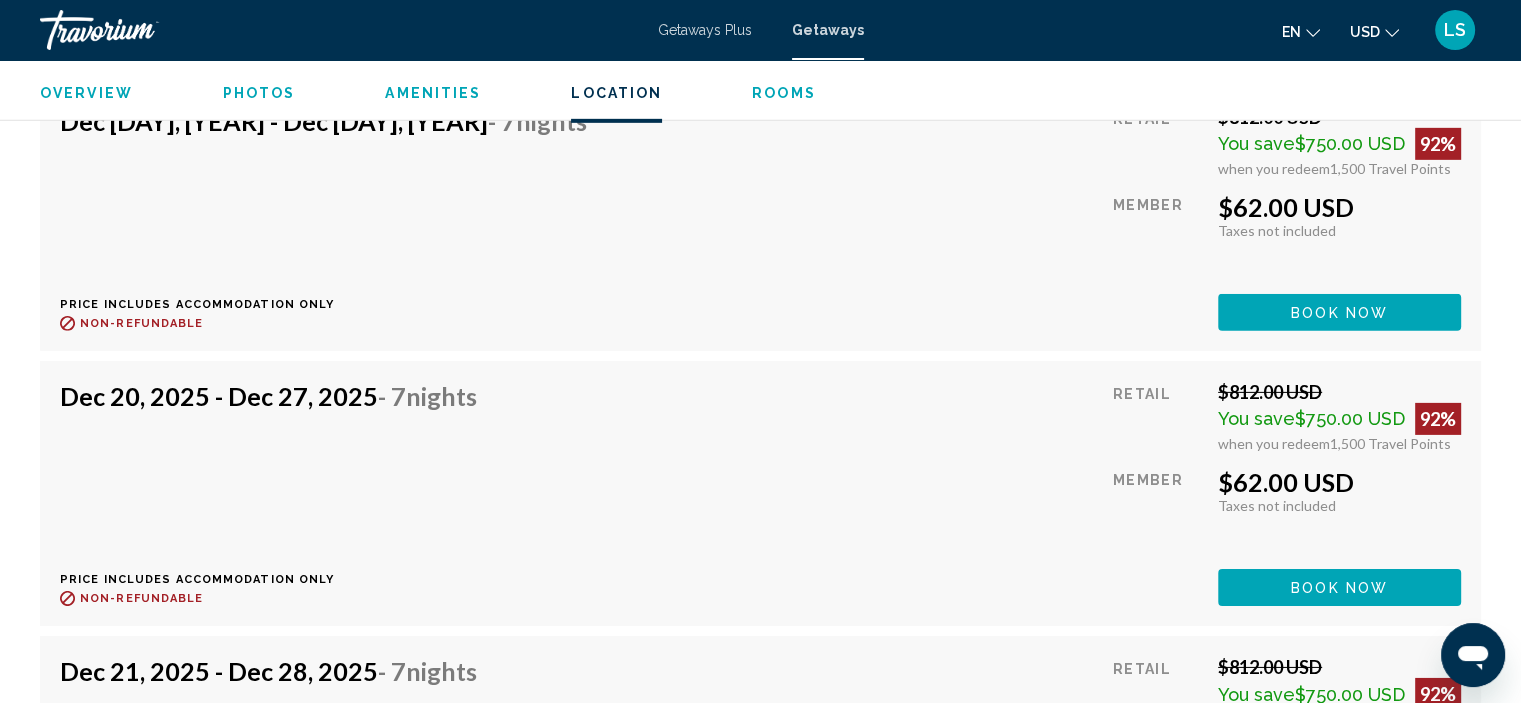 click on "Book now" at bounding box center [1339, -1594] 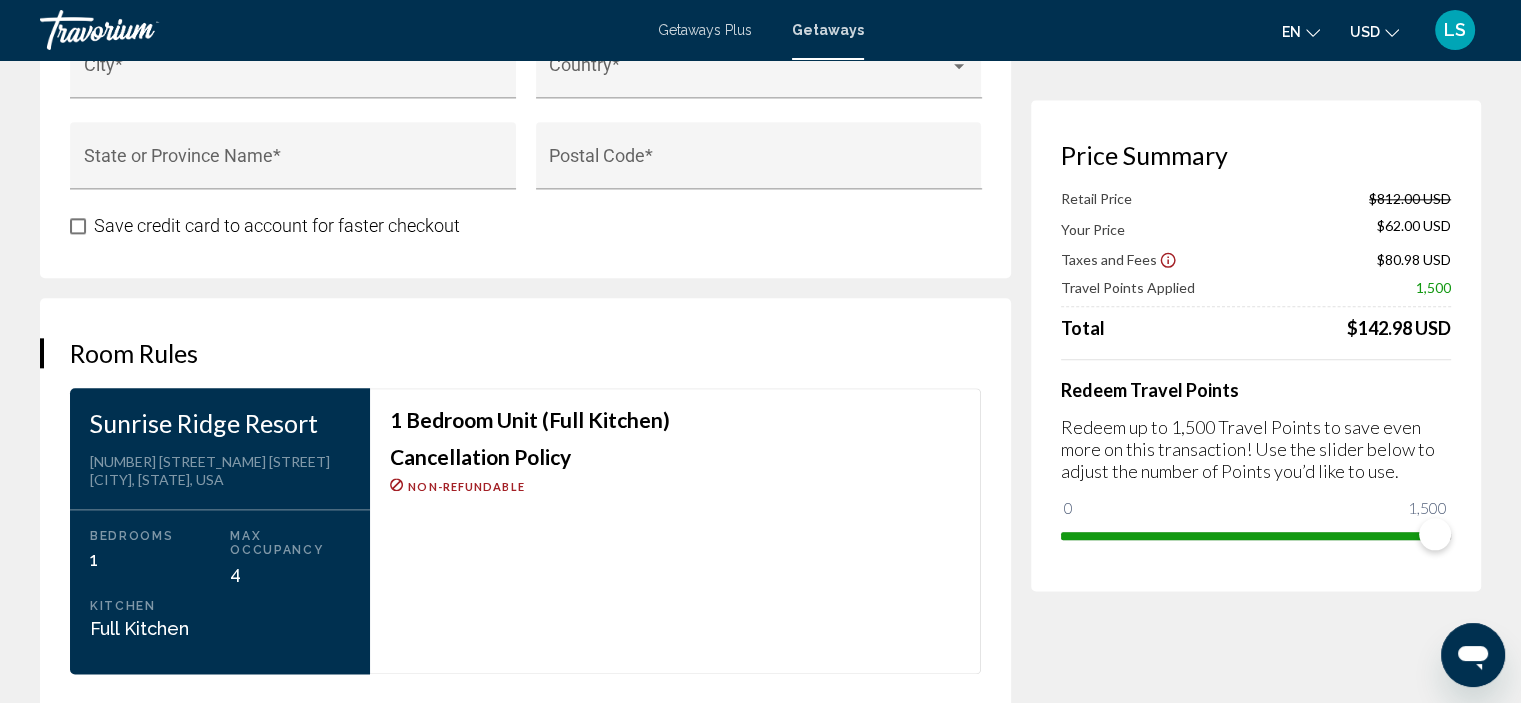 scroll, scrollTop: 2300, scrollLeft: 0, axis: vertical 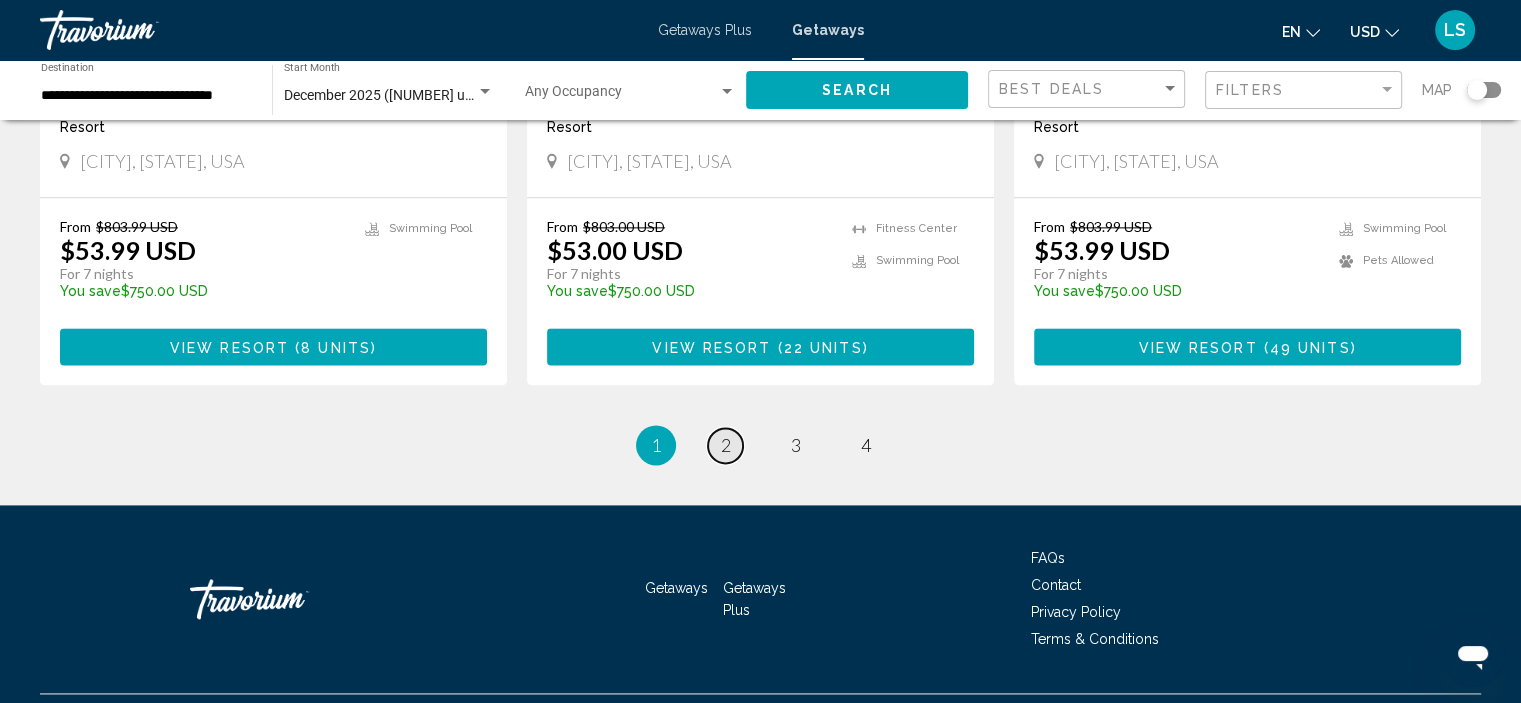 click on "2" at bounding box center [726, 445] 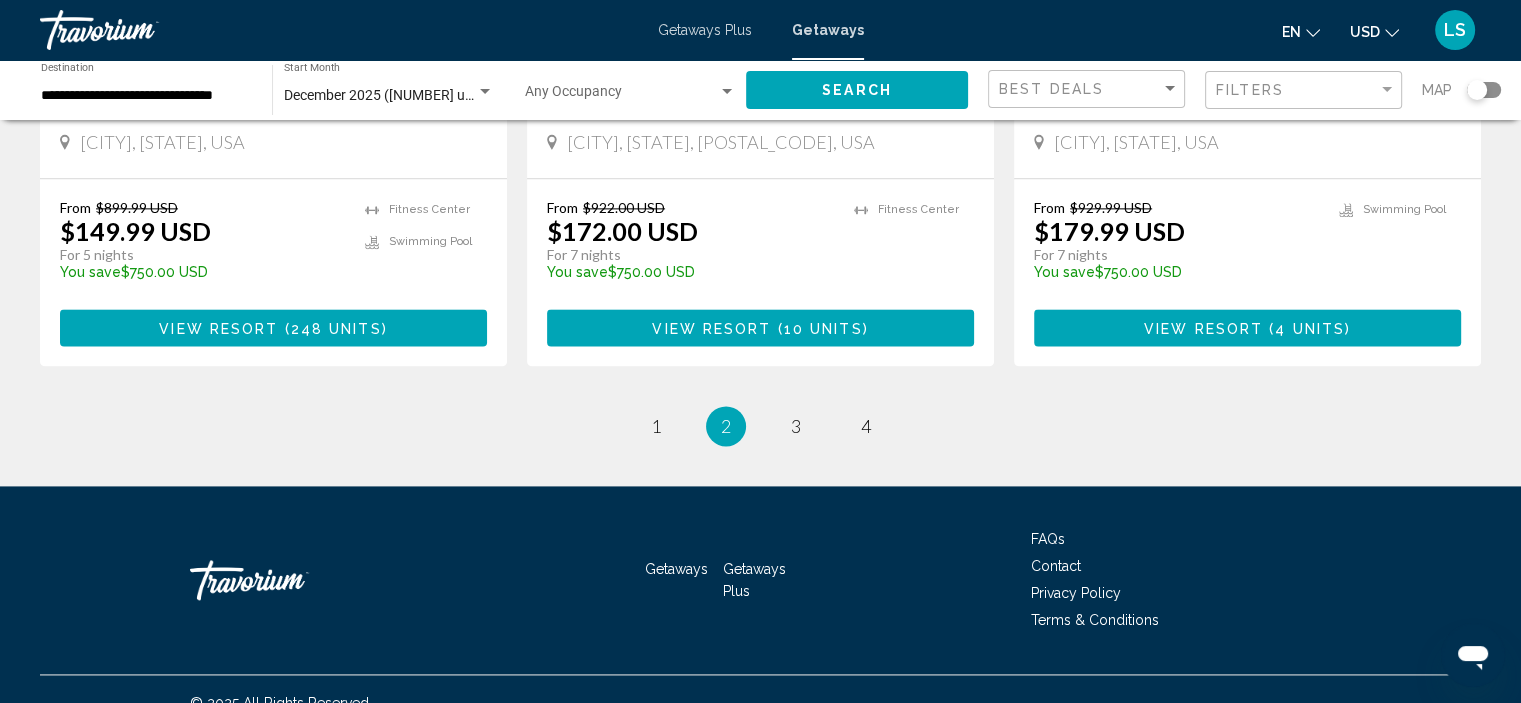 scroll, scrollTop: 2644, scrollLeft: 0, axis: vertical 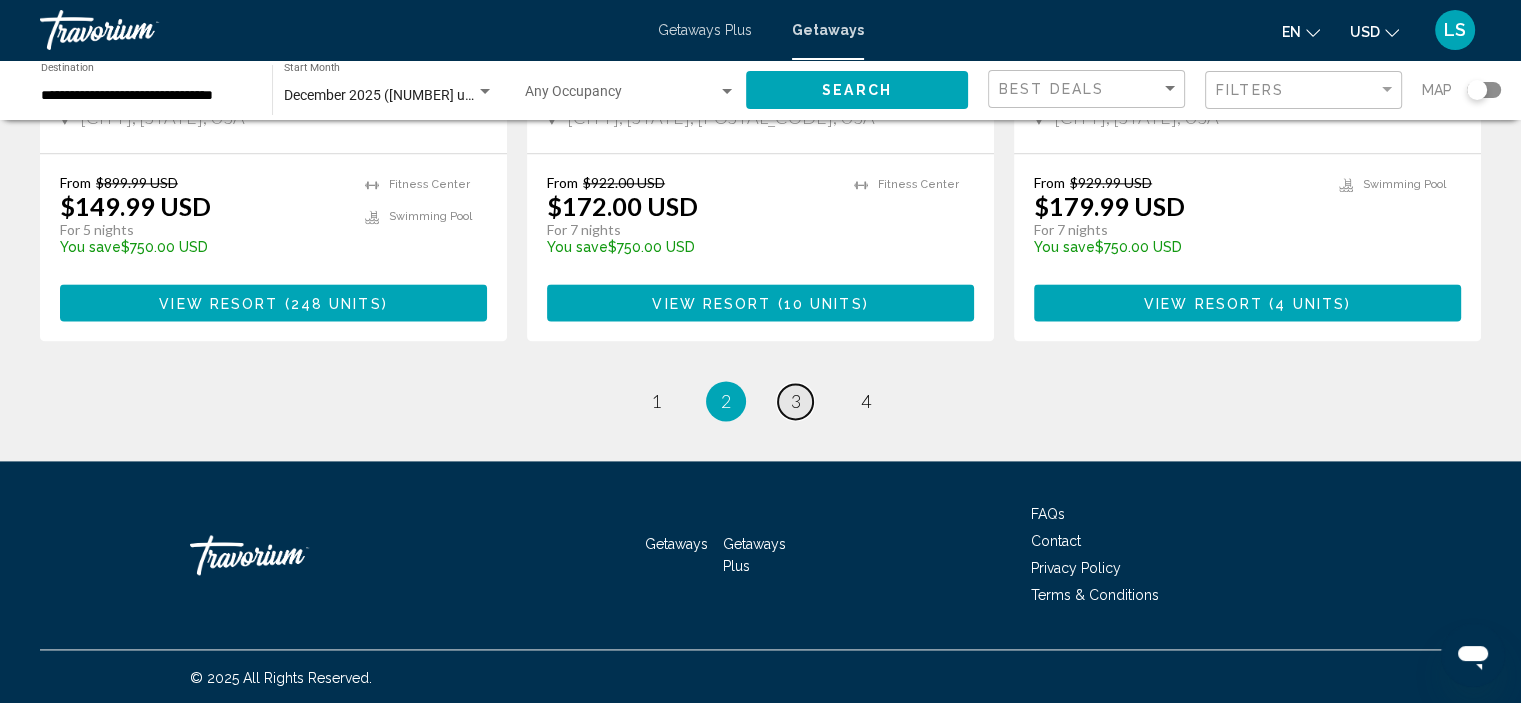 click on "3" at bounding box center (796, 401) 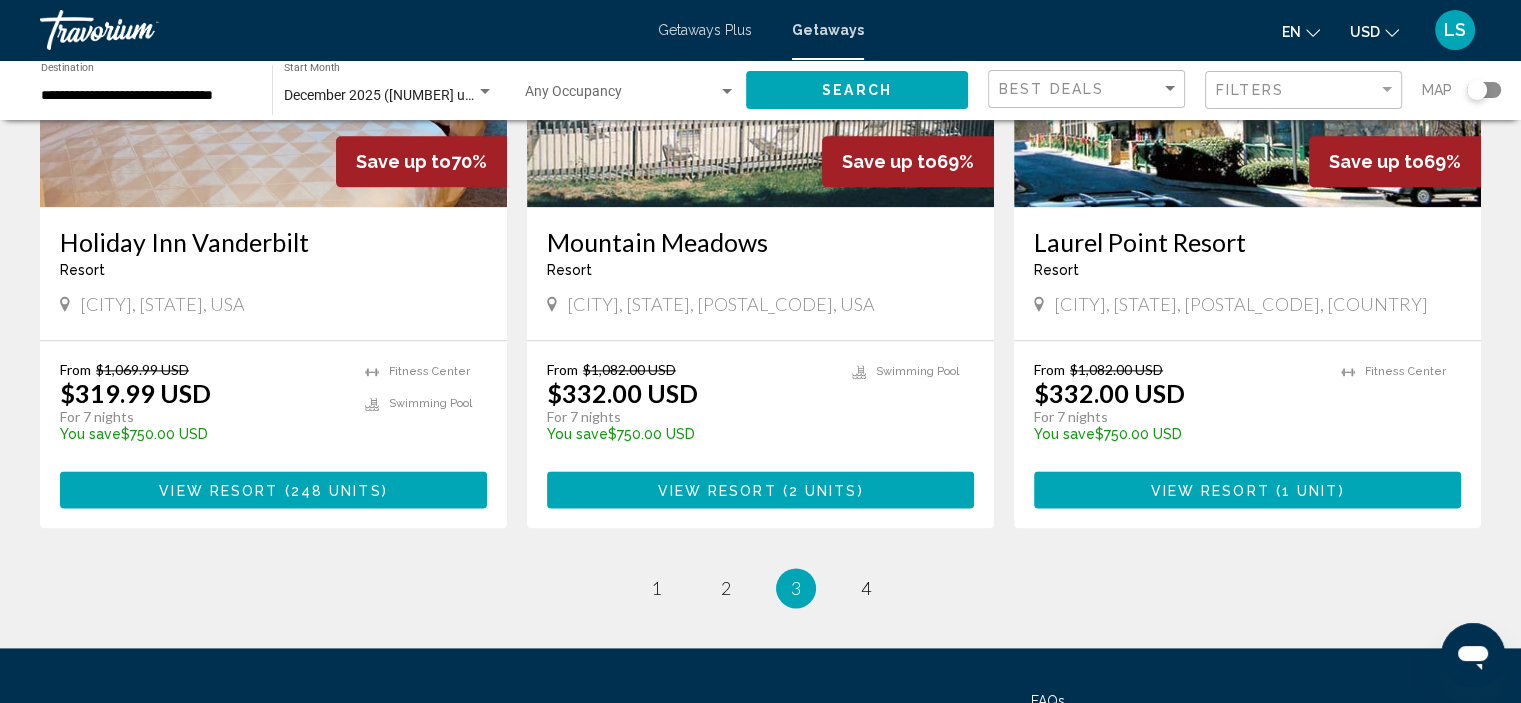 scroll, scrollTop: 2600, scrollLeft: 0, axis: vertical 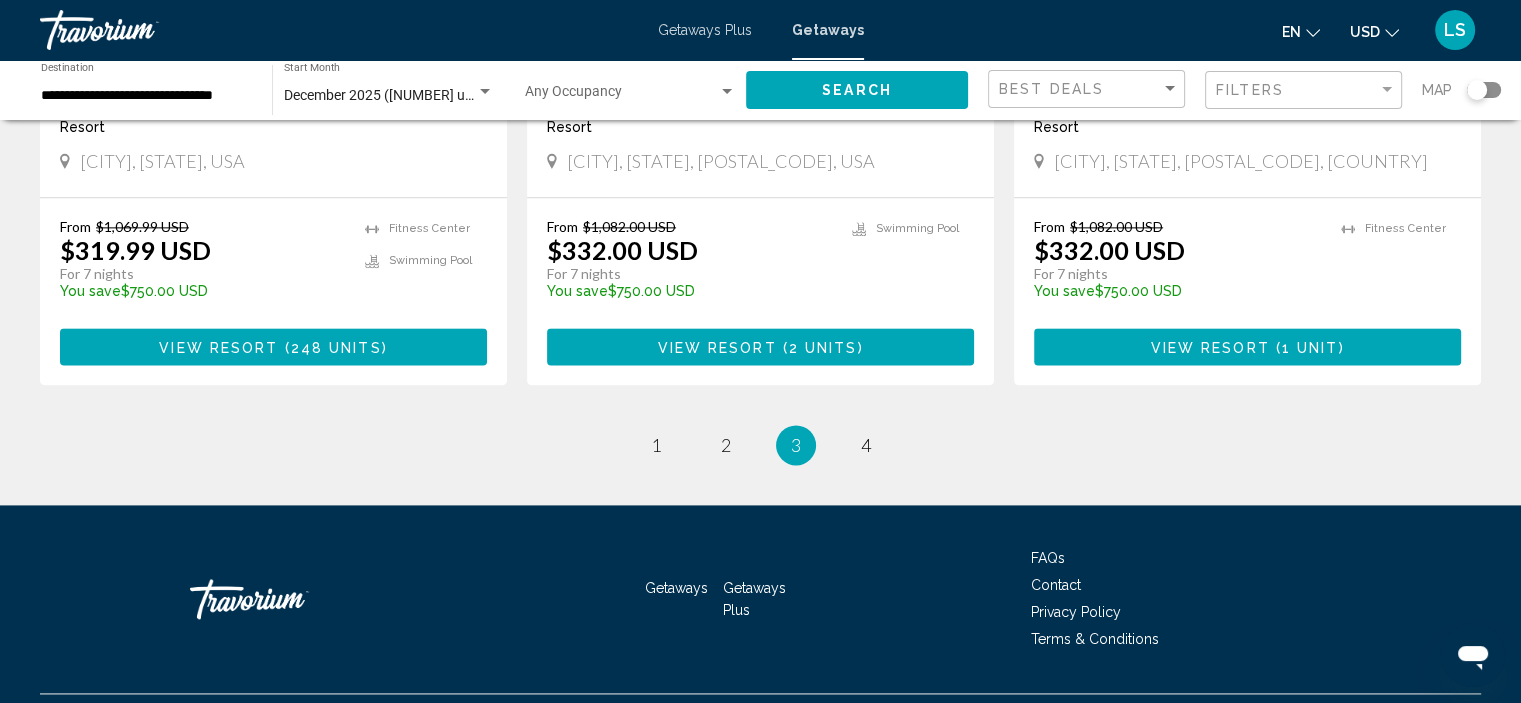 click on "3 / 4  page  1 page  2 You're on page  3 page  4" at bounding box center (760, 445) 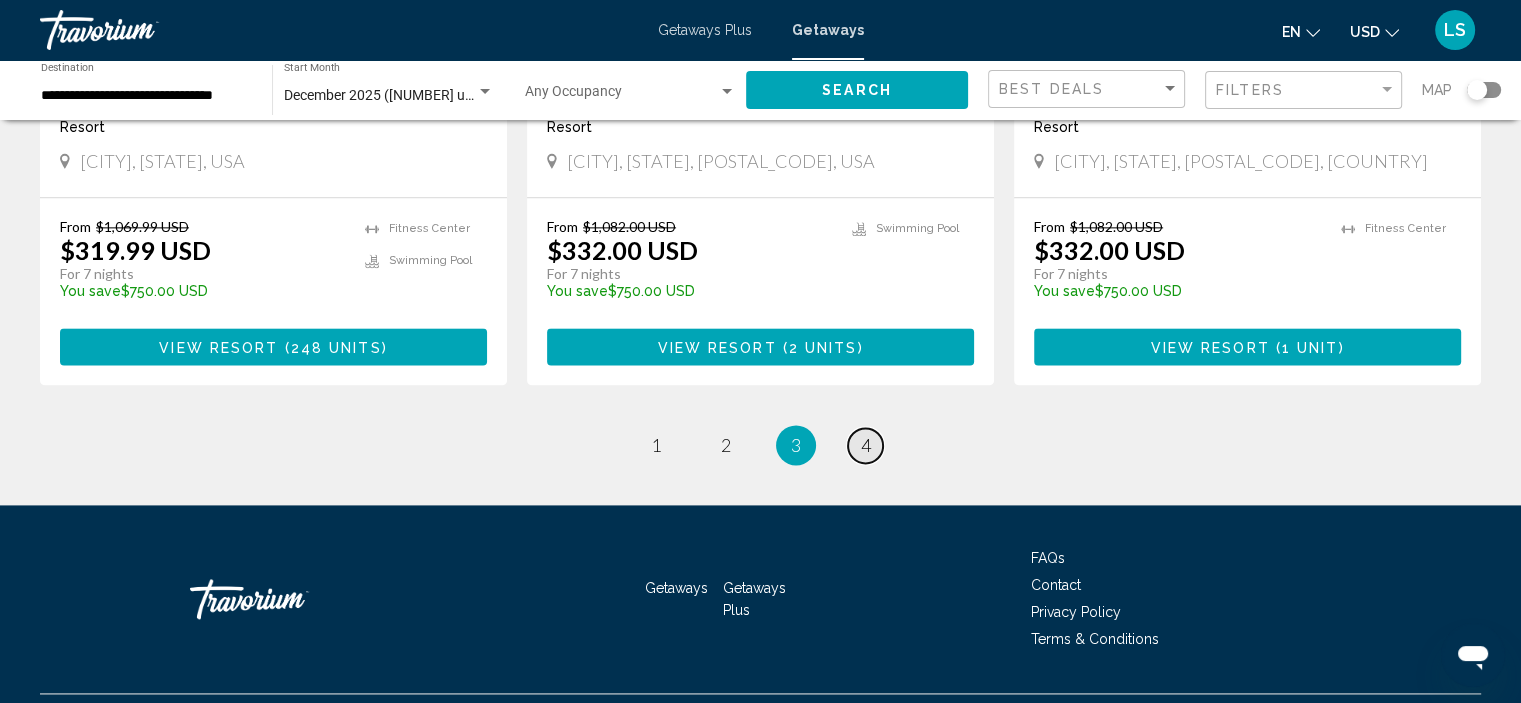 click on "4" at bounding box center (866, 445) 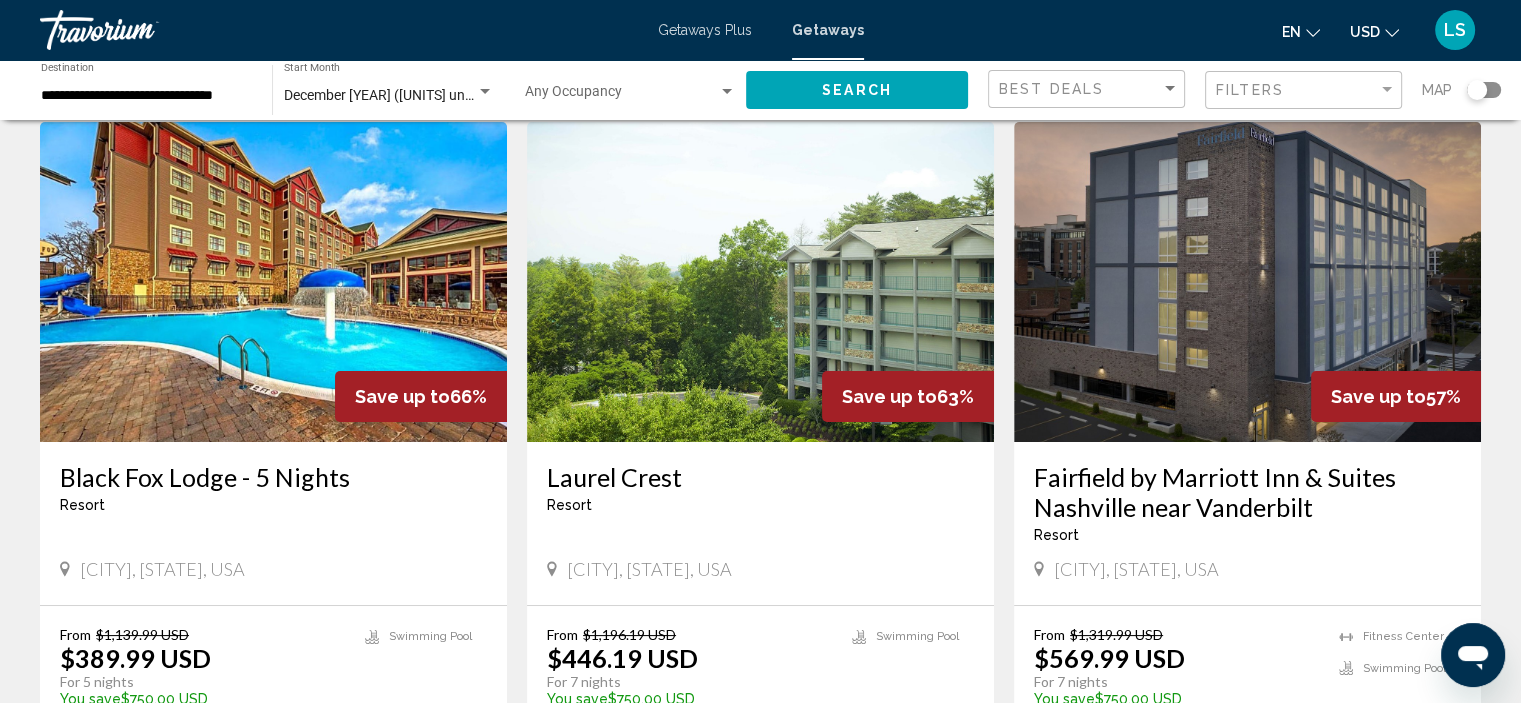 scroll, scrollTop: 0, scrollLeft: 0, axis: both 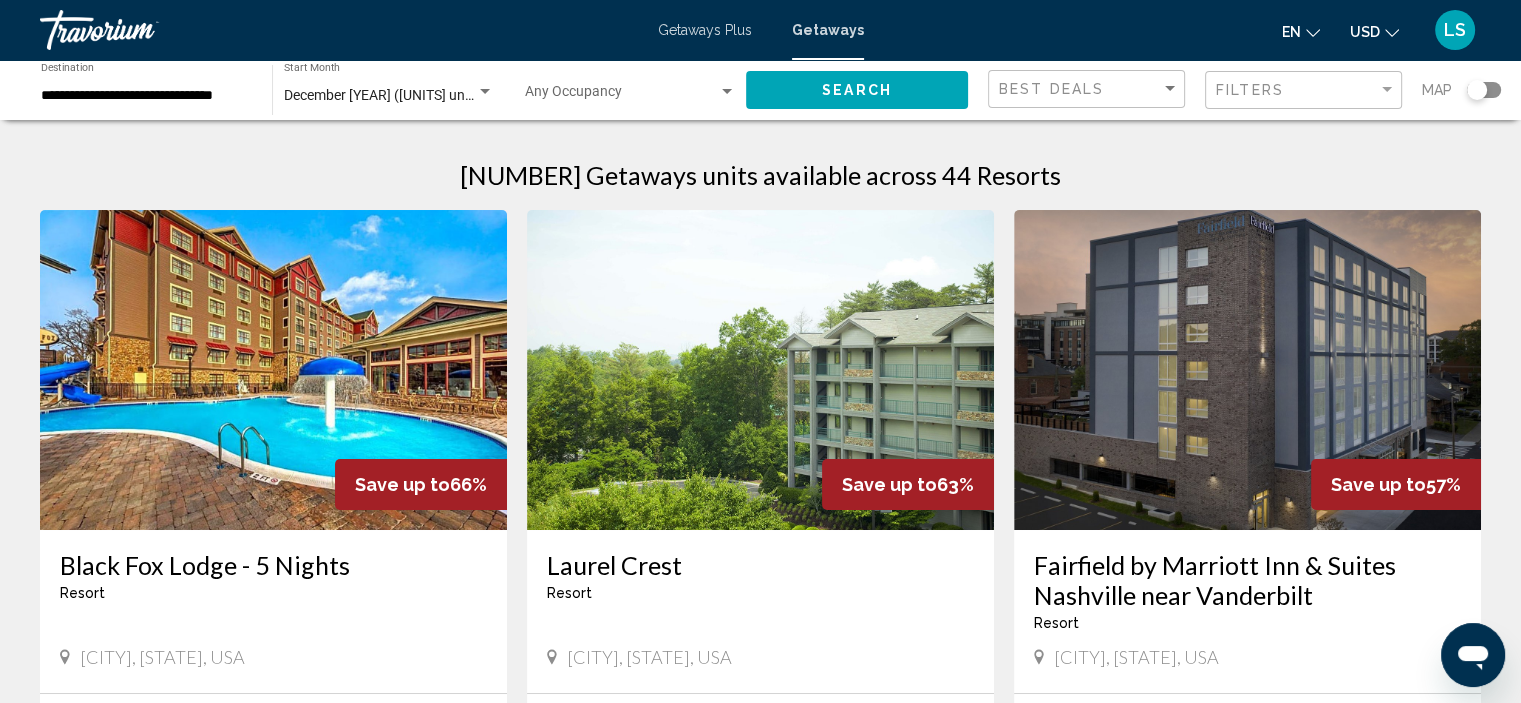 click on "**********" 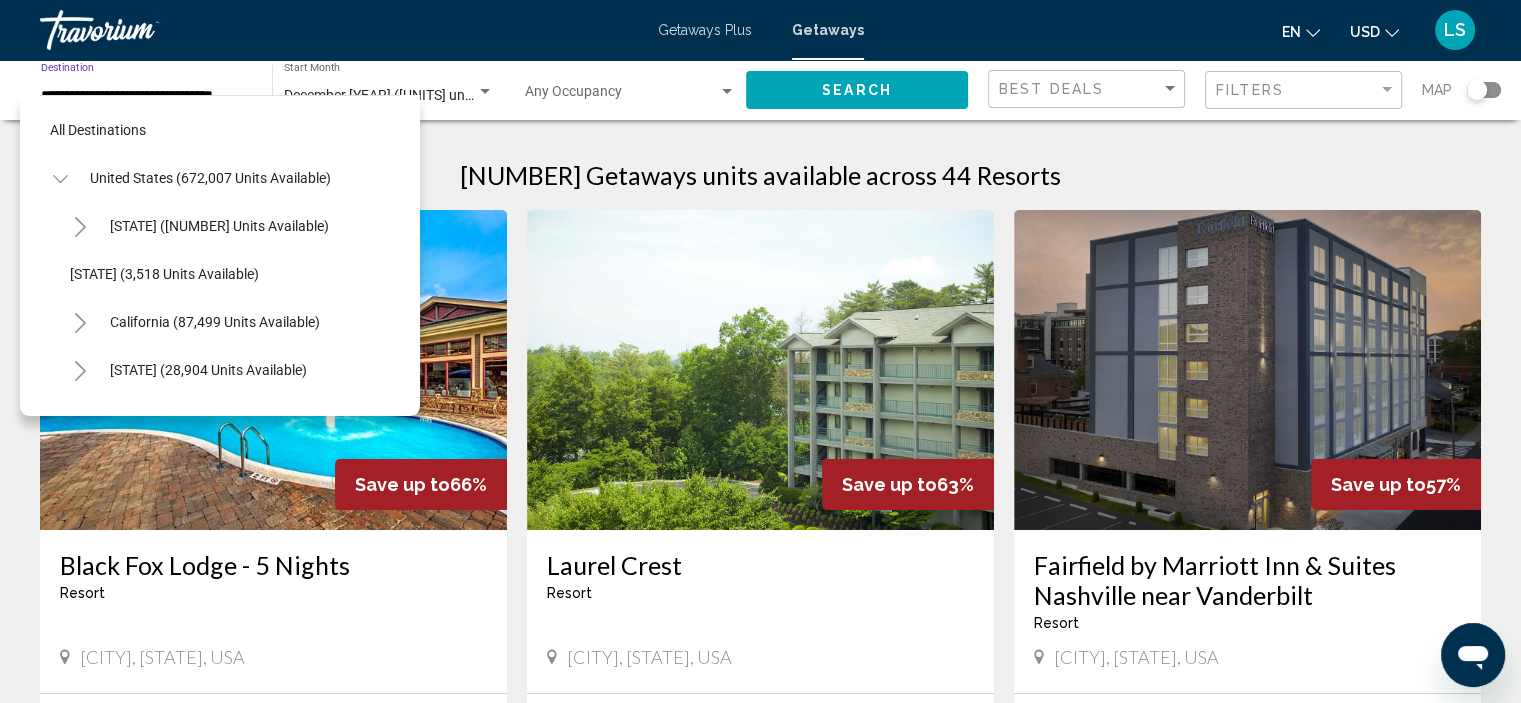 scroll, scrollTop: 1662, scrollLeft: 0, axis: vertical 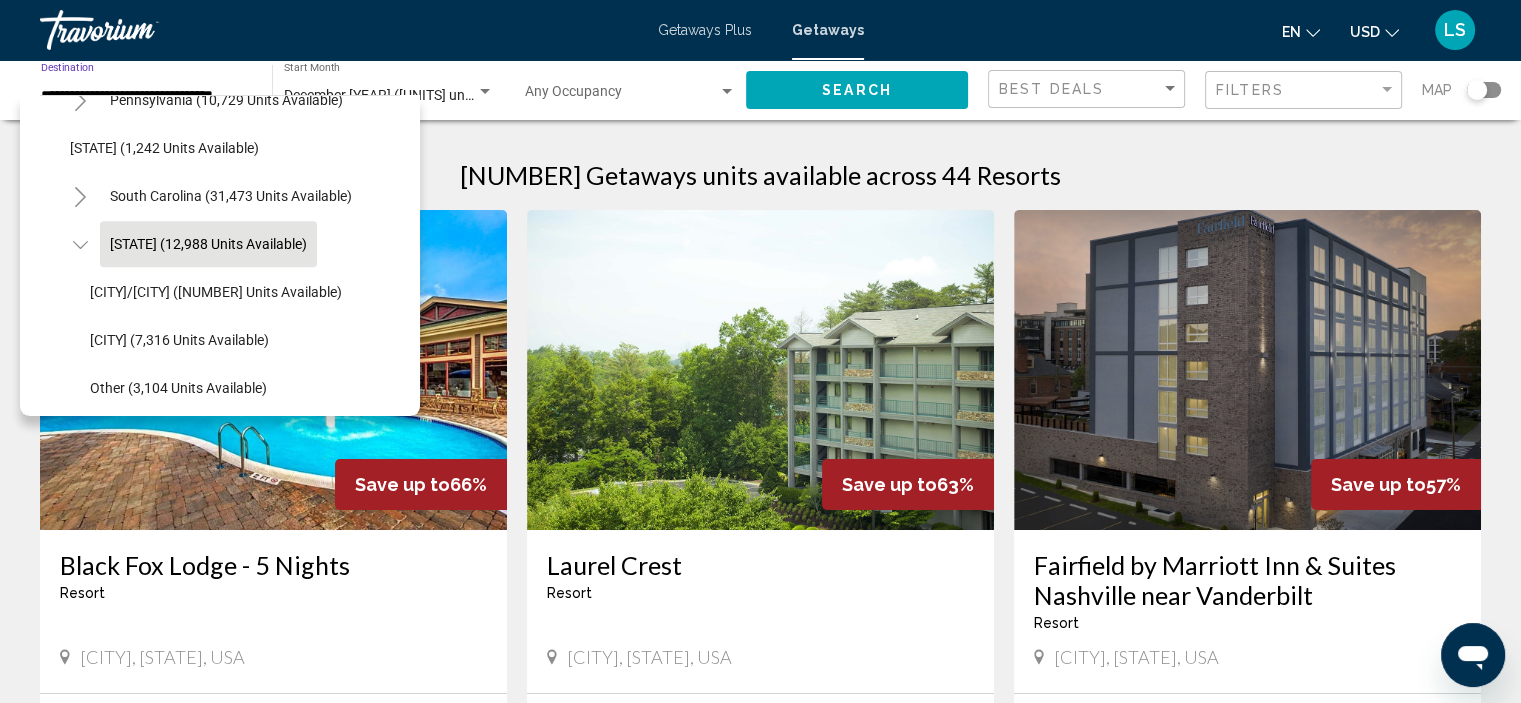 click on "[STATE] (12,988 units available)" 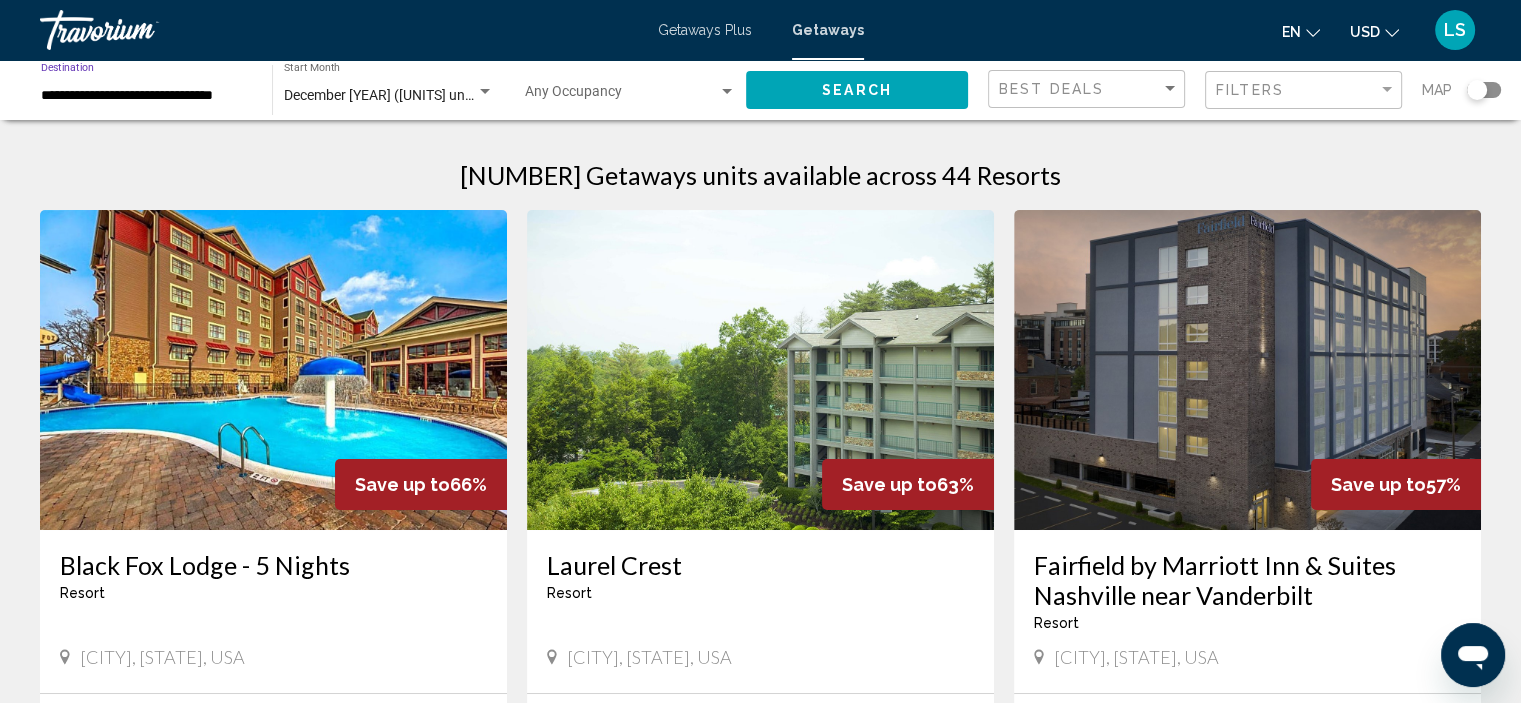 scroll, scrollTop: 0, scrollLeft: 4, axis: horizontal 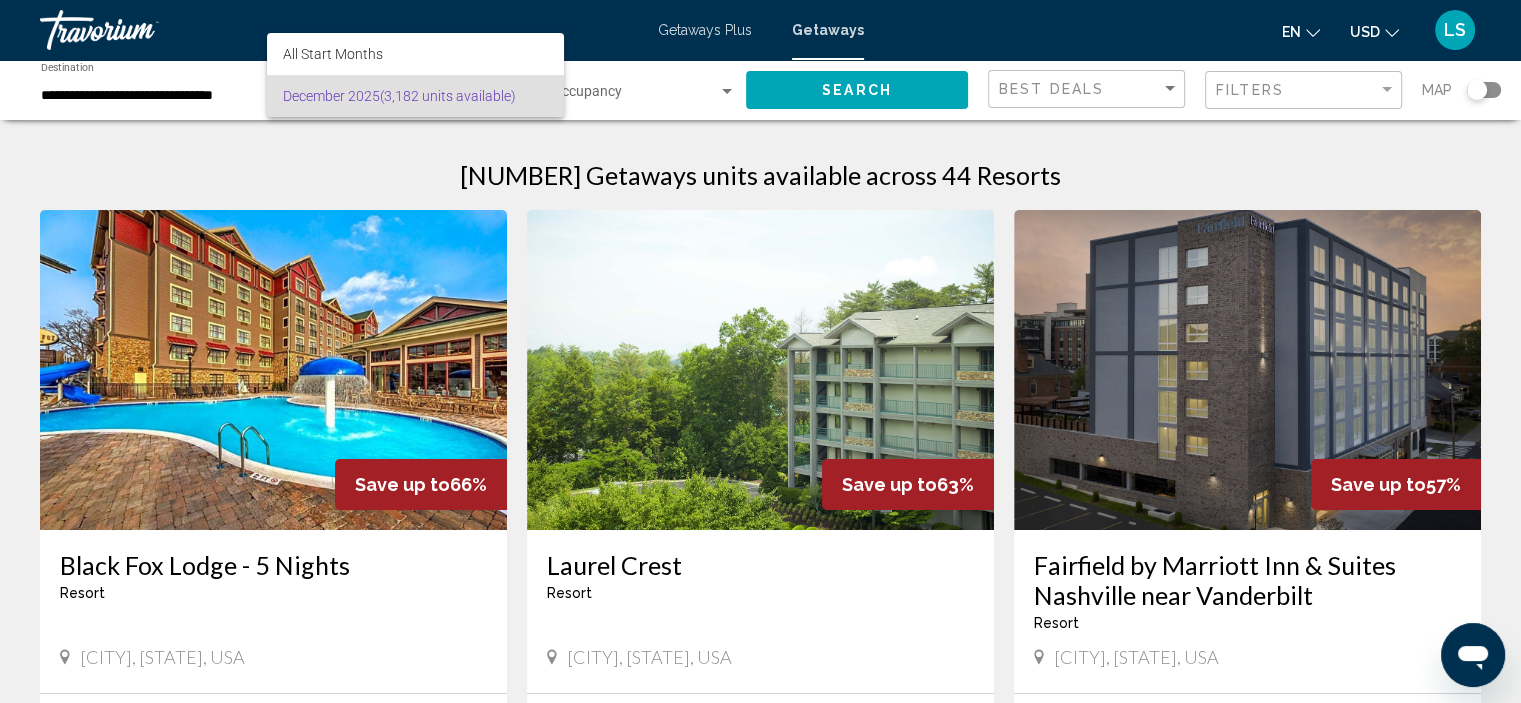 click on "December 2025  (3,182 units available)" at bounding box center (415, 96) 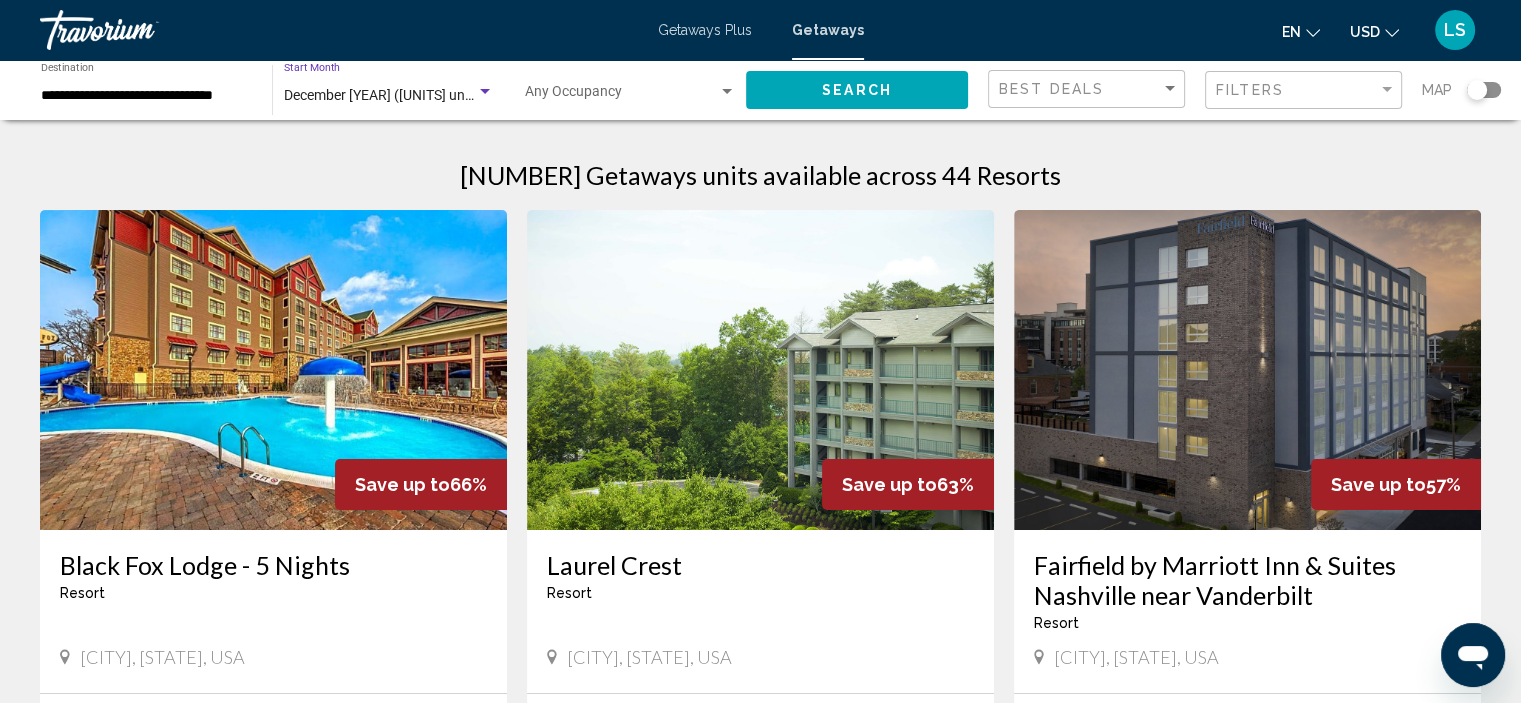 click on "Search" 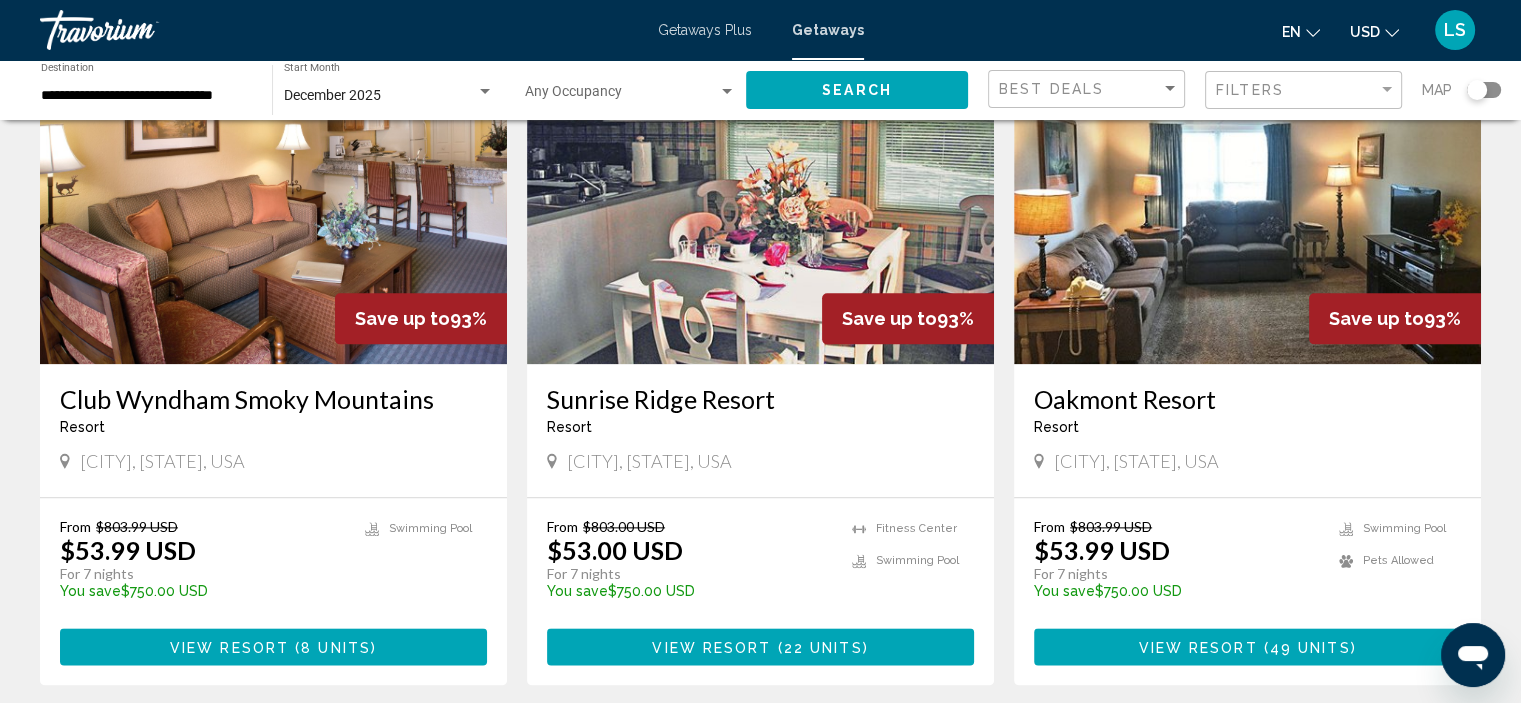 scroll, scrollTop: 1900, scrollLeft: 0, axis: vertical 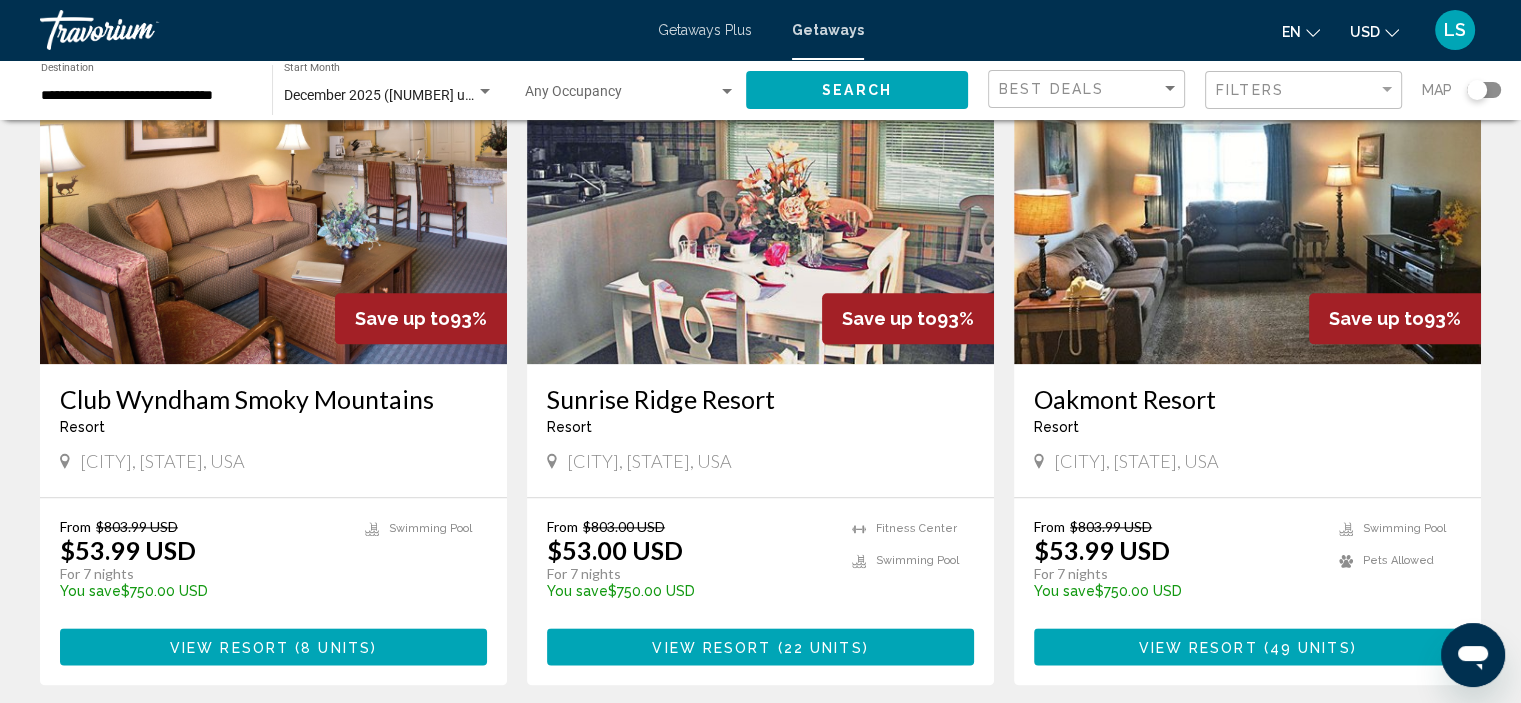 click on "Sunrise Ridge Resort" at bounding box center (760, 399) 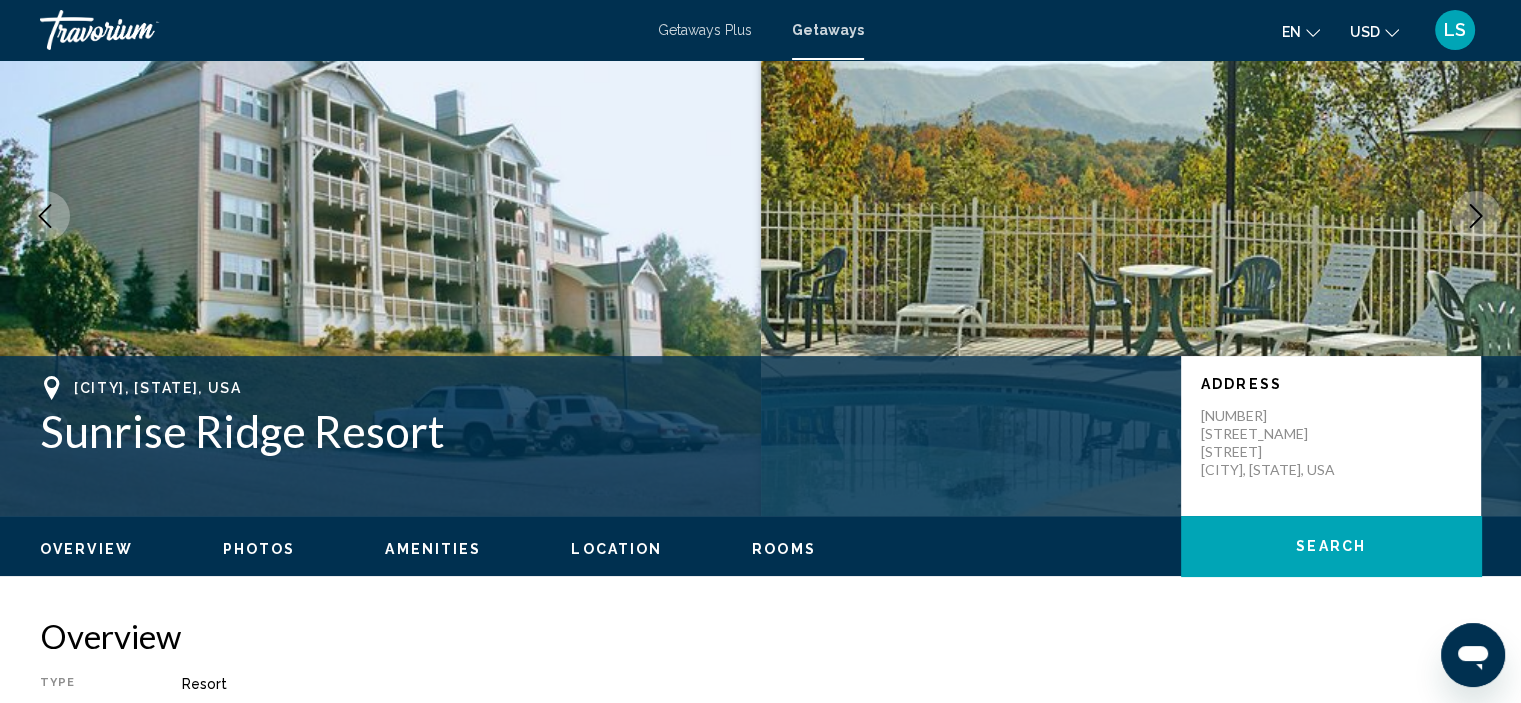 scroll, scrollTop: 608, scrollLeft: 0, axis: vertical 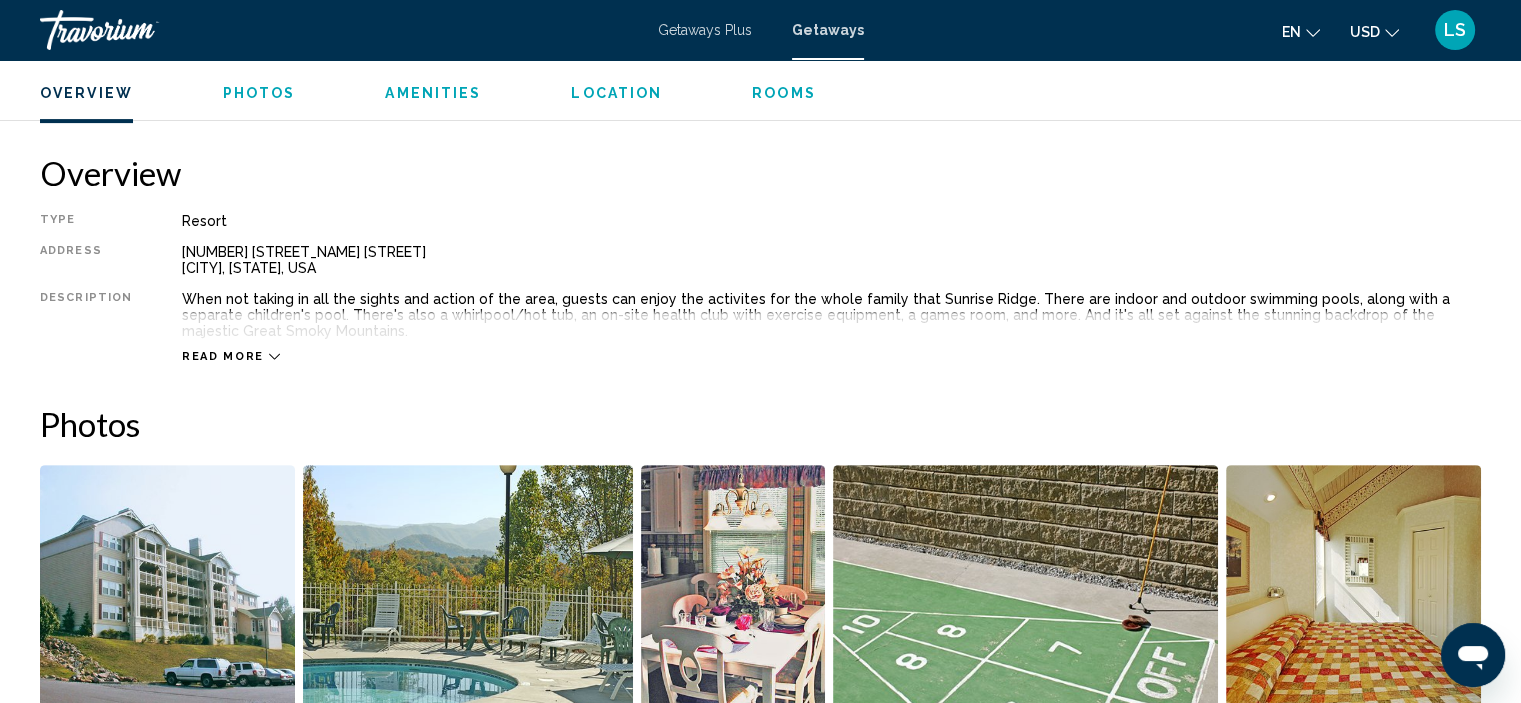 drag, startPoint x: 234, startPoint y: 356, endPoint x: 416, endPoint y: 330, distance: 183.84776 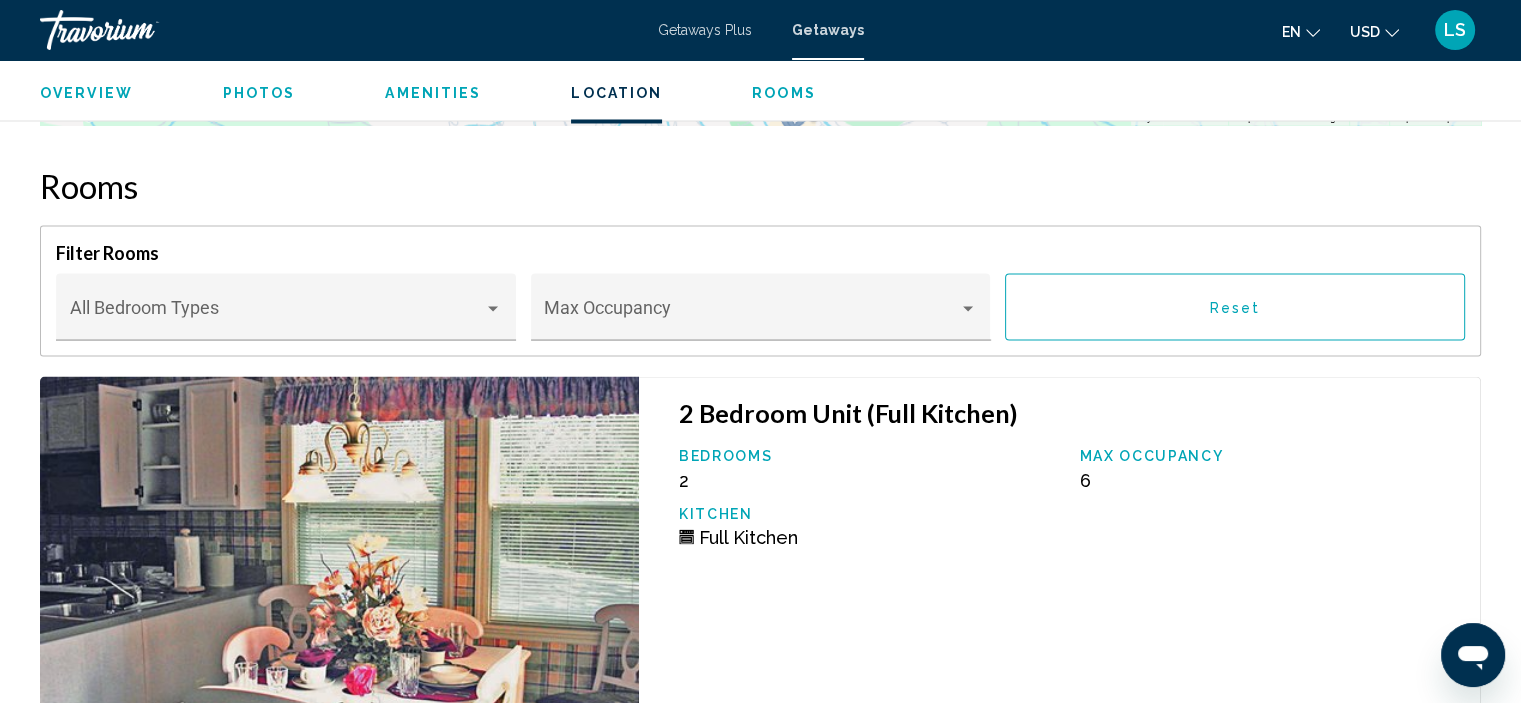scroll, scrollTop: 3420, scrollLeft: 0, axis: vertical 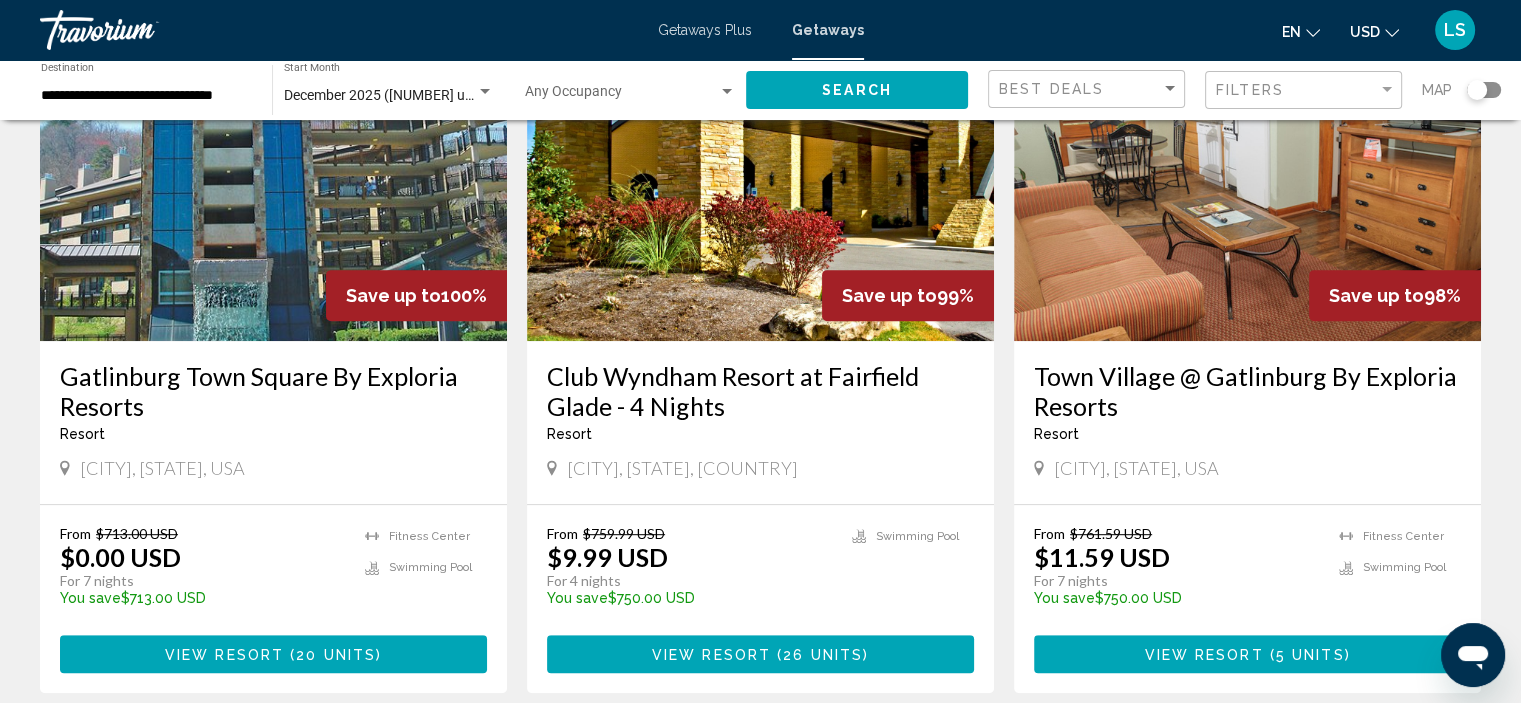 click at bounding box center (273, 181) 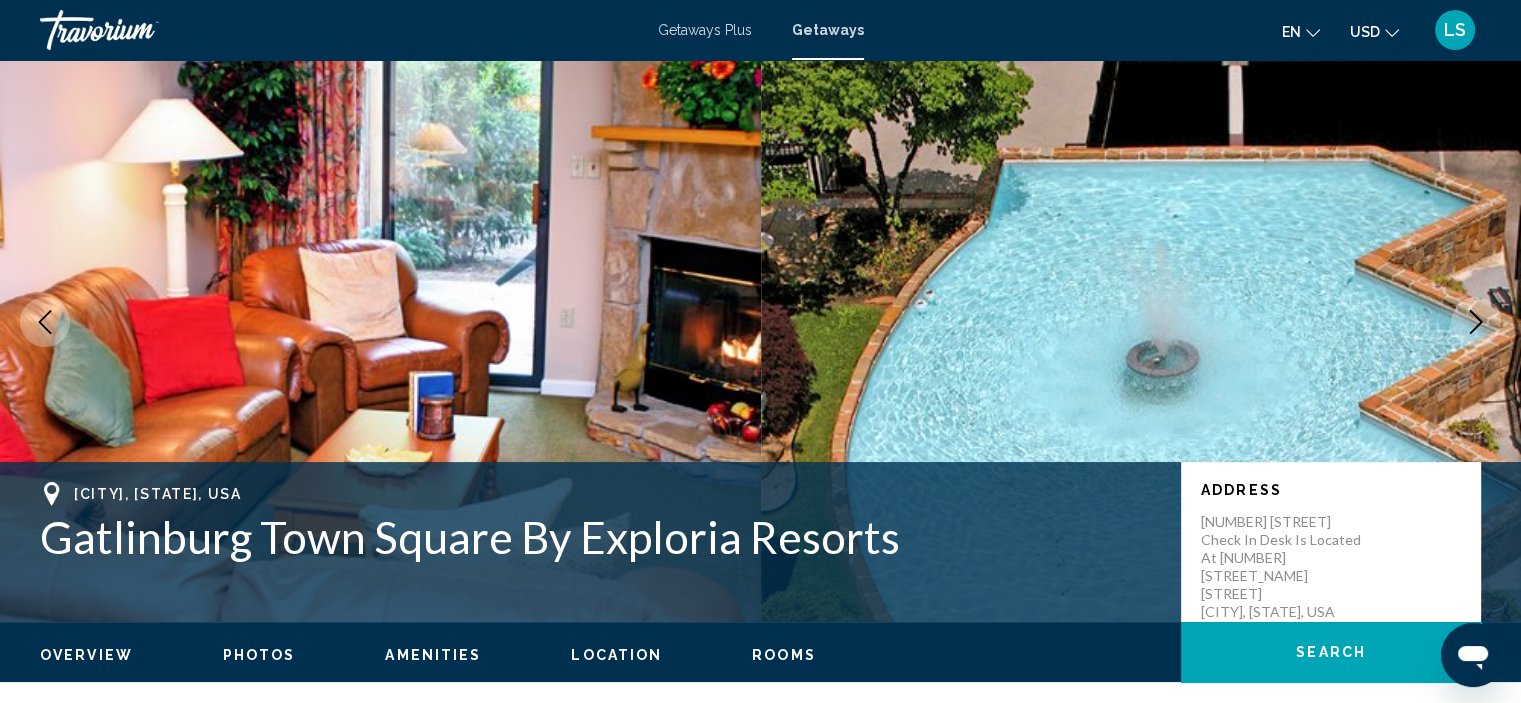 scroll, scrollTop: 0, scrollLeft: 0, axis: both 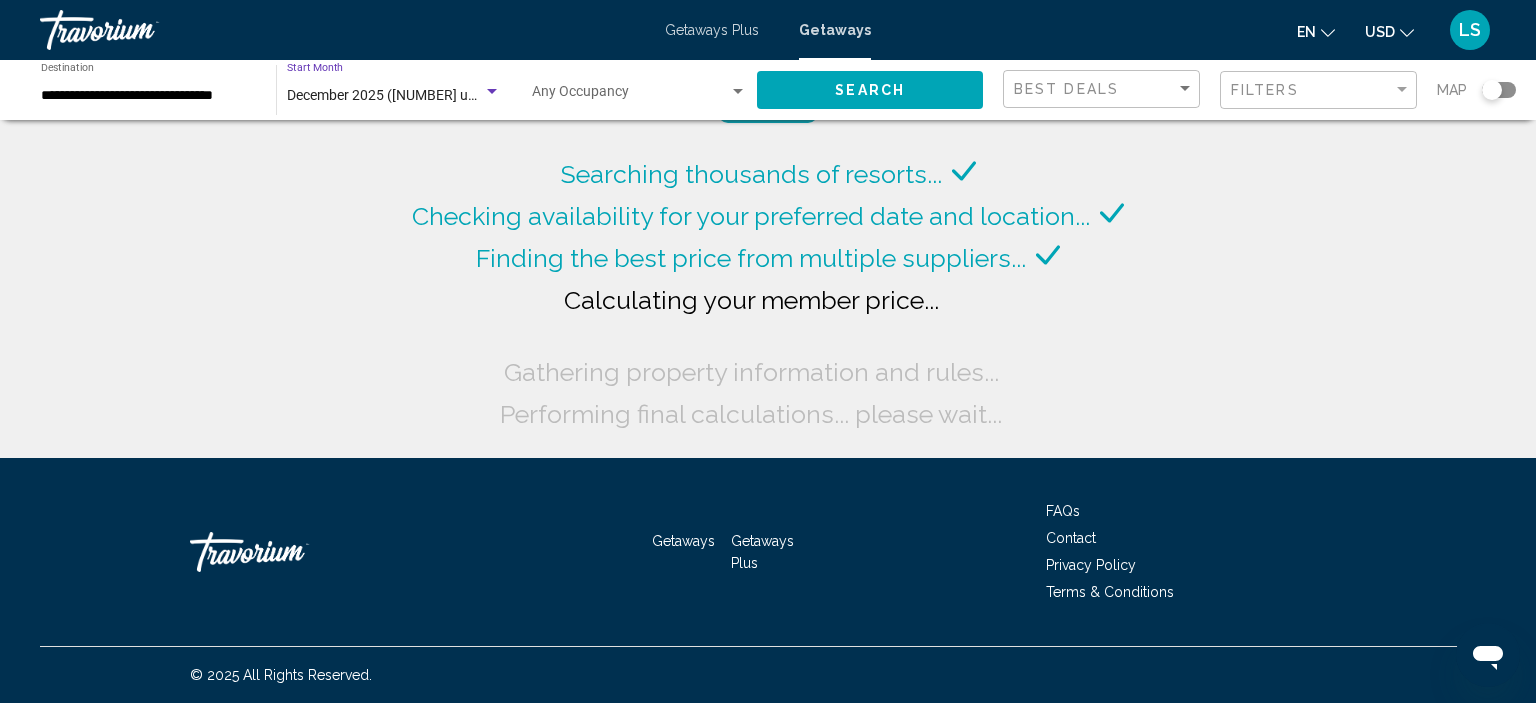 click on "December 2025 ([NUMBER] units available)" at bounding box center (420, 95) 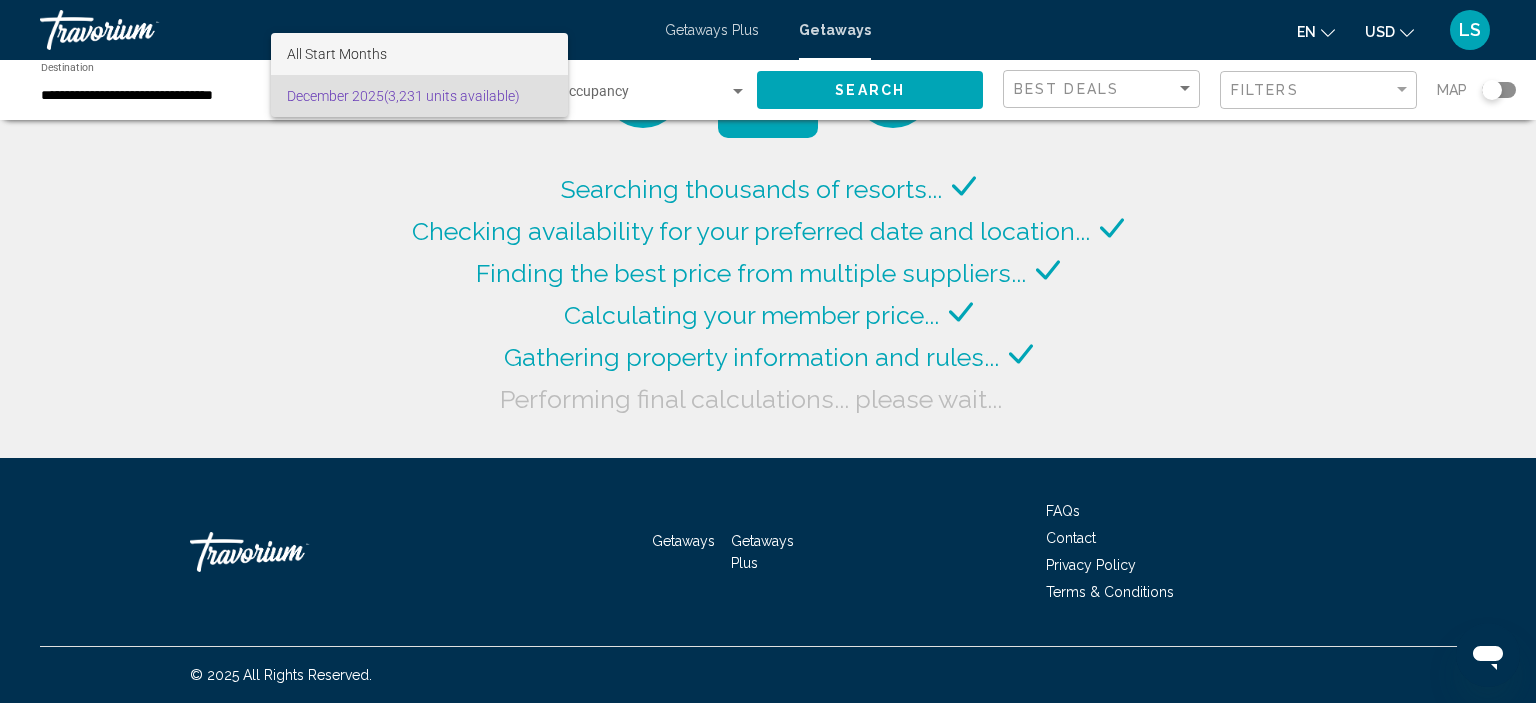 click on "All Start Months" at bounding box center (337, 54) 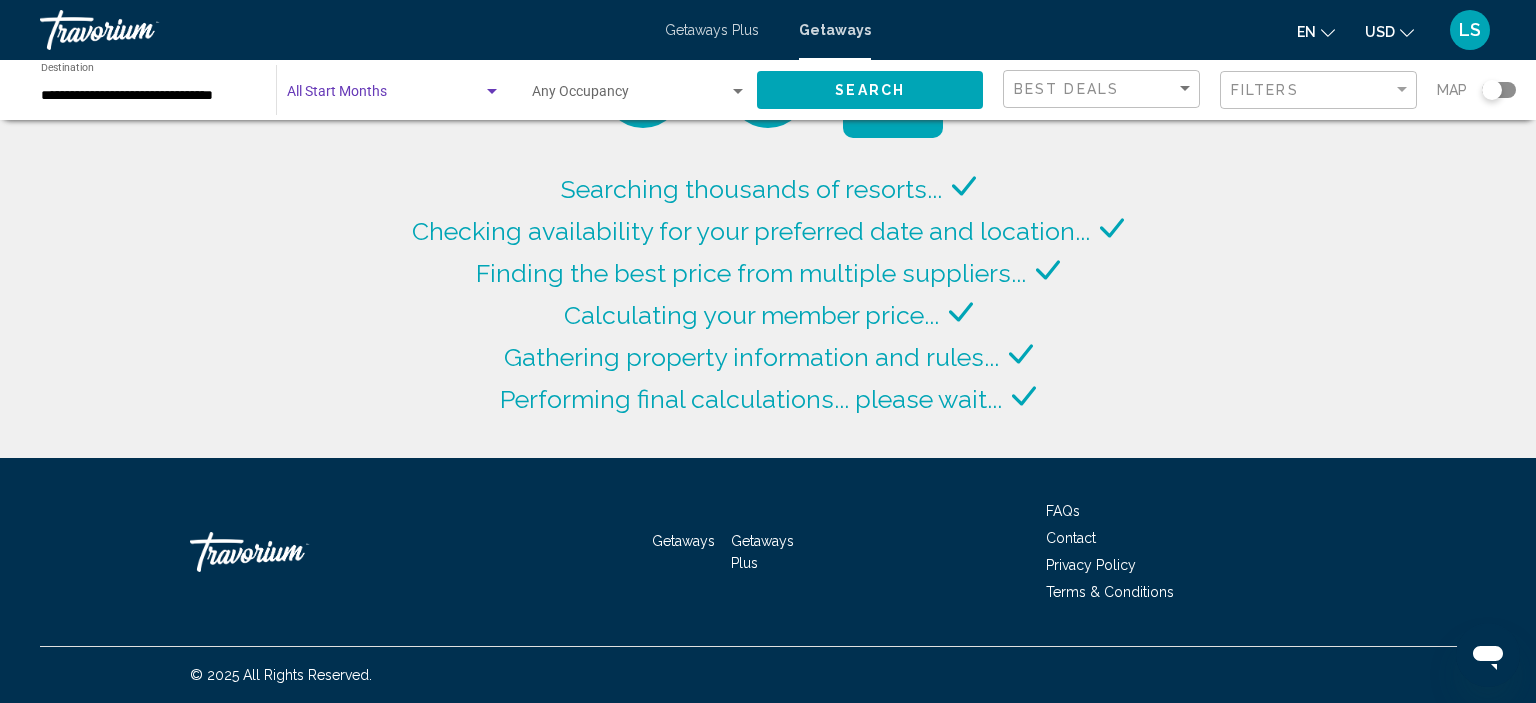 click at bounding box center (385, 96) 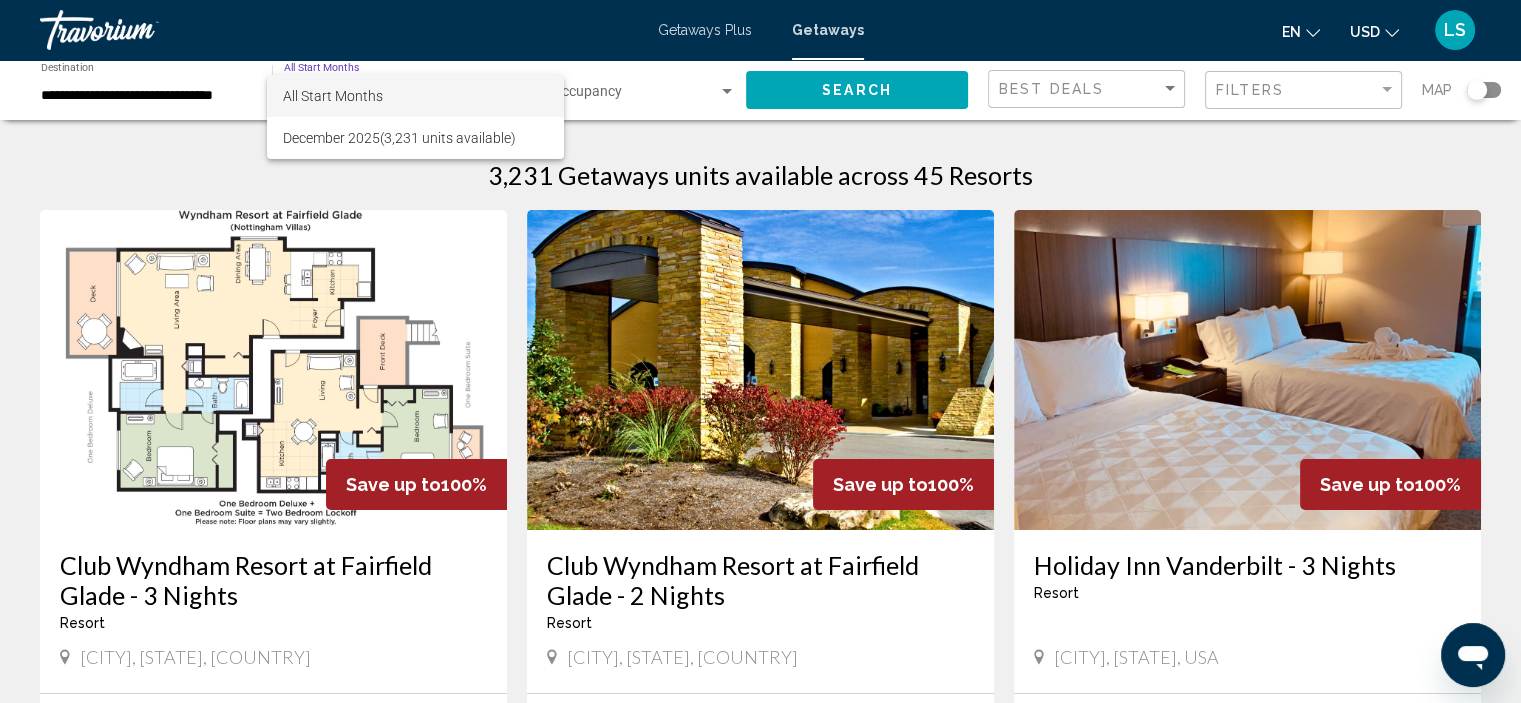 click on "All Start Months" at bounding box center [415, 96] 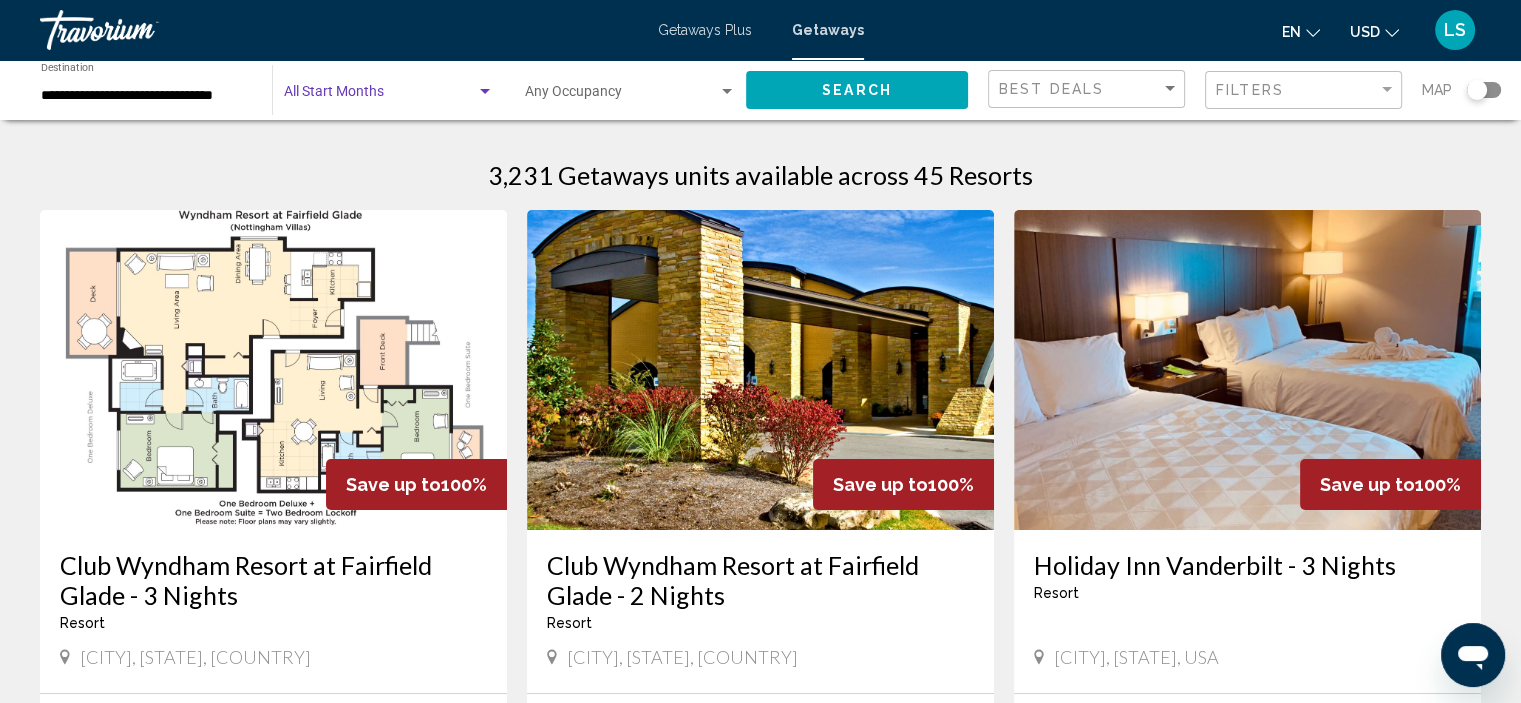 click on "Search" 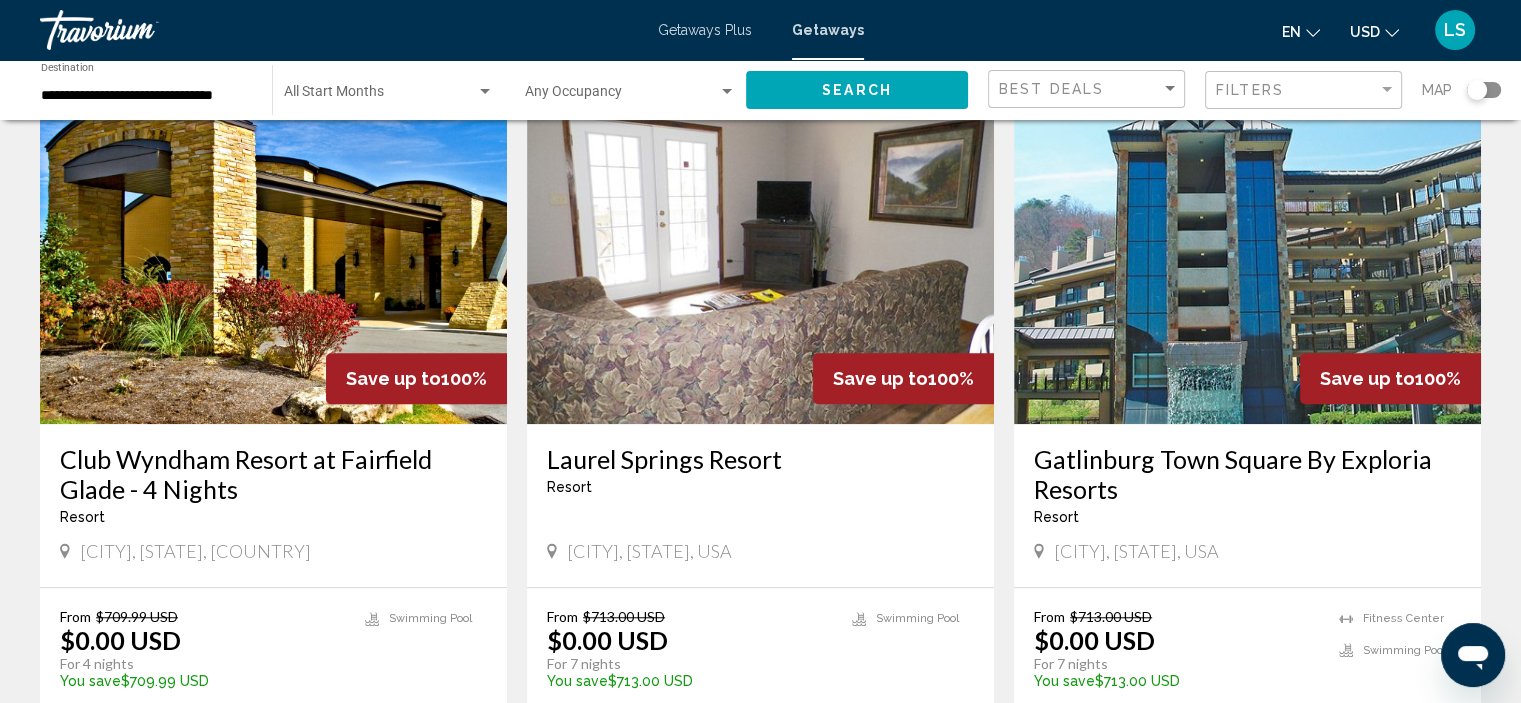 scroll, scrollTop: 1500, scrollLeft: 0, axis: vertical 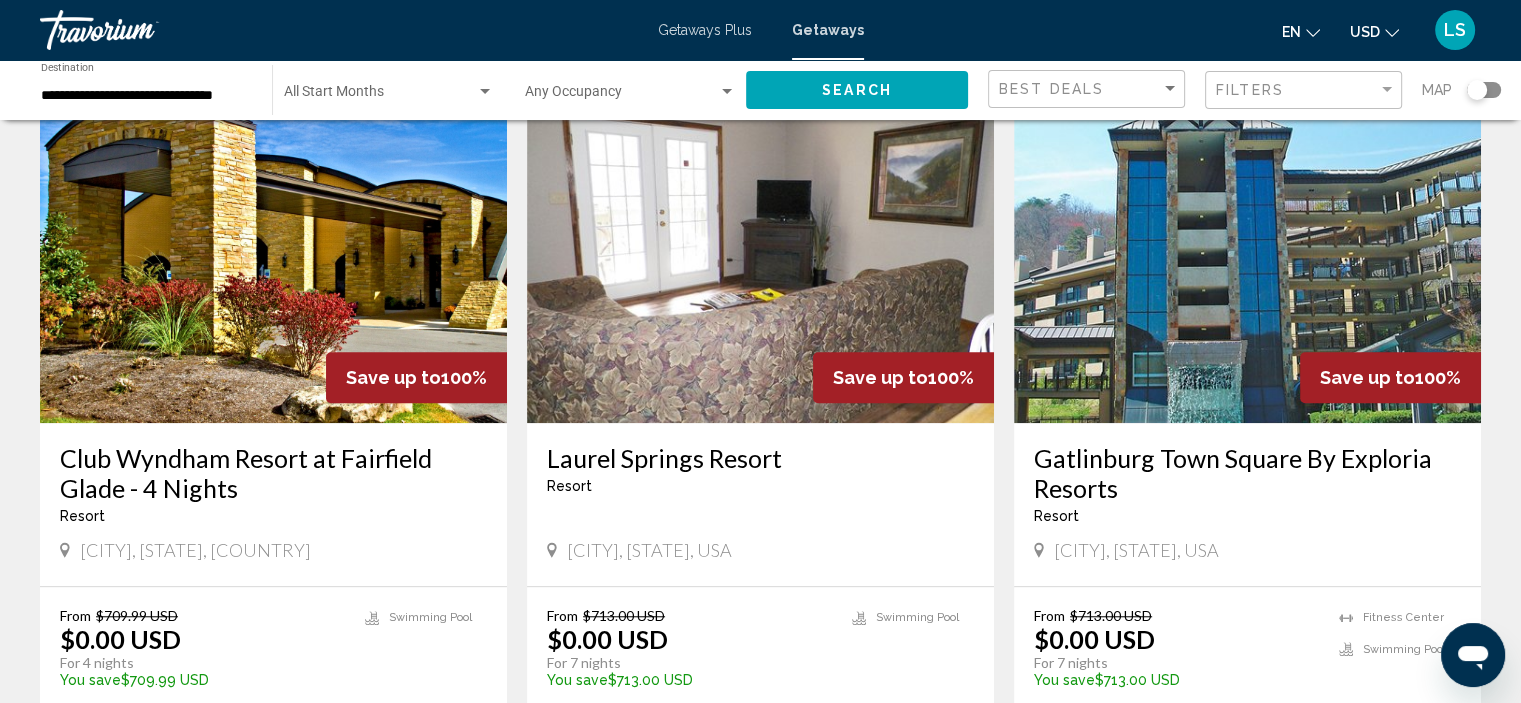 click at bounding box center (1247, 263) 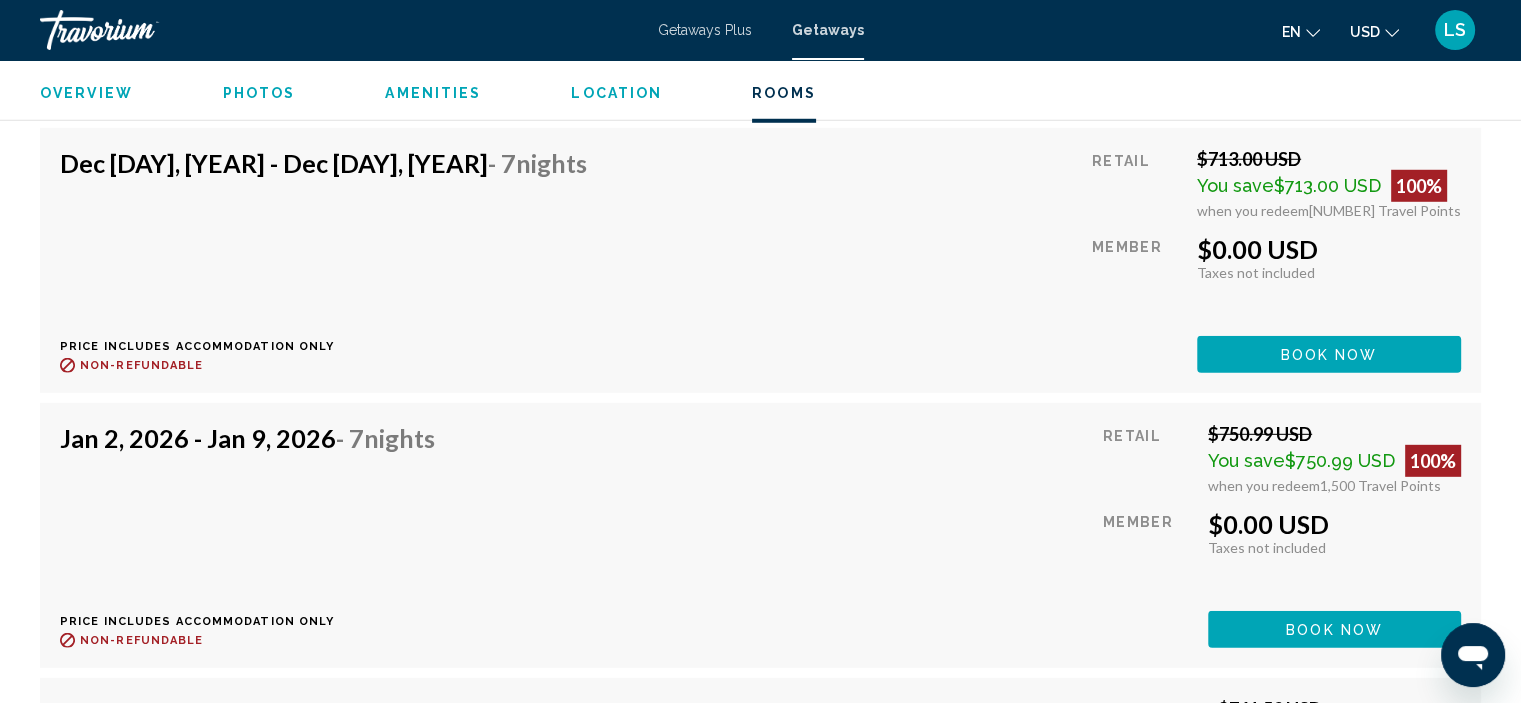 scroll, scrollTop: 5664, scrollLeft: 0, axis: vertical 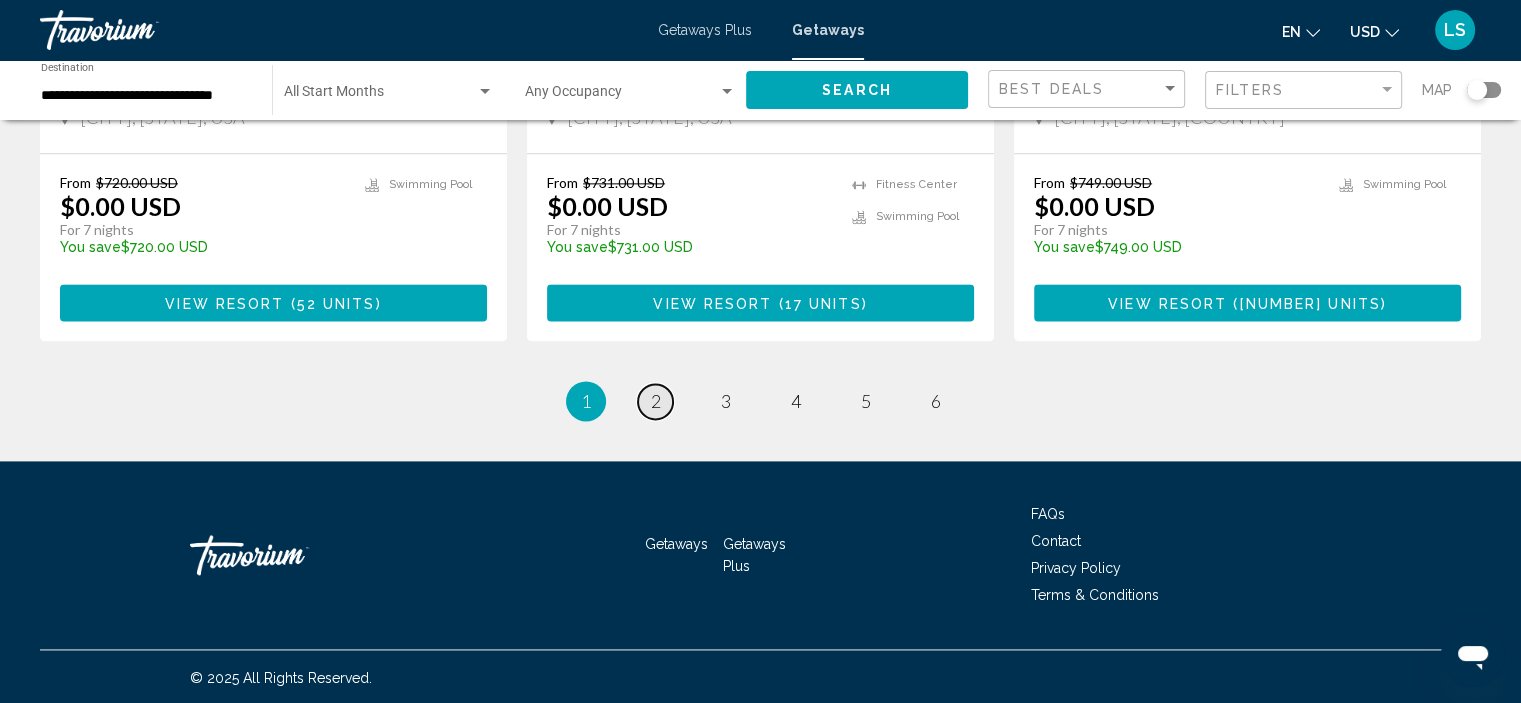 click on "2" at bounding box center (656, 401) 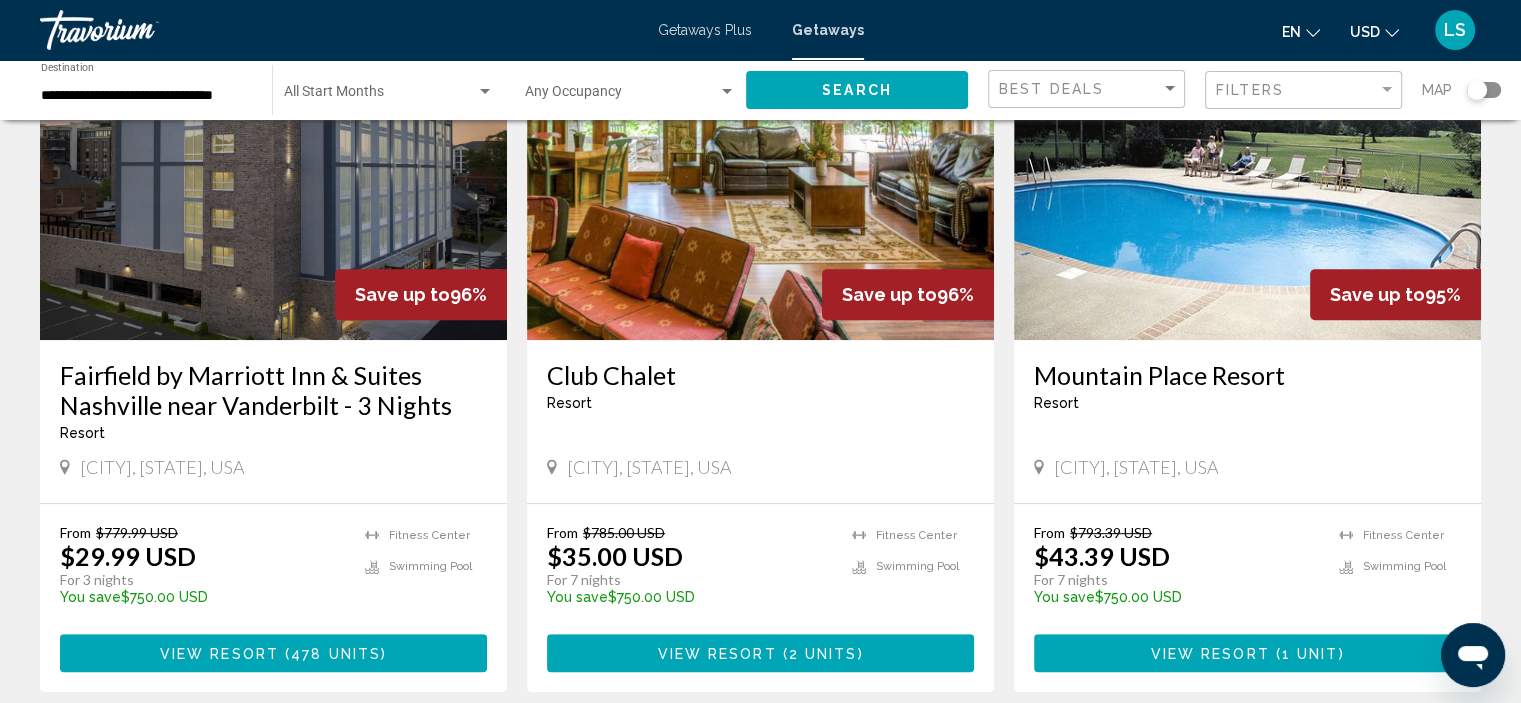 scroll, scrollTop: 1000, scrollLeft: 0, axis: vertical 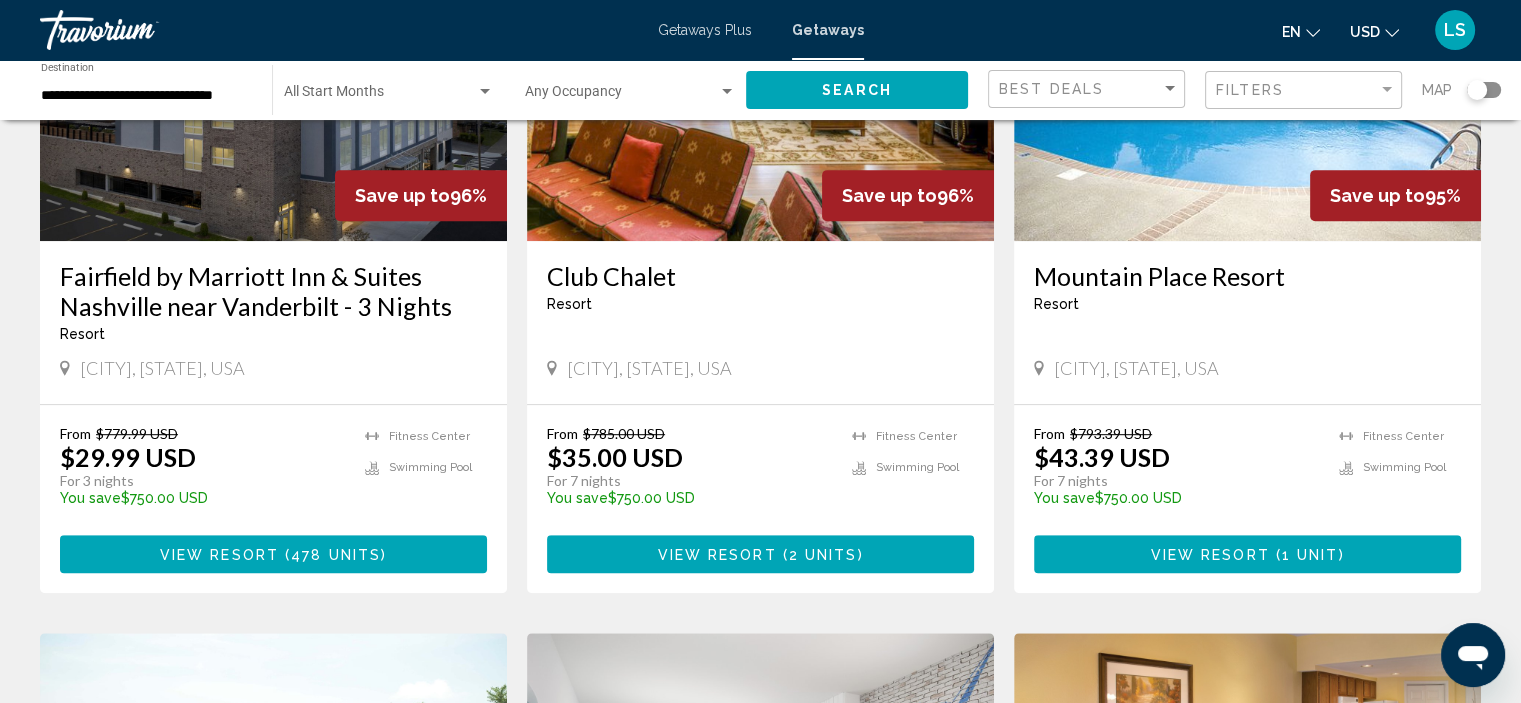 click at bounding box center (760, 81) 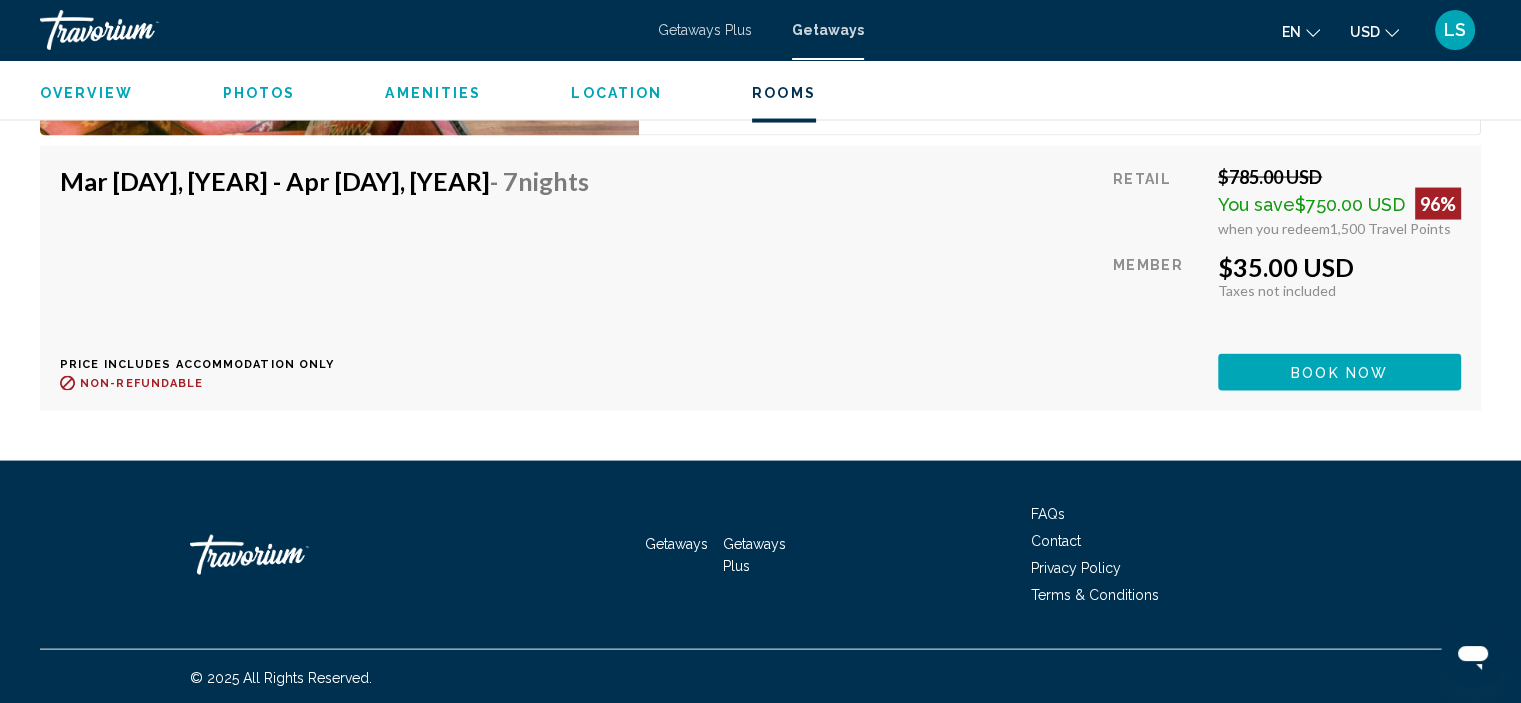 scroll, scrollTop: 4009, scrollLeft: 0, axis: vertical 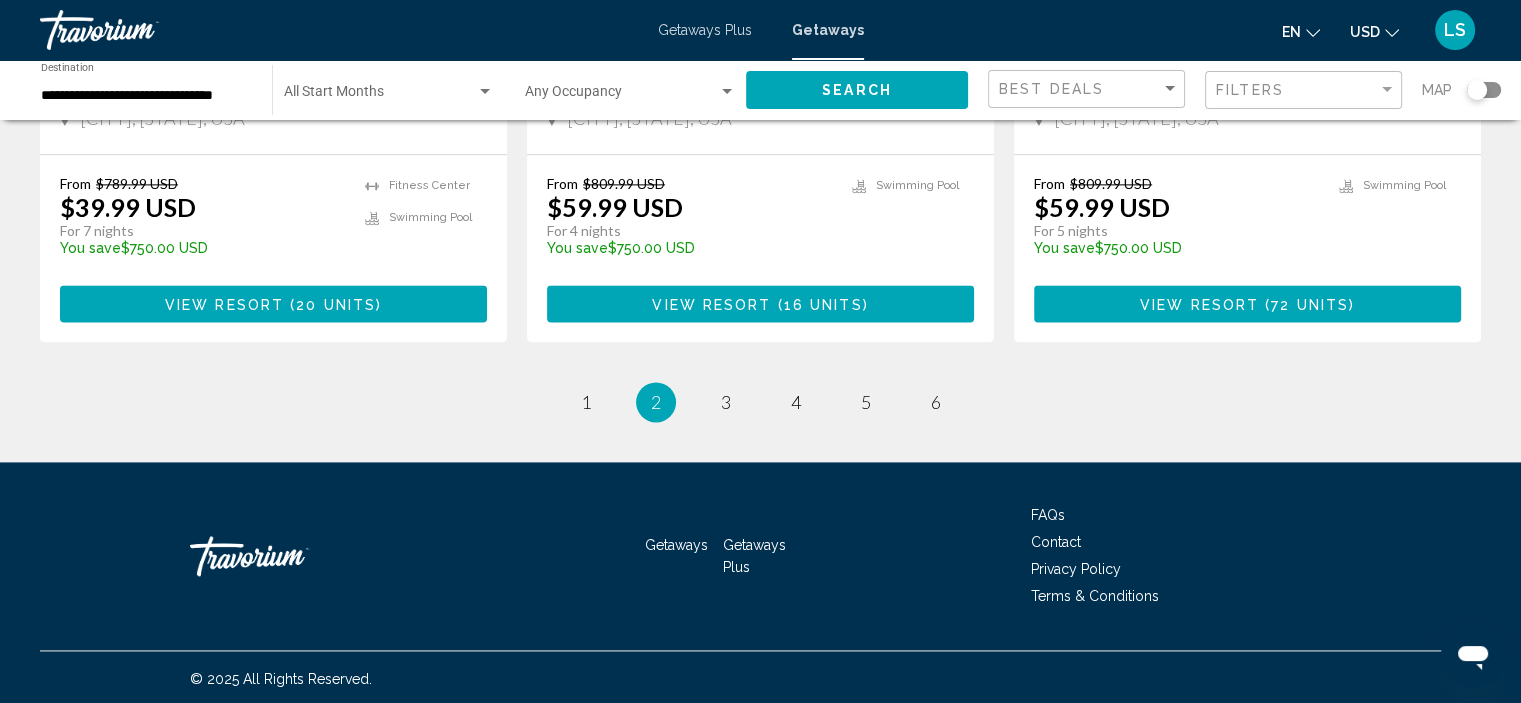click at bounding box center [380, 96] 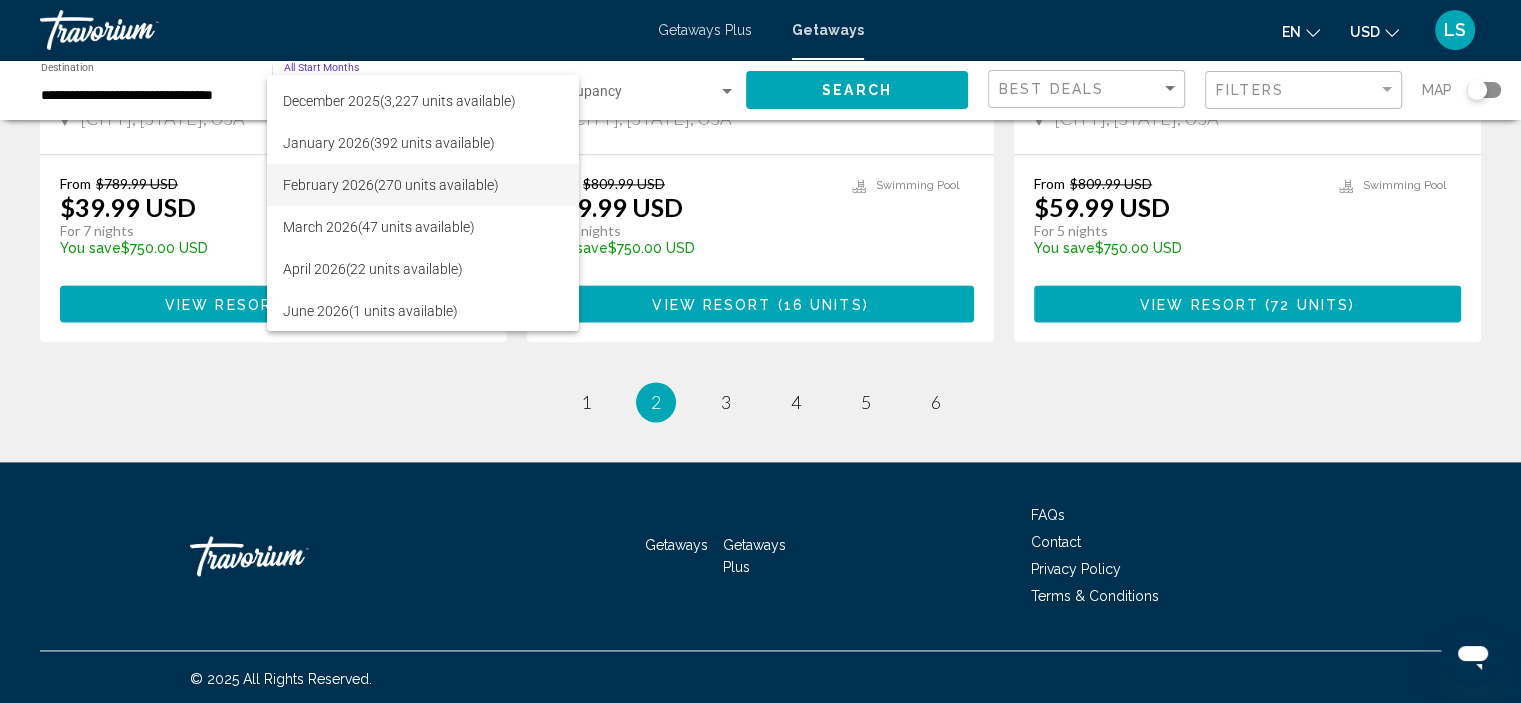 scroll, scrollTop: 105, scrollLeft: 0, axis: vertical 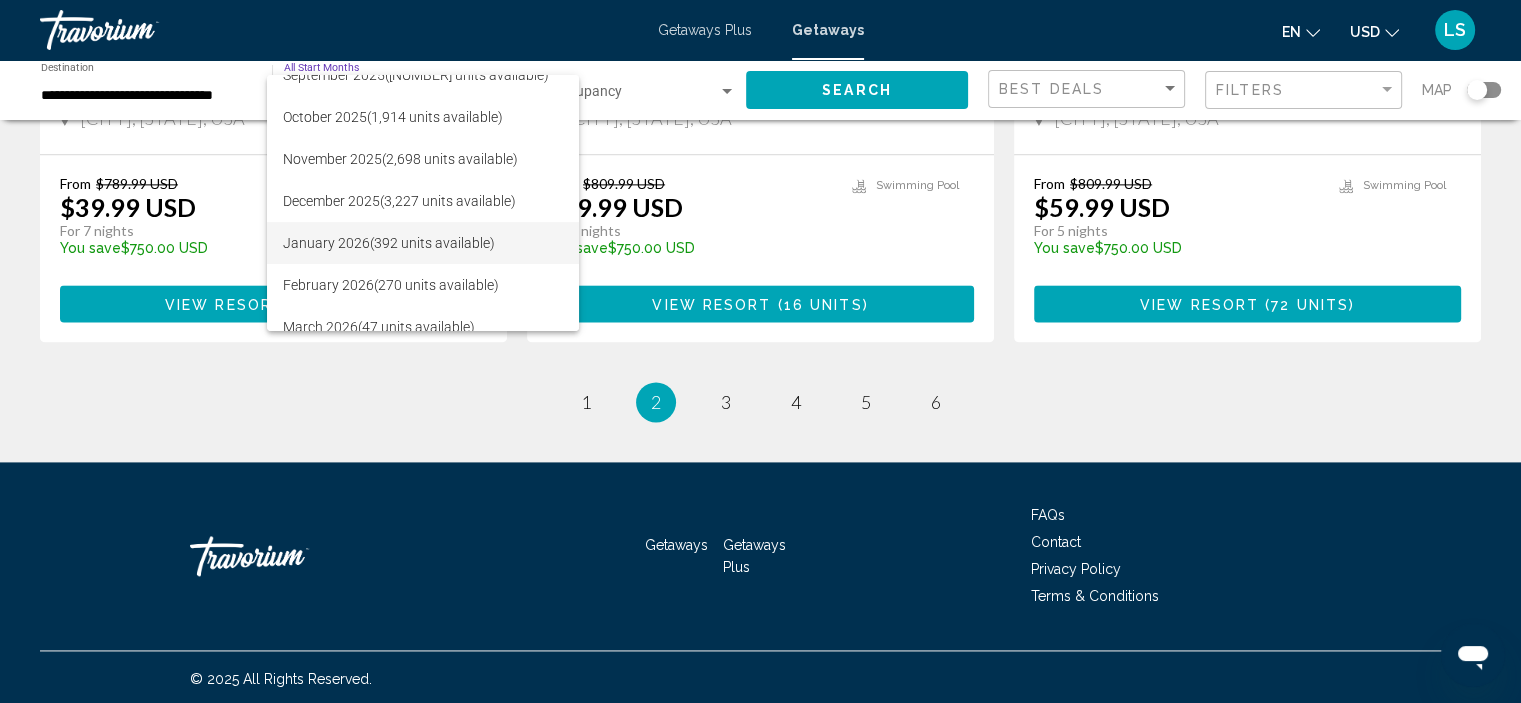 click on "[MONTH] [YEAR]  ([NUMBER] units available)" at bounding box center [423, 243] 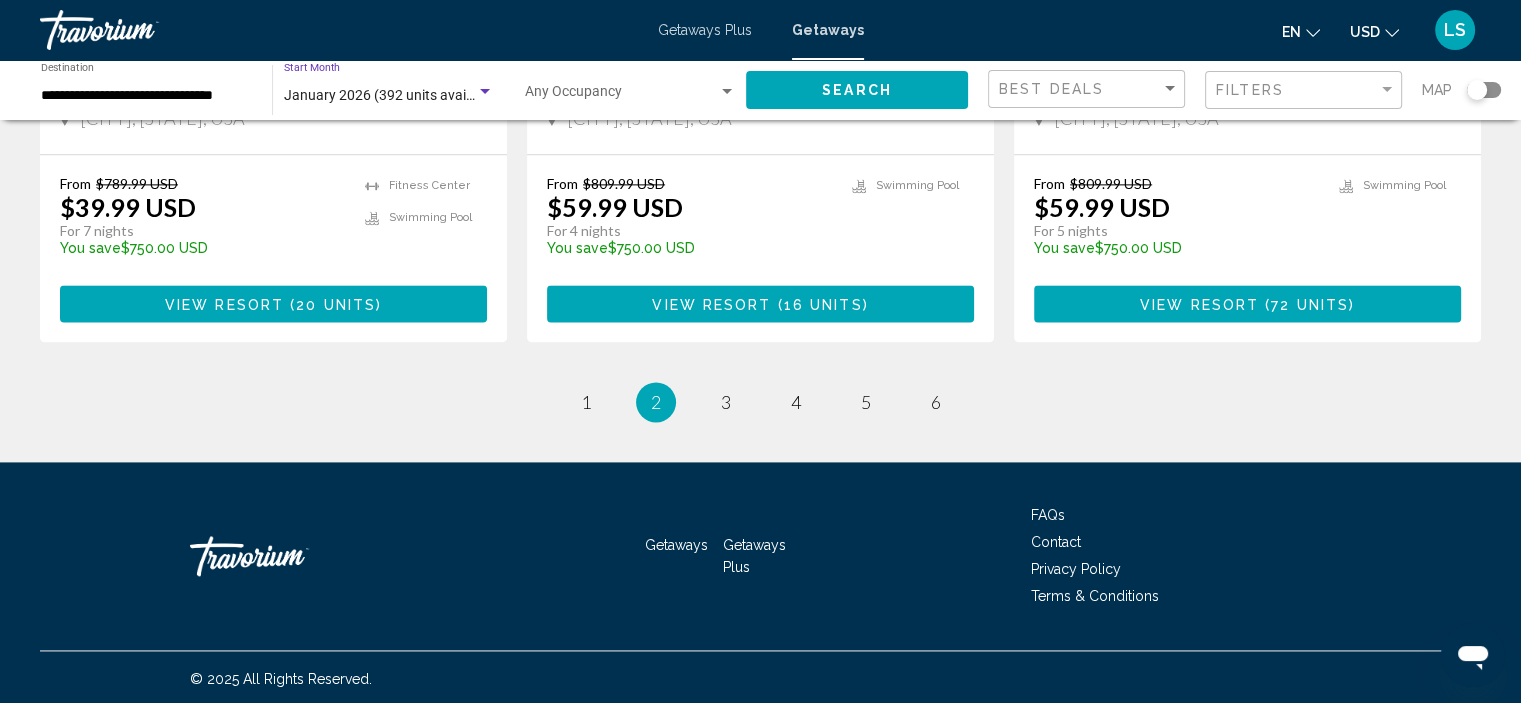 click on "Search" 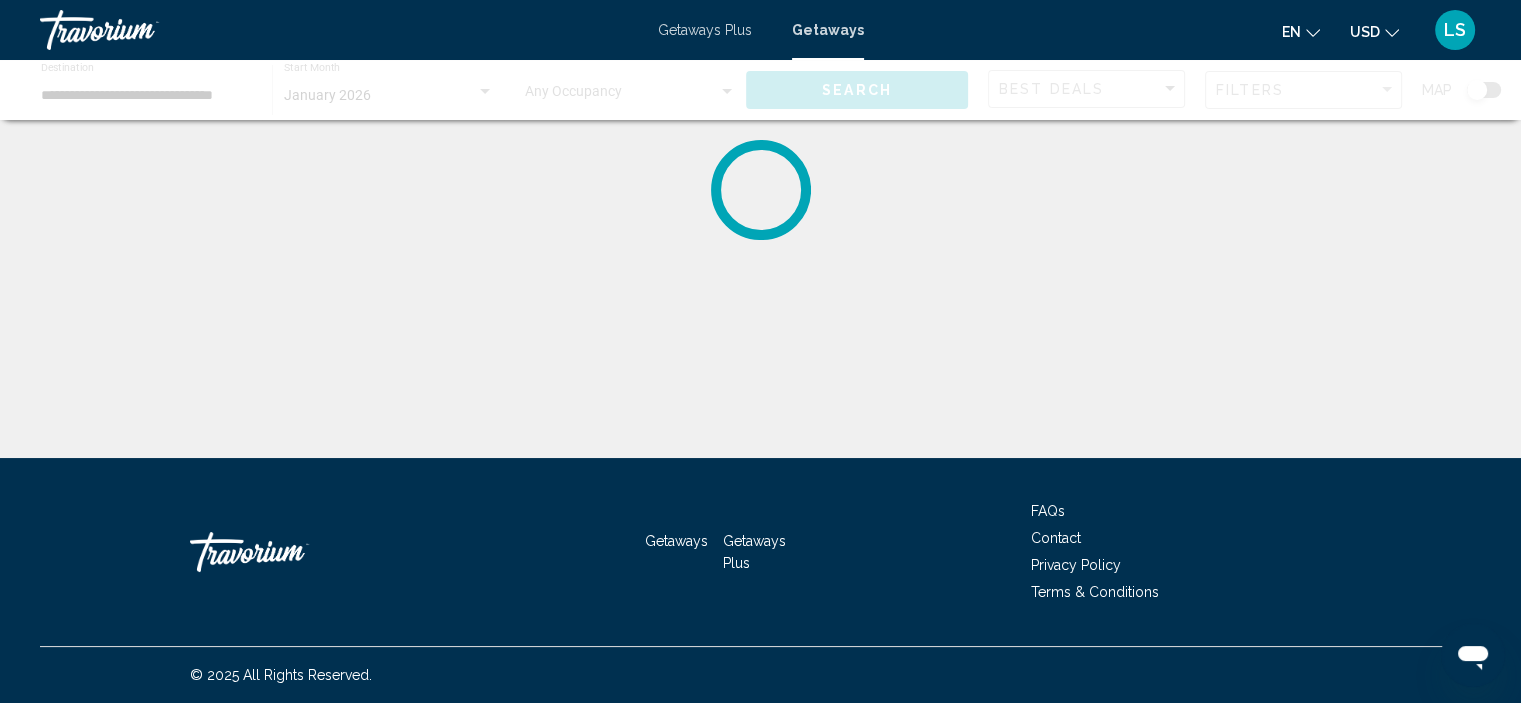 scroll, scrollTop: 0, scrollLeft: 0, axis: both 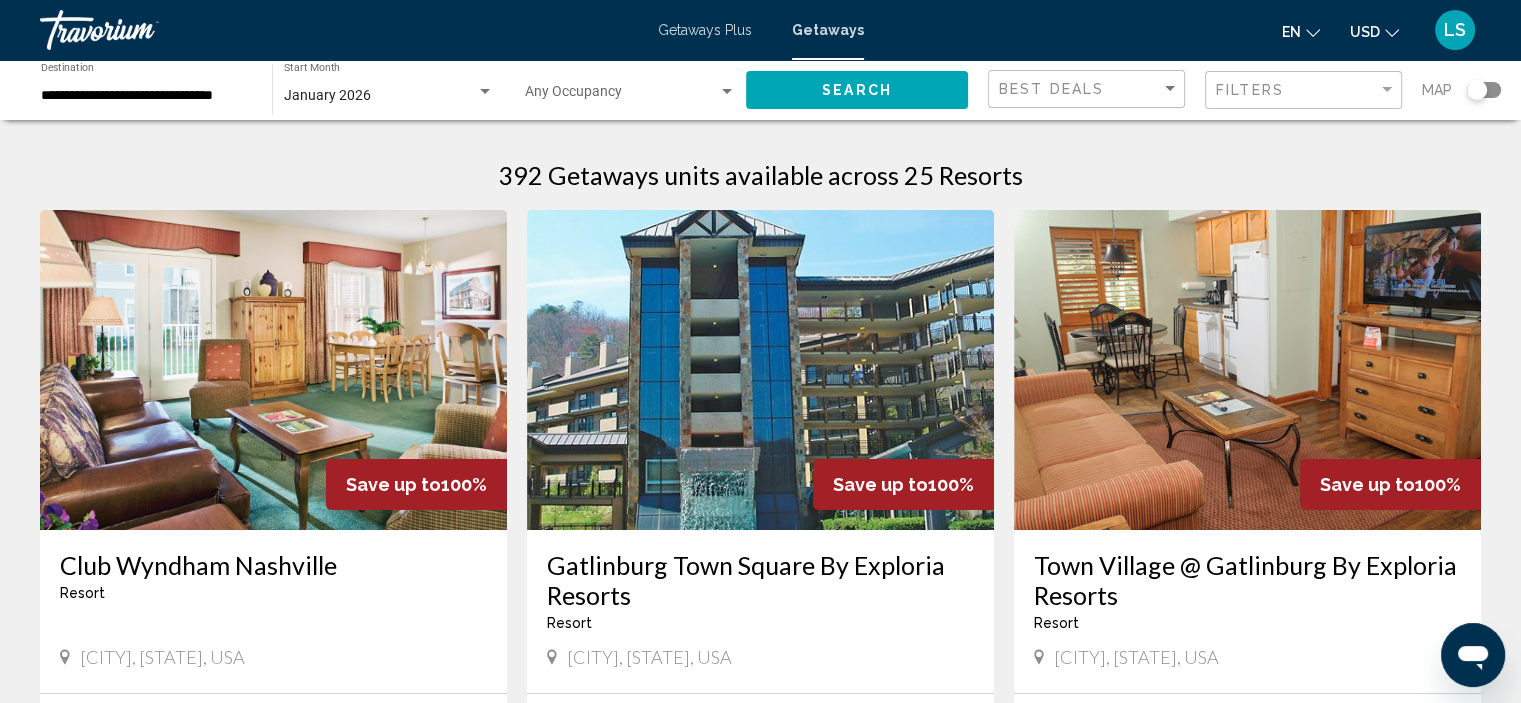 click at bounding box center (760, 370) 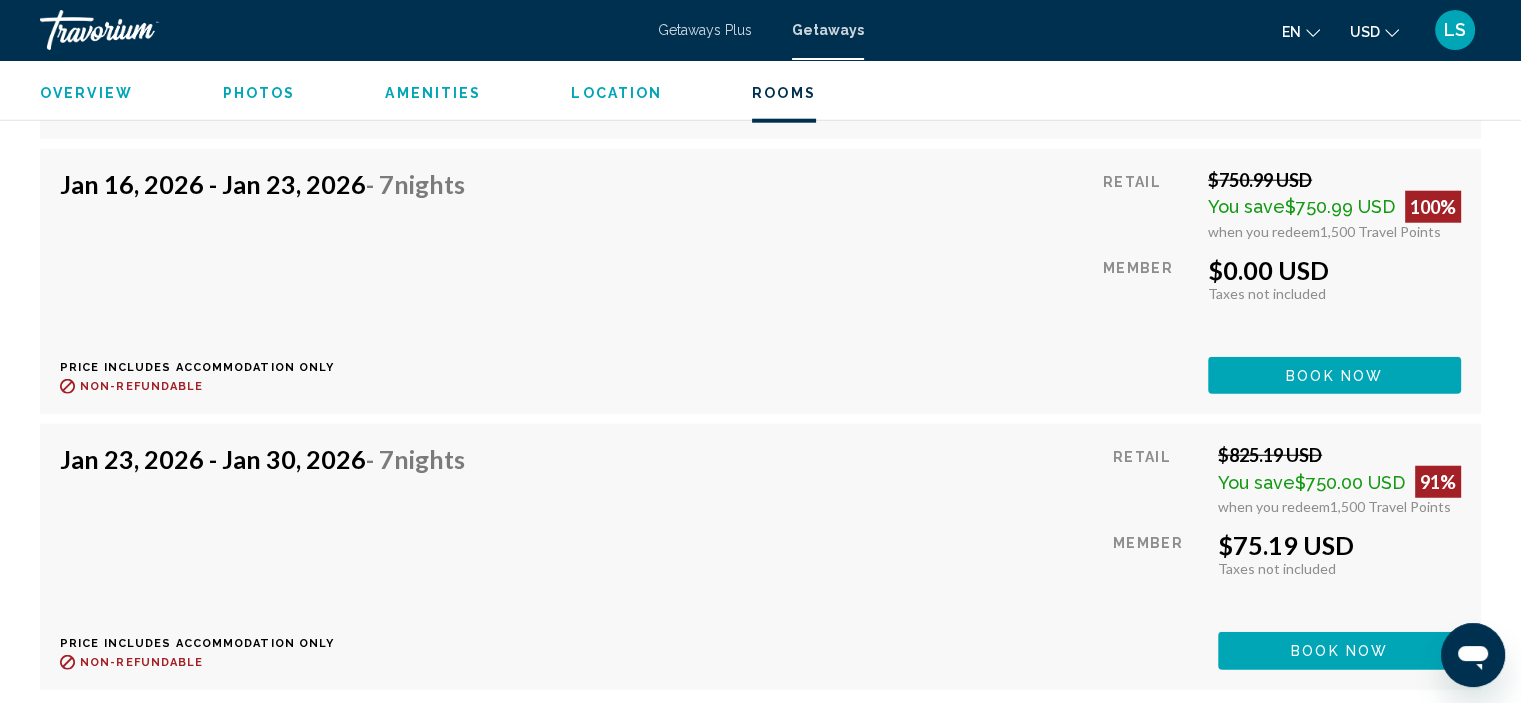 scroll, scrollTop: 4908, scrollLeft: 0, axis: vertical 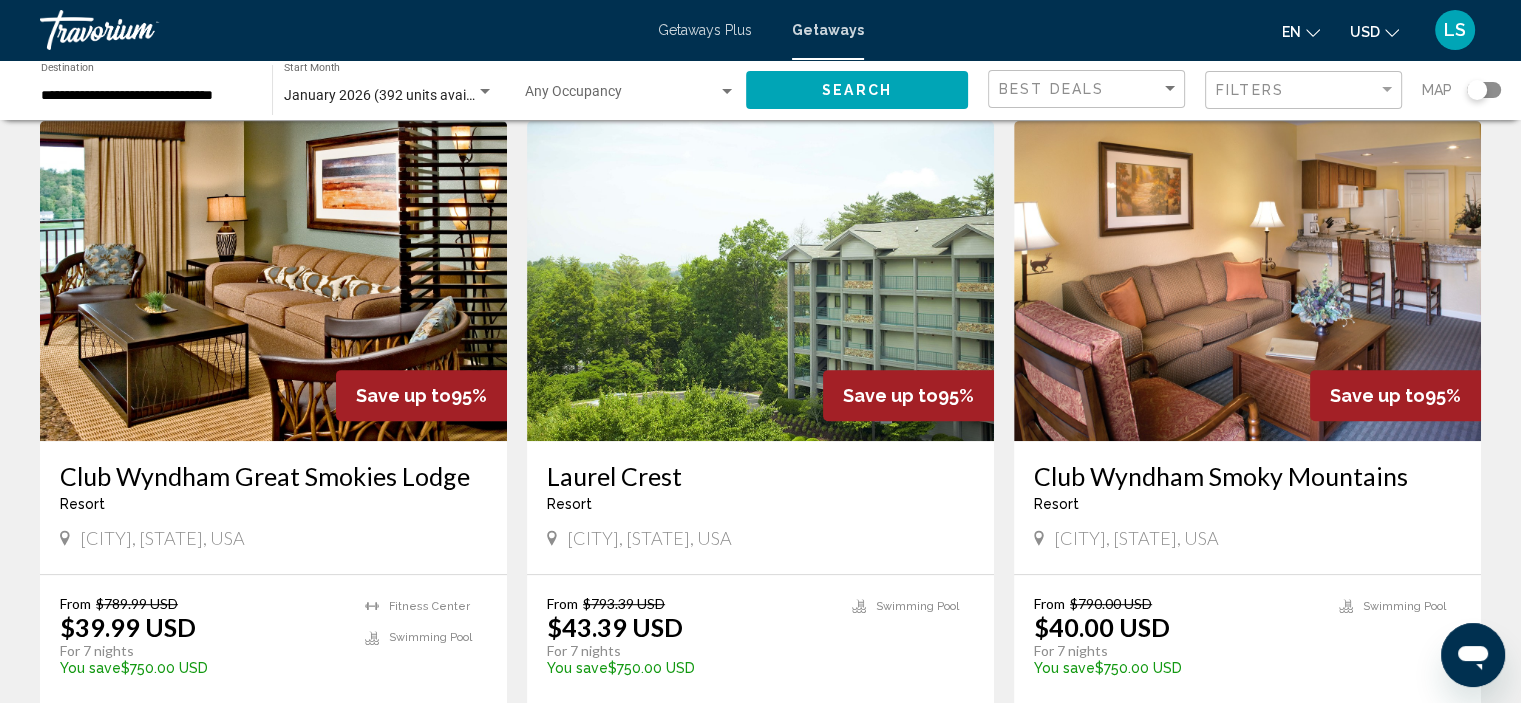 click at bounding box center [760, 281] 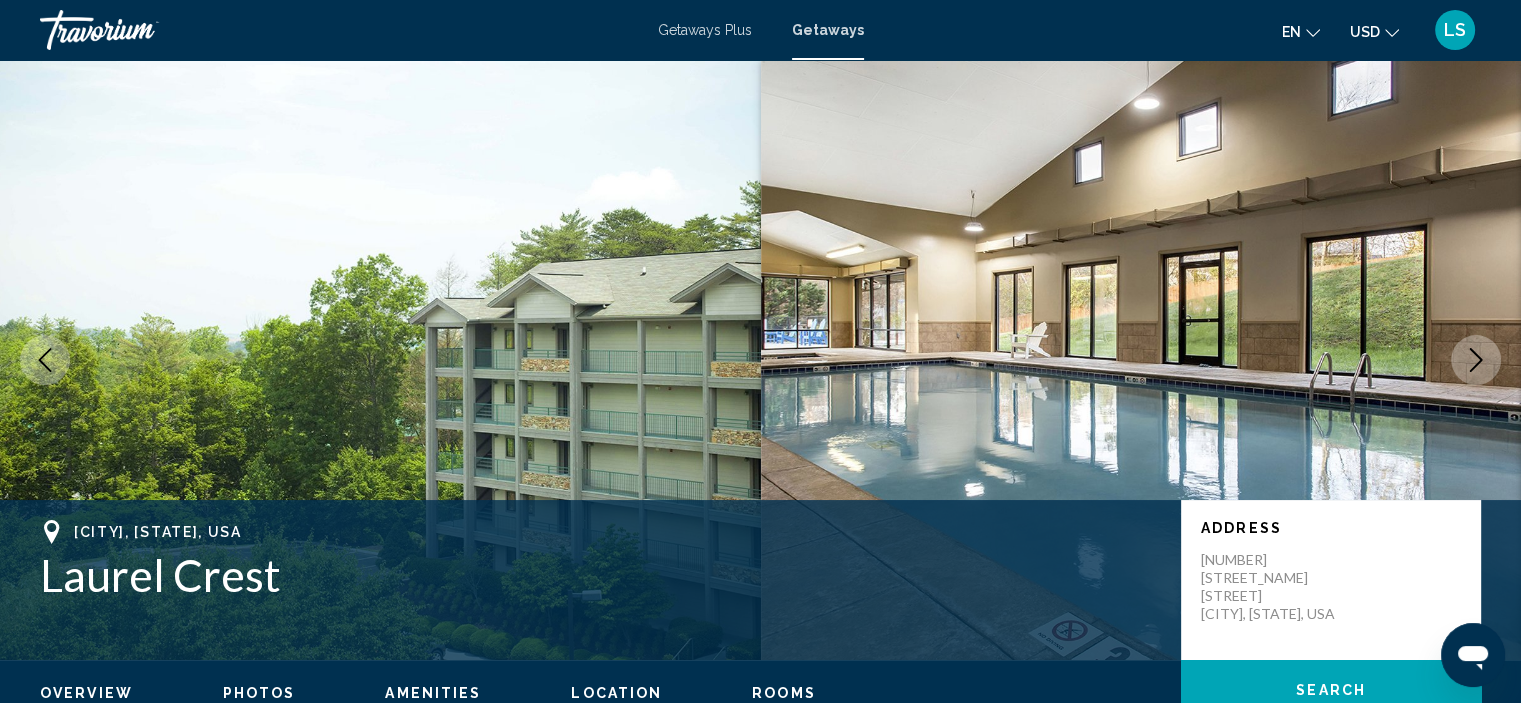 scroll, scrollTop: 400, scrollLeft: 0, axis: vertical 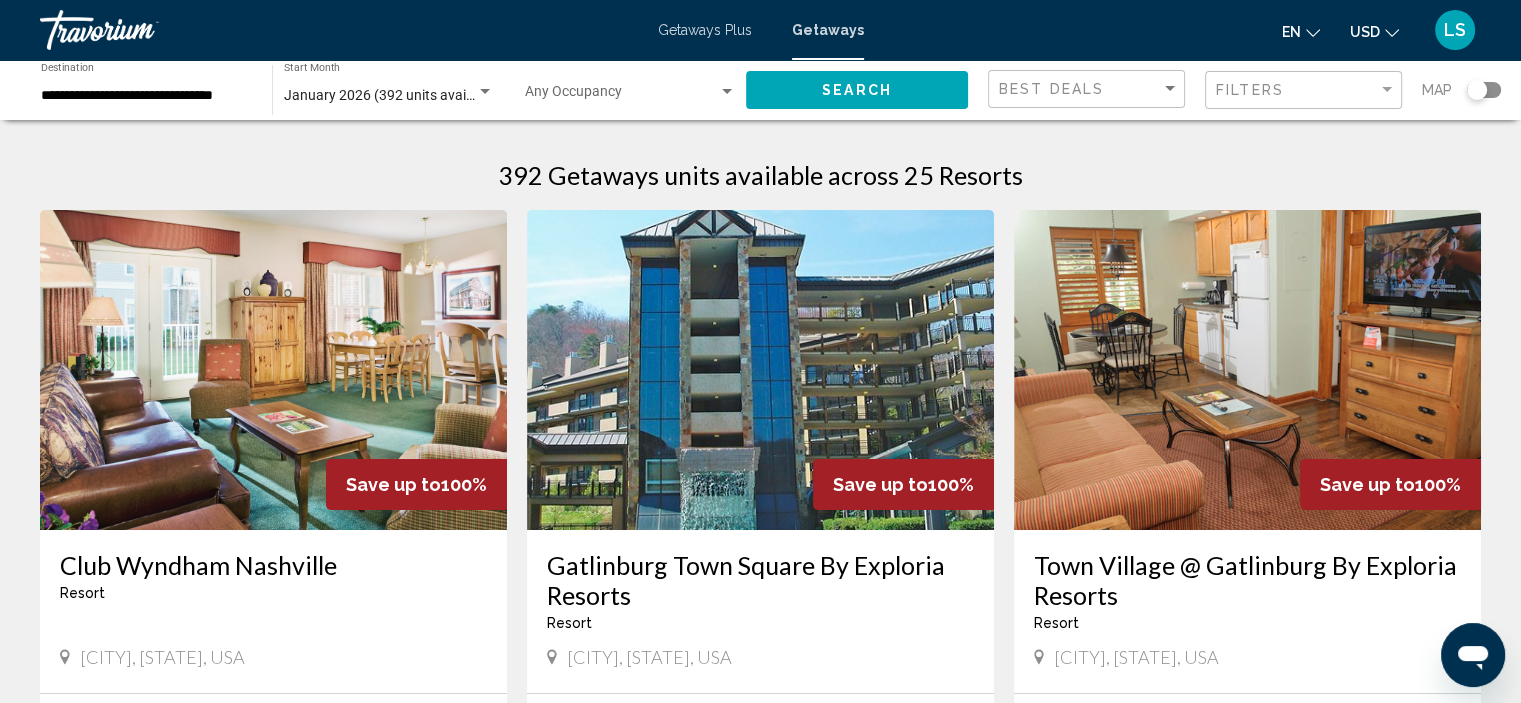 click on "[MONTH] [YEAR] ([NUMBER] units available) Start Month All Start Months" 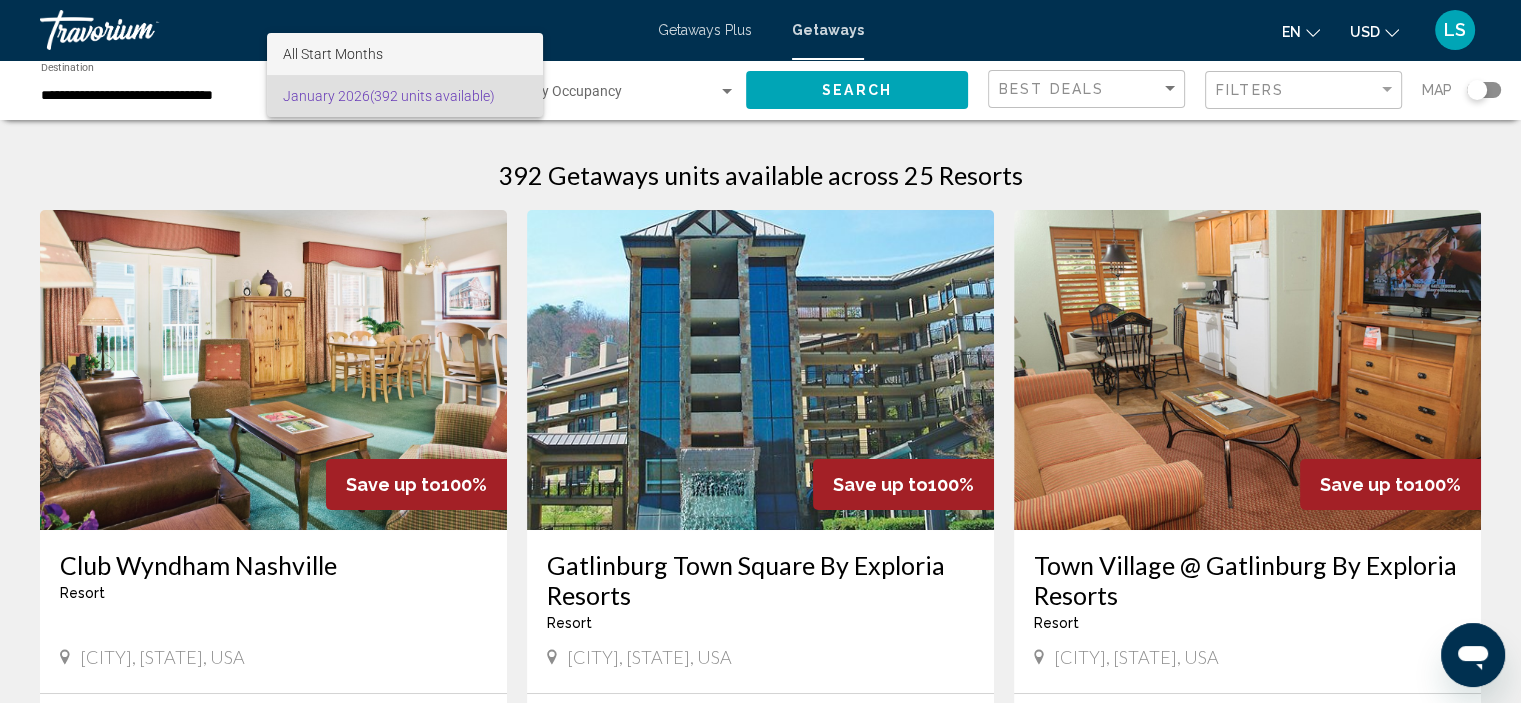 click on "All Start Months" at bounding box center (405, 54) 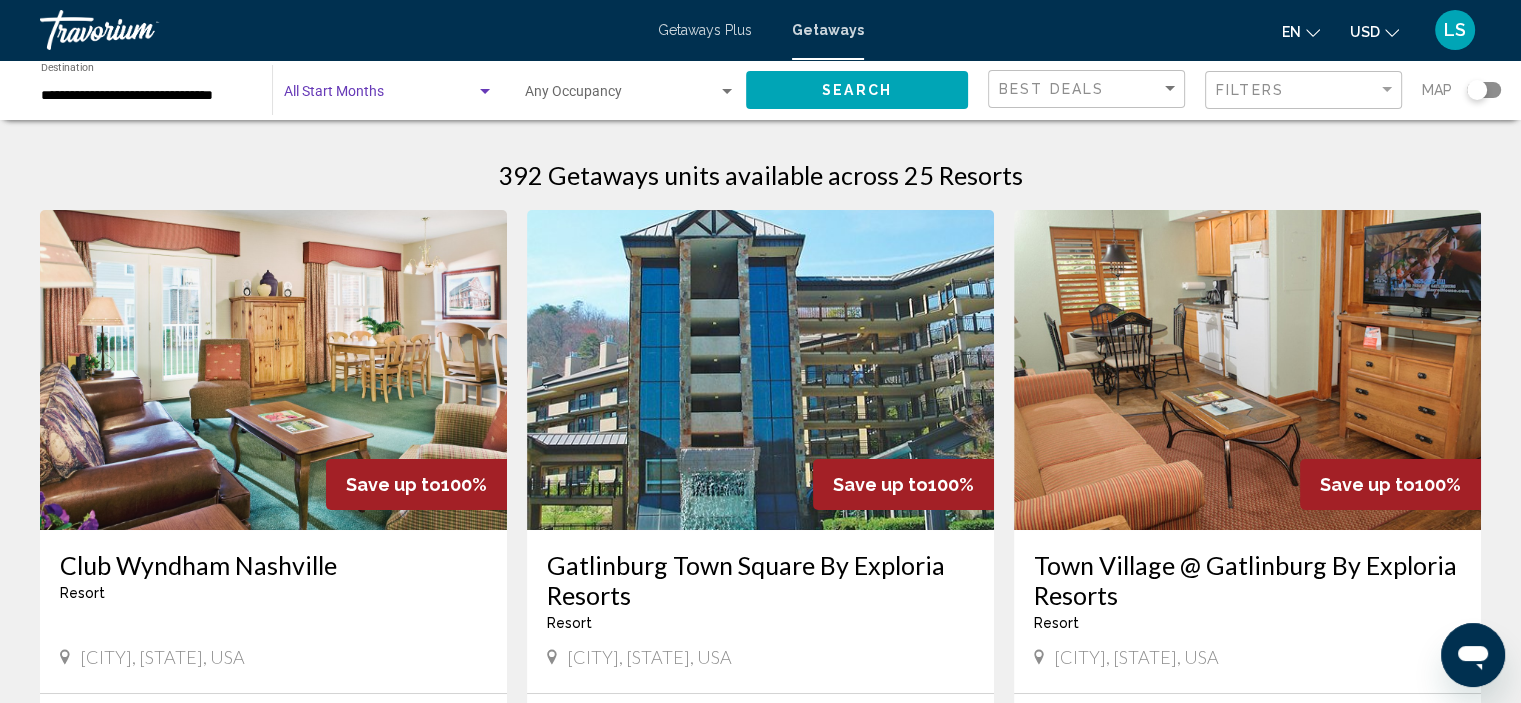 click on "Start Month All Start Months" 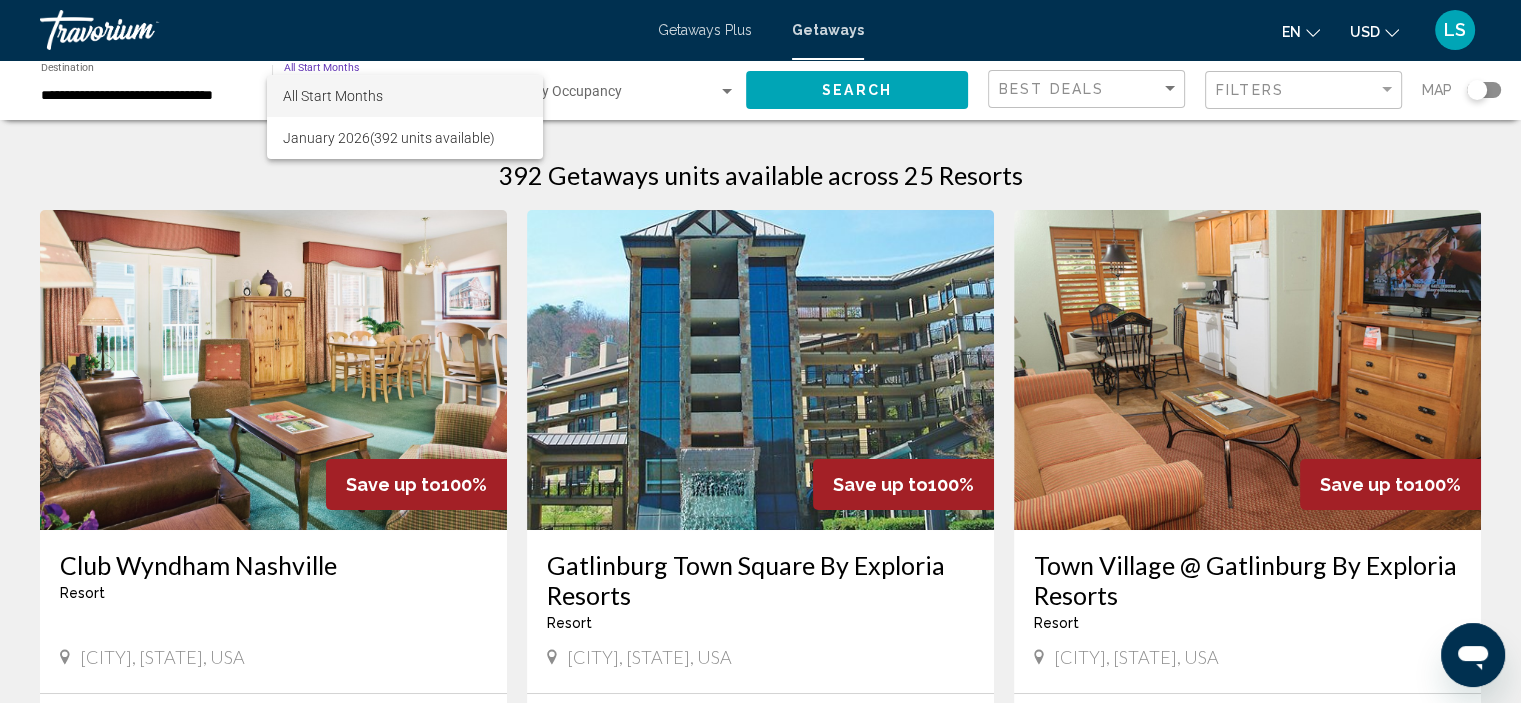 click at bounding box center [760, 351] 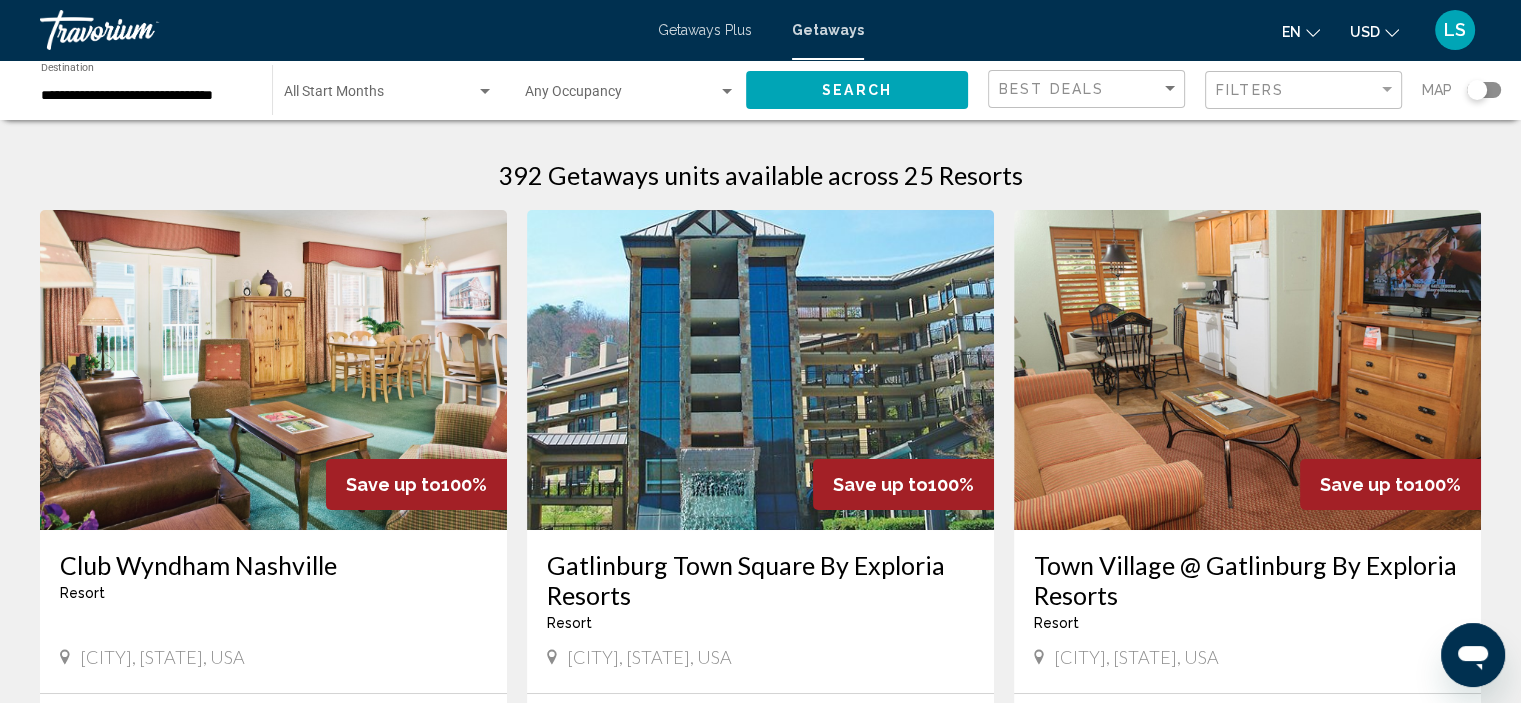 click on "**********" 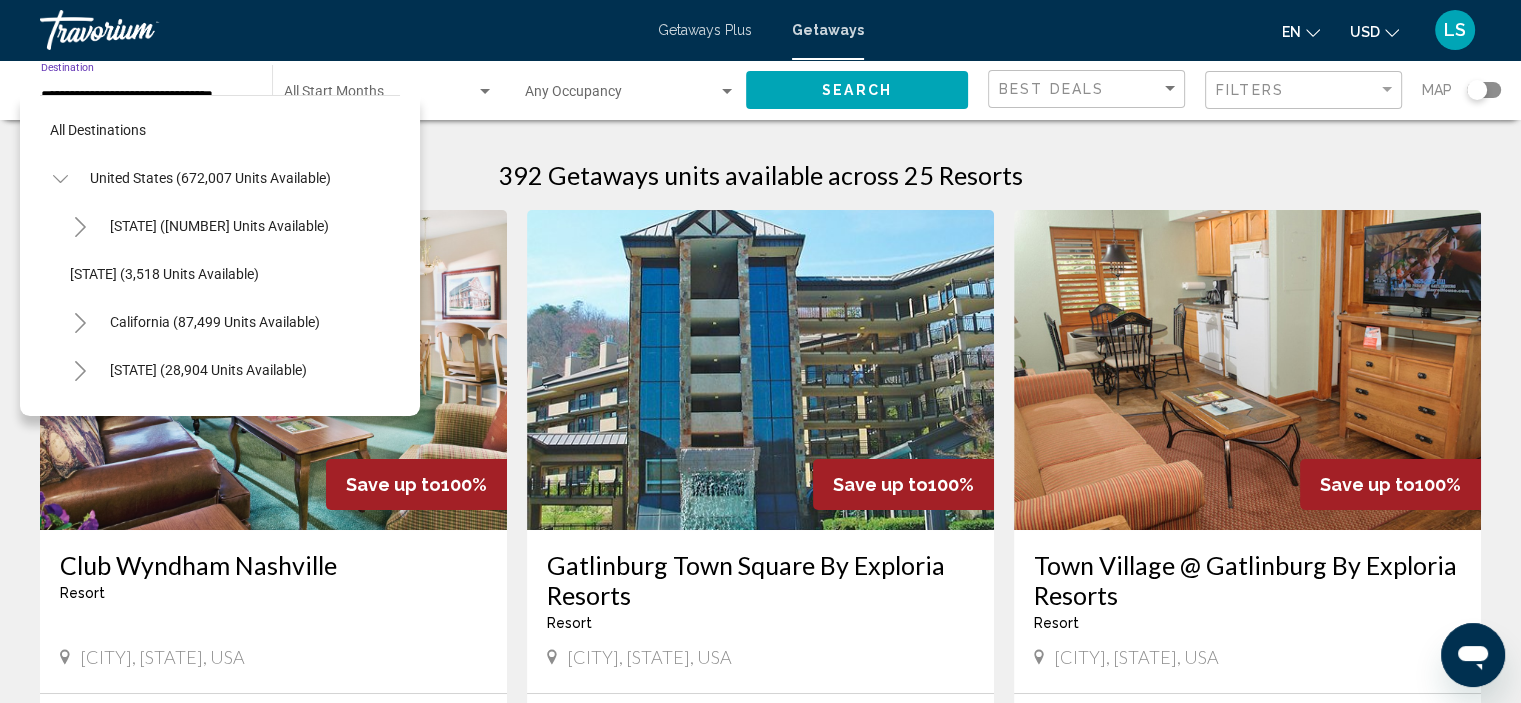 scroll, scrollTop: 1662, scrollLeft: 0, axis: vertical 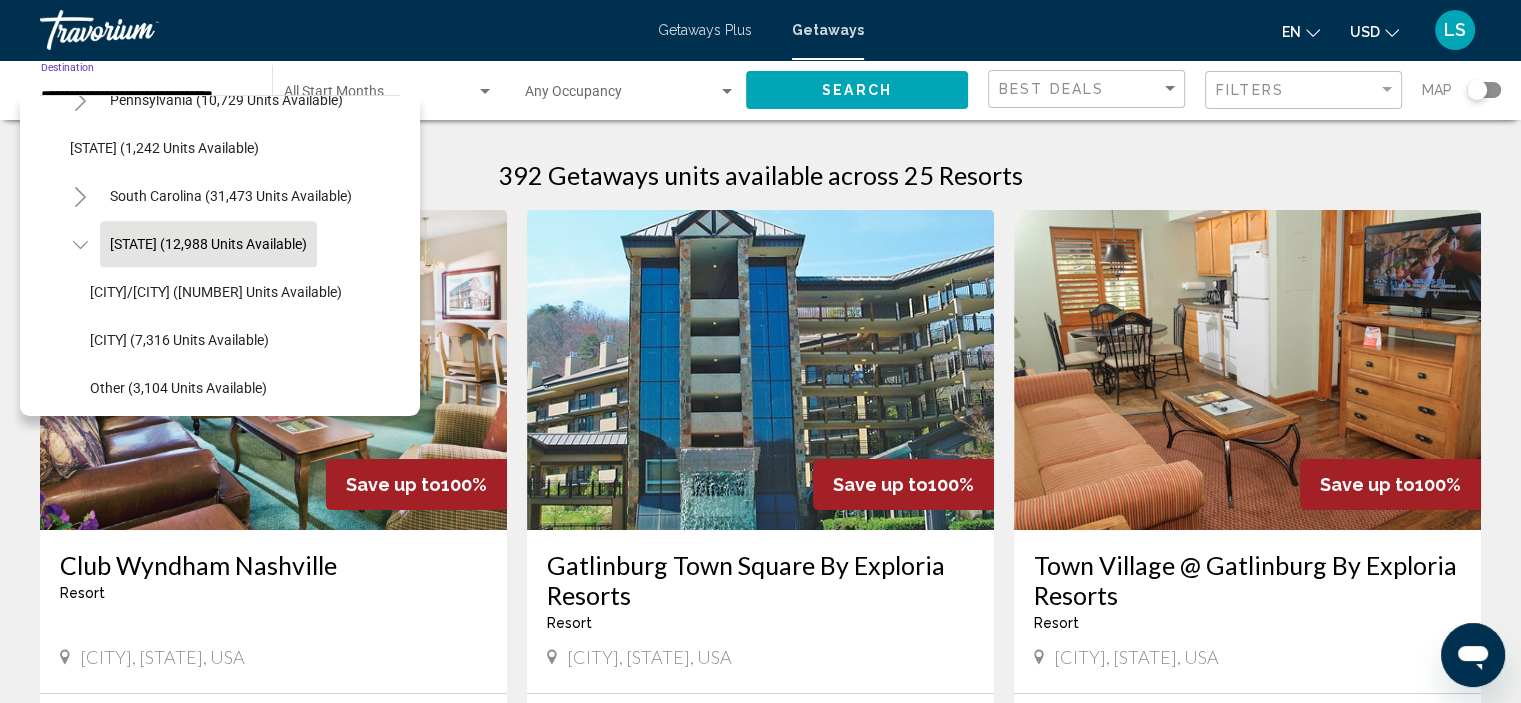 click on "[STATE] (12,988 units available)" 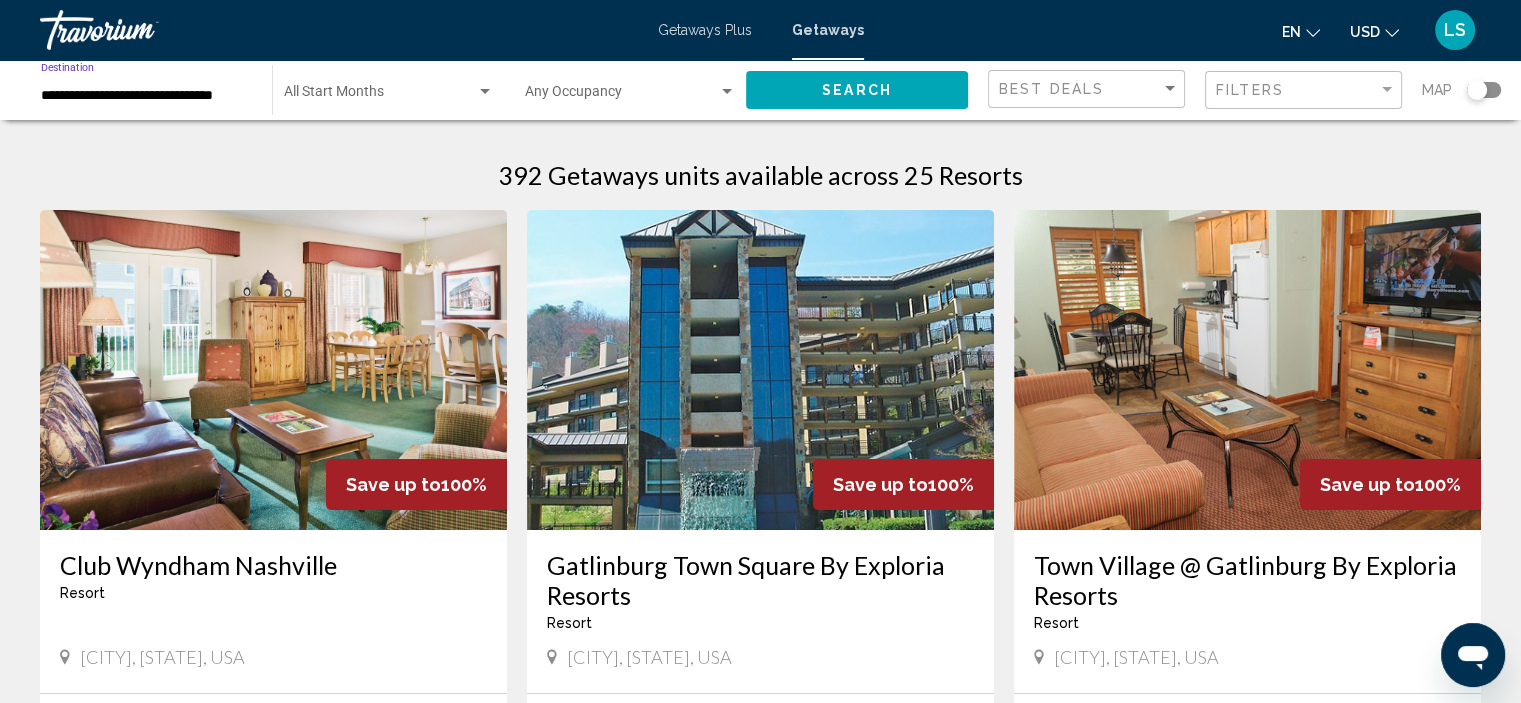 click at bounding box center (380, 96) 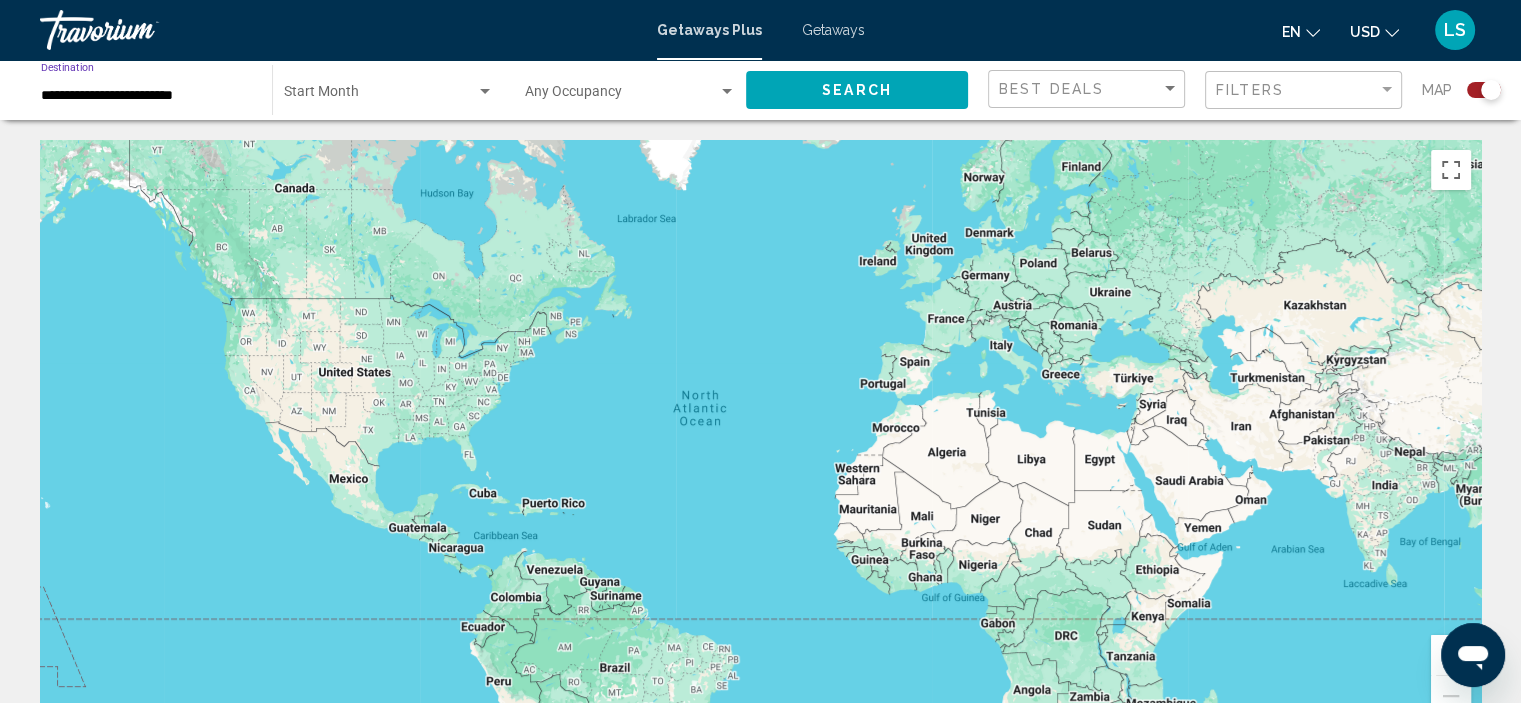 click on "**********" at bounding box center (146, 96) 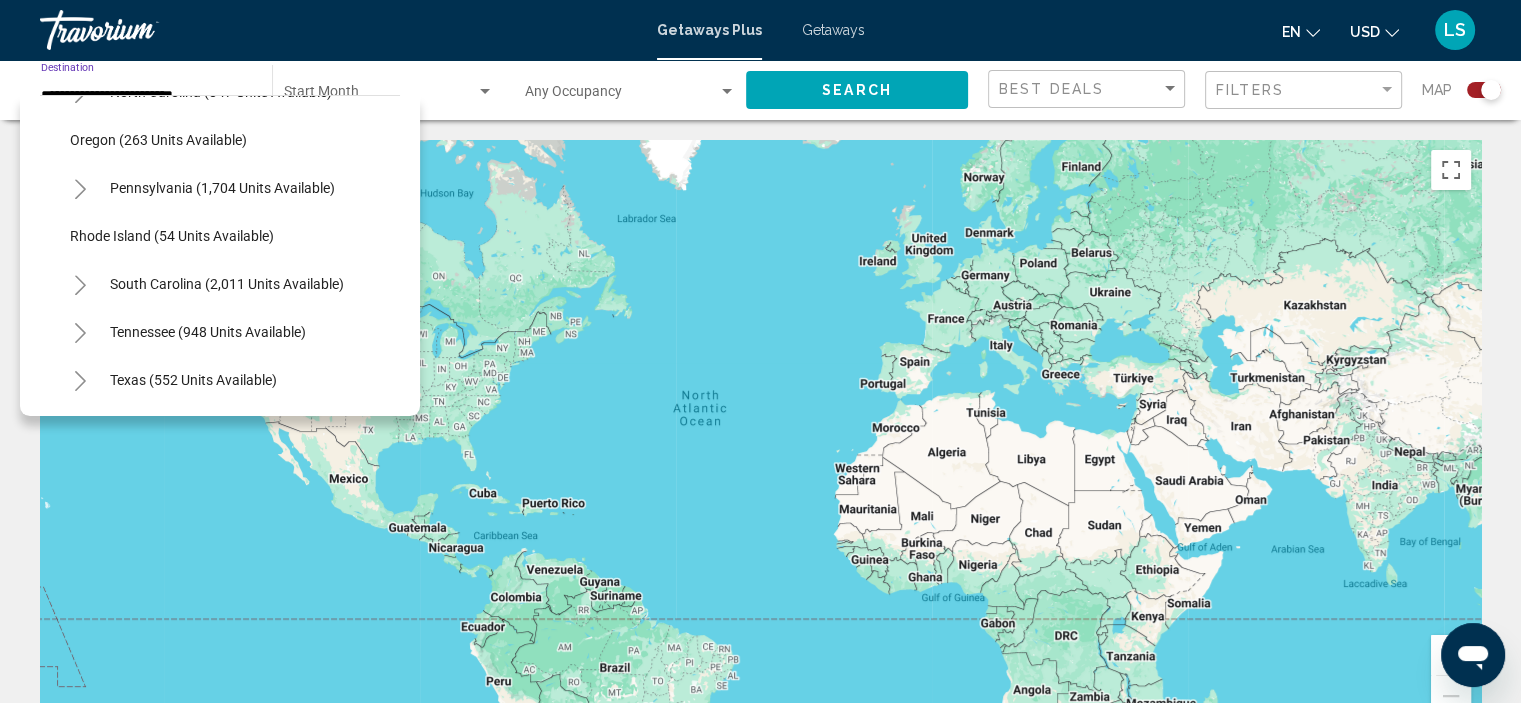 scroll, scrollTop: 1578, scrollLeft: 0, axis: vertical 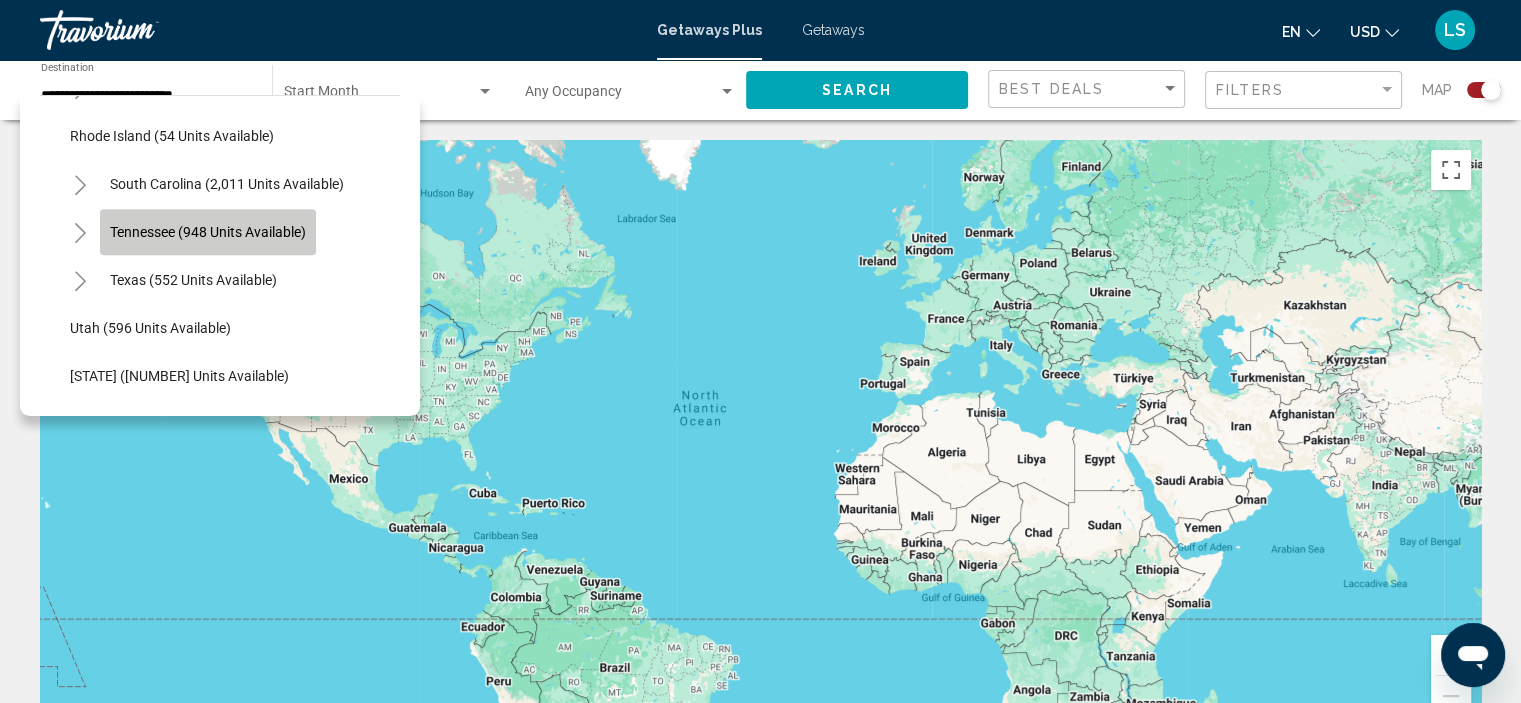 click on "Tennessee (948 units available)" 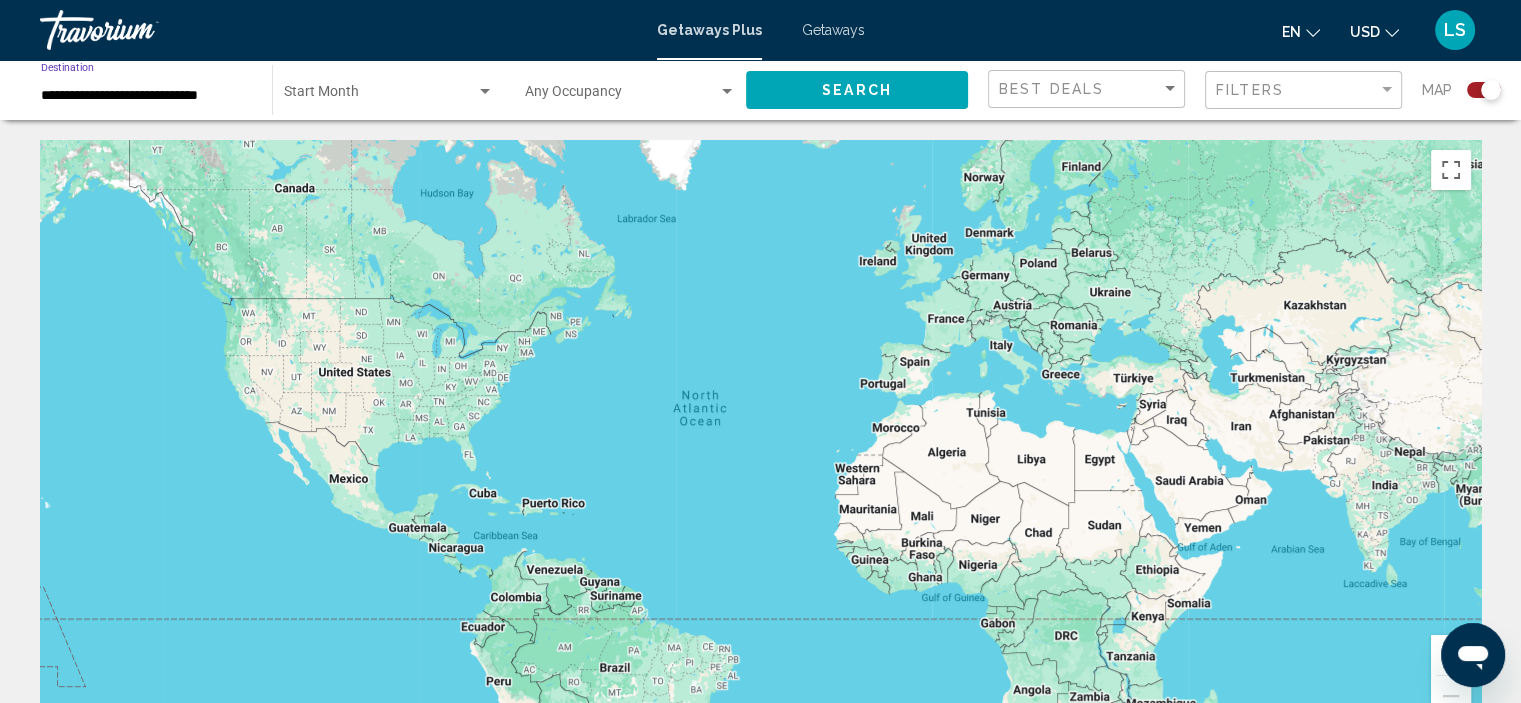 click at bounding box center [380, 96] 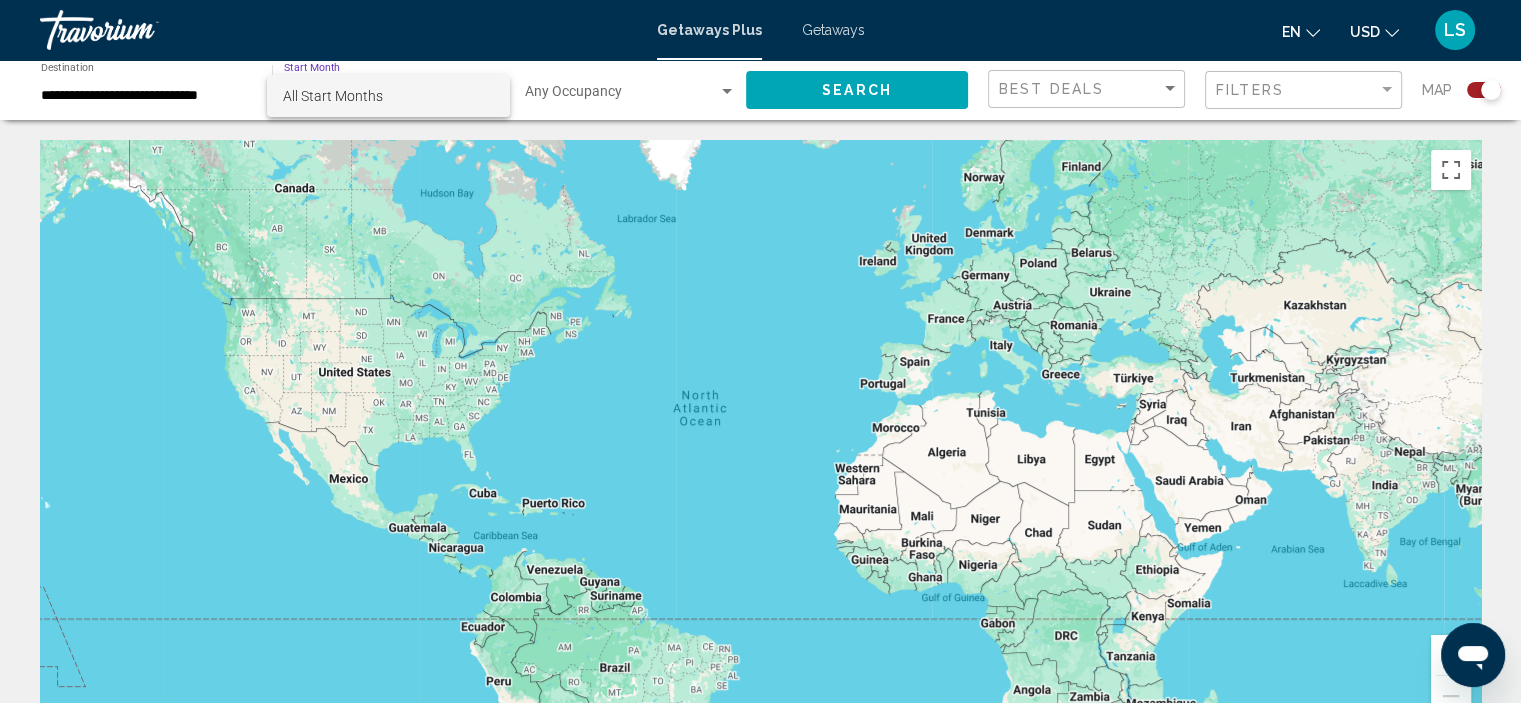 click on "All Start Months" at bounding box center [333, 96] 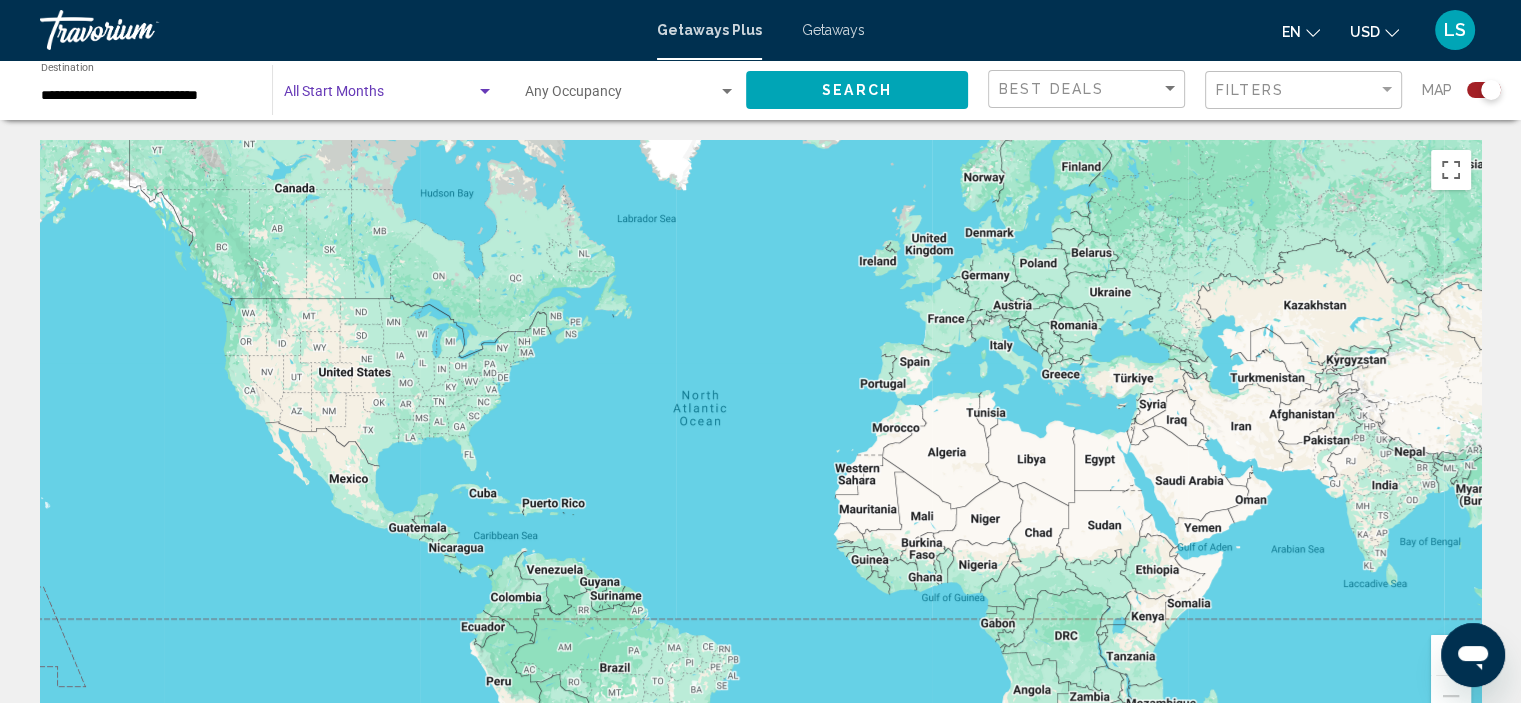 click at bounding box center [380, 96] 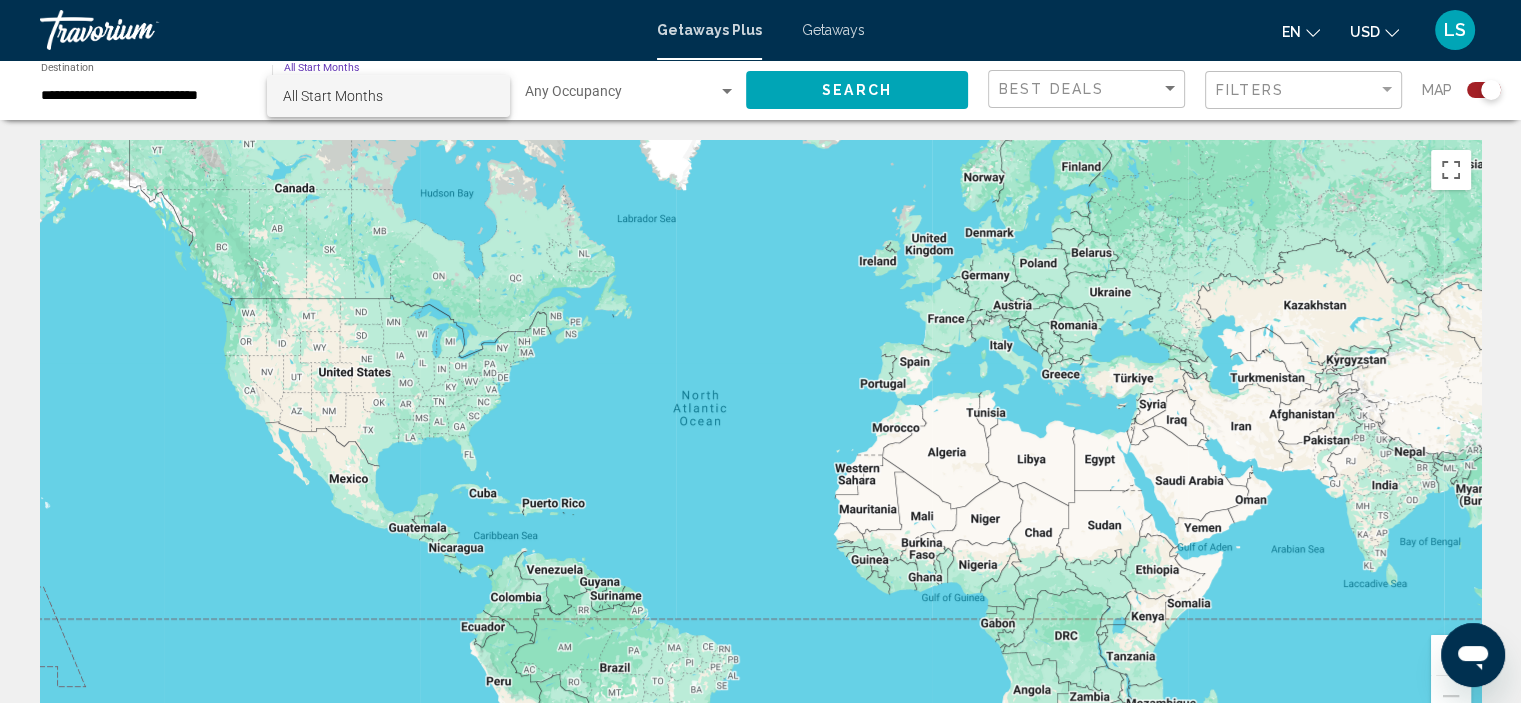 click at bounding box center (760, 351) 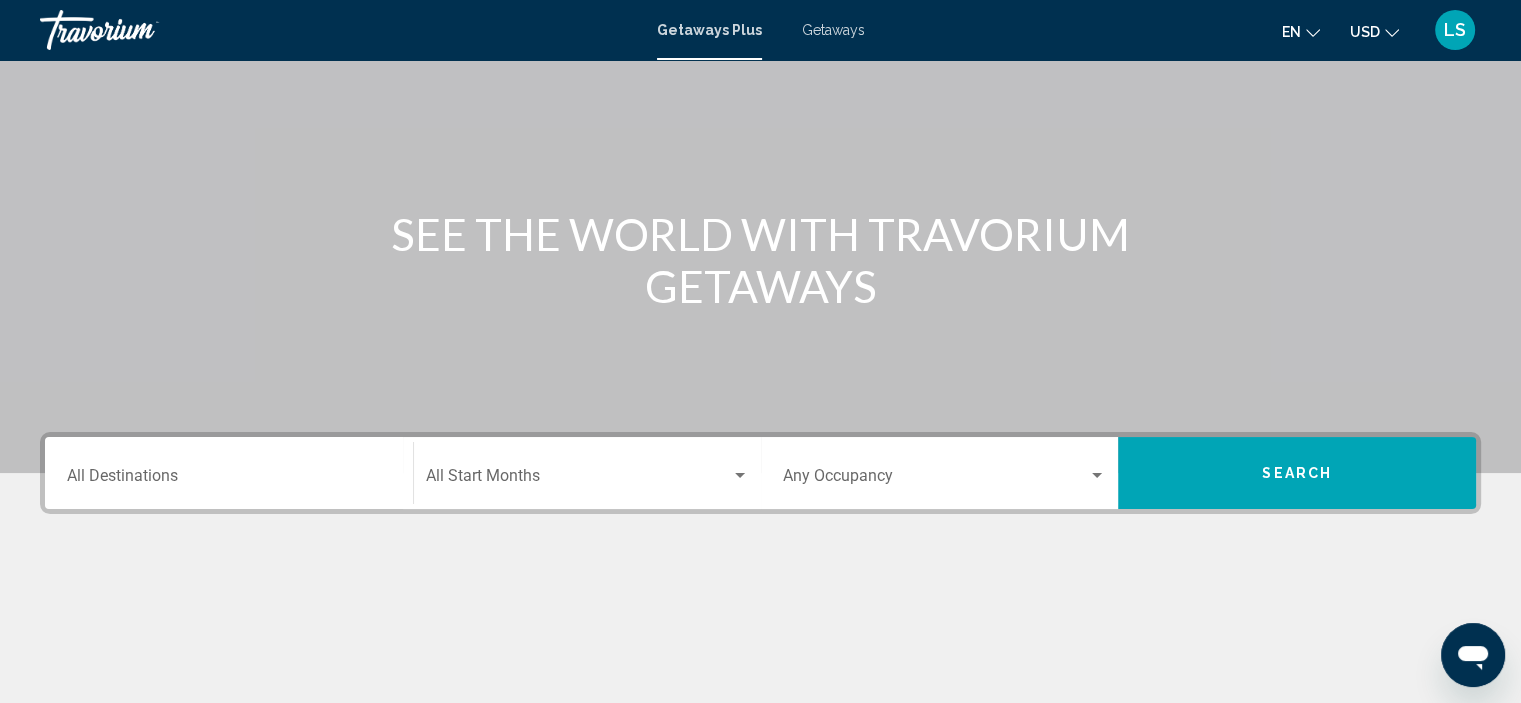 scroll, scrollTop: 382, scrollLeft: 0, axis: vertical 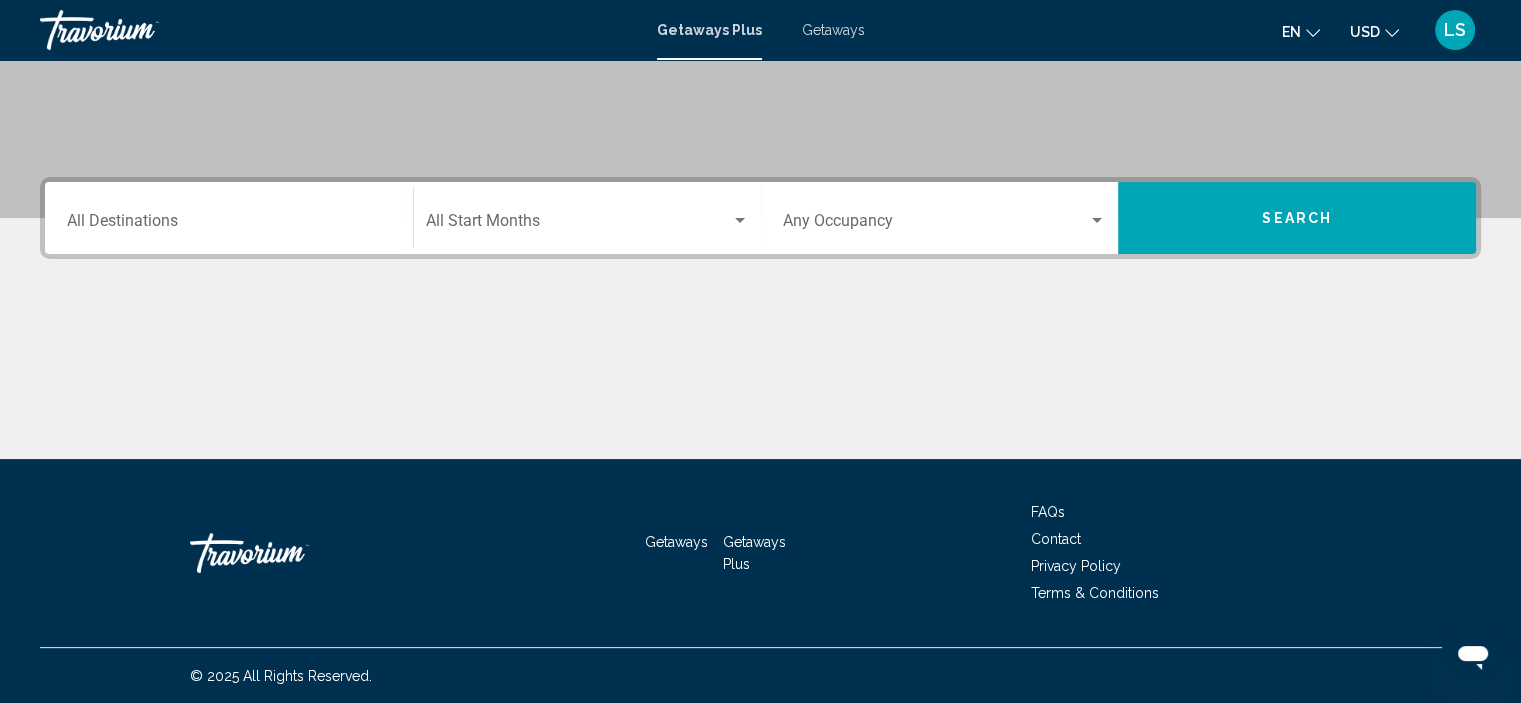 click on "Destination All Destinations" at bounding box center (229, 225) 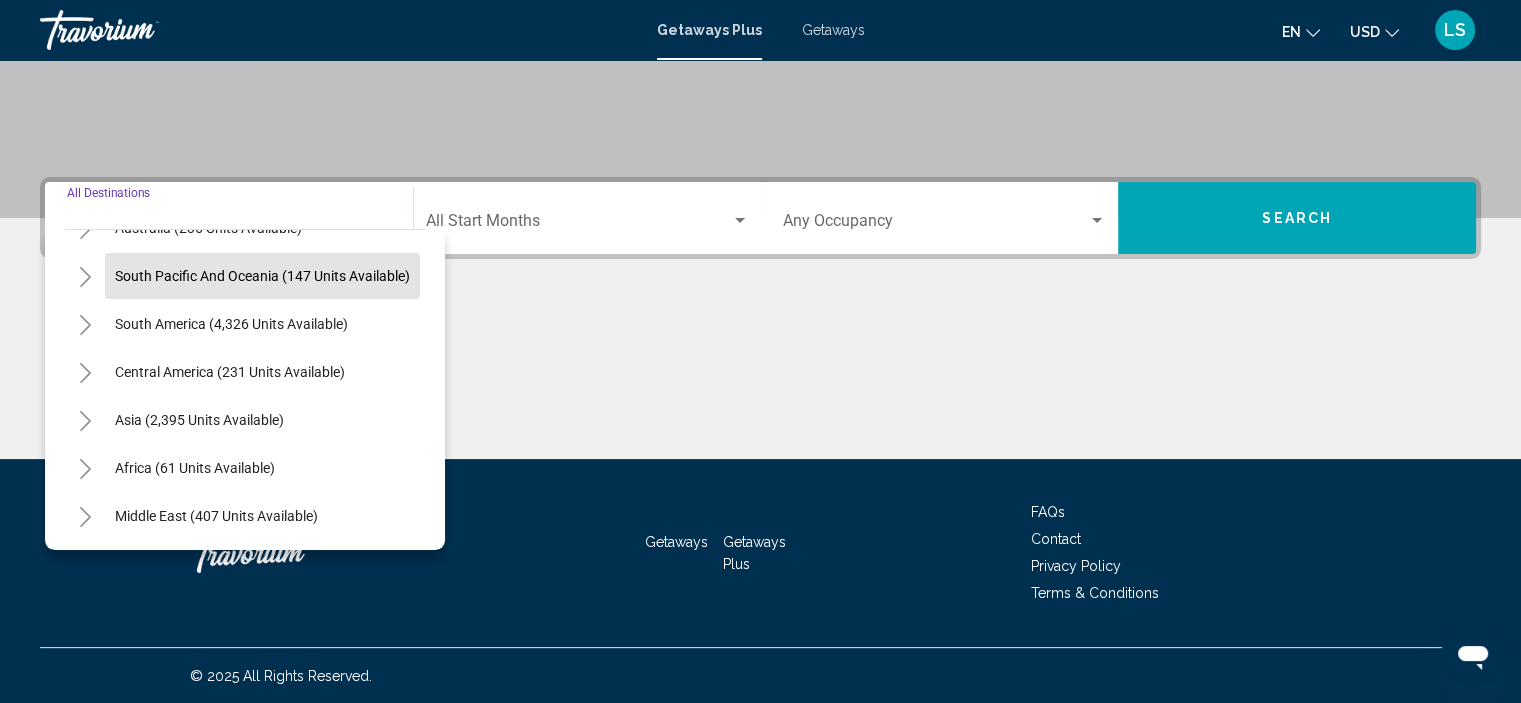 scroll, scrollTop: 0, scrollLeft: 0, axis: both 